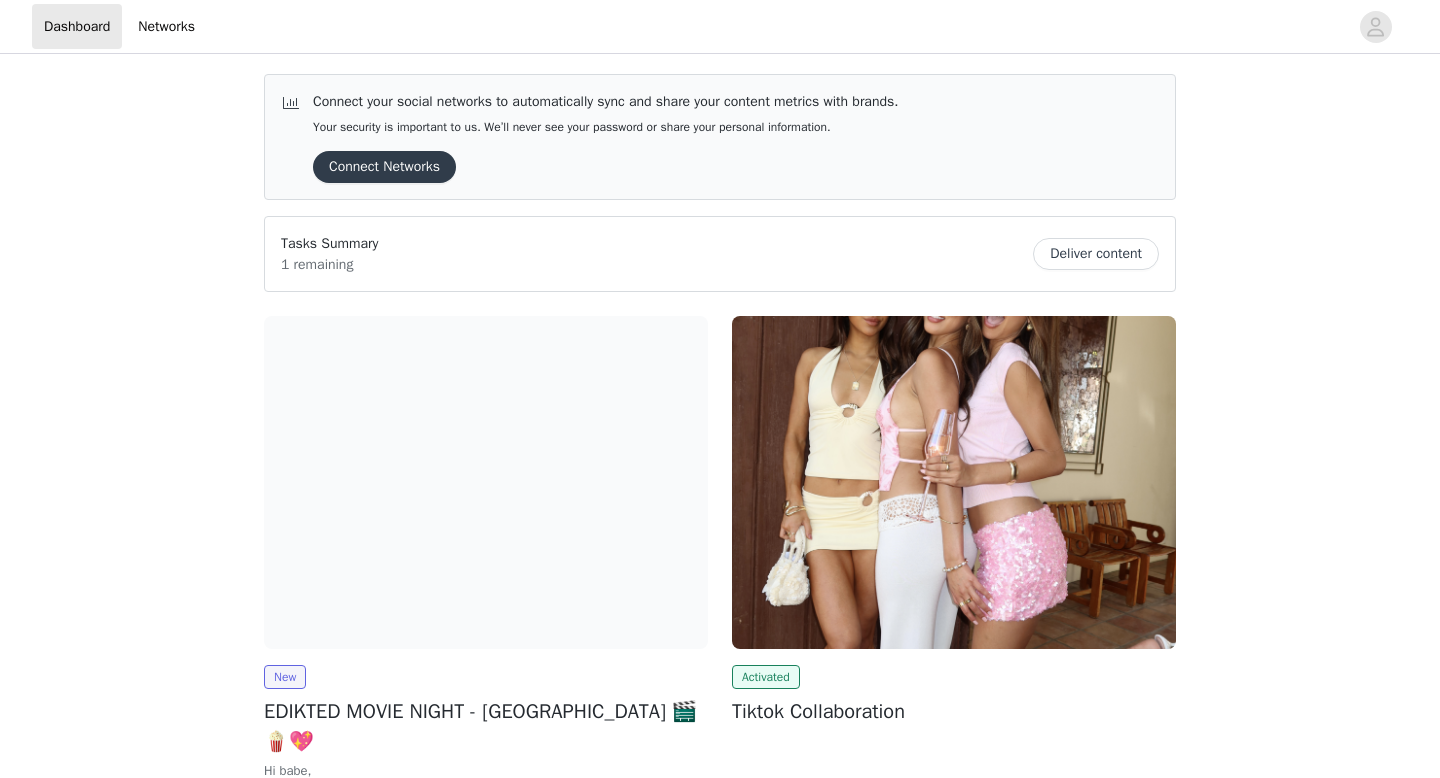 scroll, scrollTop: 0, scrollLeft: 0, axis: both 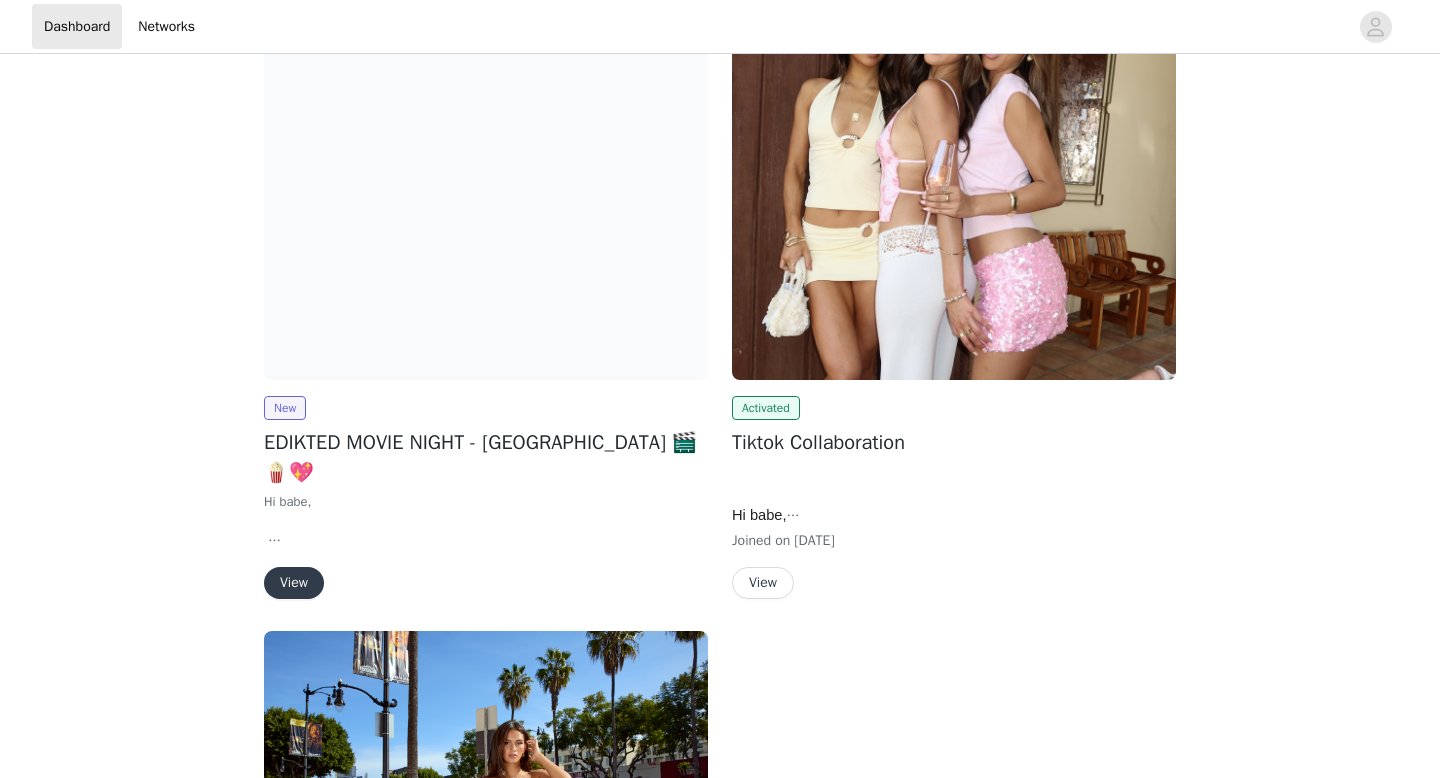 click on "View" at bounding box center [294, 583] 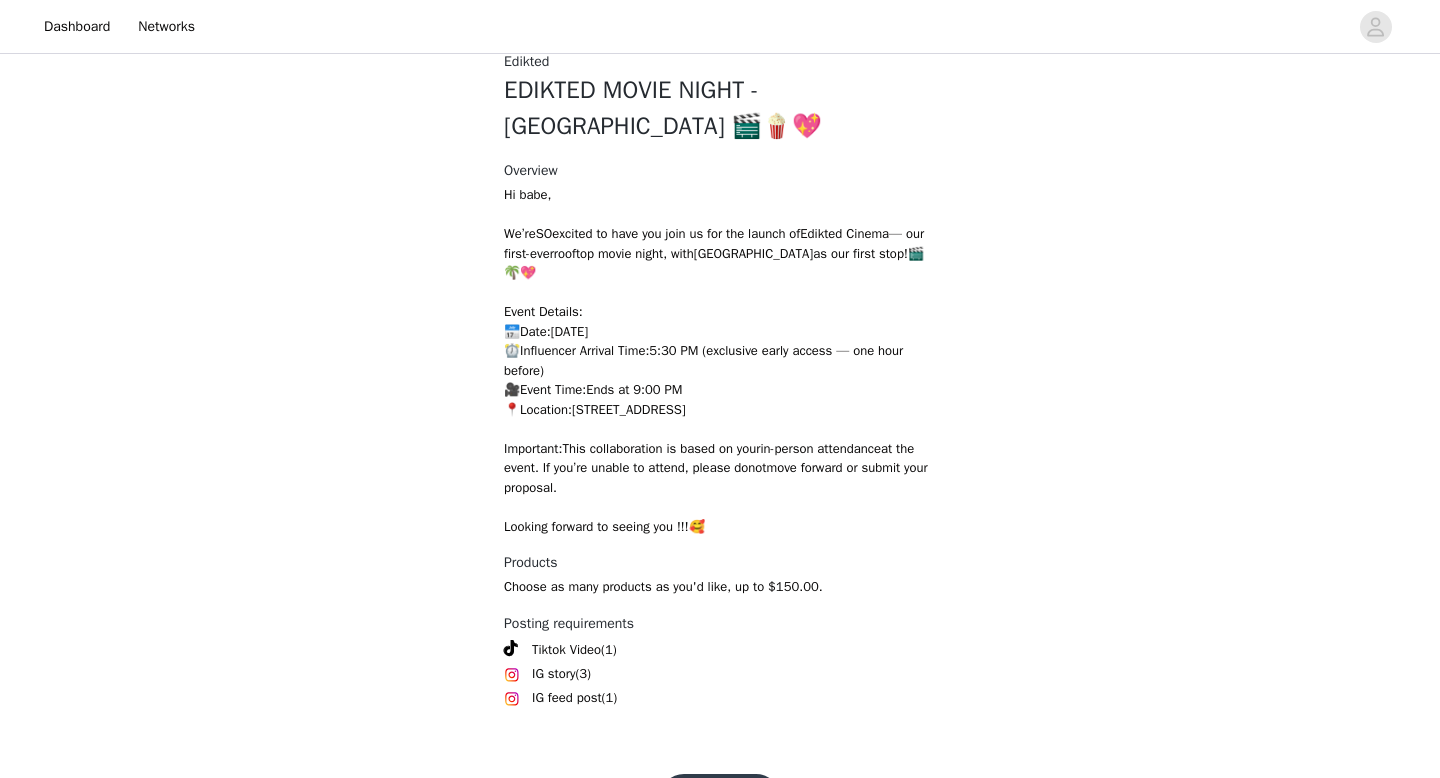 scroll, scrollTop: 94, scrollLeft: 0, axis: vertical 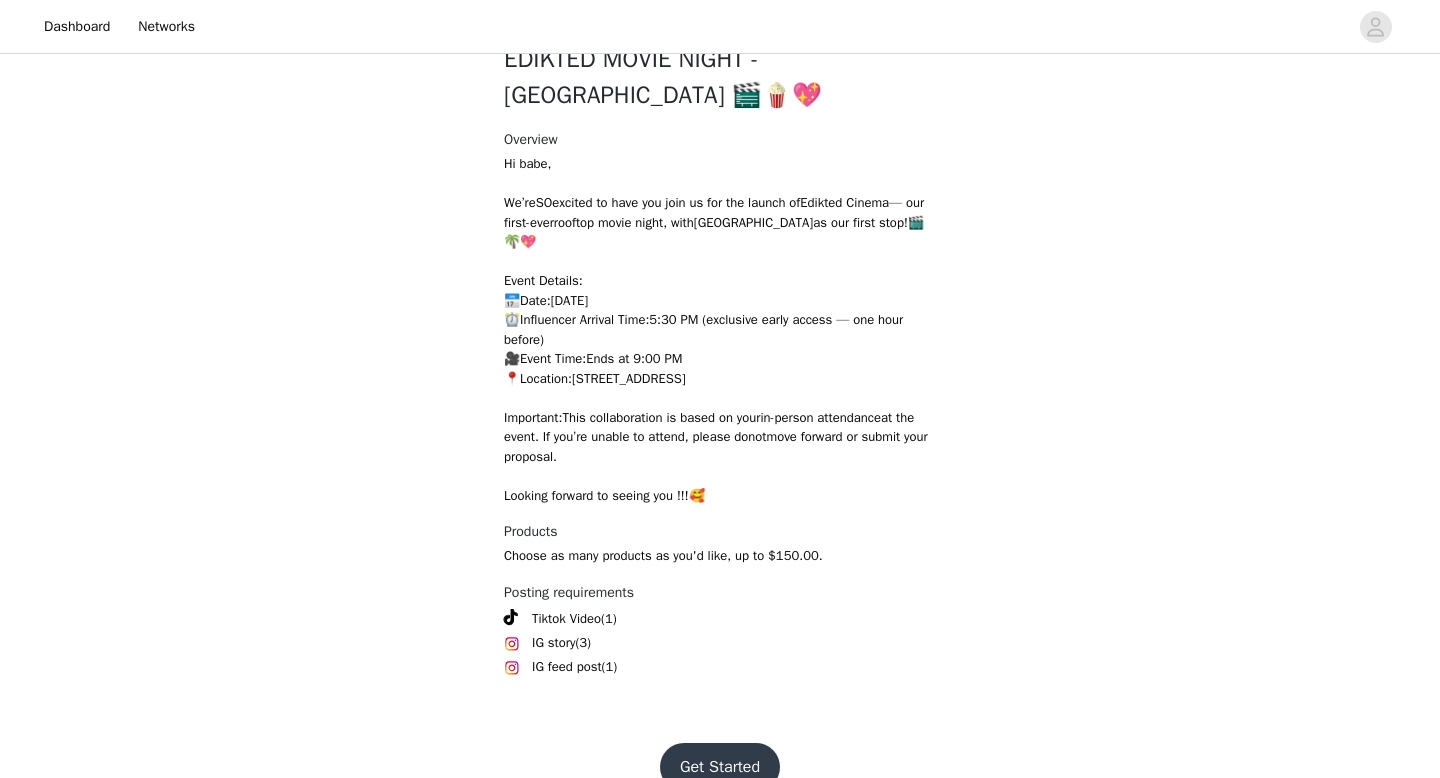 click on "Get Started" at bounding box center (720, 767) 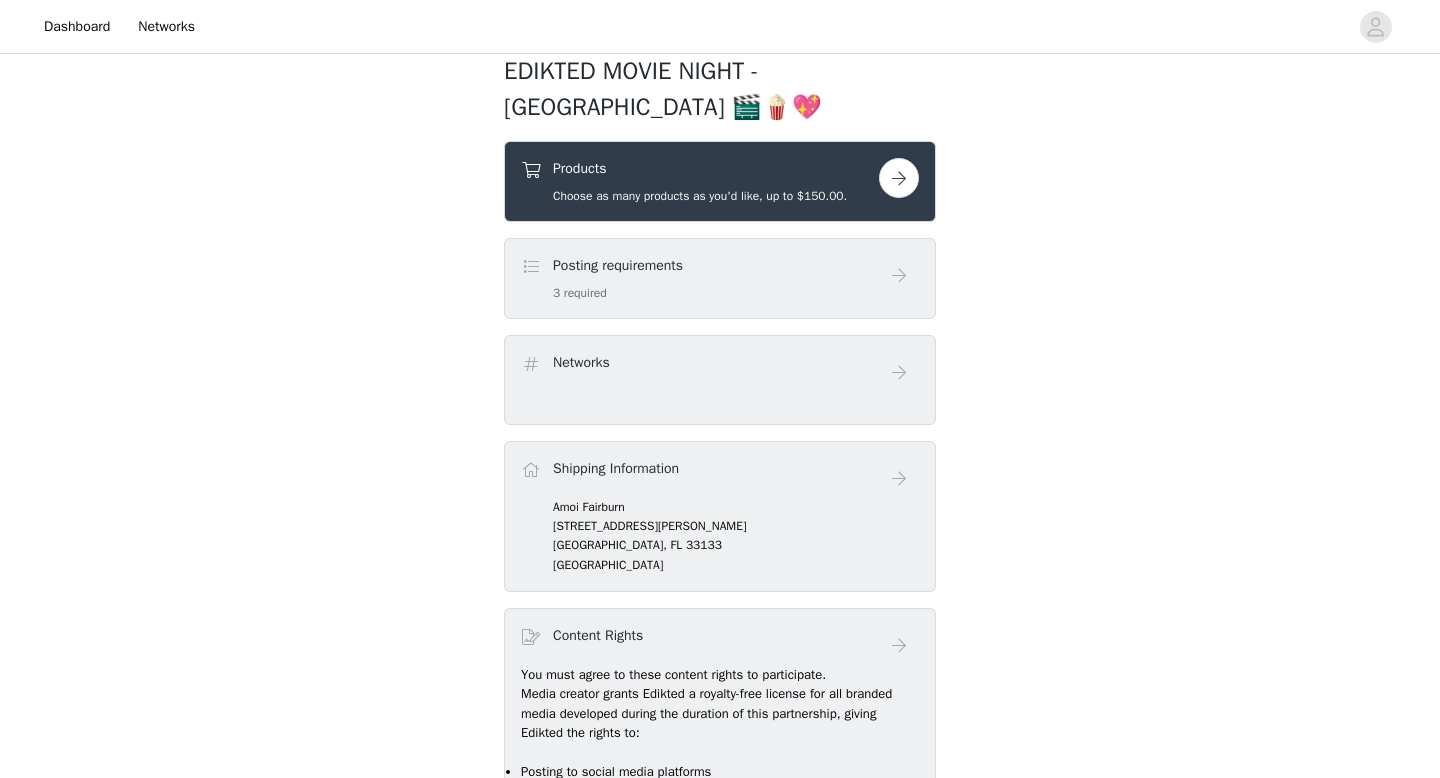 scroll, scrollTop: 23, scrollLeft: 0, axis: vertical 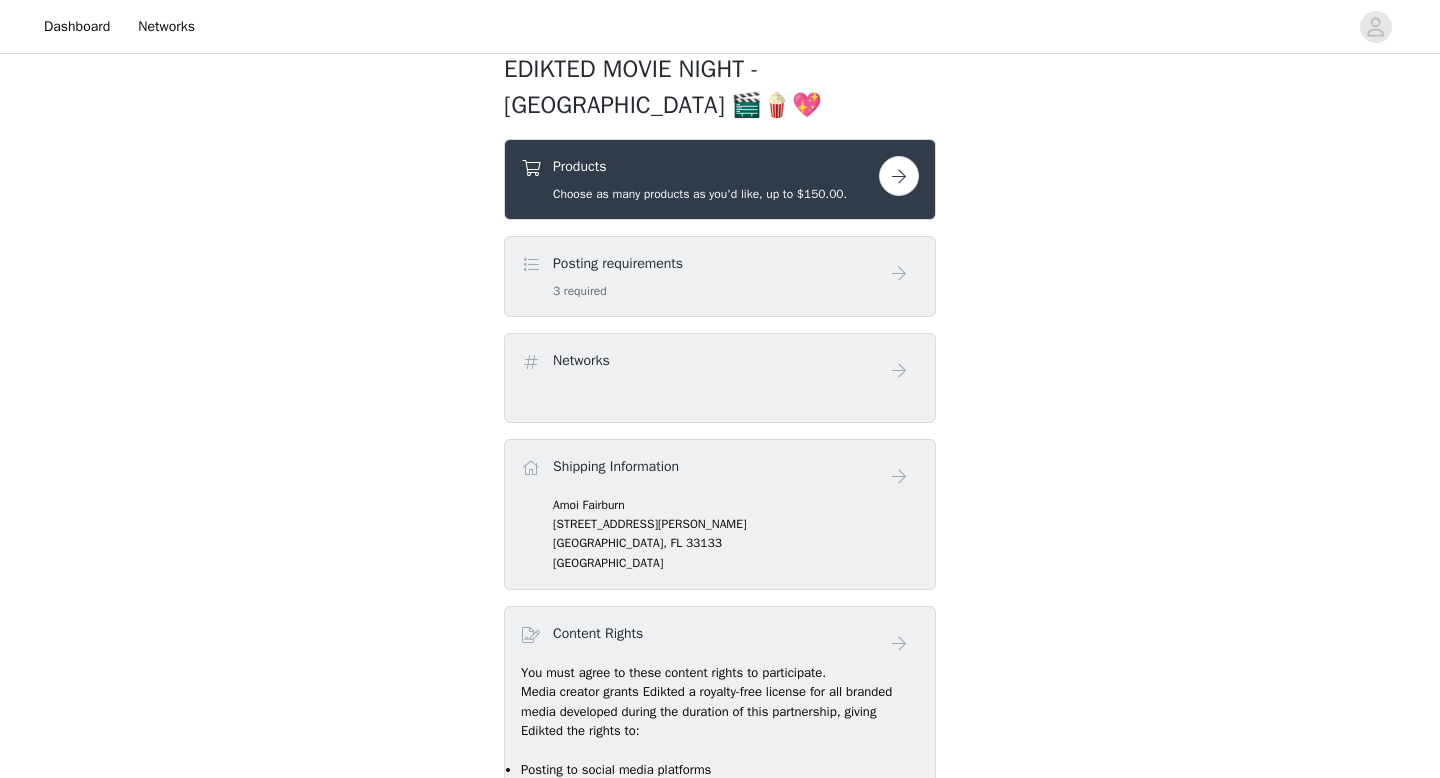 click at bounding box center [899, 176] 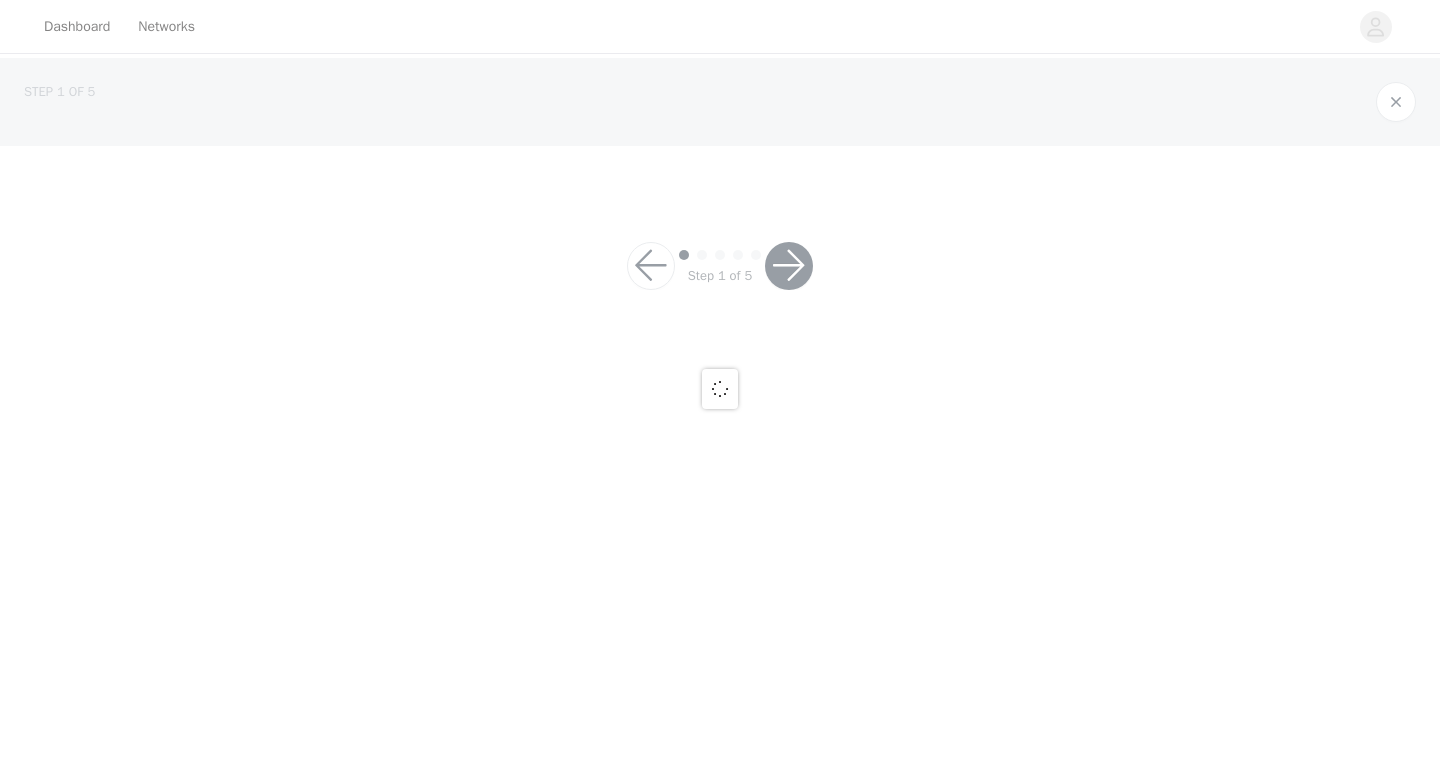 scroll, scrollTop: 0, scrollLeft: 0, axis: both 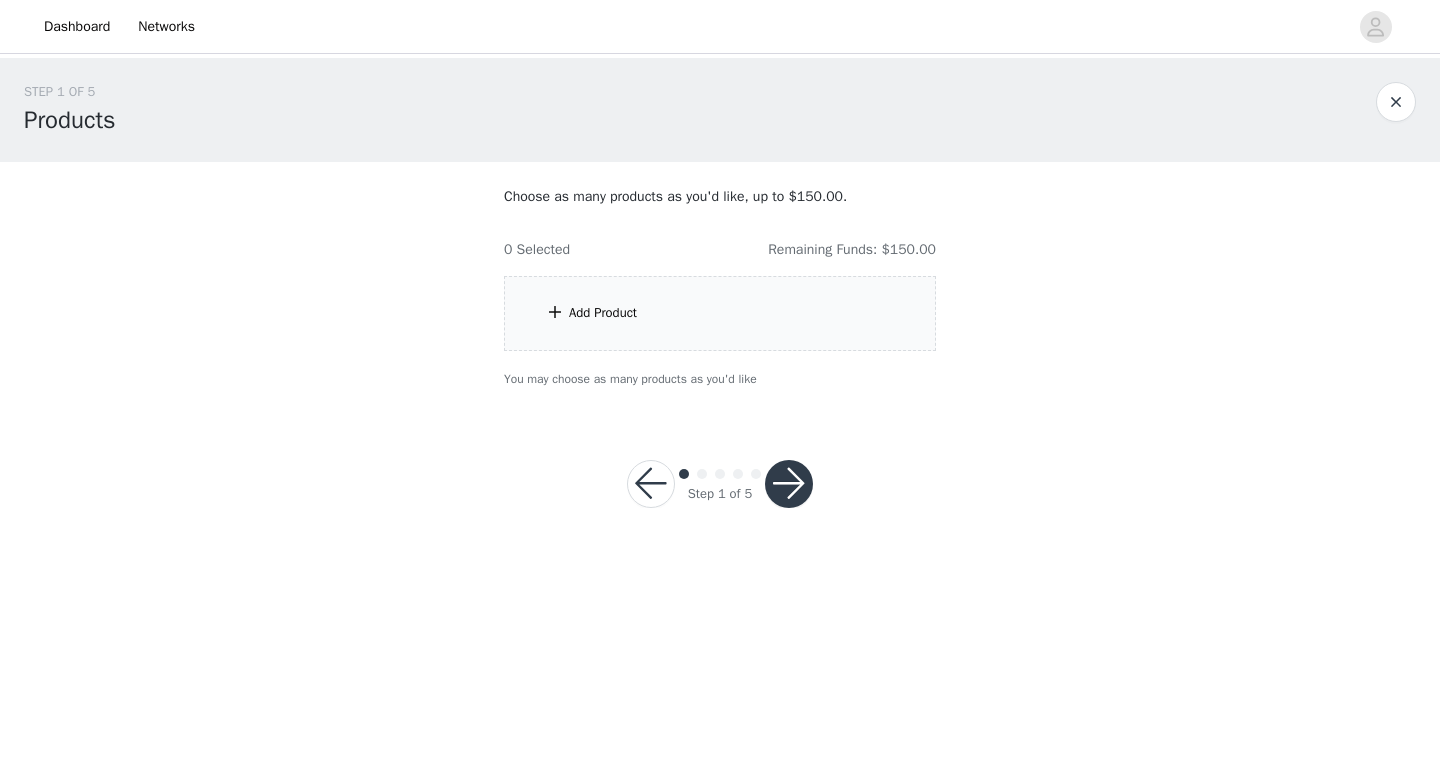click on "Add Product" at bounding box center [720, 313] 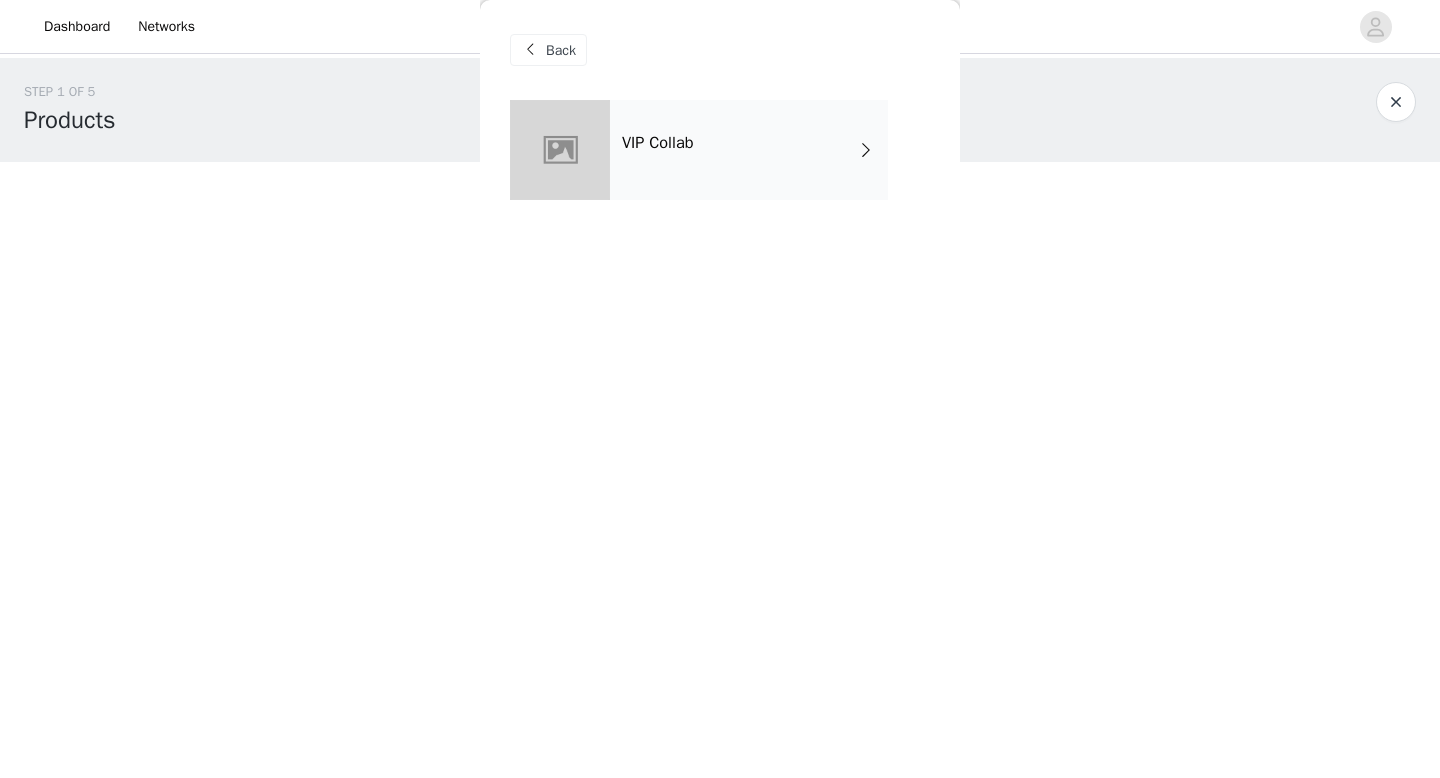 click on "VIP Collab" at bounding box center (749, 150) 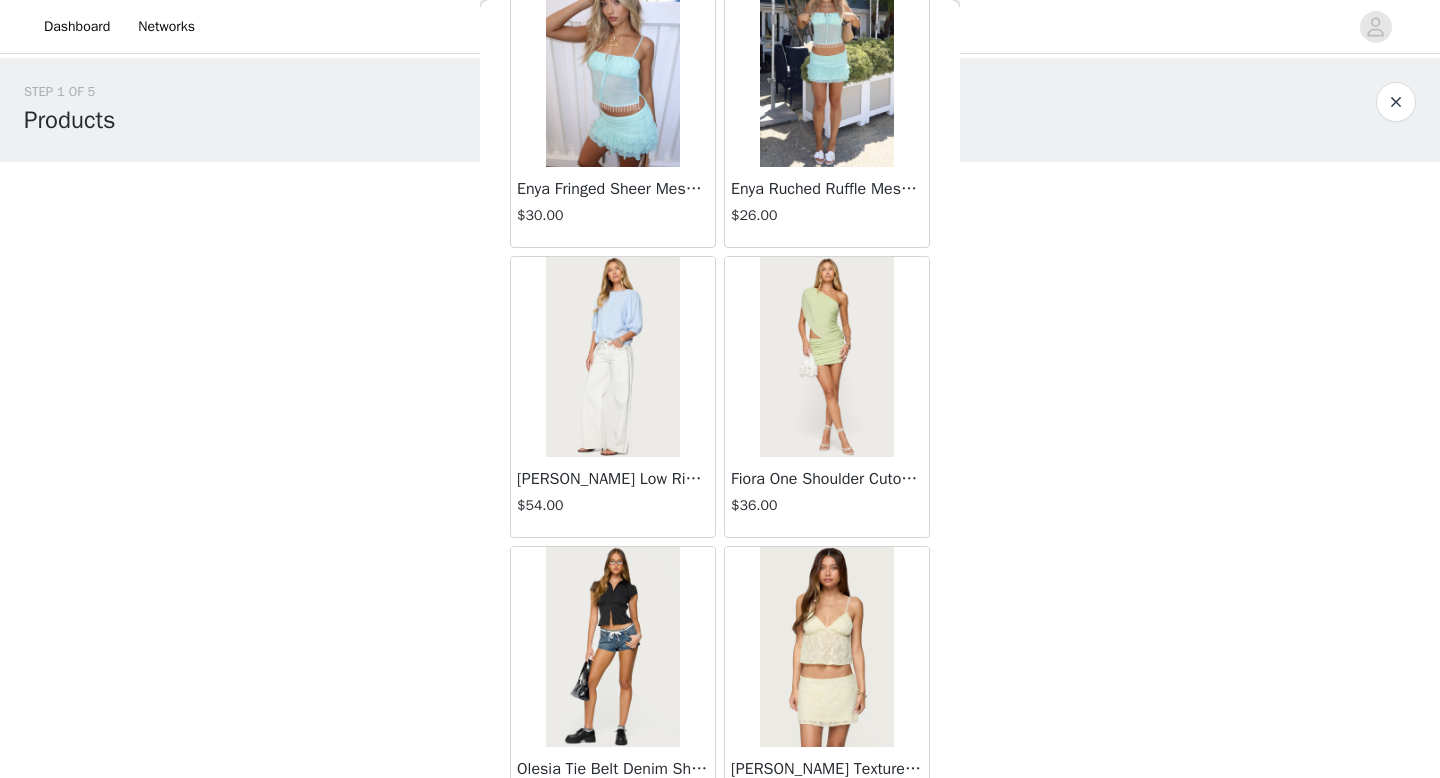 scroll, scrollTop: 2282, scrollLeft: 0, axis: vertical 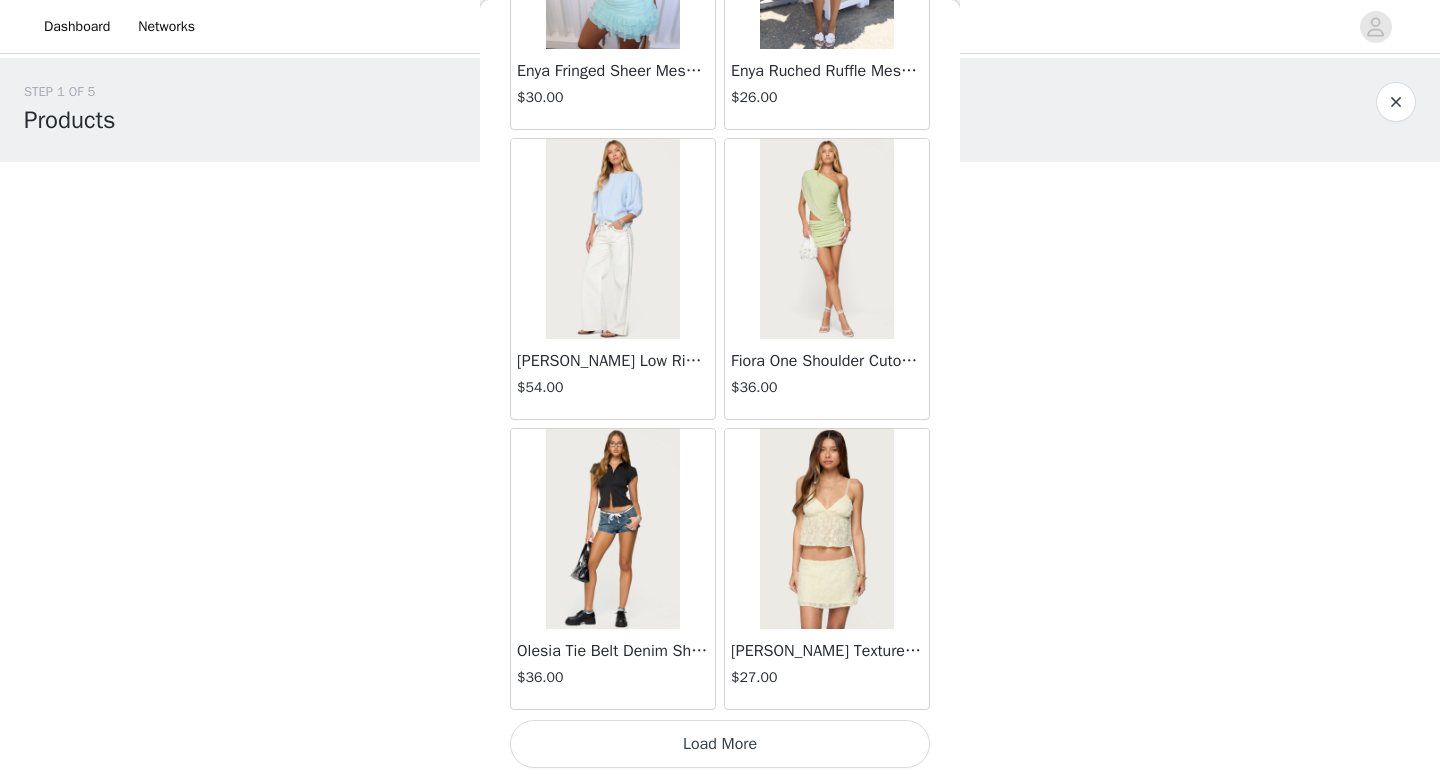 click on "Load More" at bounding box center (720, 744) 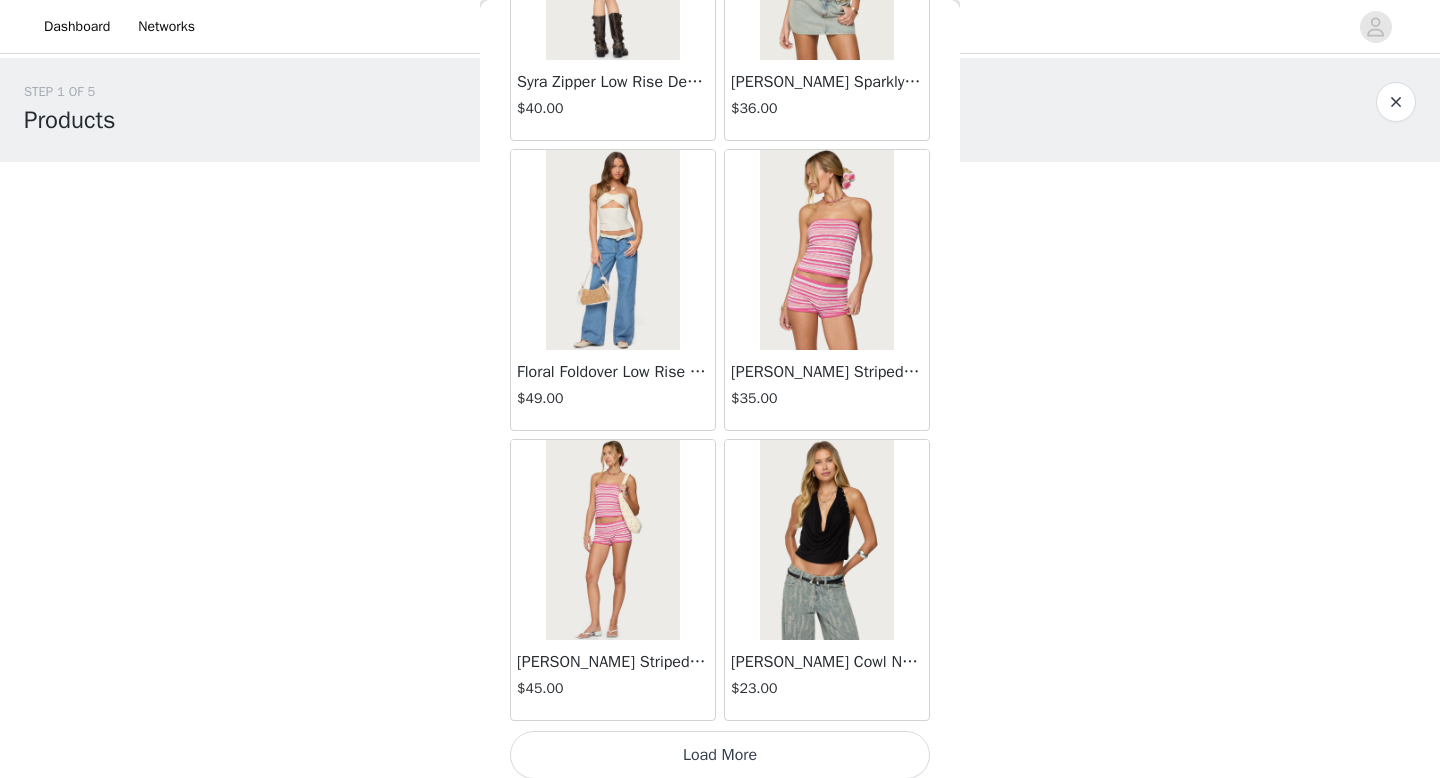 scroll, scrollTop: 5182, scrollLeft: 0, axis: vertical 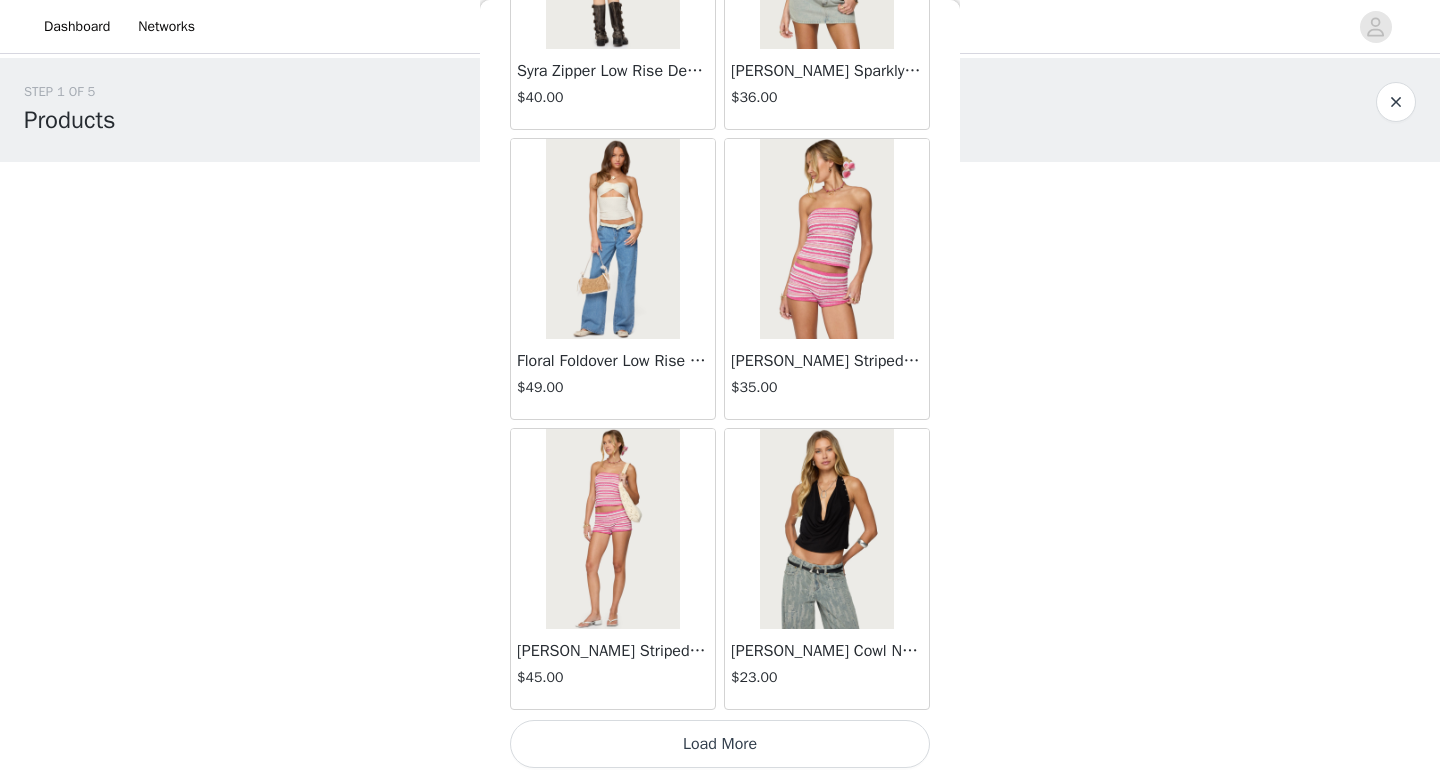 click on "Load More" at bounding box center (720, 744) 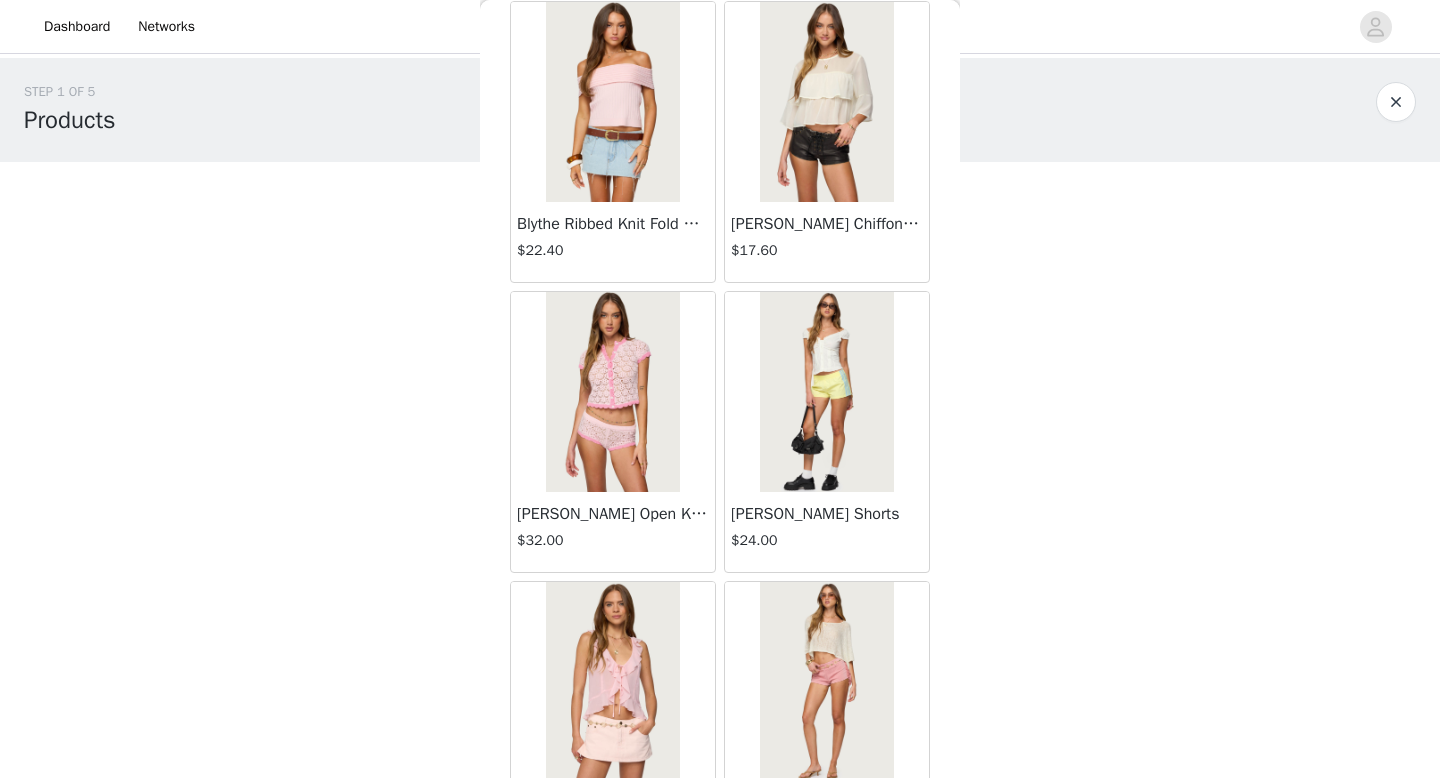 scroll, scrollTop: 8082, scrollLeft: 0, axis: vertical 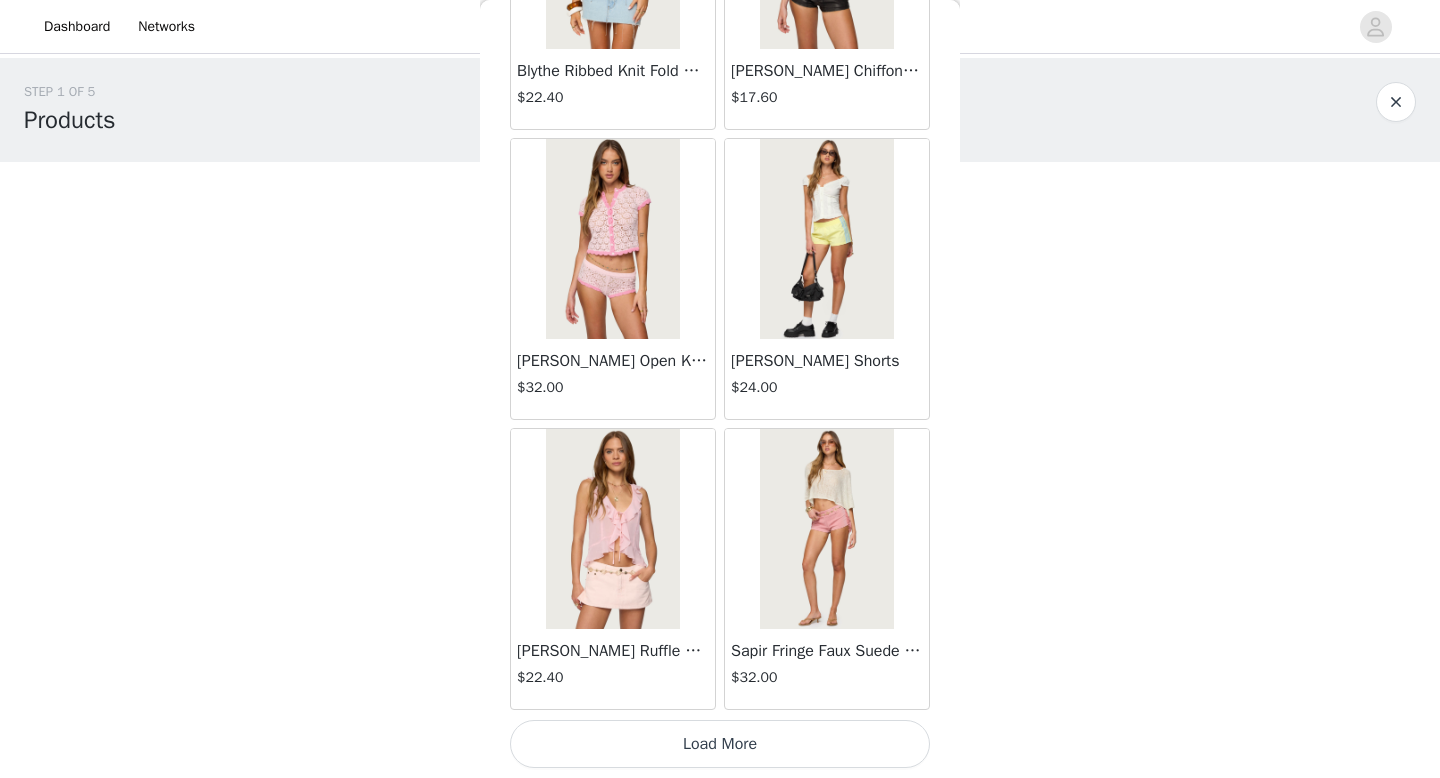 click on "Load More" at bounding box center [720, 744] 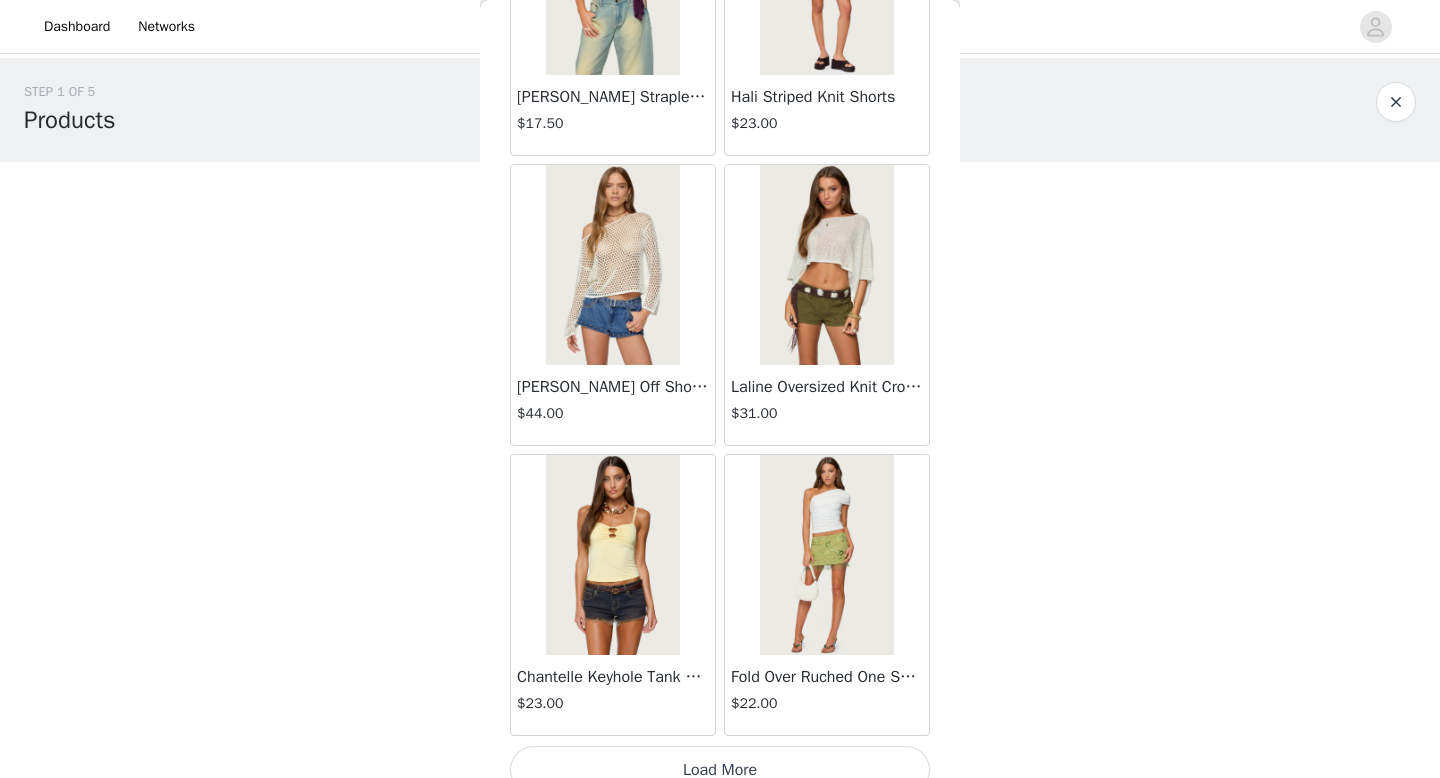 scroll, scrollTop: 10982, scrollLeft: 0, axis: vertical 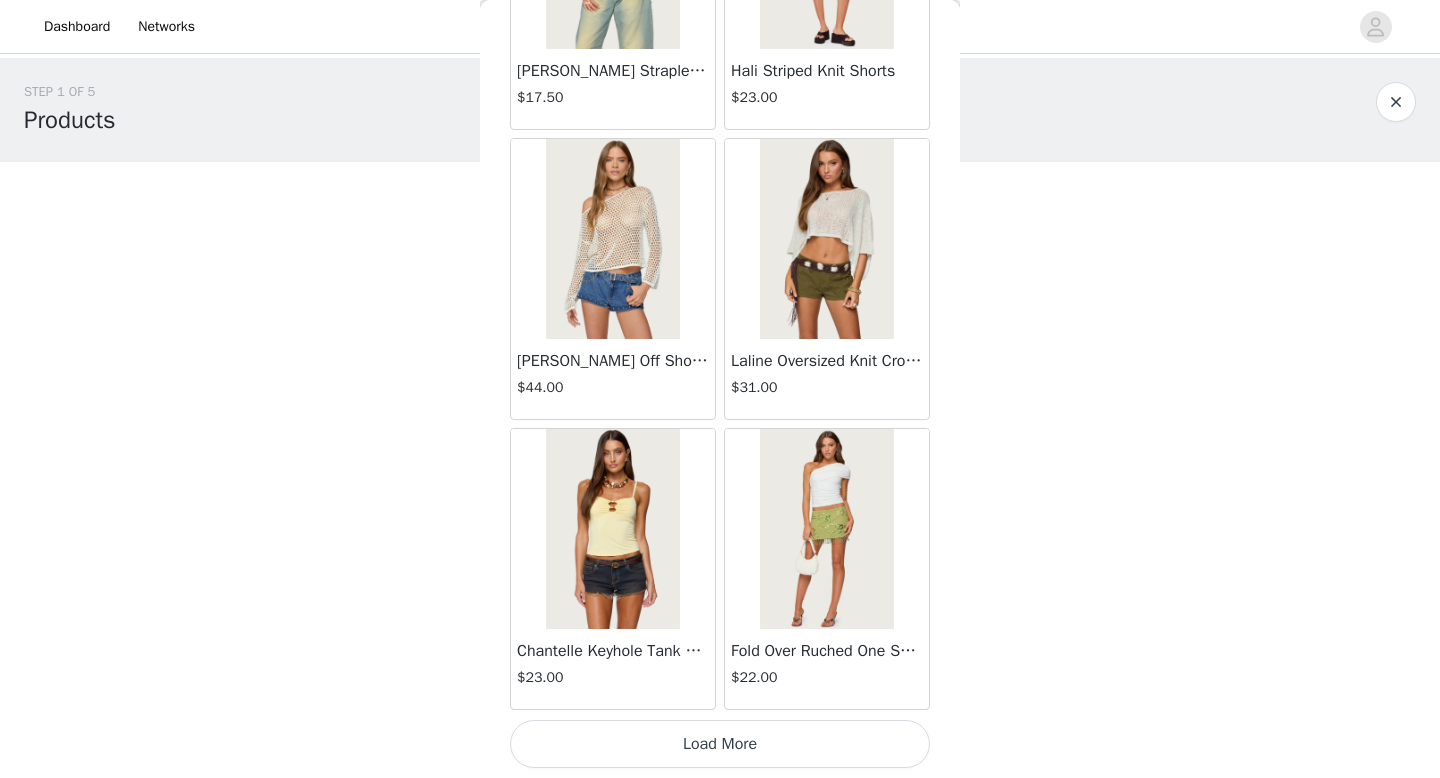click on "Load More" at bounding box center (720, 744) 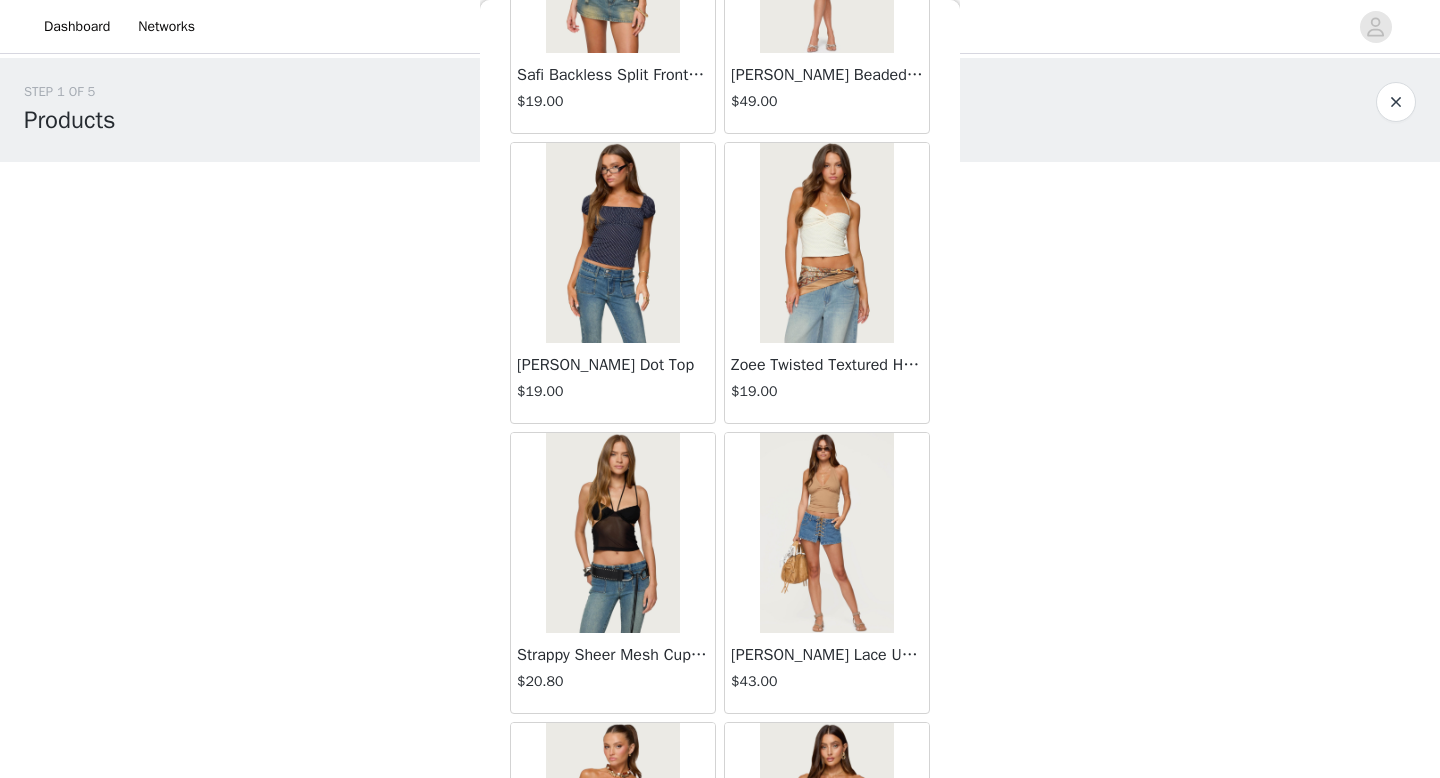 scroll, scrollTop: 13882, scrollLeft: 0, axis: vertical 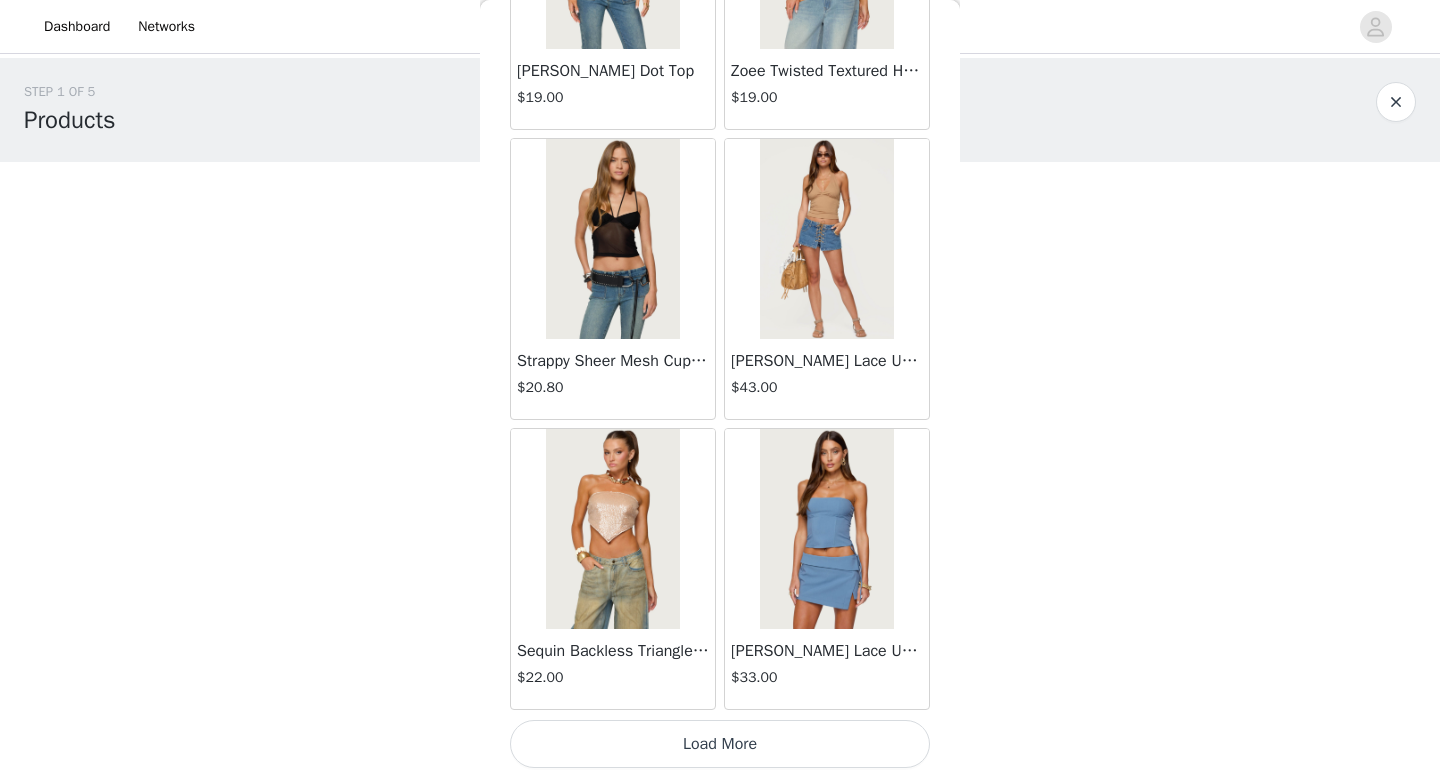 click on "Load More" at bounding box center (720, 744) 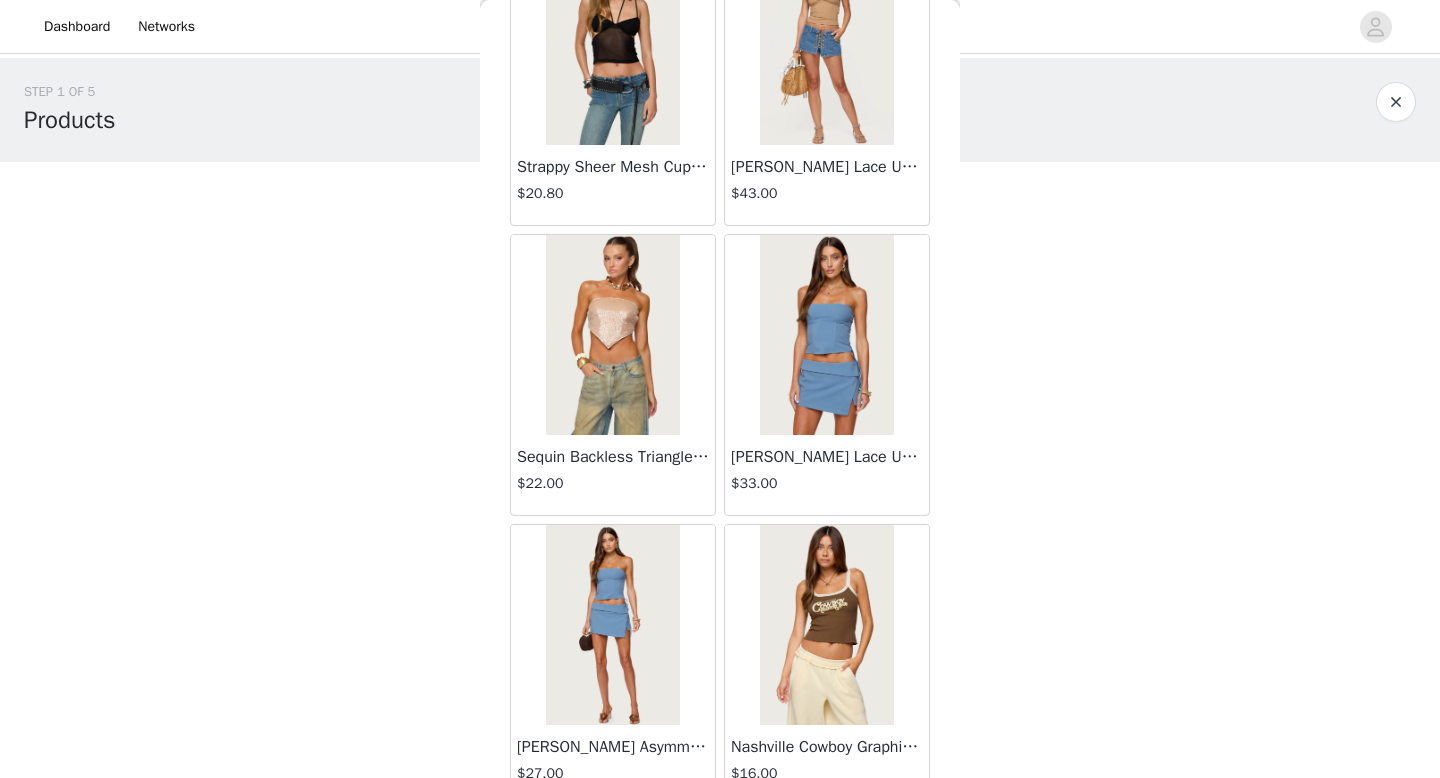 scroll, scrollTop: 14071, scrollLeft: 0, axis: vertical 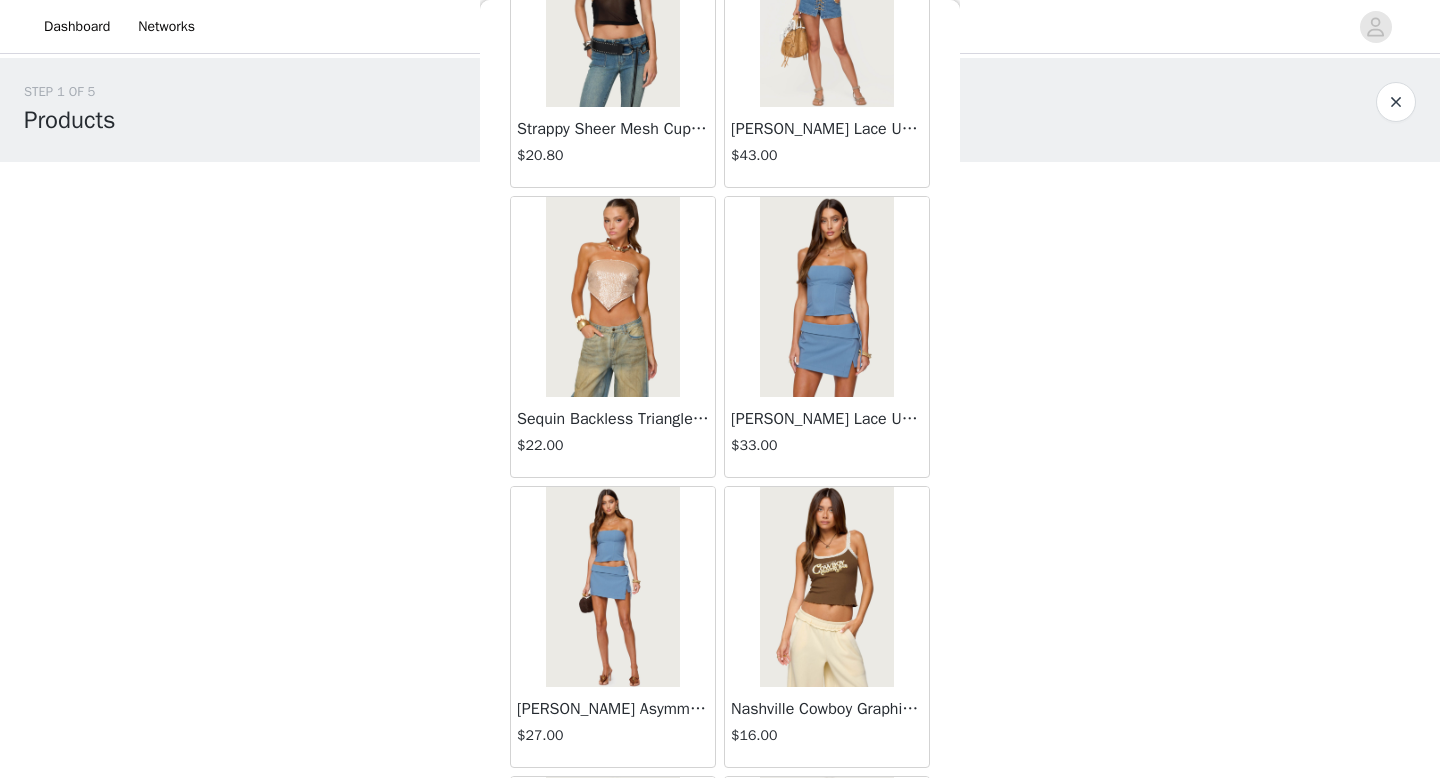 click on "[PERSON_NAME] Lace Up Corset   $33.00" at bounding box center [827, 437] 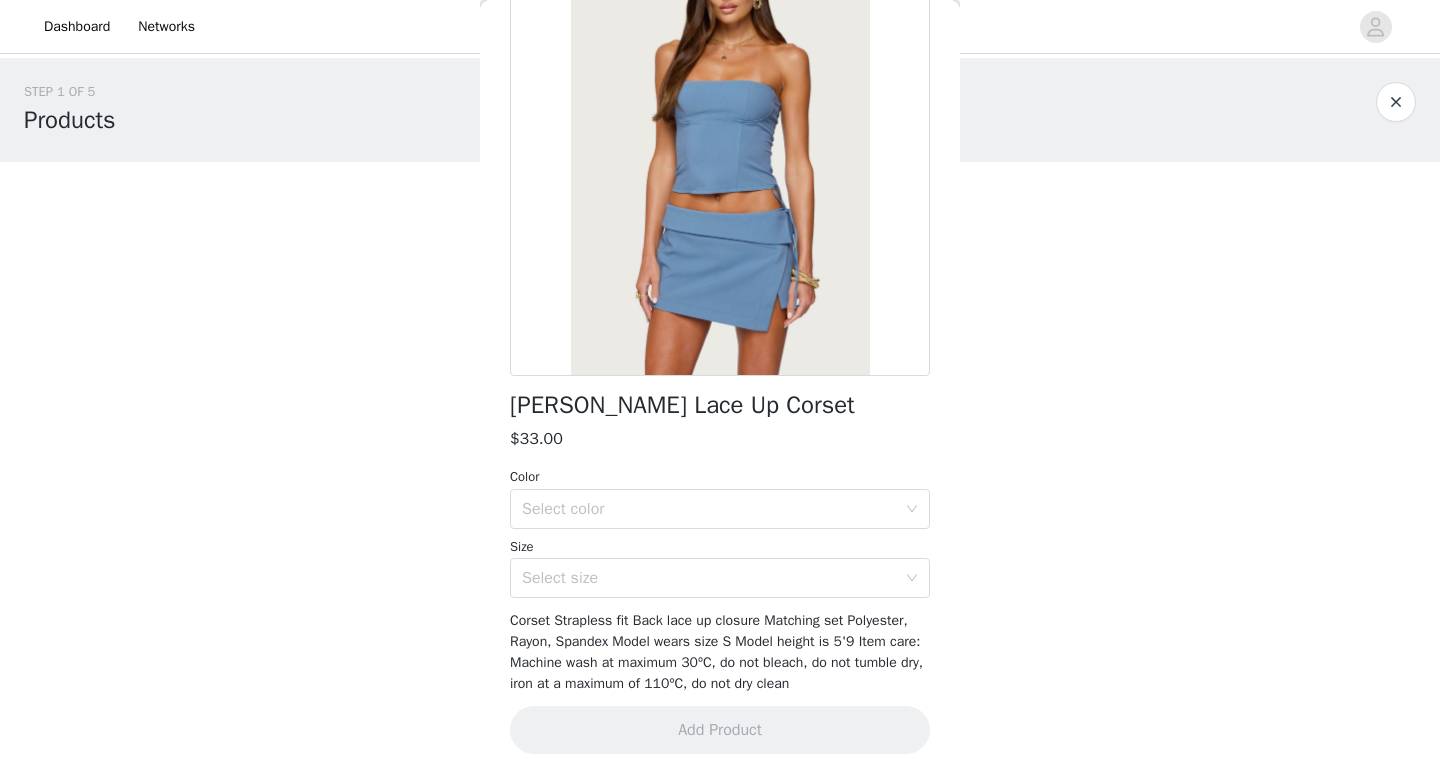 scroll, scrollTop: 174, scrollLeft: 0, axis: vertical 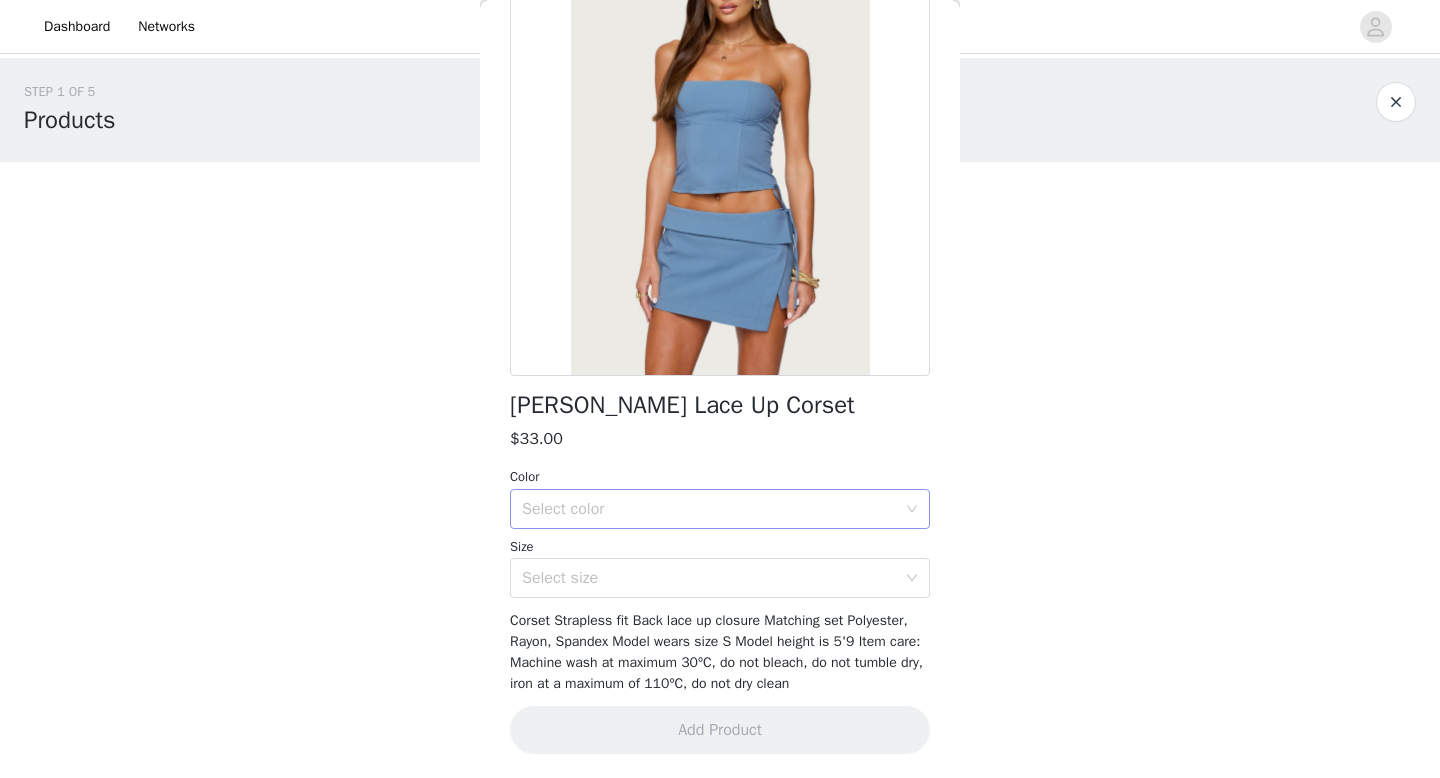 click on "Select color" at bounding box center (709, 509) 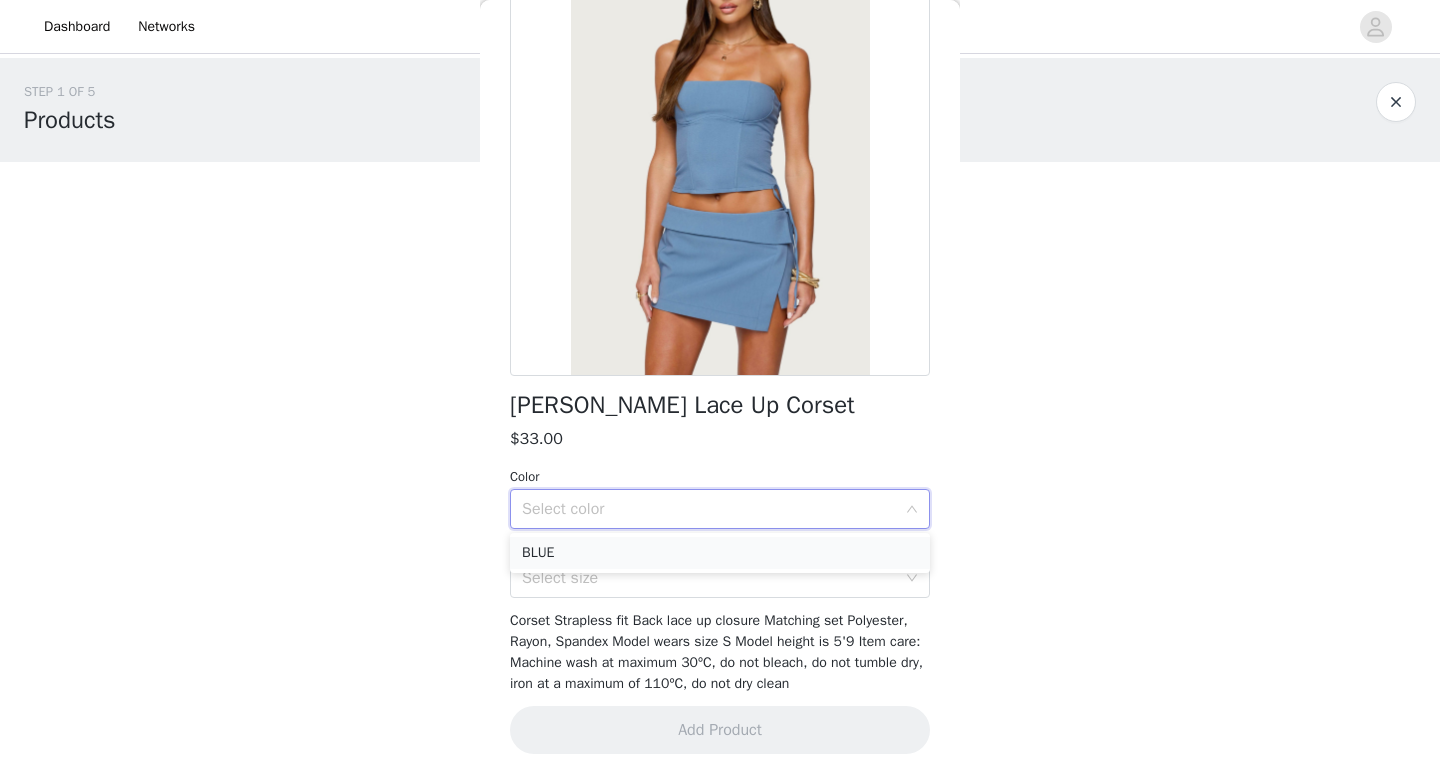click on "BLUE" at bounding box center [720, 553] 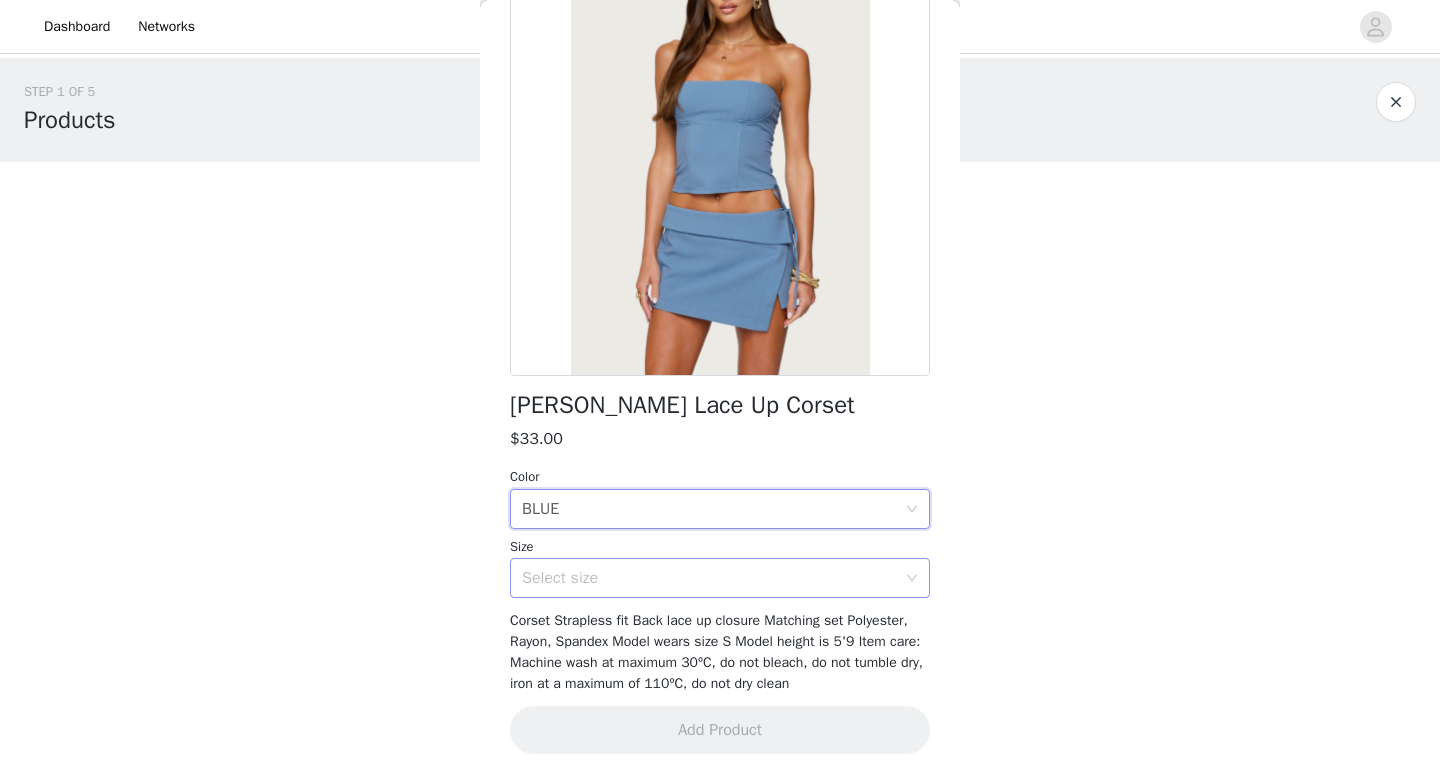 click on "Select size" at bounding box center (709, 578) 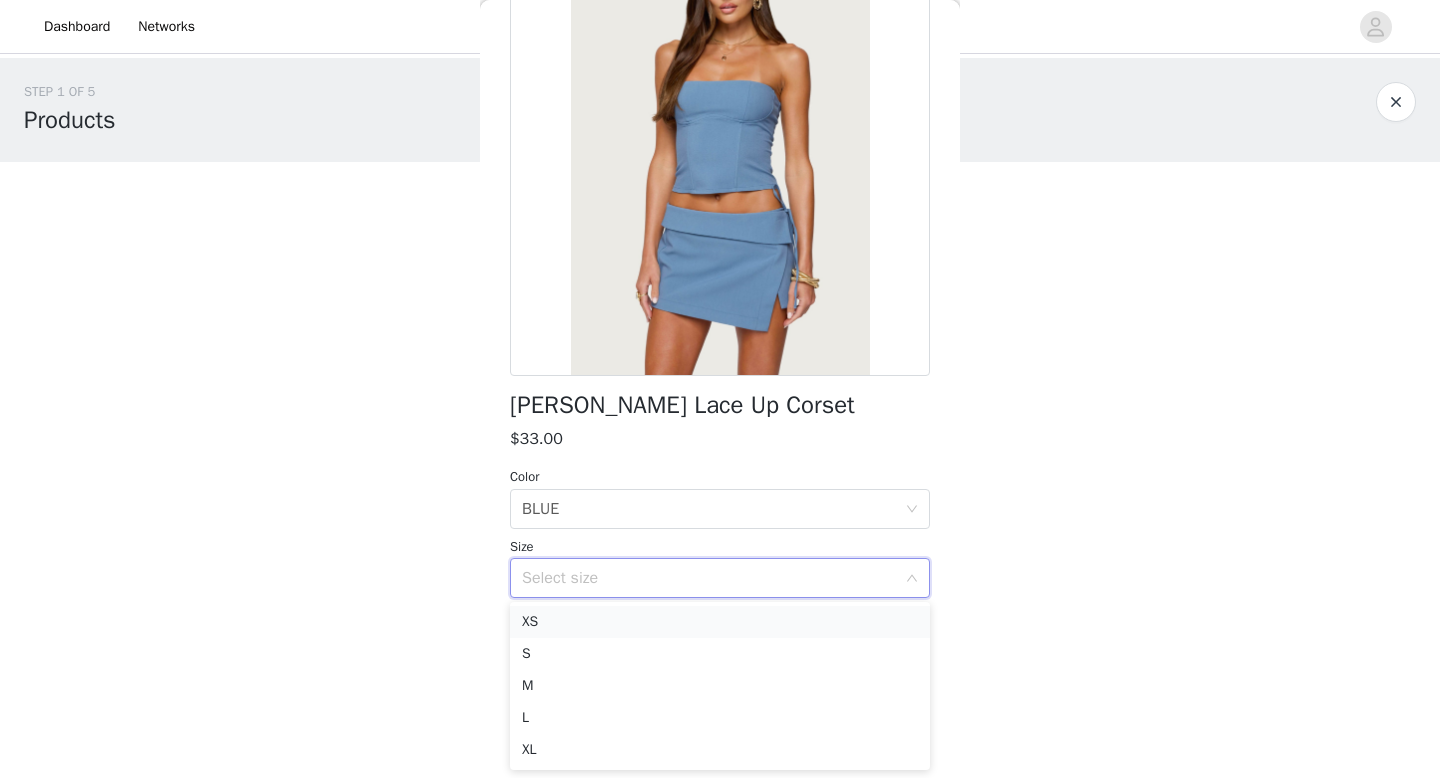 click on "XS" at bounding box center (720, 622) 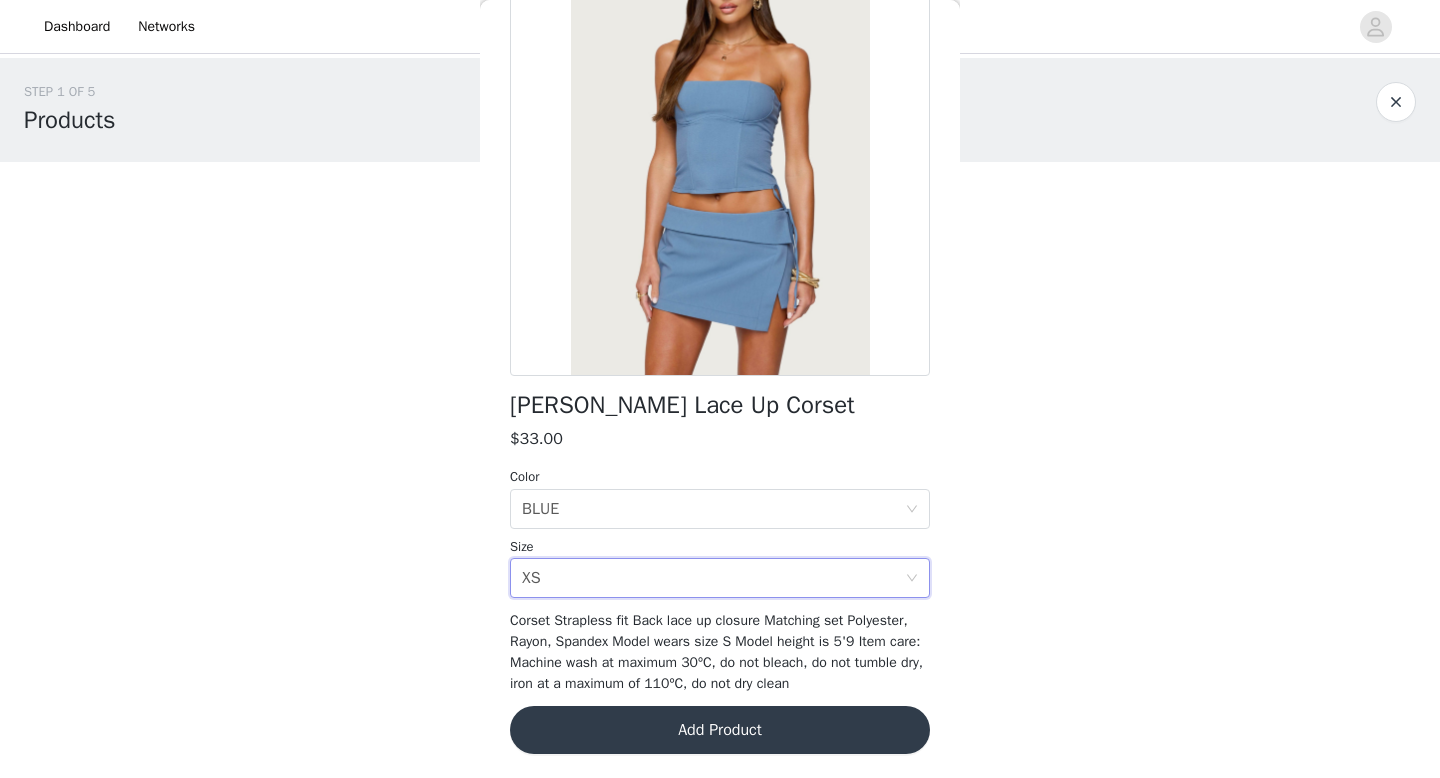 click on "Add Product" at bounding box center (720, 730) 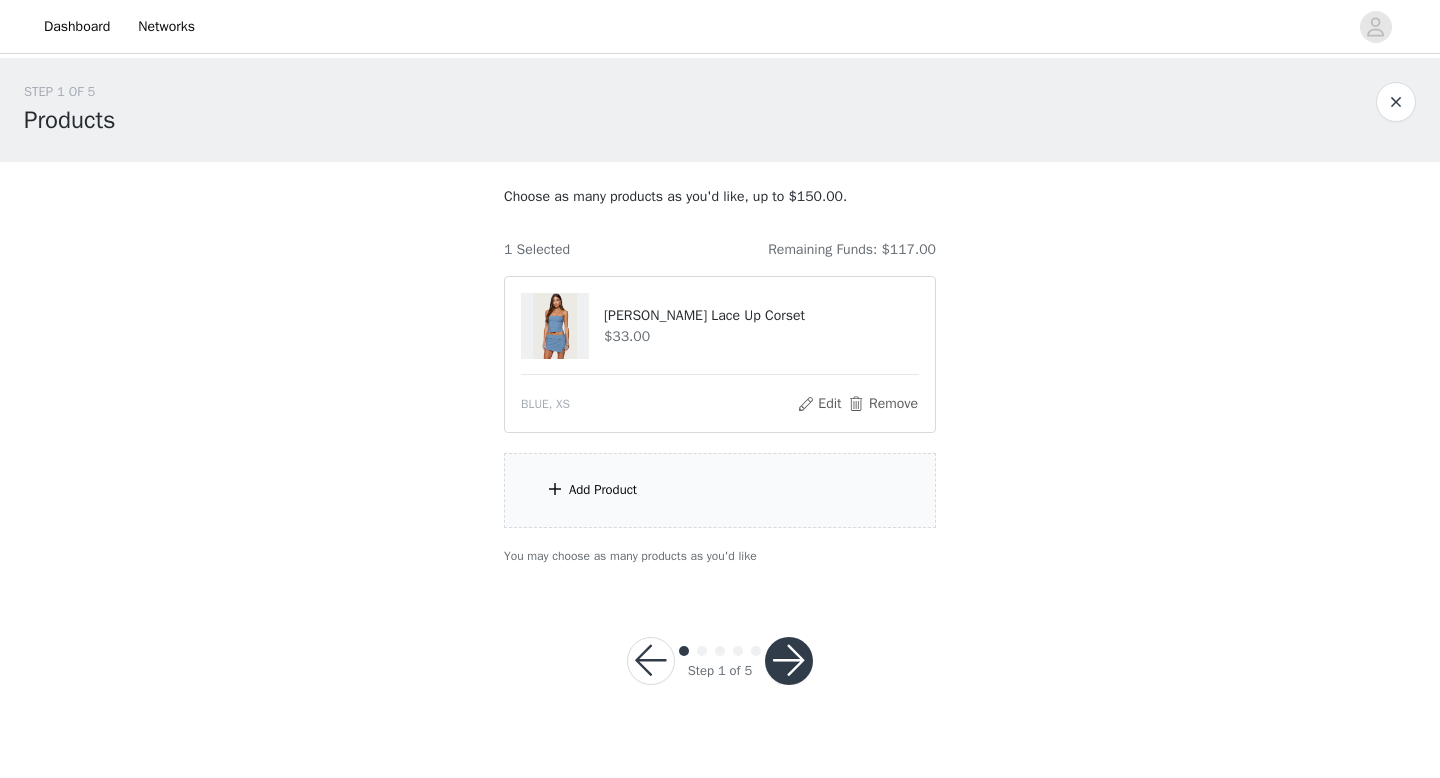 click on "Add Product" at bounding box center [720, 490] 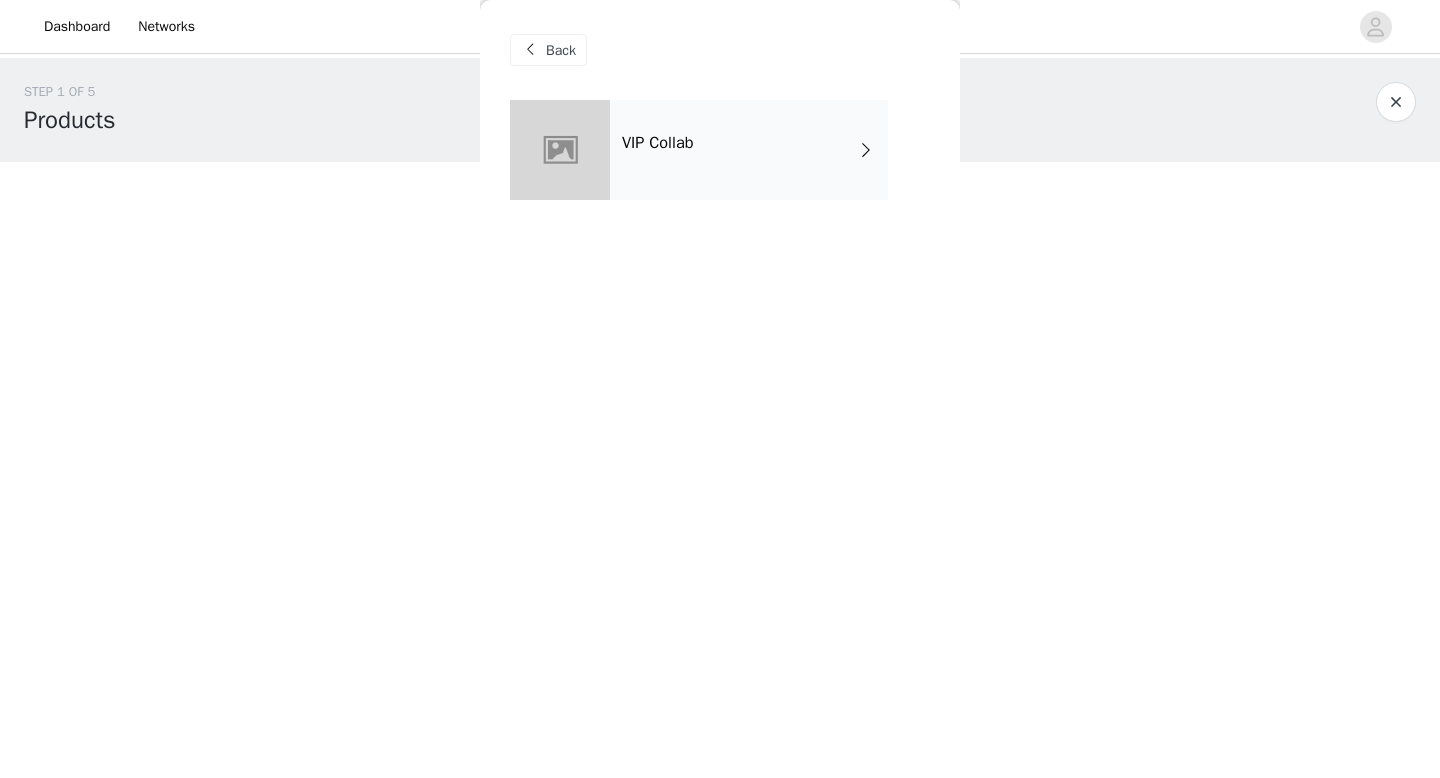 click on "VIP Collab" at bounding box center (749, 150) 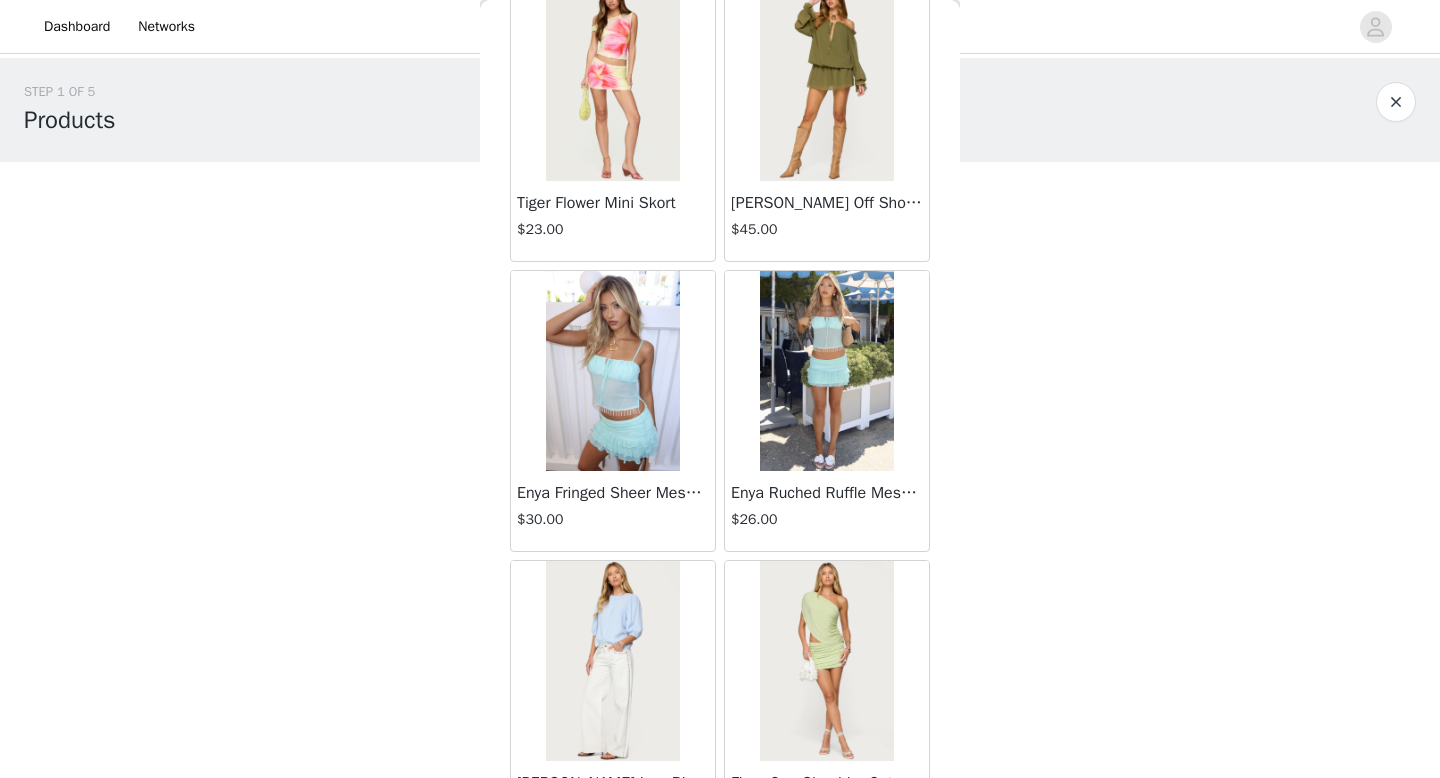 scroll, scrollTop: 2282, scrollLeft: 0, axis: vertical 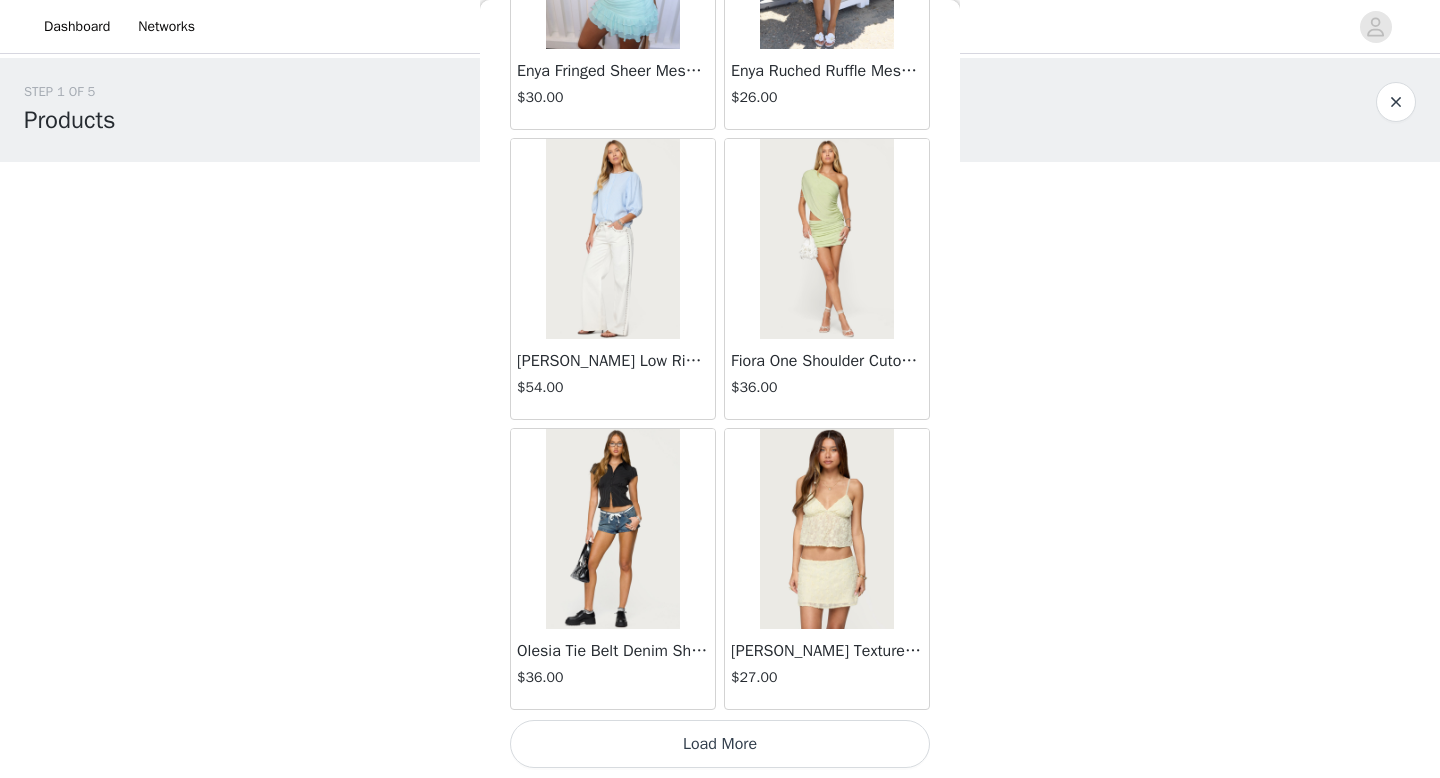 click on "Load More" at bounding box center [720, 744] 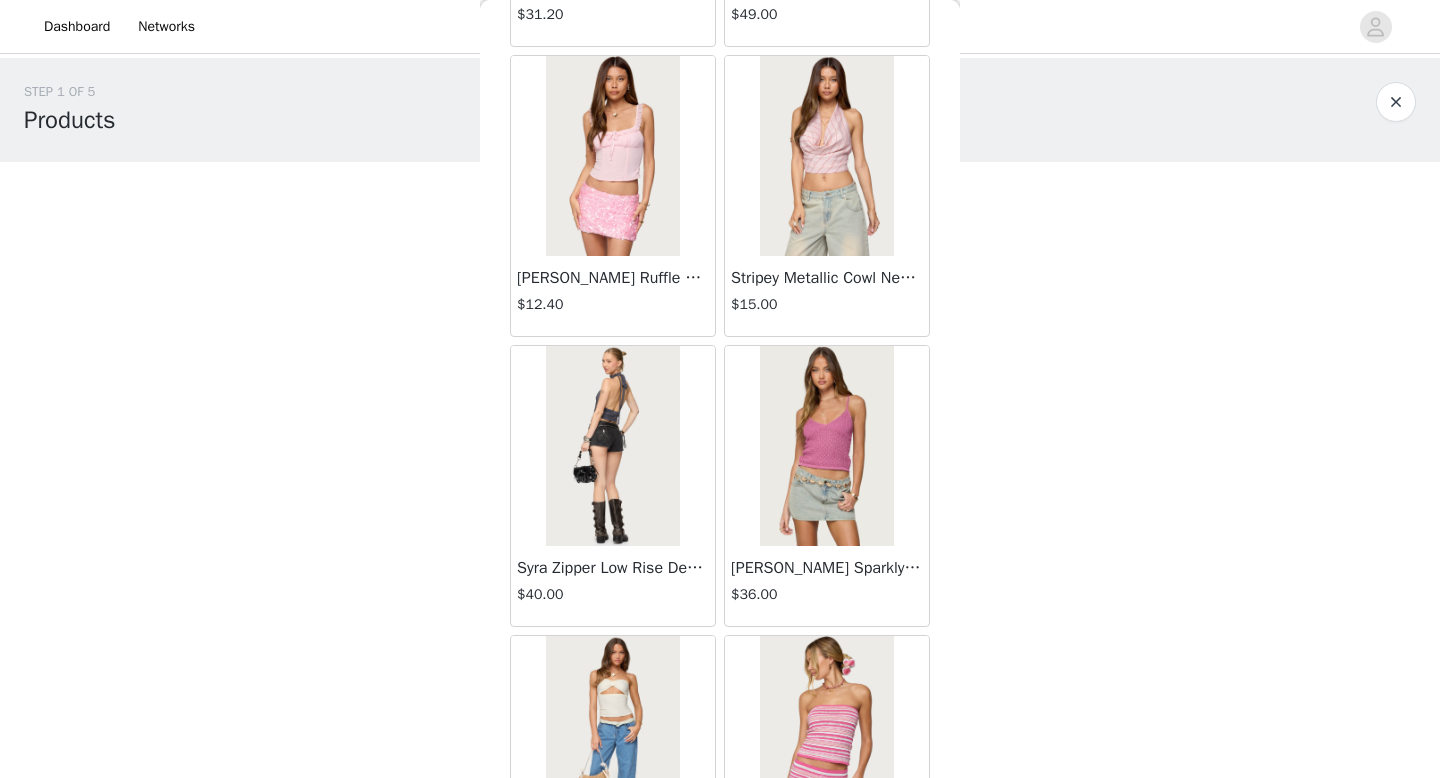scroll, scrollTop: 5182, scrollLeft: 0, axis: vertical 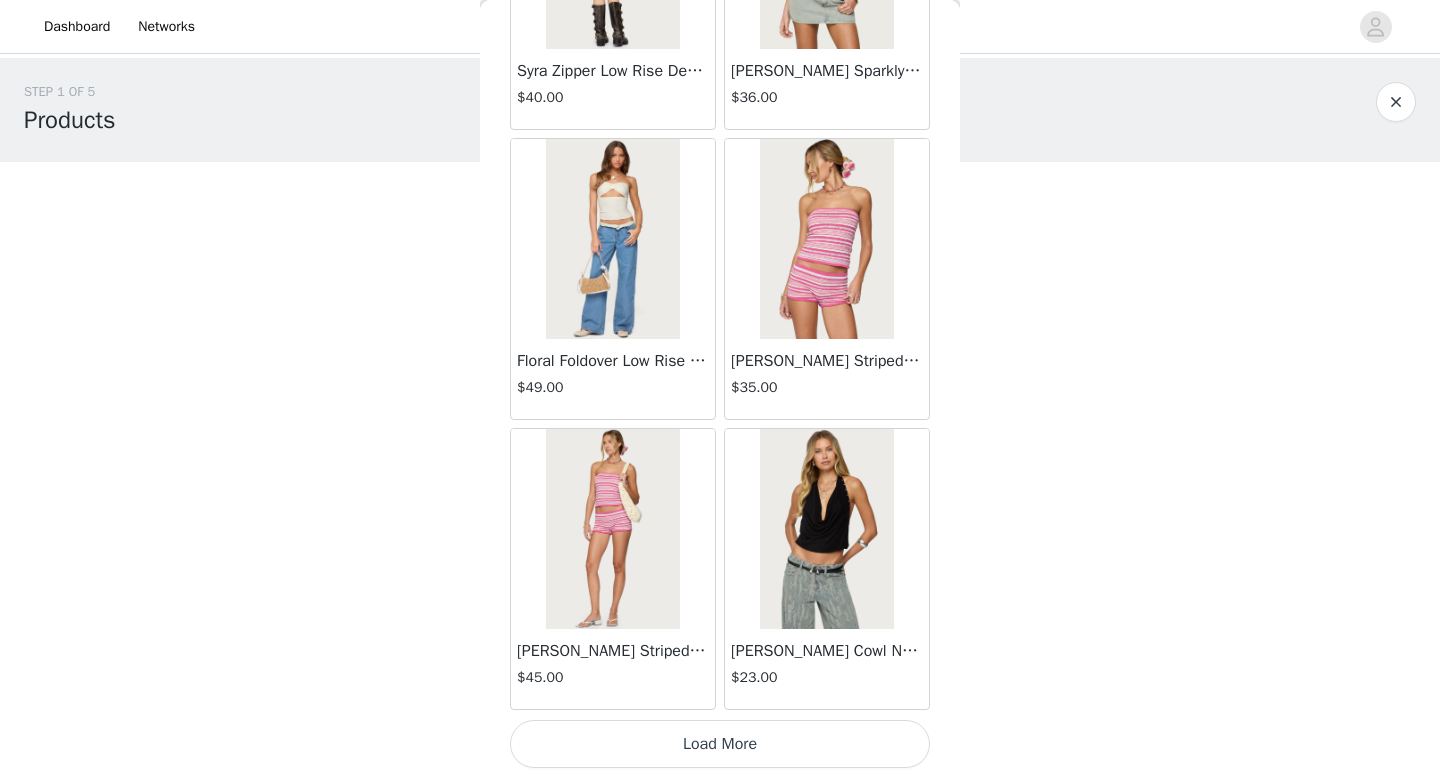 click on "Load More" at bounding box center [720, 744] 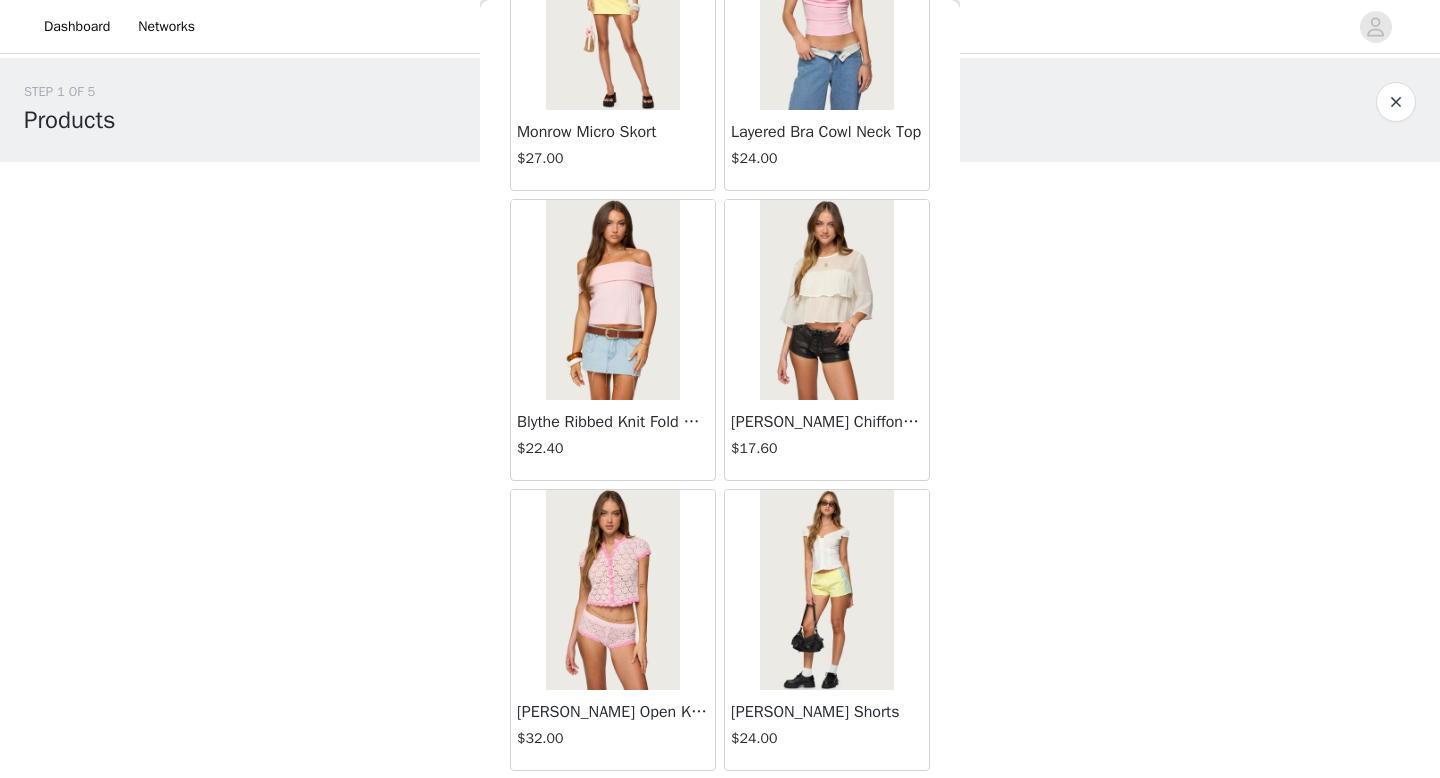 scroll, scrollTop: 8082, scrollLeft: 0, axis: vertical 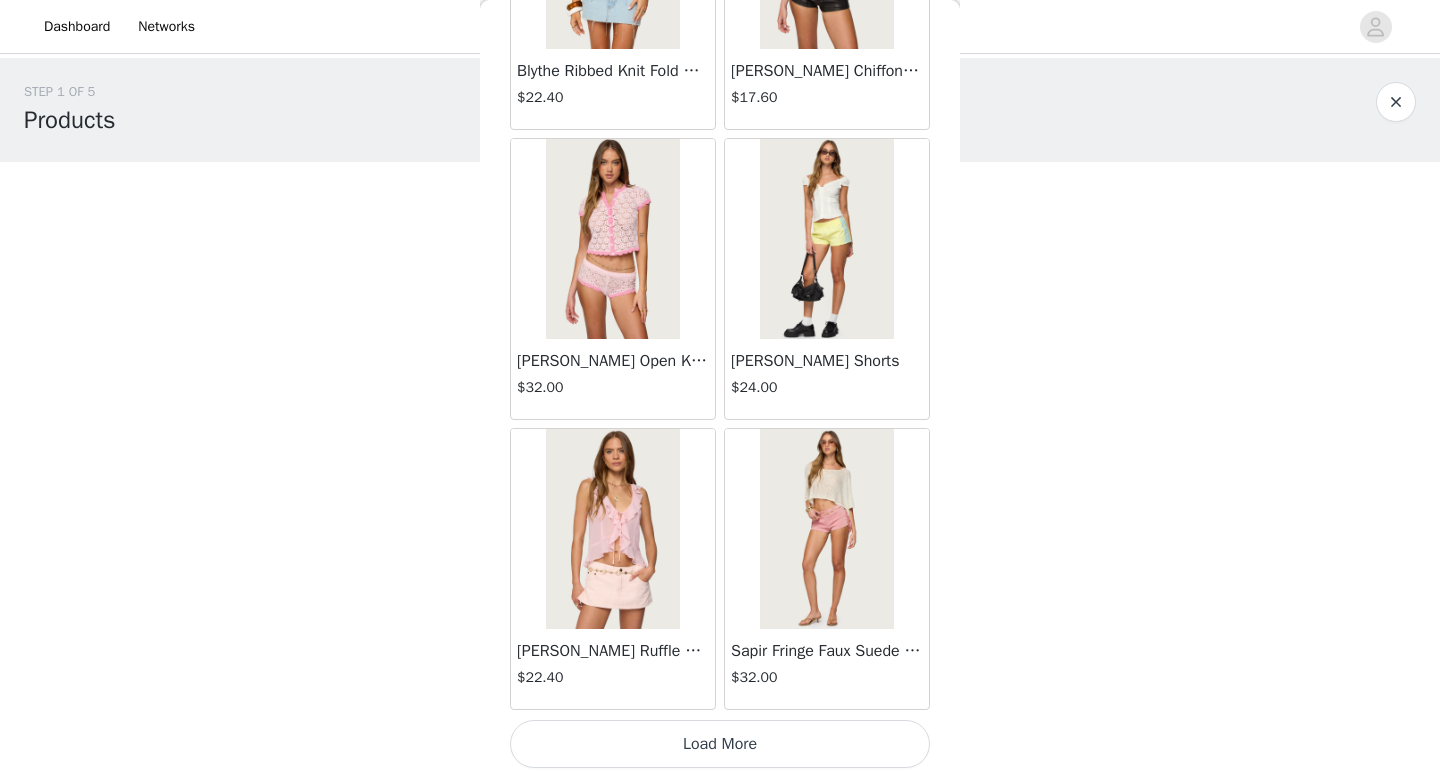 click on "Load More" at bounding box center (720, 744) 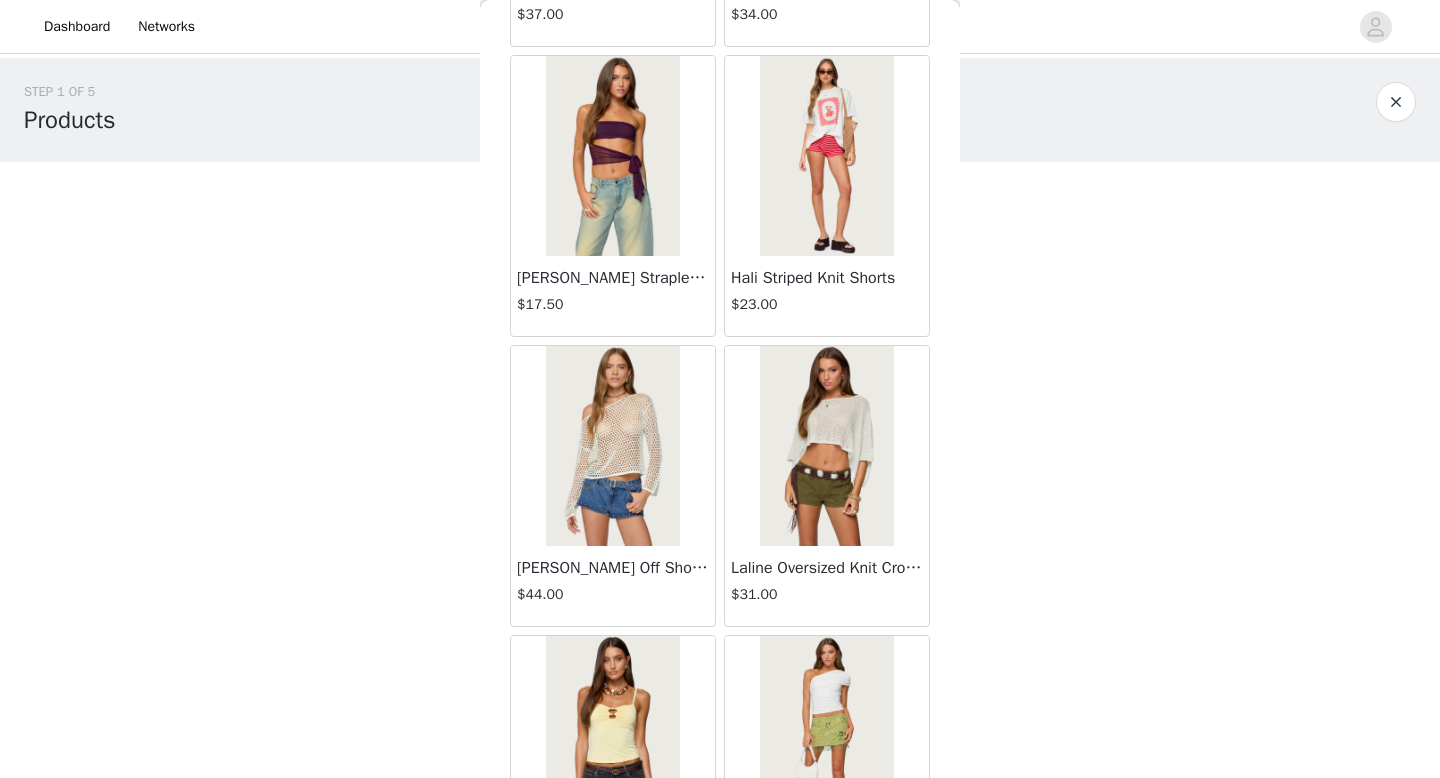 scroll, scrollTop: 10982, scrollLeft: 0, axis: vertical 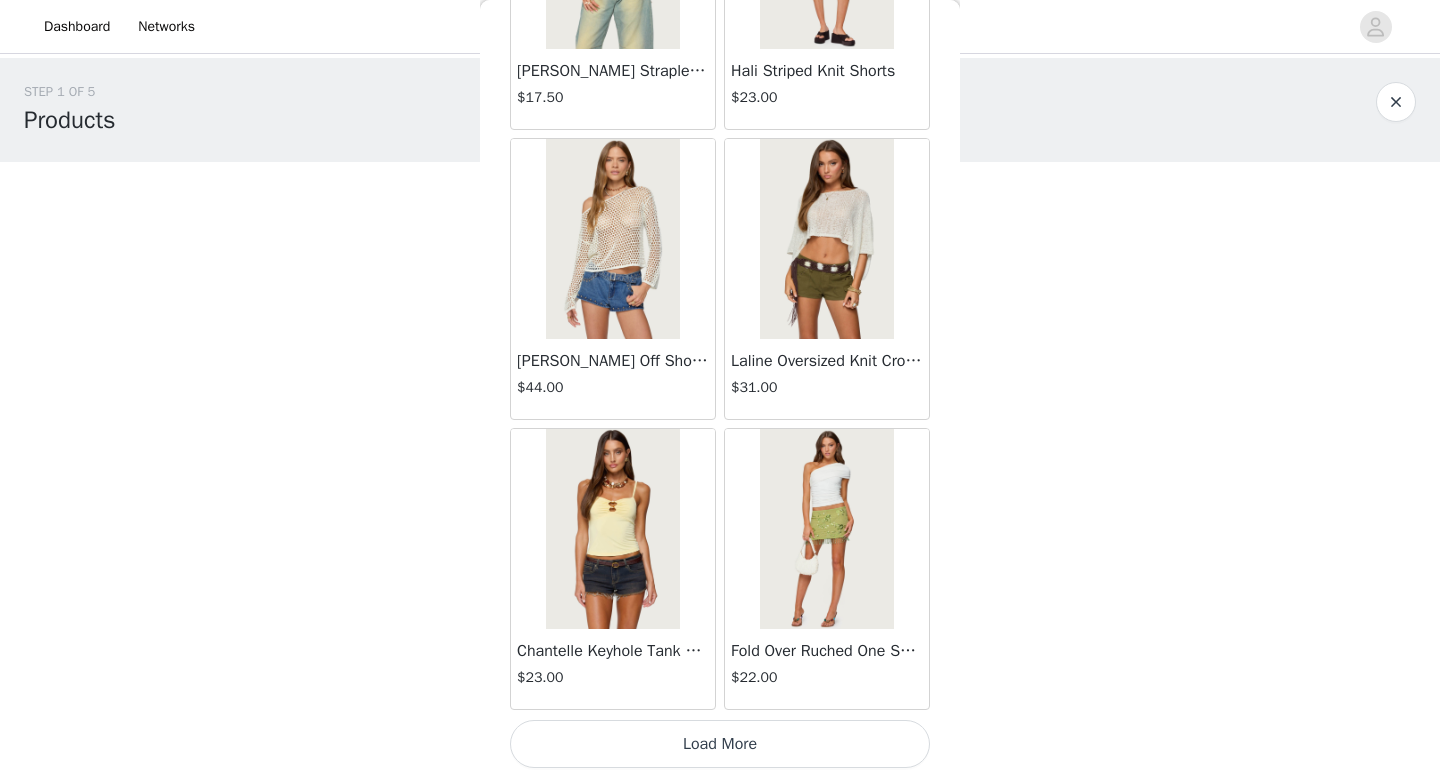 click on "Load More" at bounding box center [720, 744] 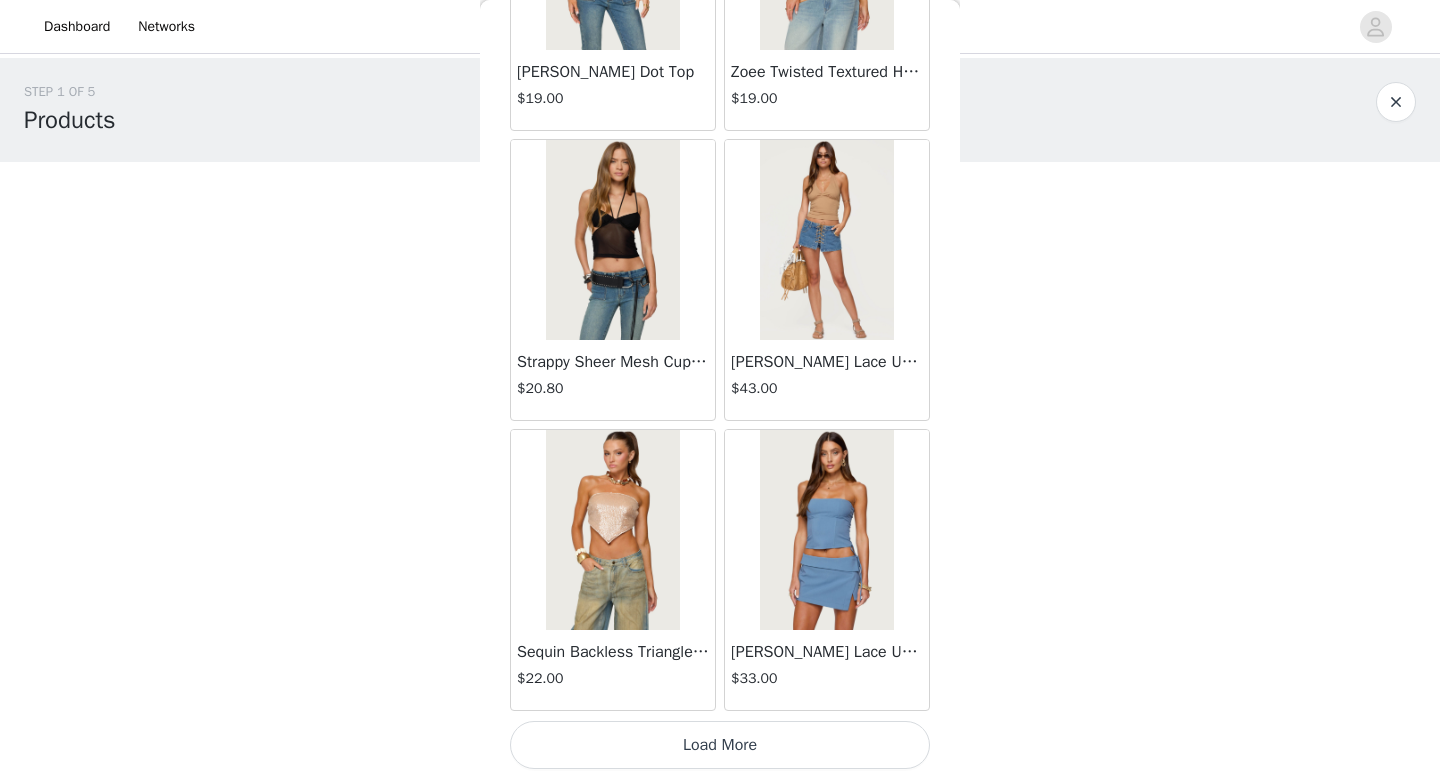 scroll, scrollTop: 13882, scrollLeft: 0, axis: vertical 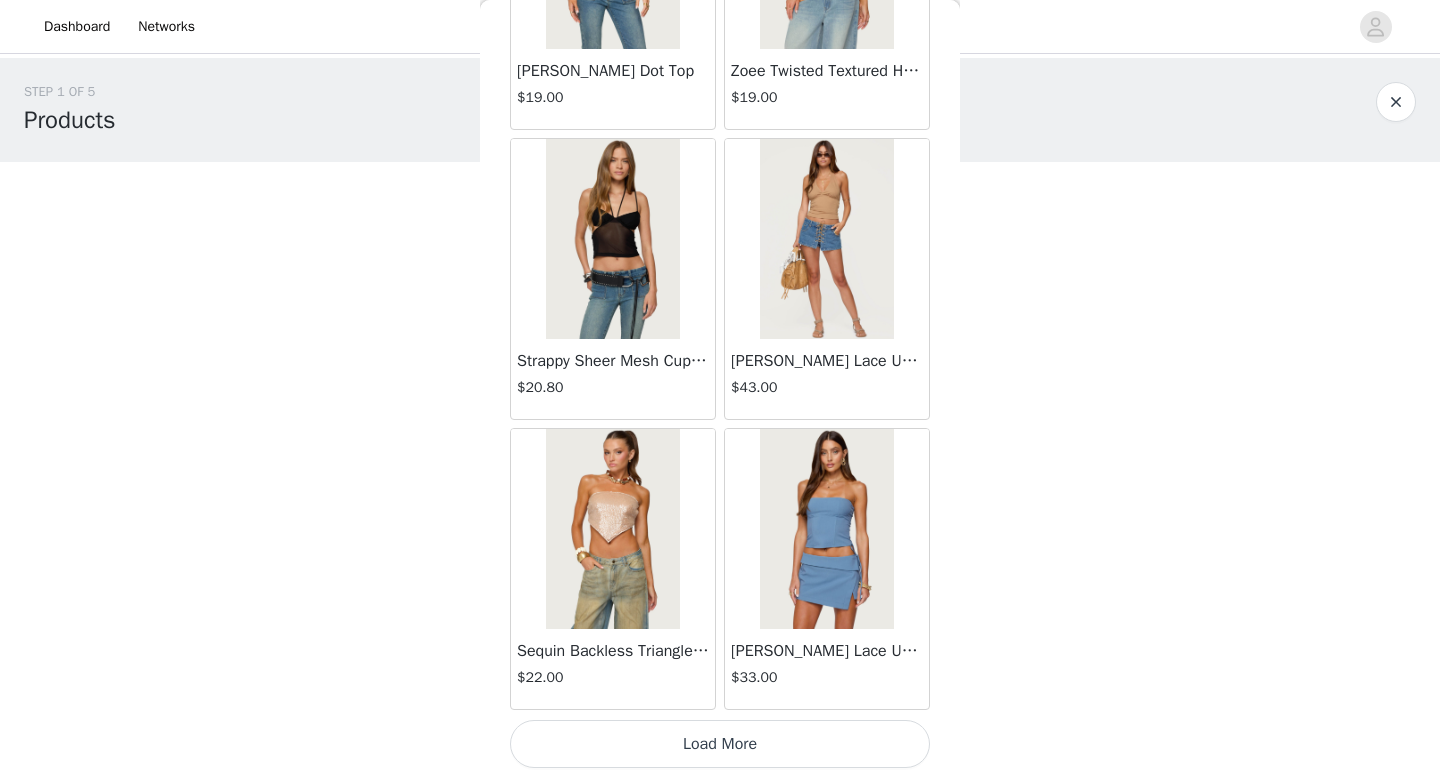 click on "Load More" at bounding box center (720, 744) 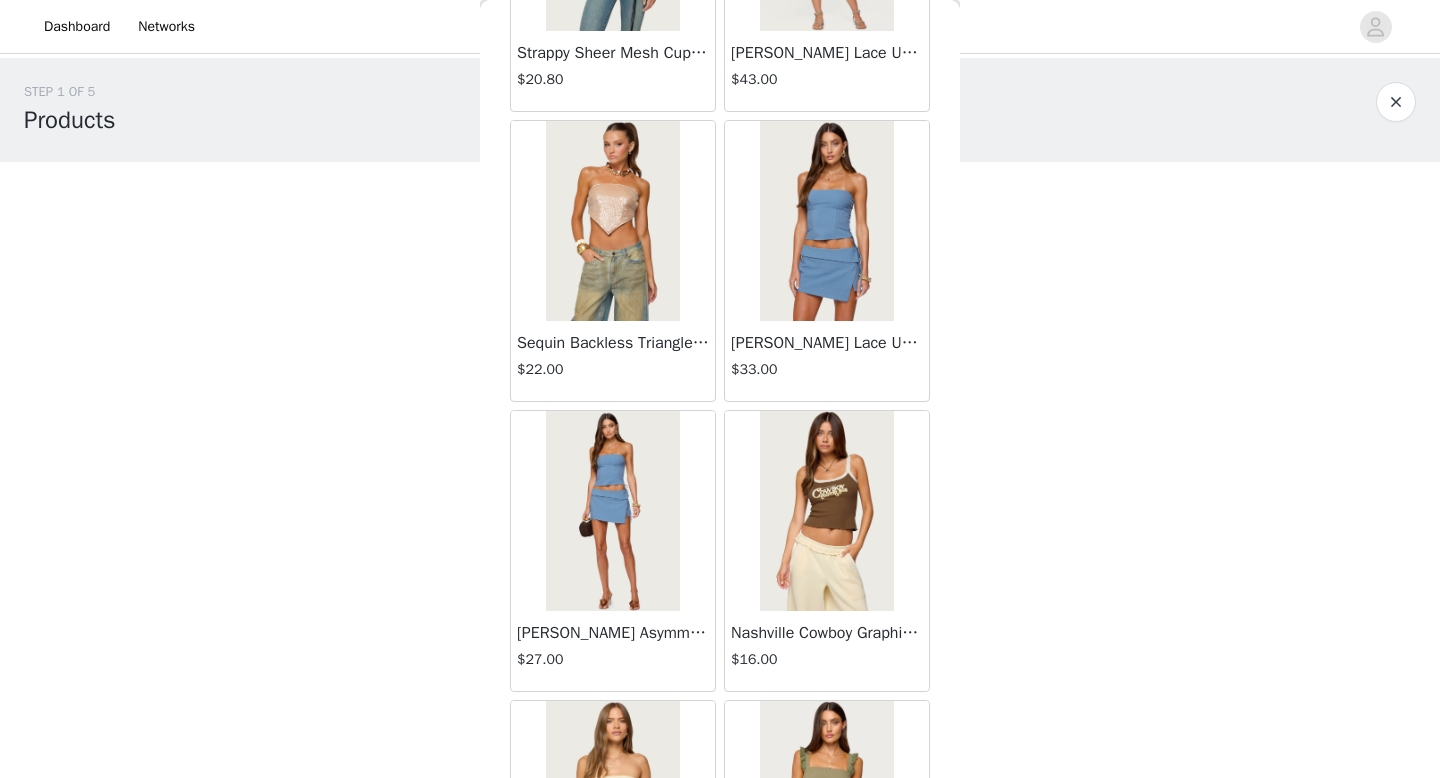scroll, scrollTop: 14209, scrollLeft: 0, axis: vertical 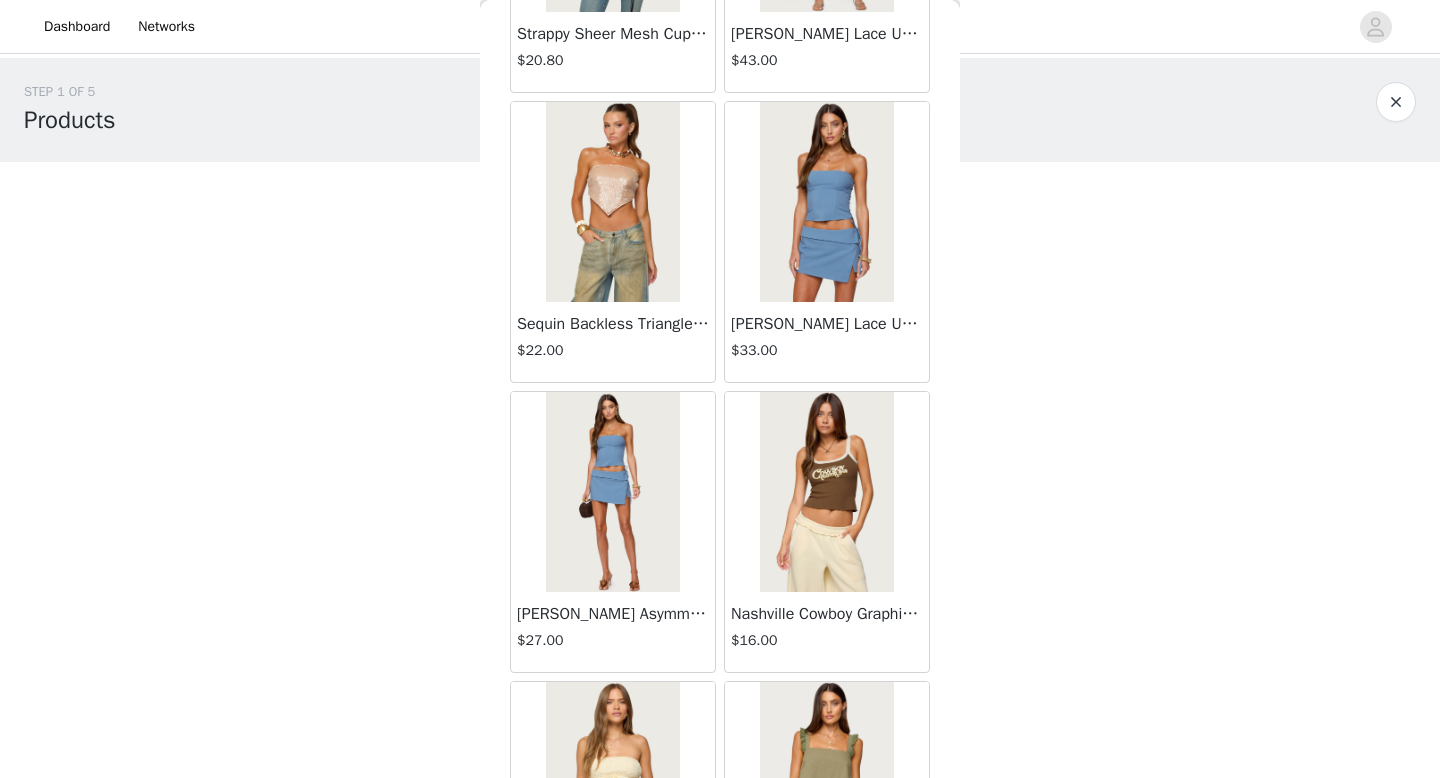 click on "$27.00" at bounding box center [613, 640] 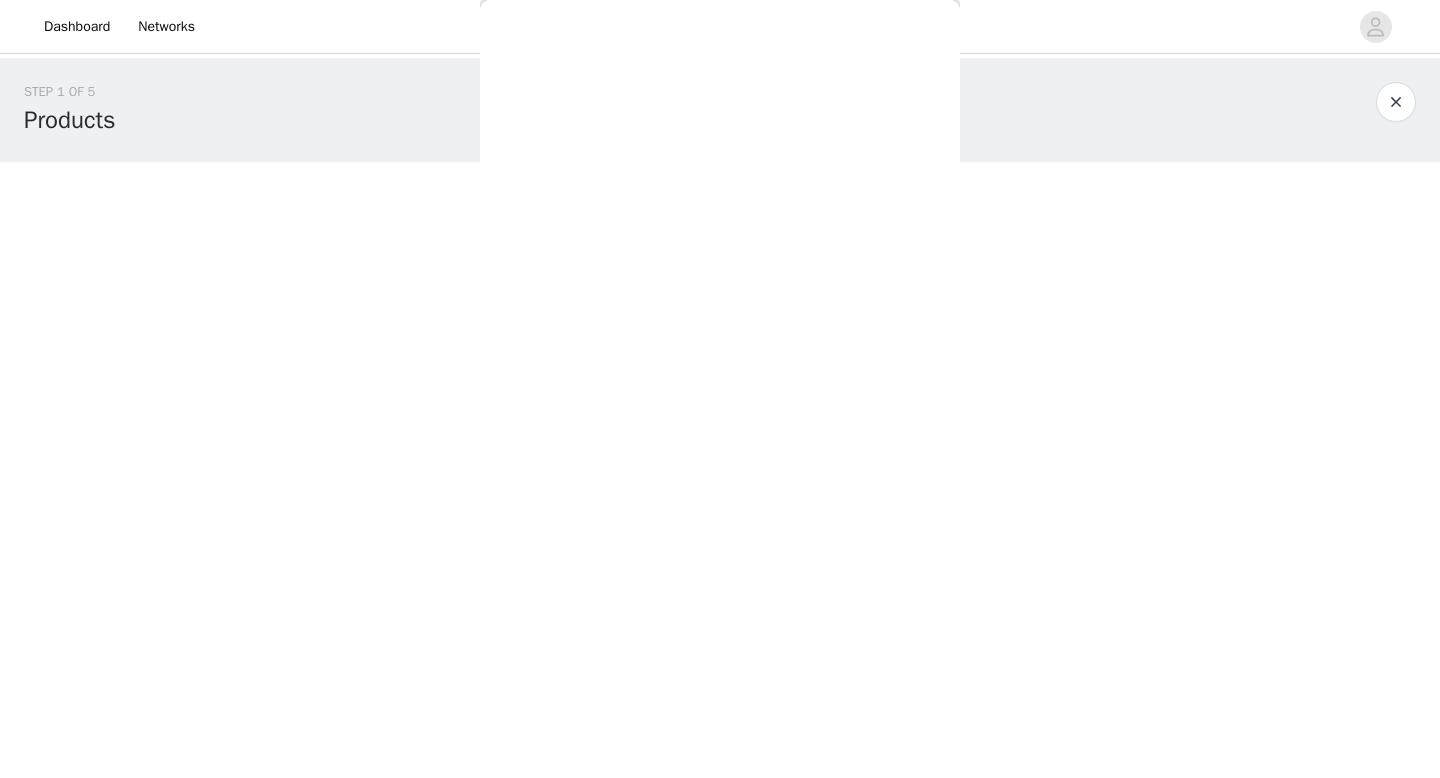 scroll, scrollTop: 195, scrollLeft: 0, axis: vertical 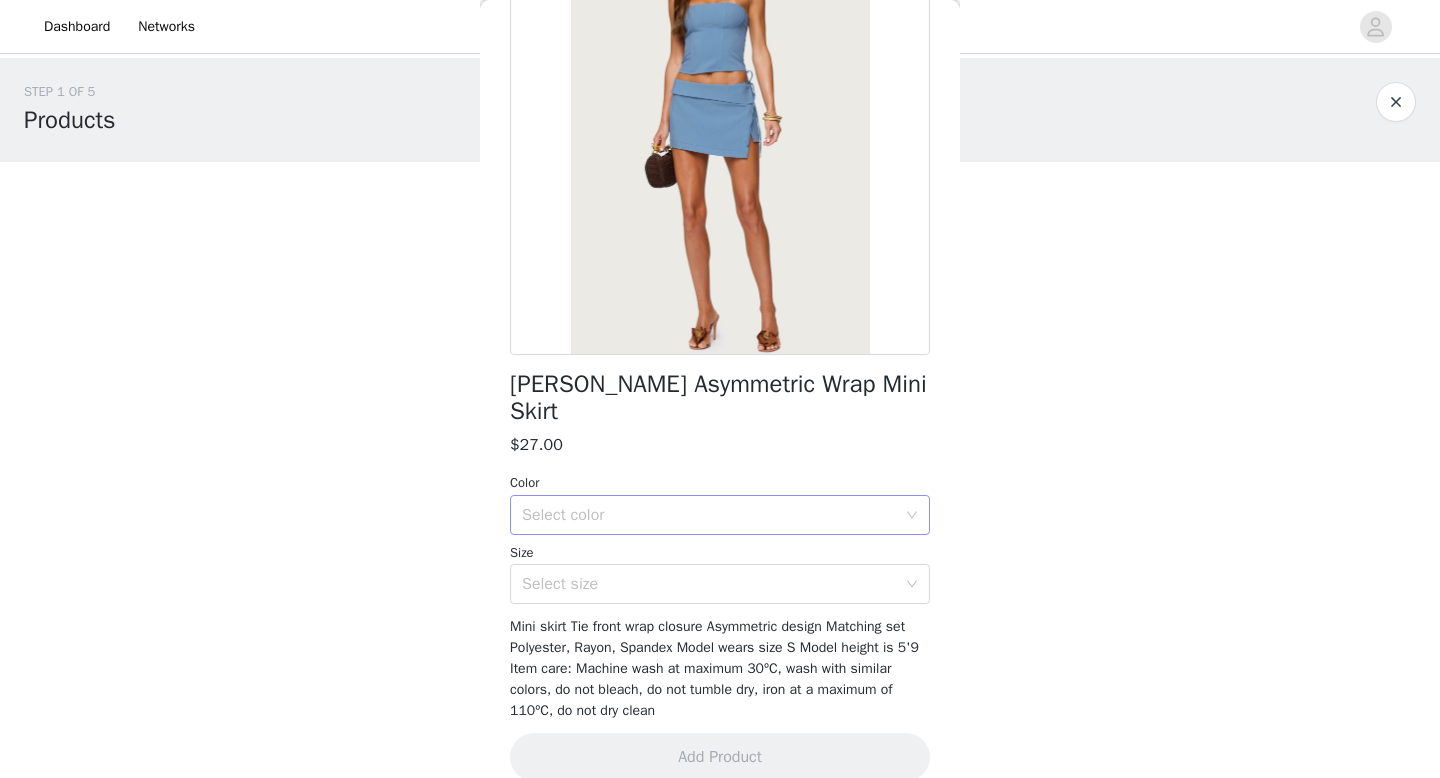 click on "Select color" at bounding box center (713, 515) 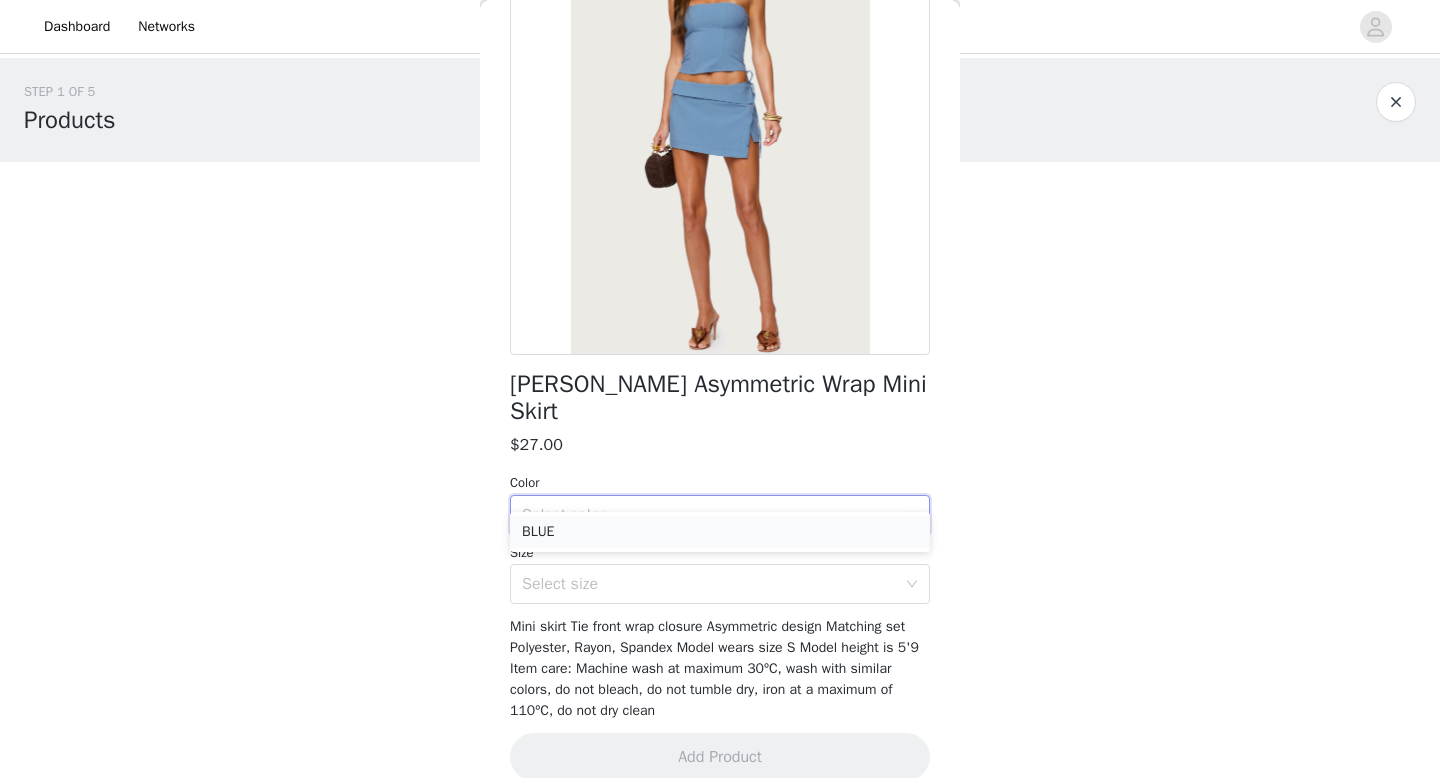 click on "BLUE" at bounding box center [720, 532] 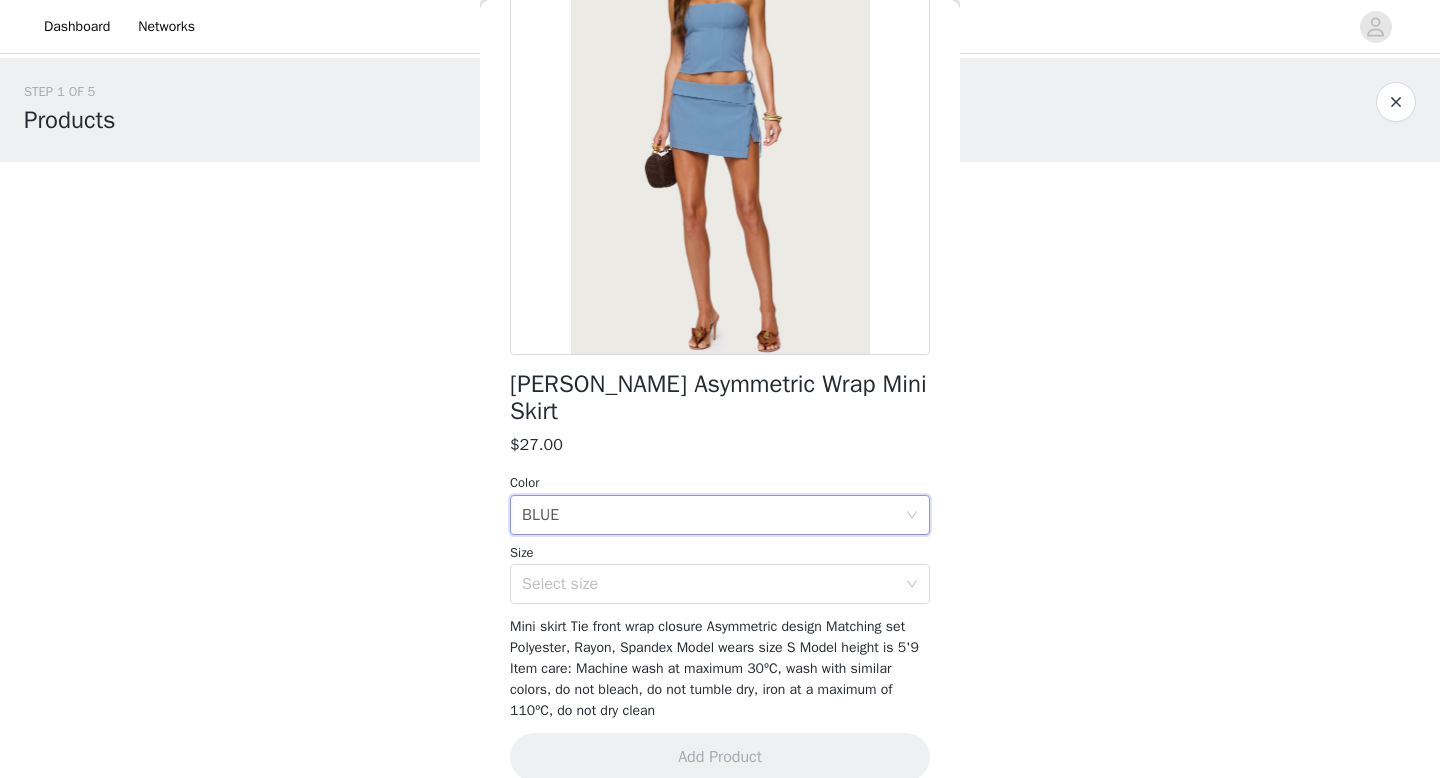 click on "[PERSON_NAME] Asymmetric Wrap Mini Skirt       $27.00         Color   Select color BLUE Size   Select size   Mini skirt Tie front wrap closure Asymmetric design Matching set Polyester, Rayon, Spandex Model wears size S Model height is 5'9 Item care: Machine wash at maximum 30ºC, wash with similar colors, do not bleach, do not tumble dry, iron at a maximum of 110ºC, do not dry clean   Add Product" at bounding box center [720, 355] 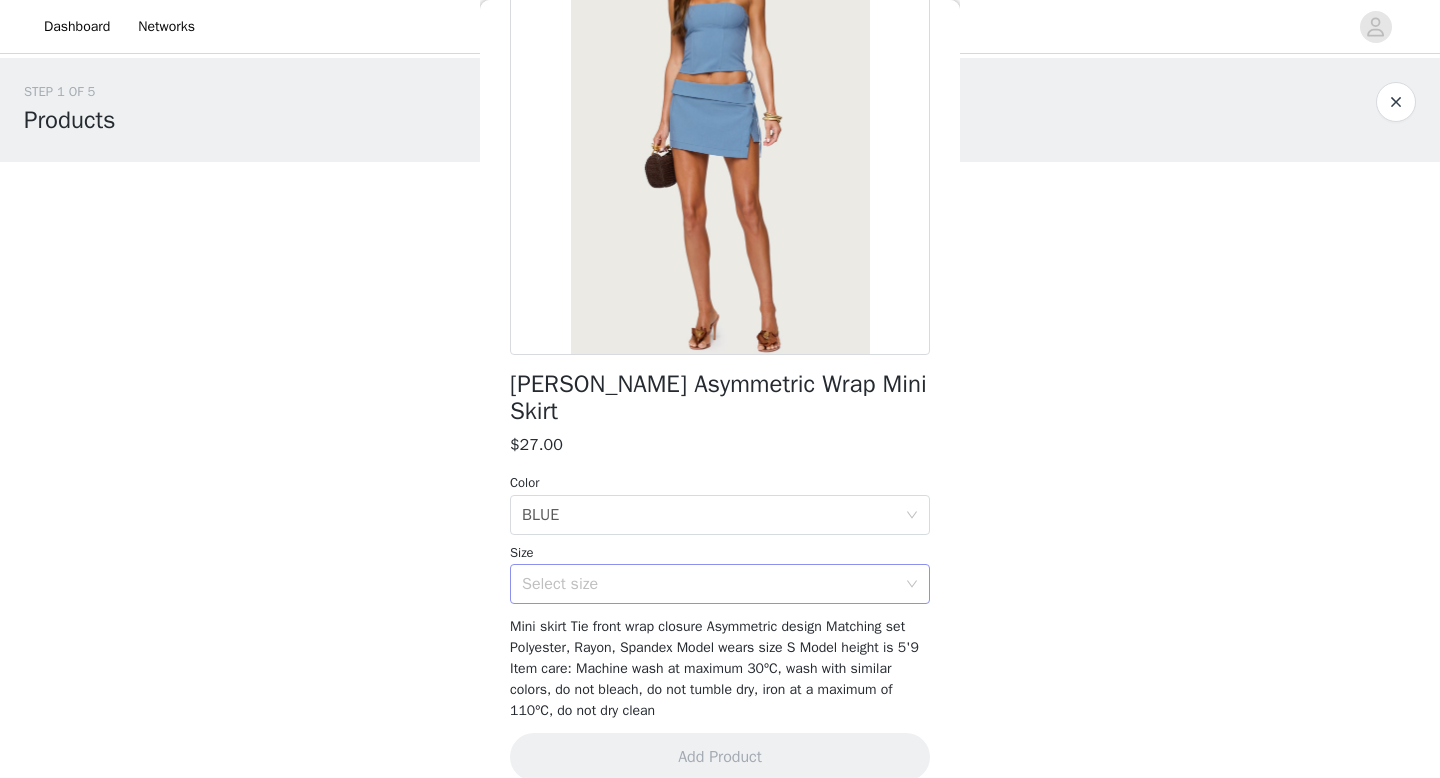 click on "Select size" at bounding box center (709, 584) 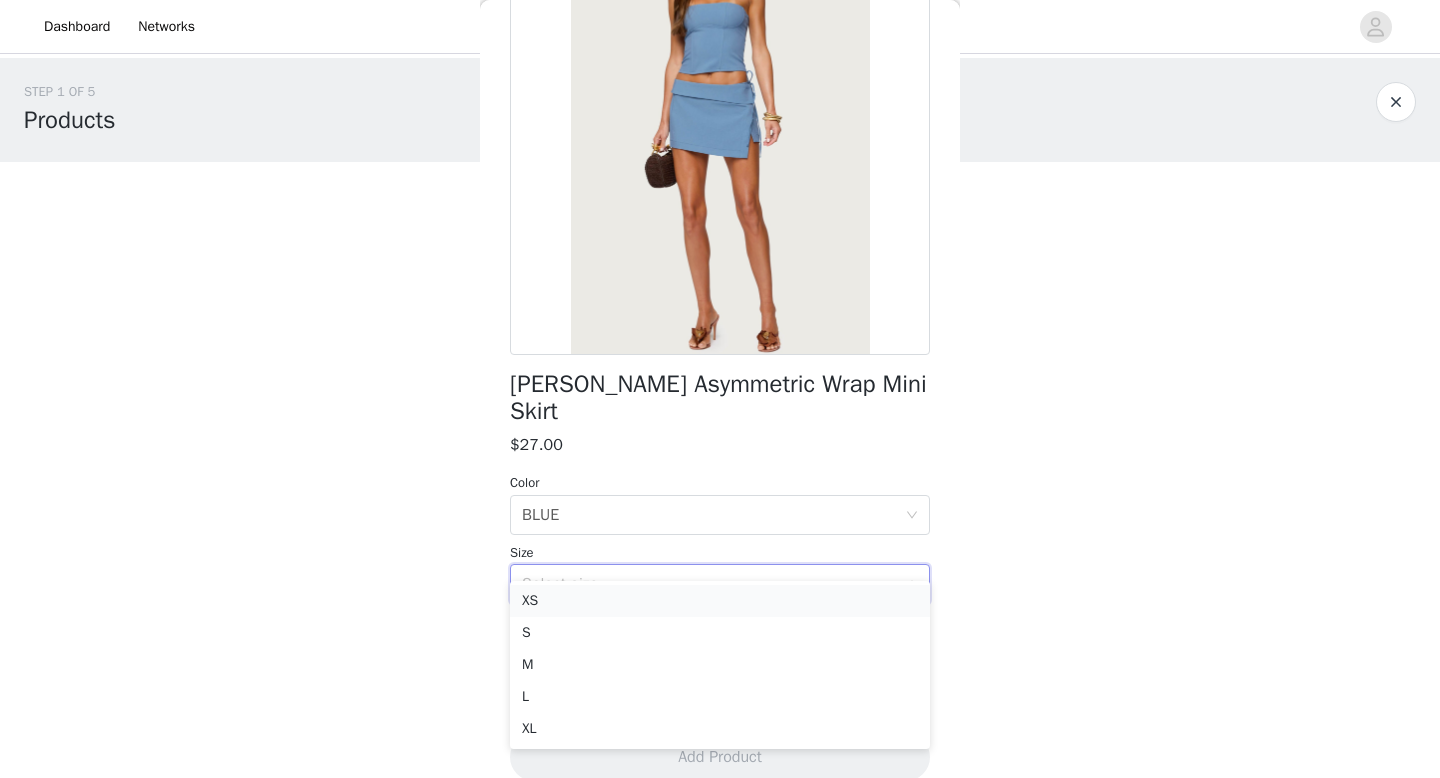 click on "XS" at bounding box center (720, 601) 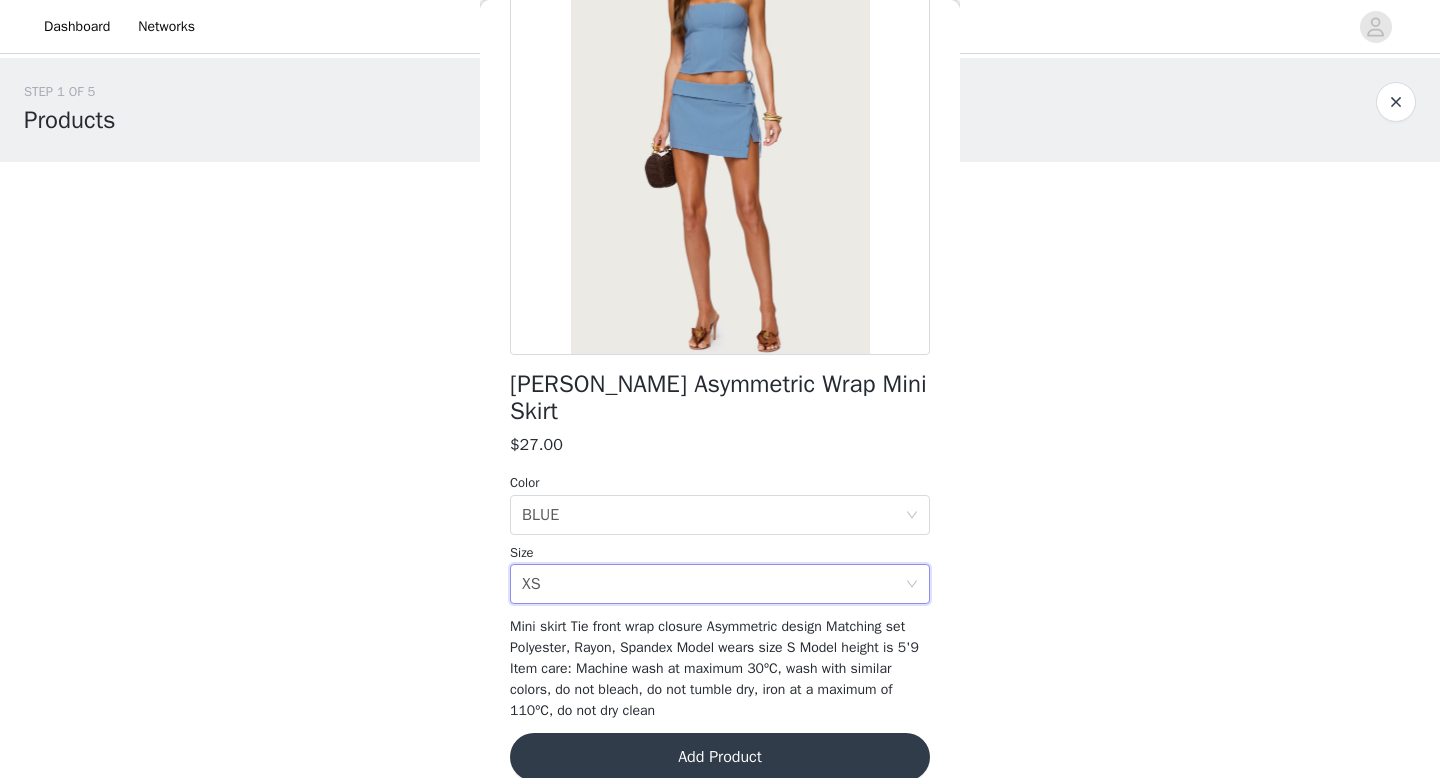 click on "[PERSON_NAME] Asymmetric Wrap Mini Skirt       $27.00         Color   Select color BLUE Size   Select size XS   Mini skirt Tie front wrap closure Asymmetric design Matching set Polyester, Rayon, Spandex Model wears size S Model height is 5'9 Item care: Machine wash at maximum 30ºC, wash with similar colors, do not bleach, do not tumble dry, iron at a maximum of 110ºC, do not dry clean   Add Product" at bounding box center [720, 355] 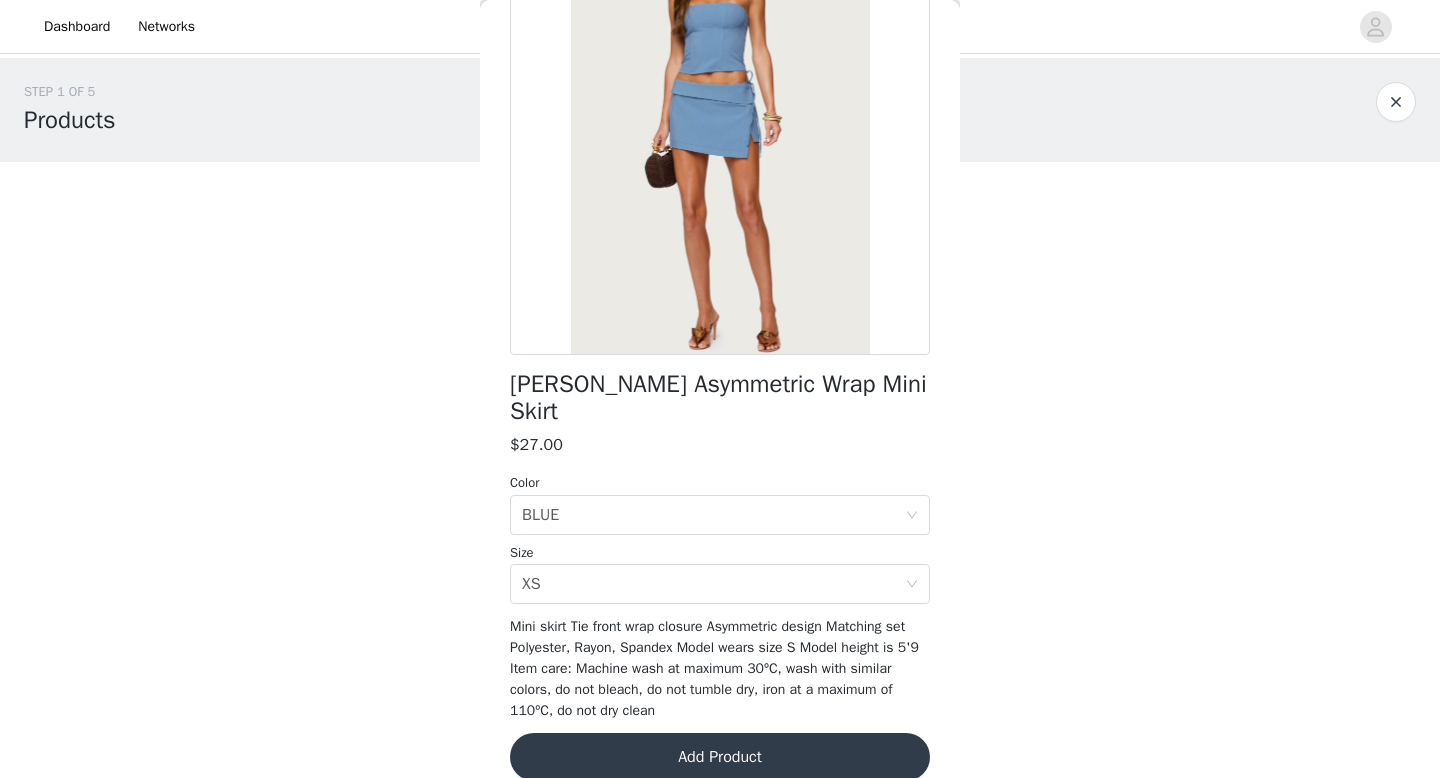 click on "Add Product" at bounding box center [720, 757] 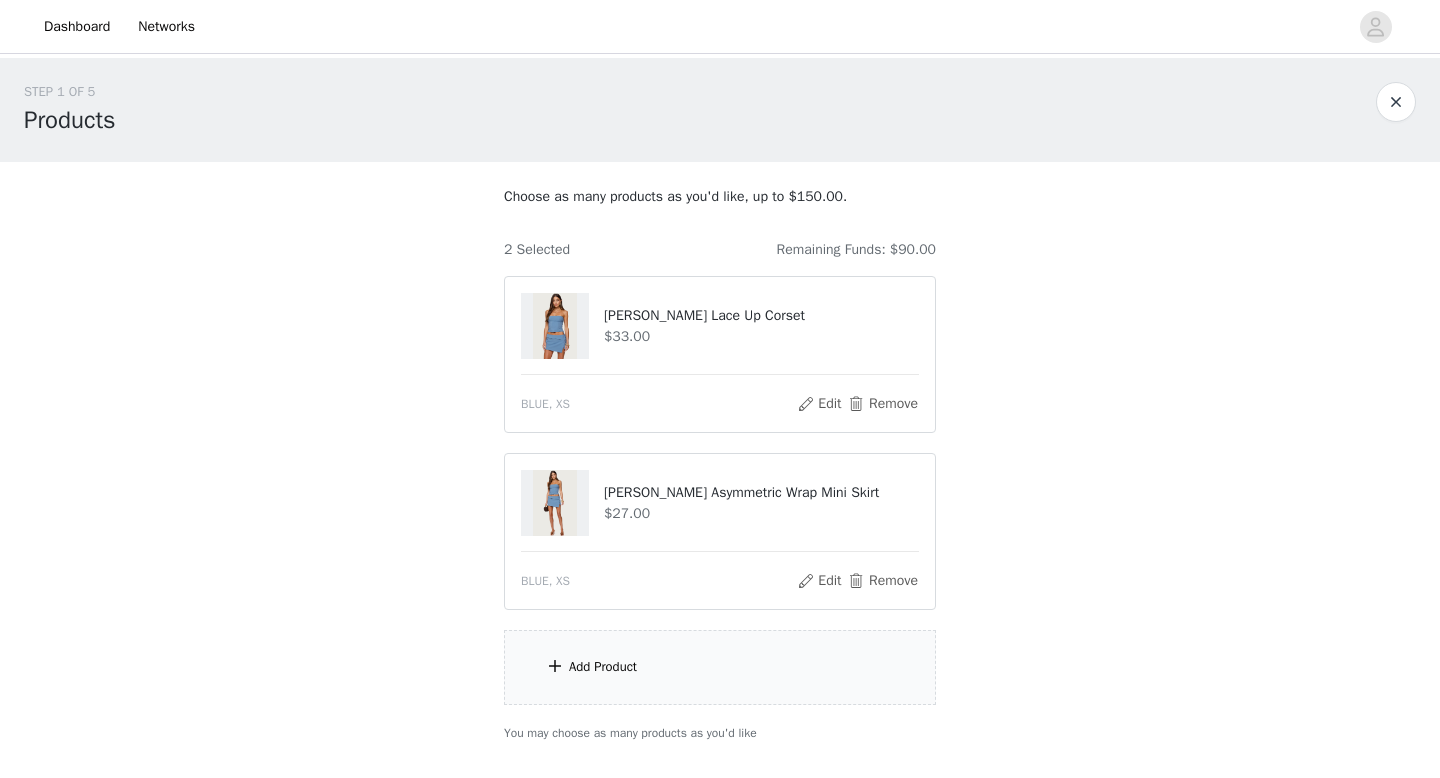 click on "Add Product" at bounding box center (720, 667) 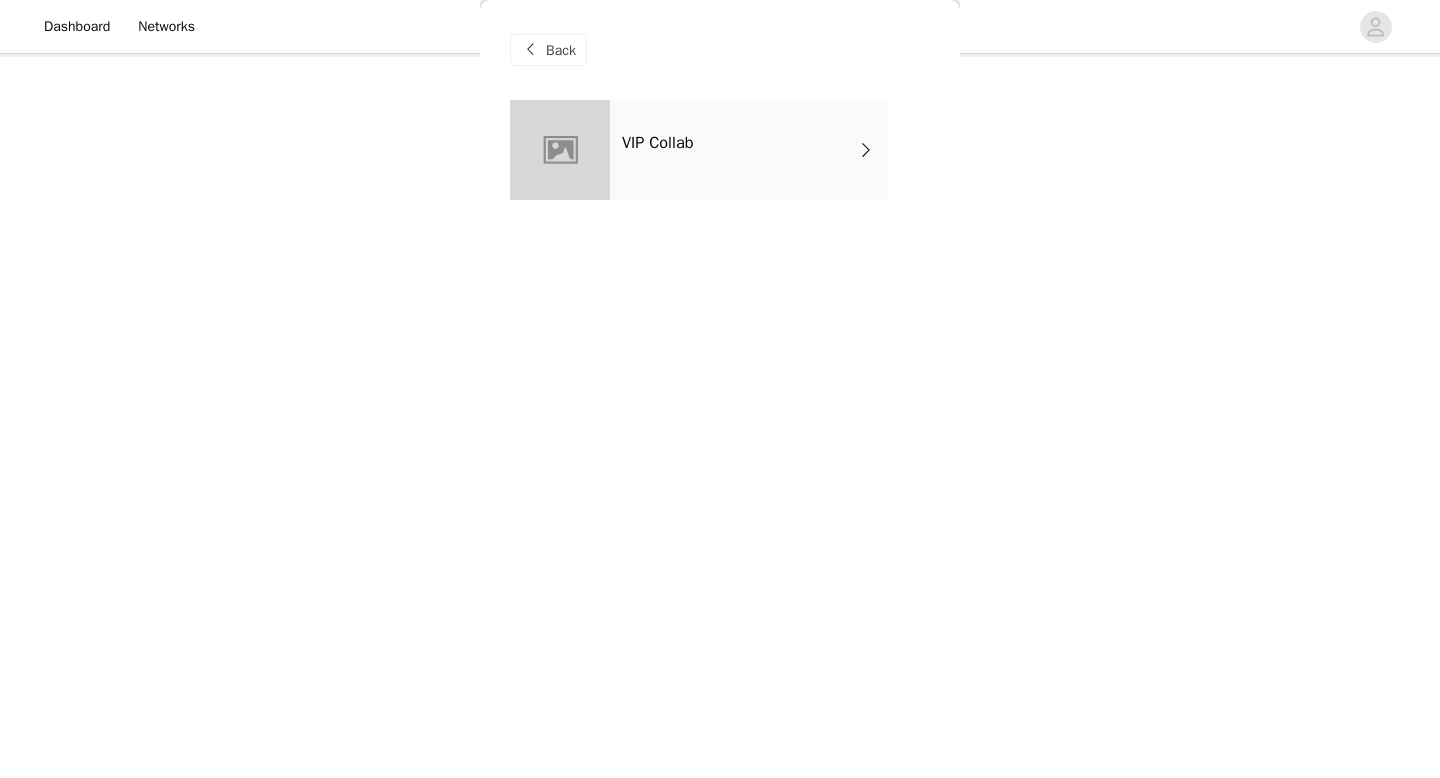 scroll, scrollTop: 132, scrollLeft: 0, axis: vertical 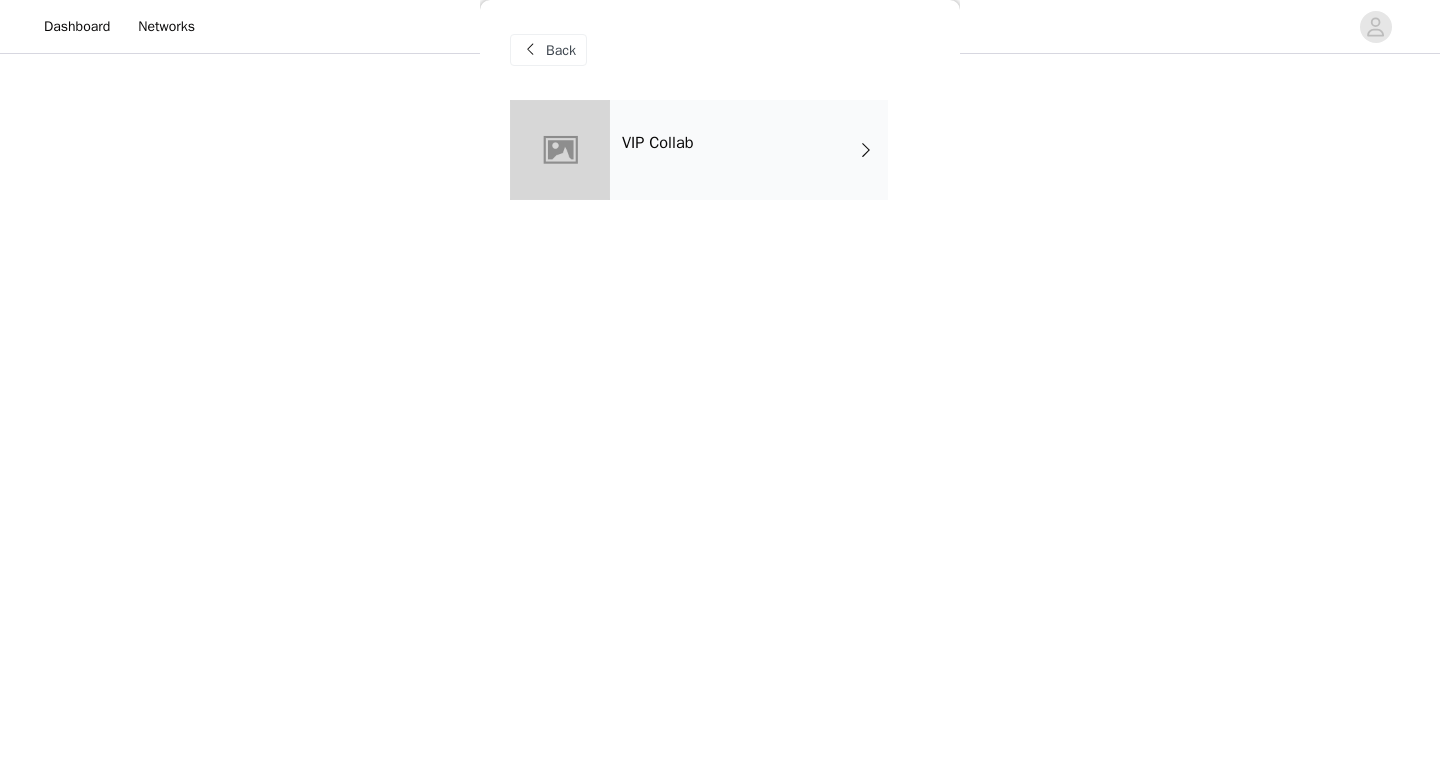 click on "VIP Collab" at bounding box center (749, 150) 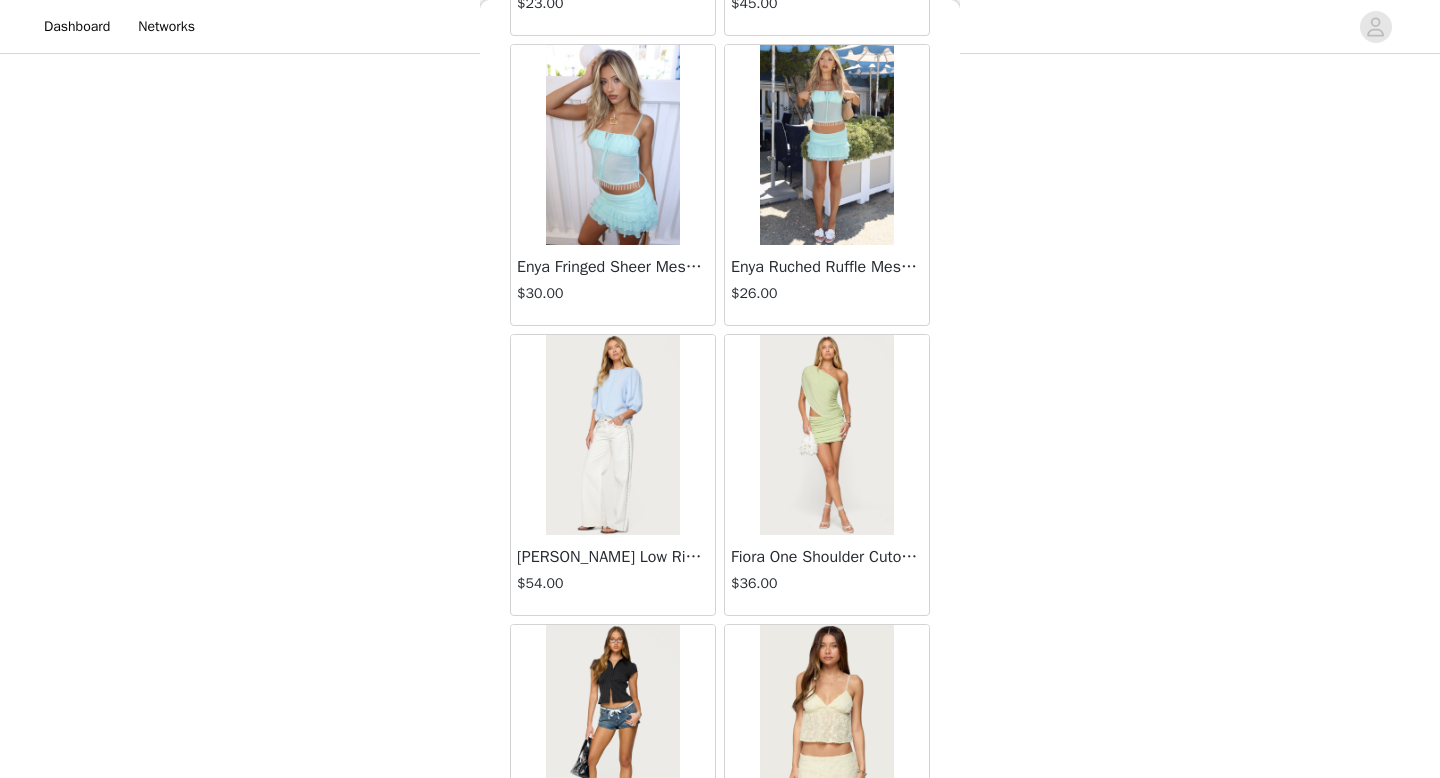 scroll, scrollTop: 2282, scrollLeft: 0, axis: vertical 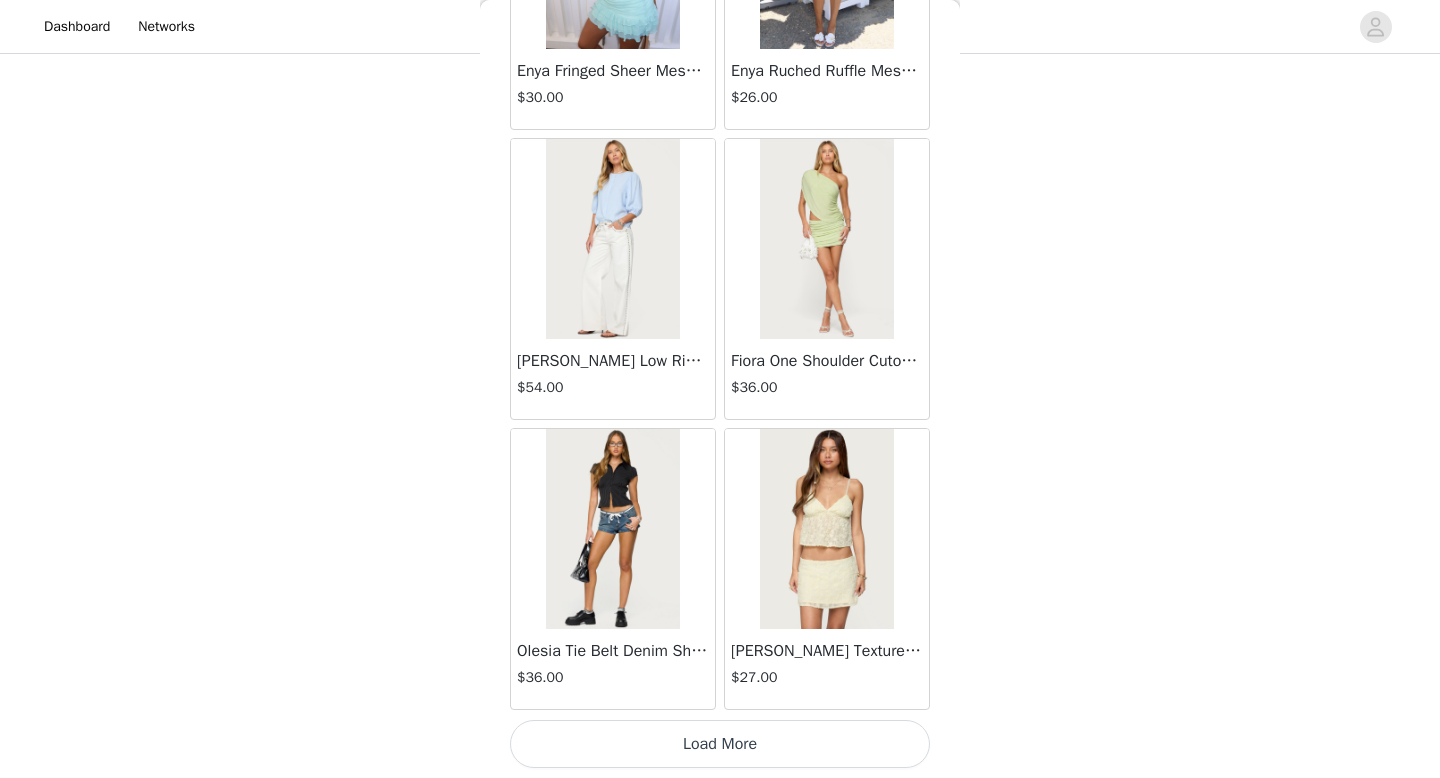 click on "Load More" at bounding box center [720, 744] 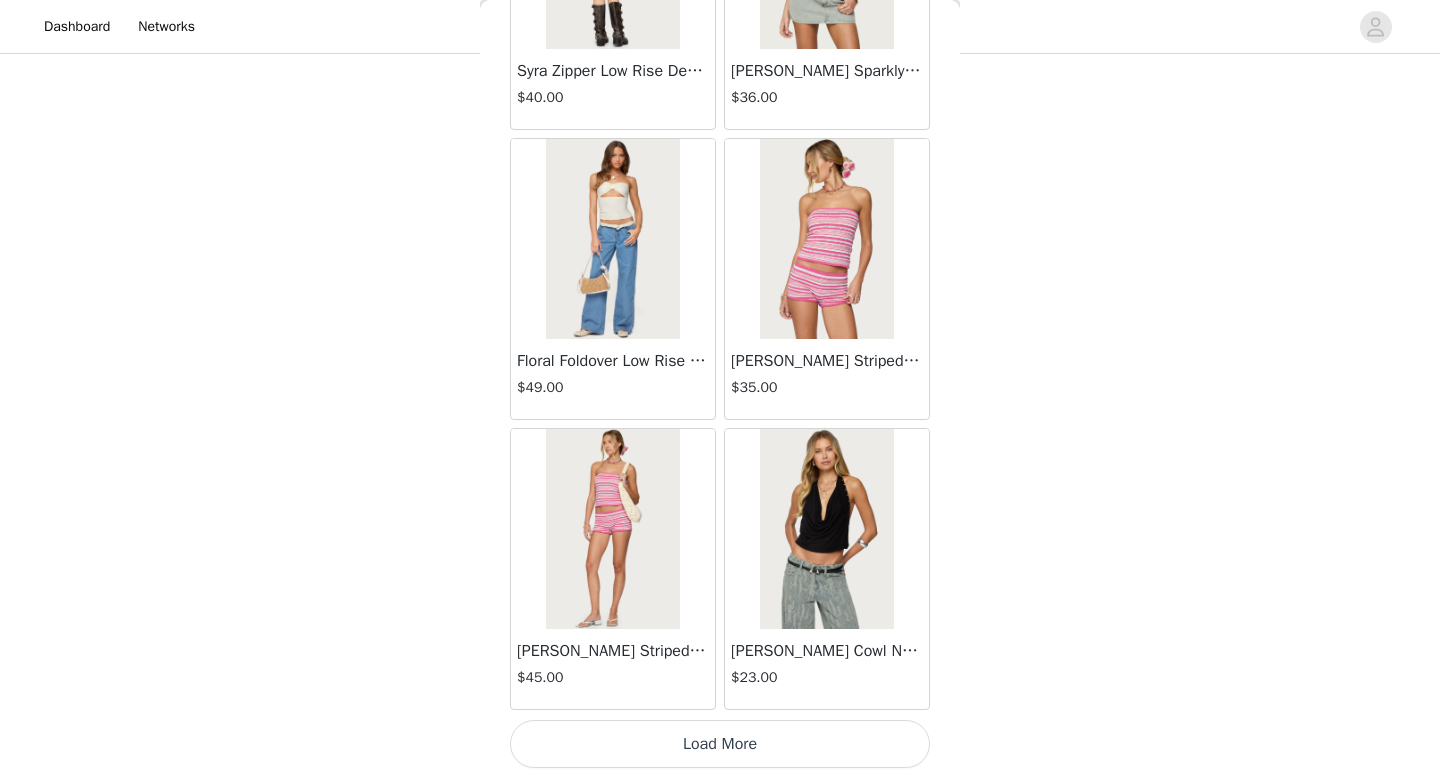 click on "Load More" at bounding box center [720, 744] 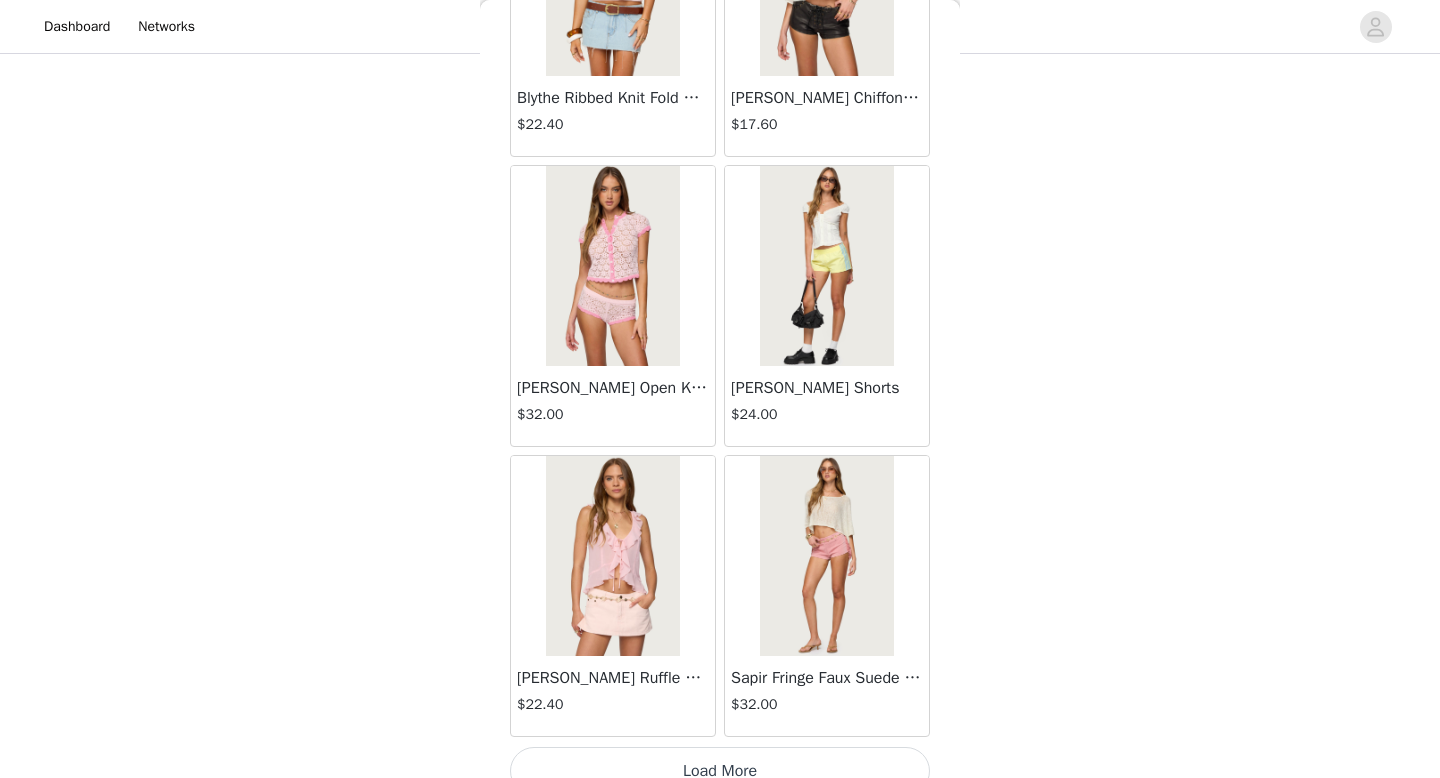 scroll, scrollTop: 8082, scrollLeft: 0, axis: vertical 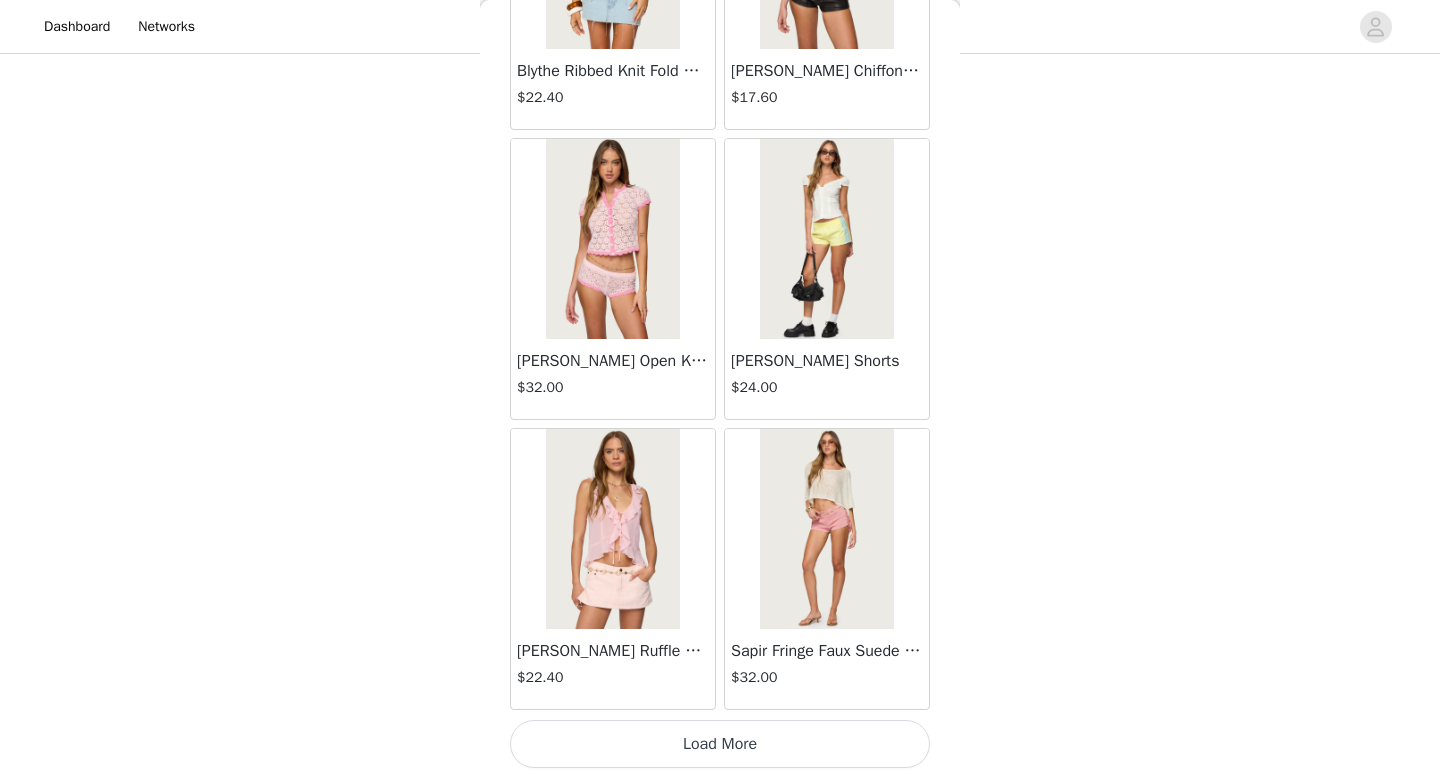 click on "Load More" at bounding box center (720, 744) 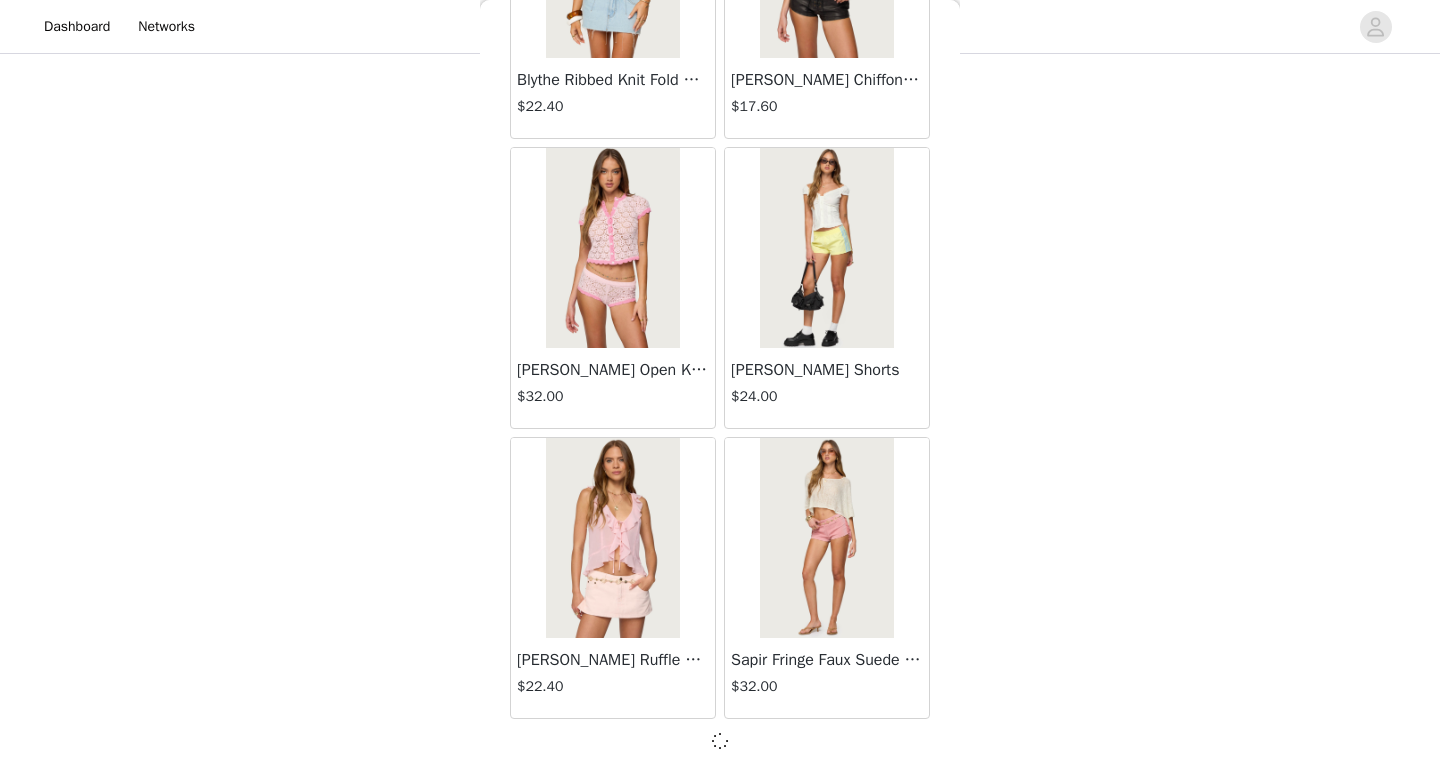 scroll, scrollTop: 132, scrollLeft: 0, axis: vertical 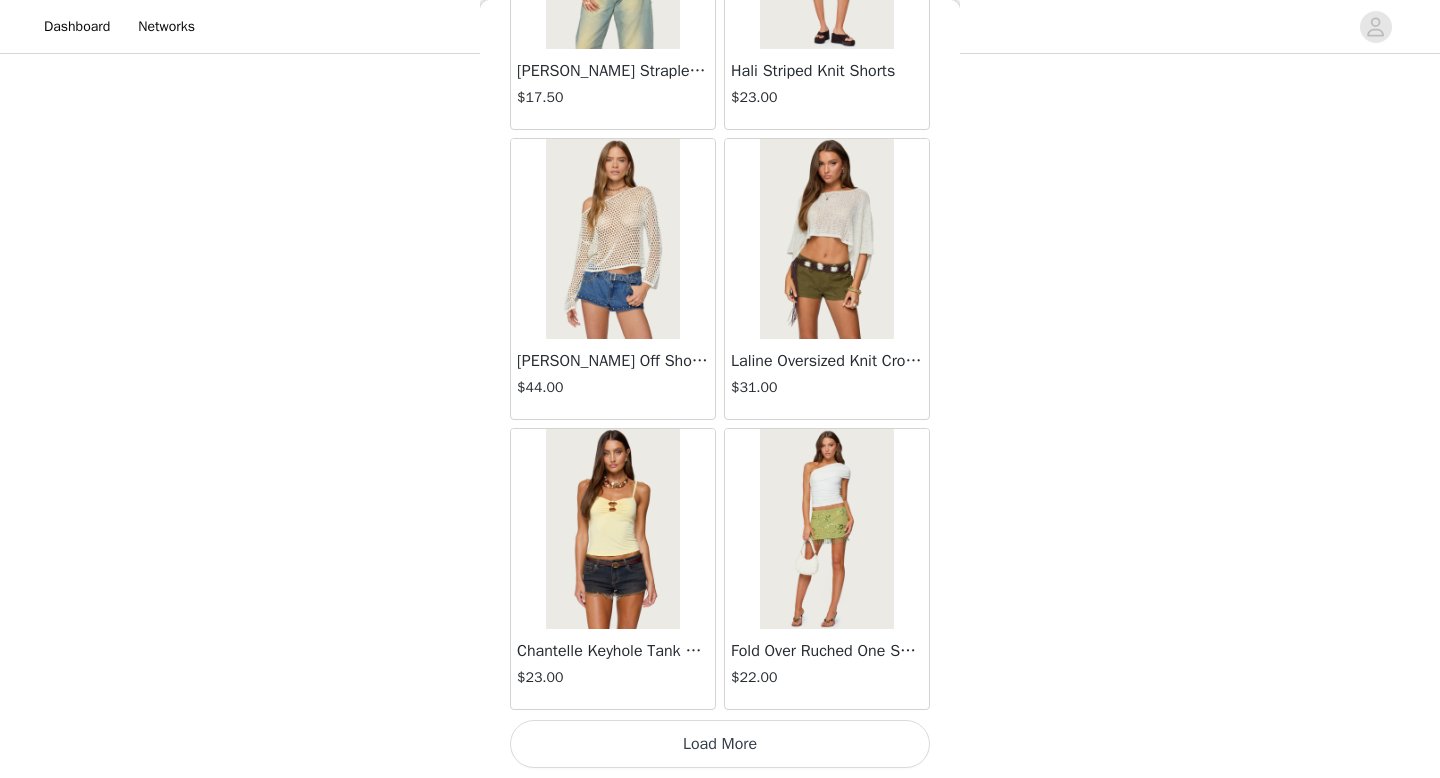 click on "Load More" at bounding box center [720, 744] 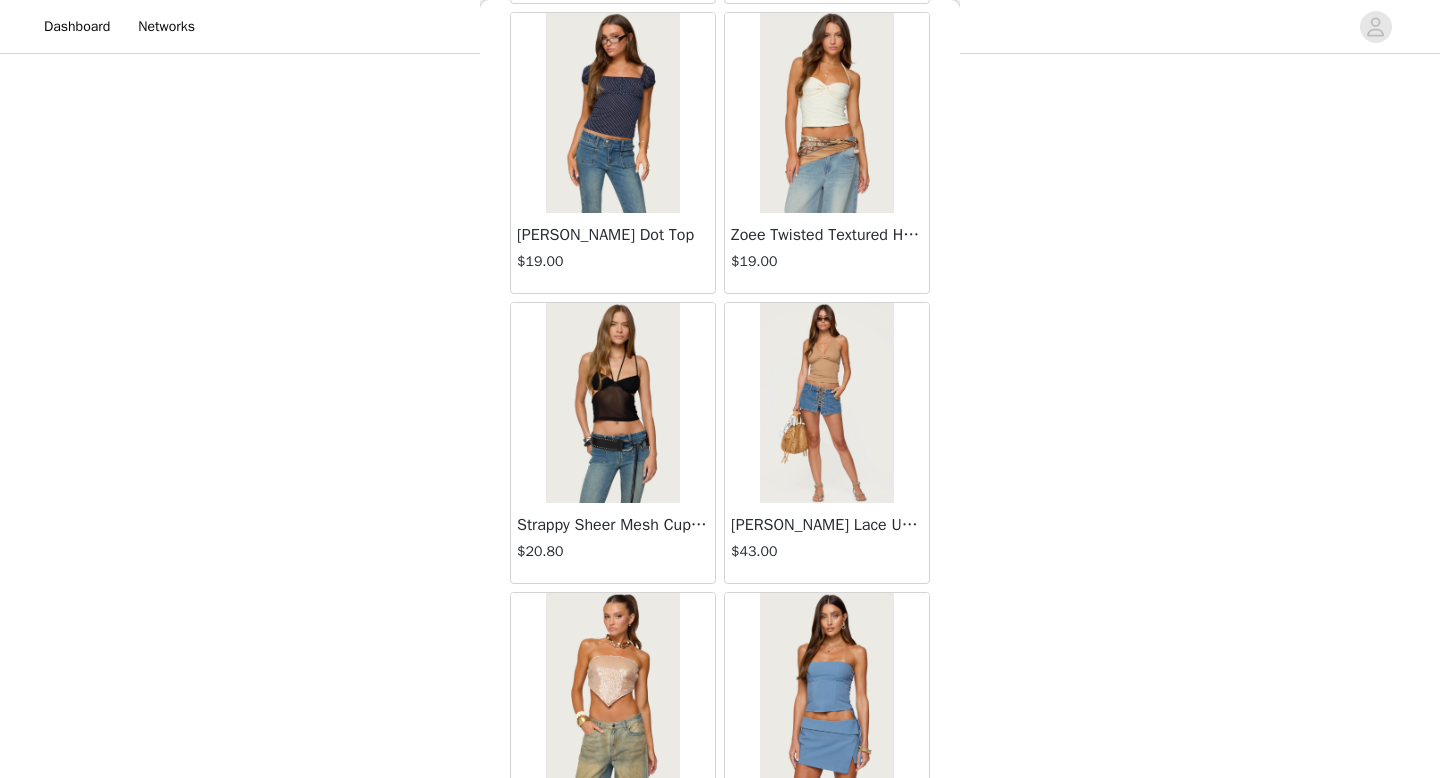 scroll, scrollTop: 13882, scrollLeft: 0, axis: vertical 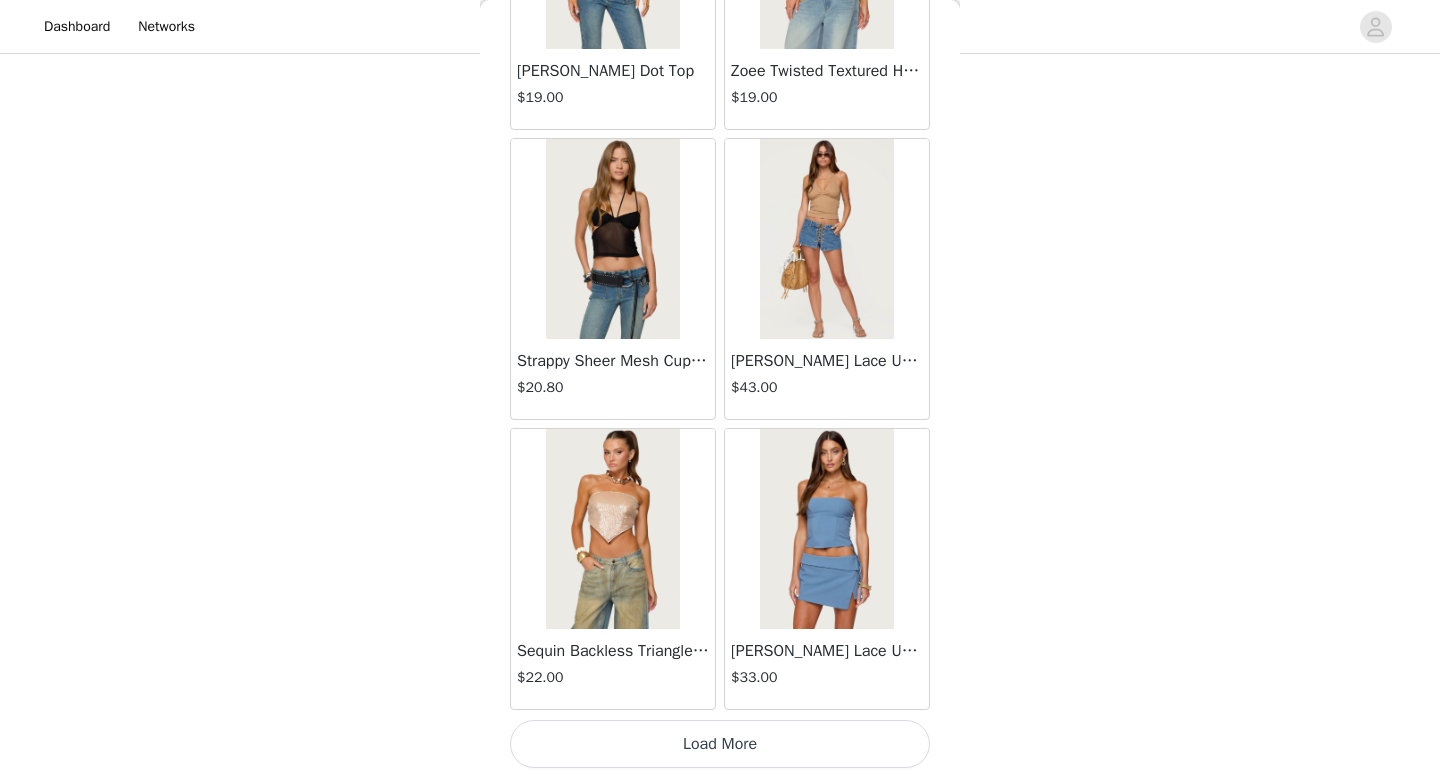 click on "Load More" at bounding box center (720, 744) 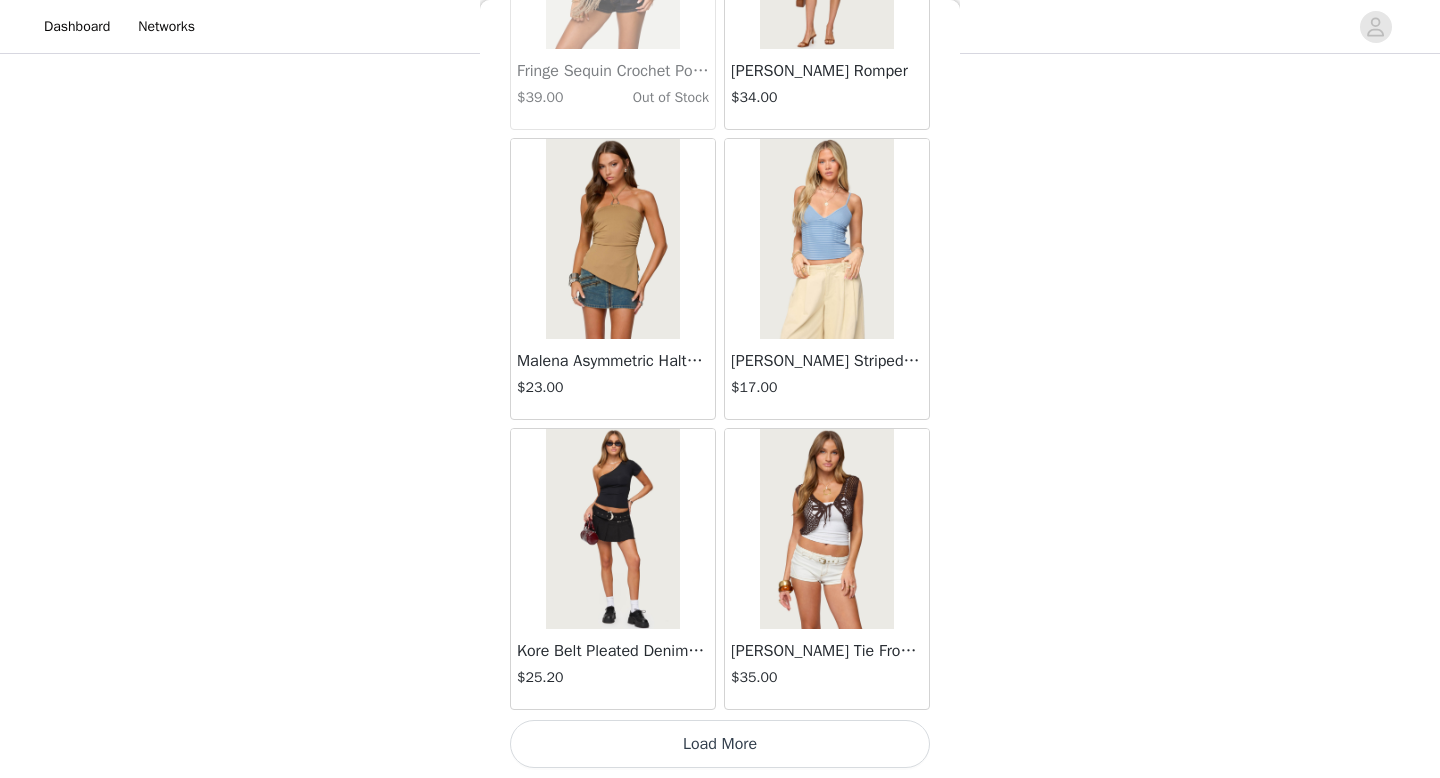 scroll, scrollTop: 16780, scrollLeft: 0, axis: vertical 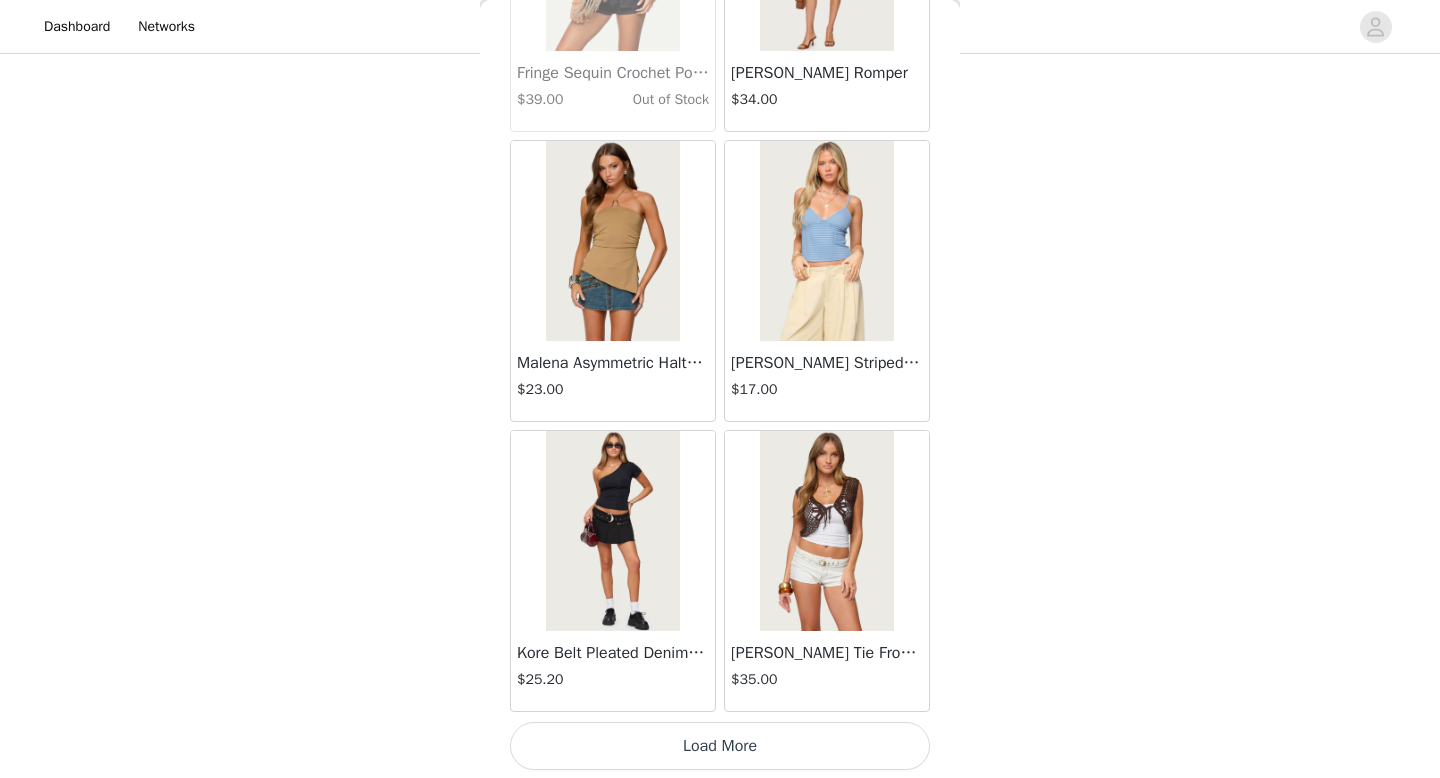 click on "Load More" at bounding box center [720, 746] 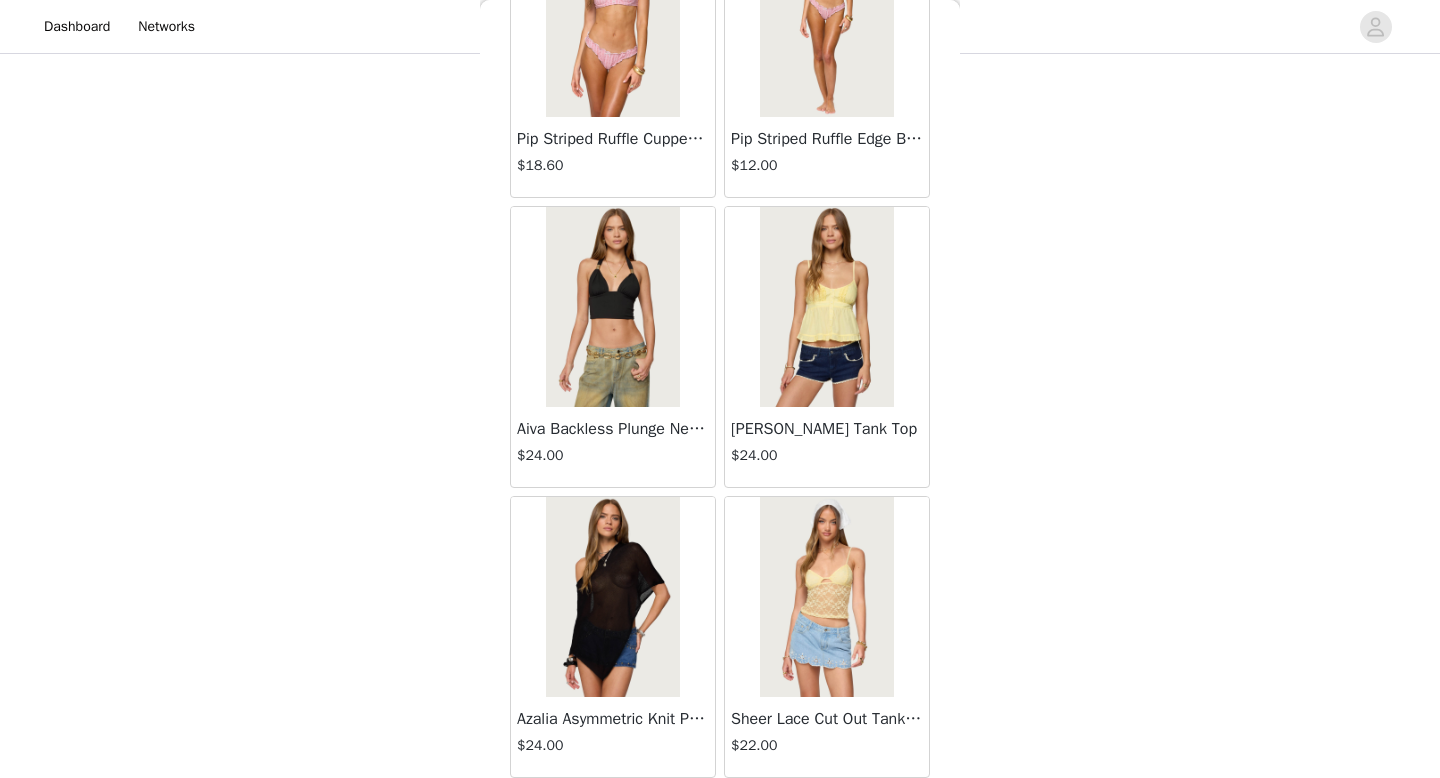scroll, scrollTop: 19682, scrollLeft: 0, axis: vertical 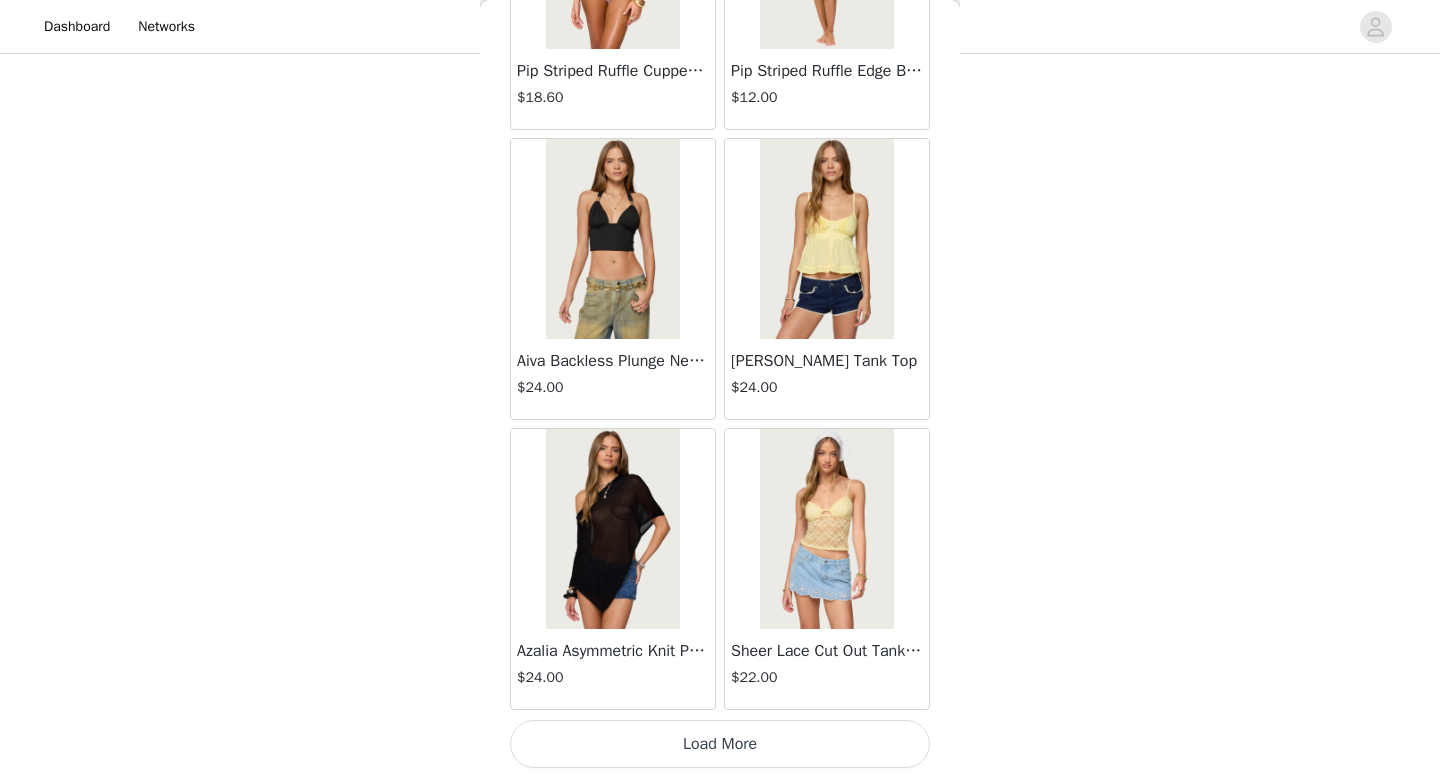 click on "Load More" at bounding box center [720, 744] 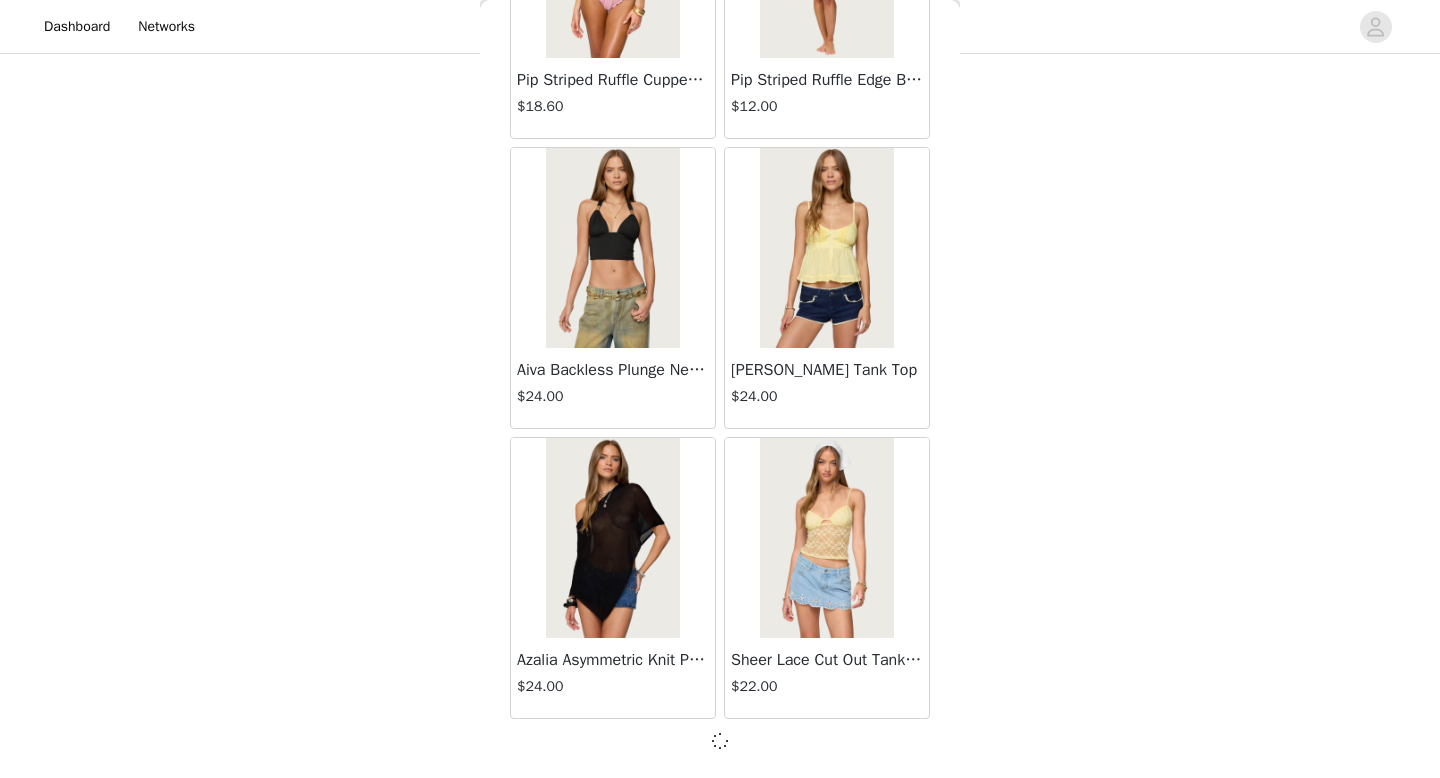 scroll, scrollTop: 19673, scrollLeft: 0, axis: vertical 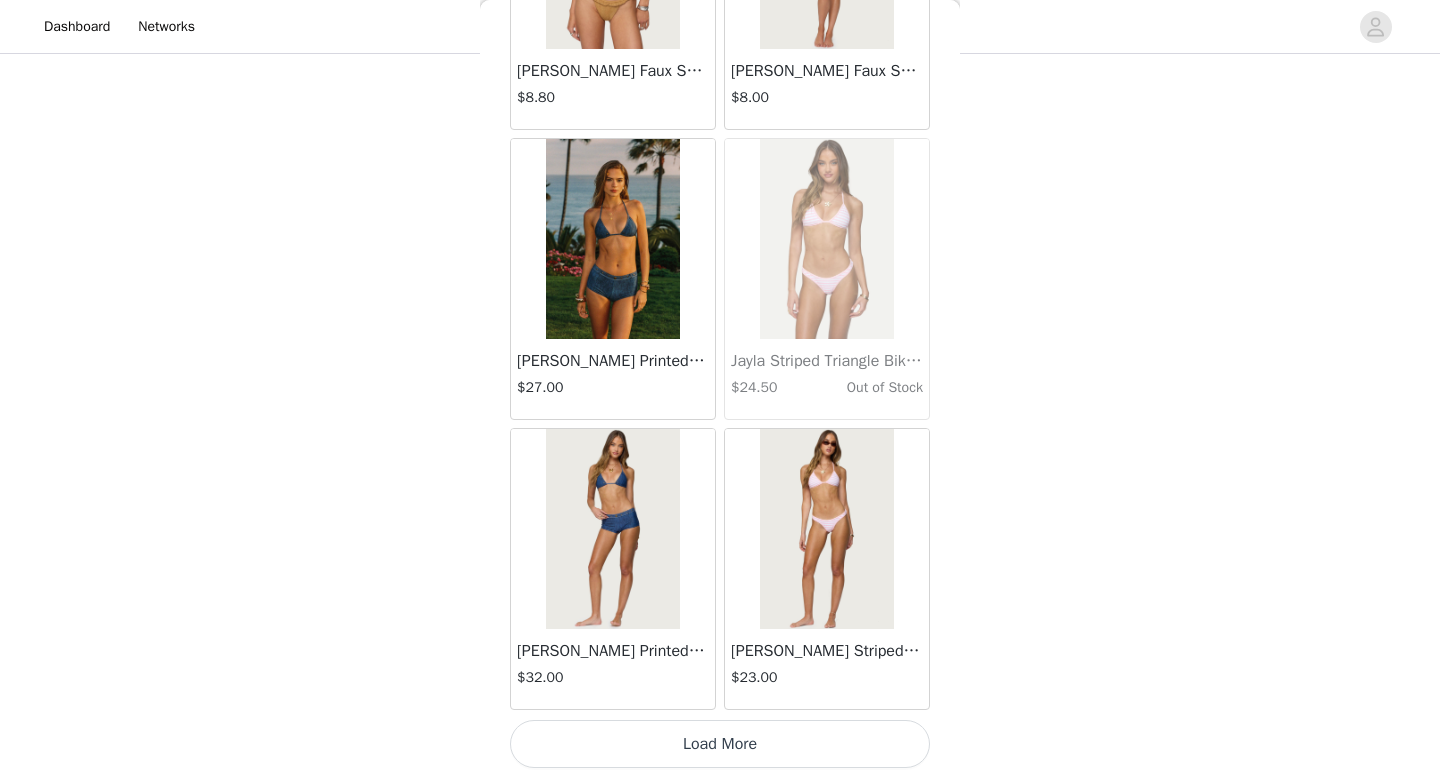 click on "Load More" at bounding box center [720, 744] 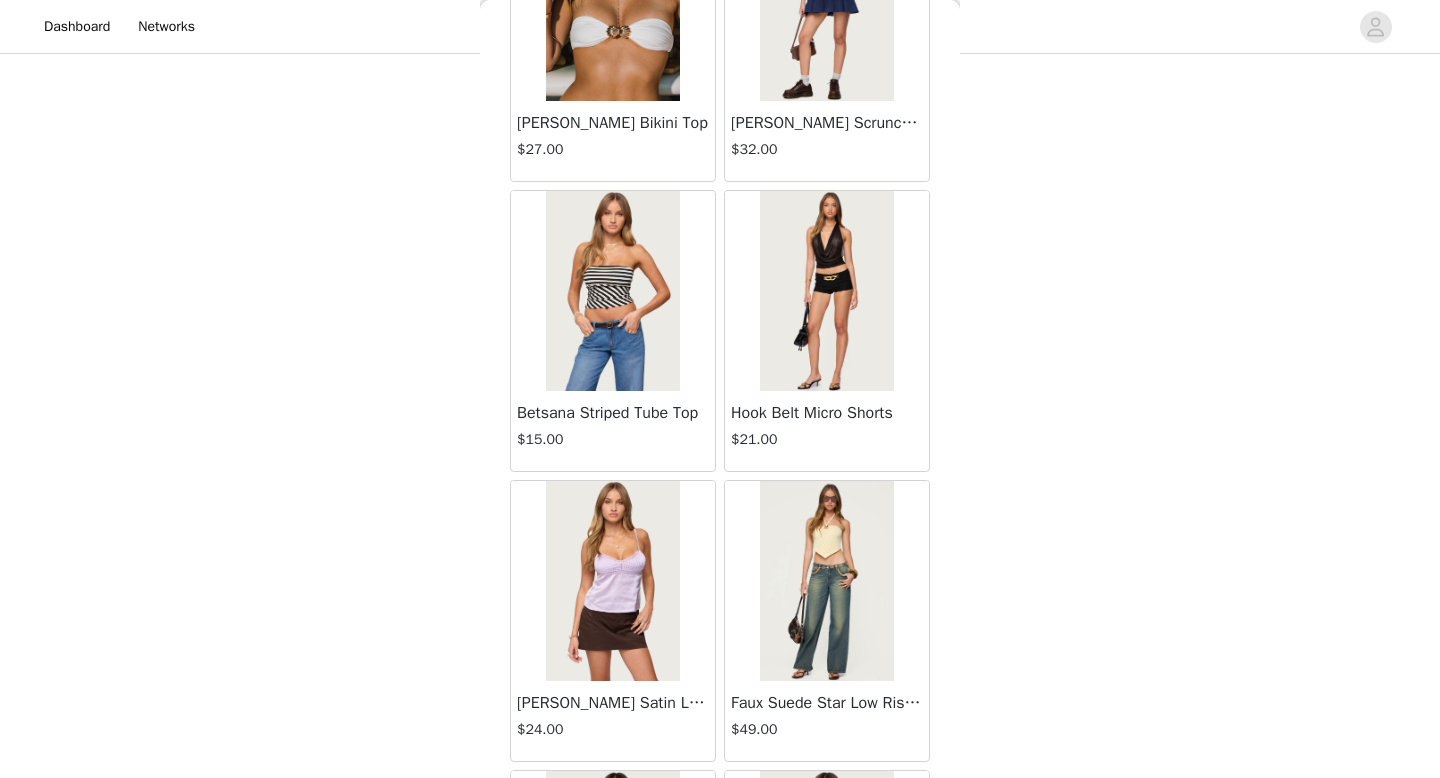 scroll, scrollTop: 24965, scrollLeft: 0, axis: vertical 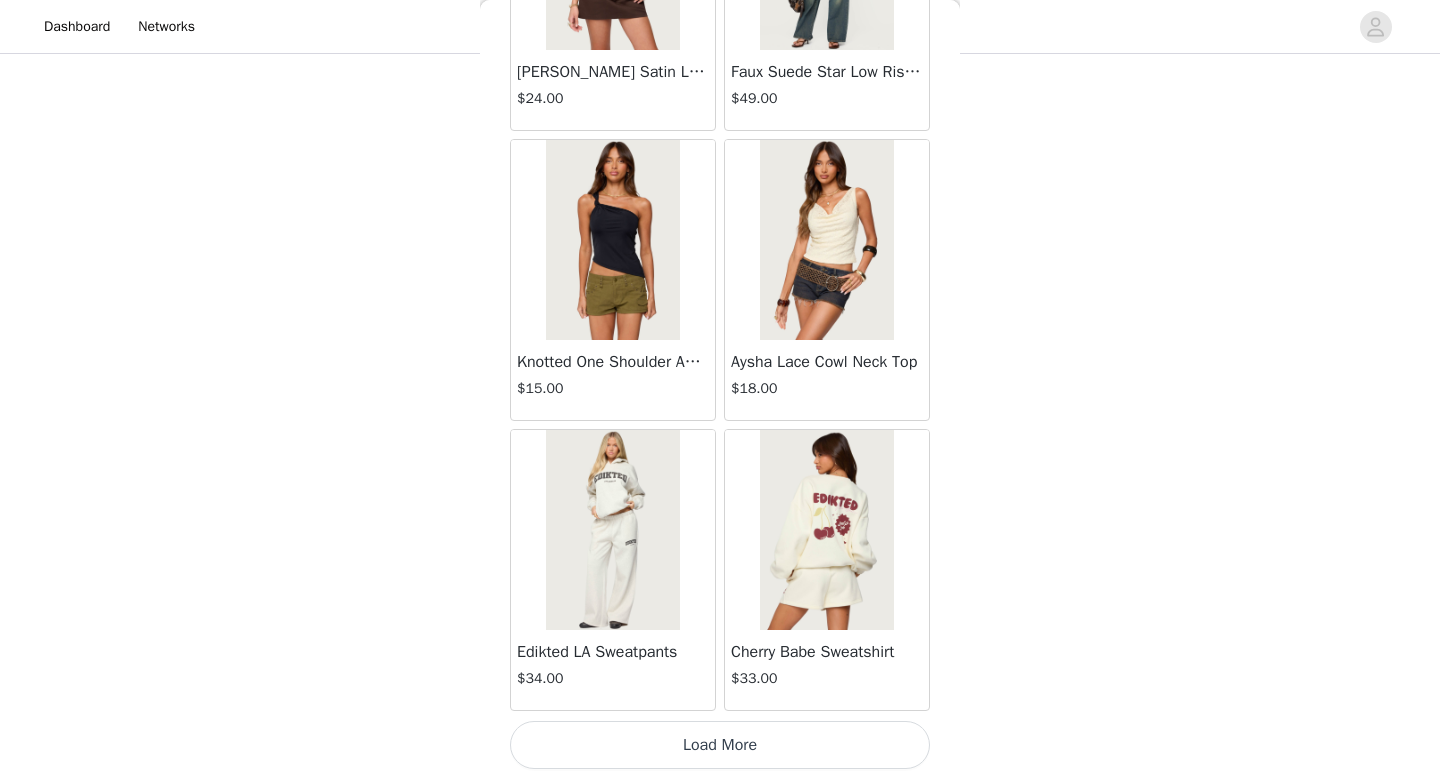 click on "Load More" at bounding box center [720, 745] 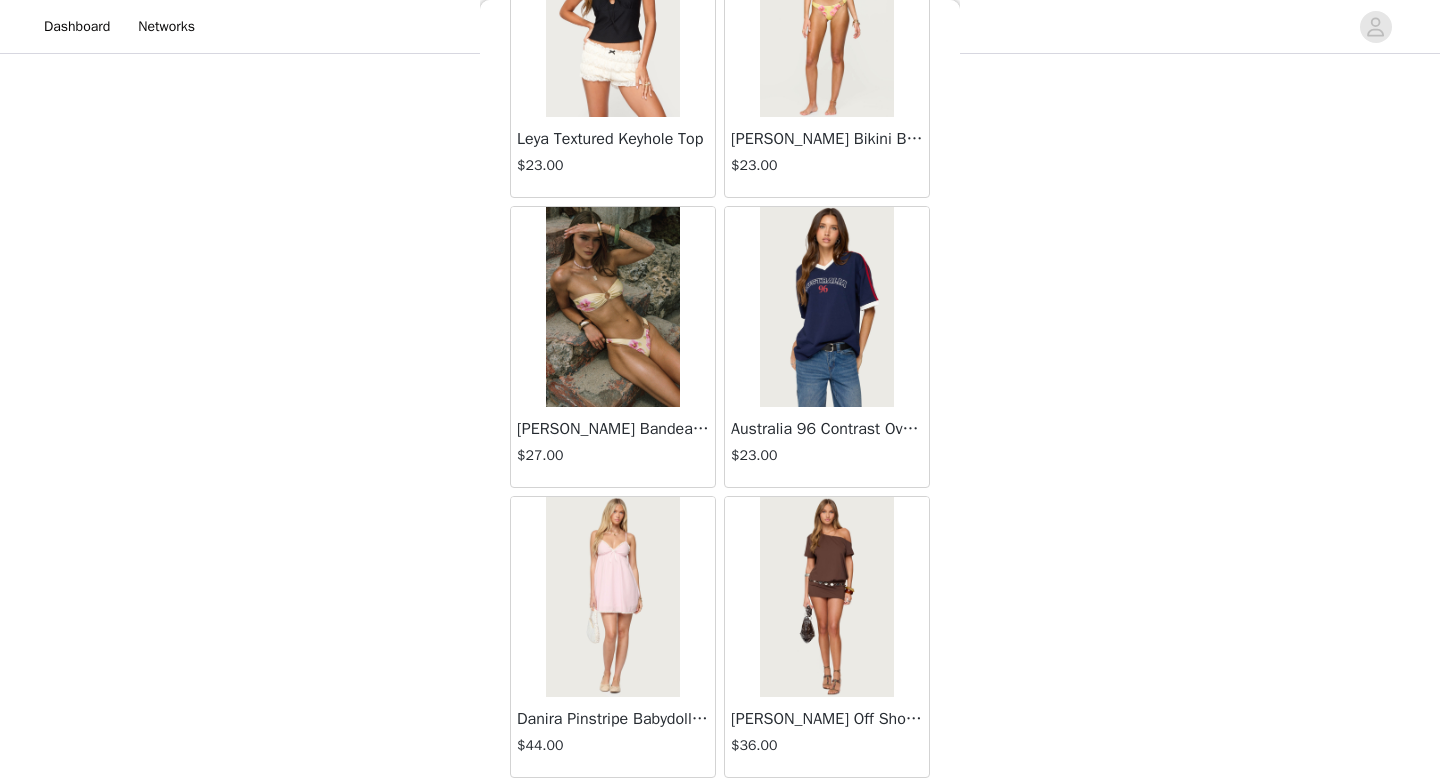 scroll, scrollTop: 28382, scrollLeft: 0, axis: vertical 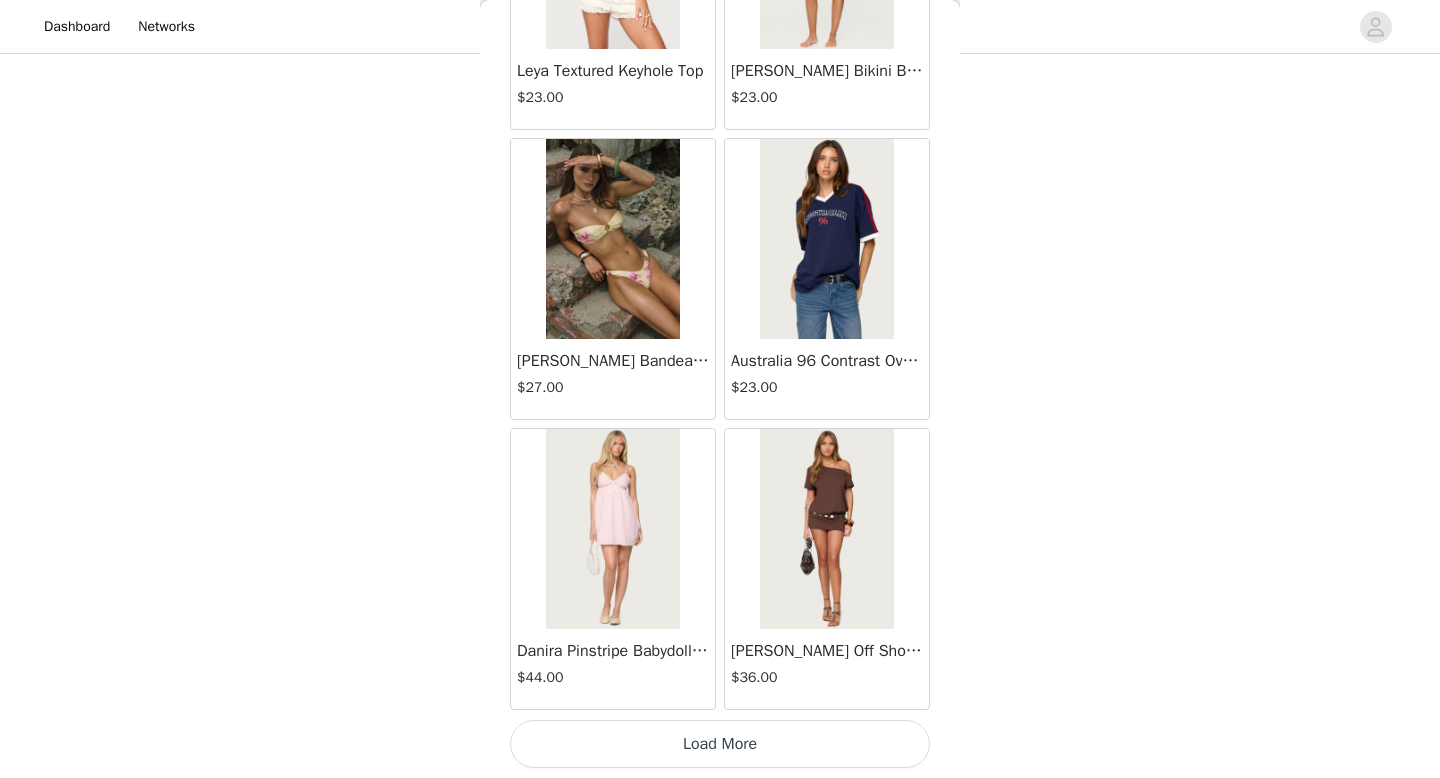 click on "Load More" at bounding box center (720, 744) 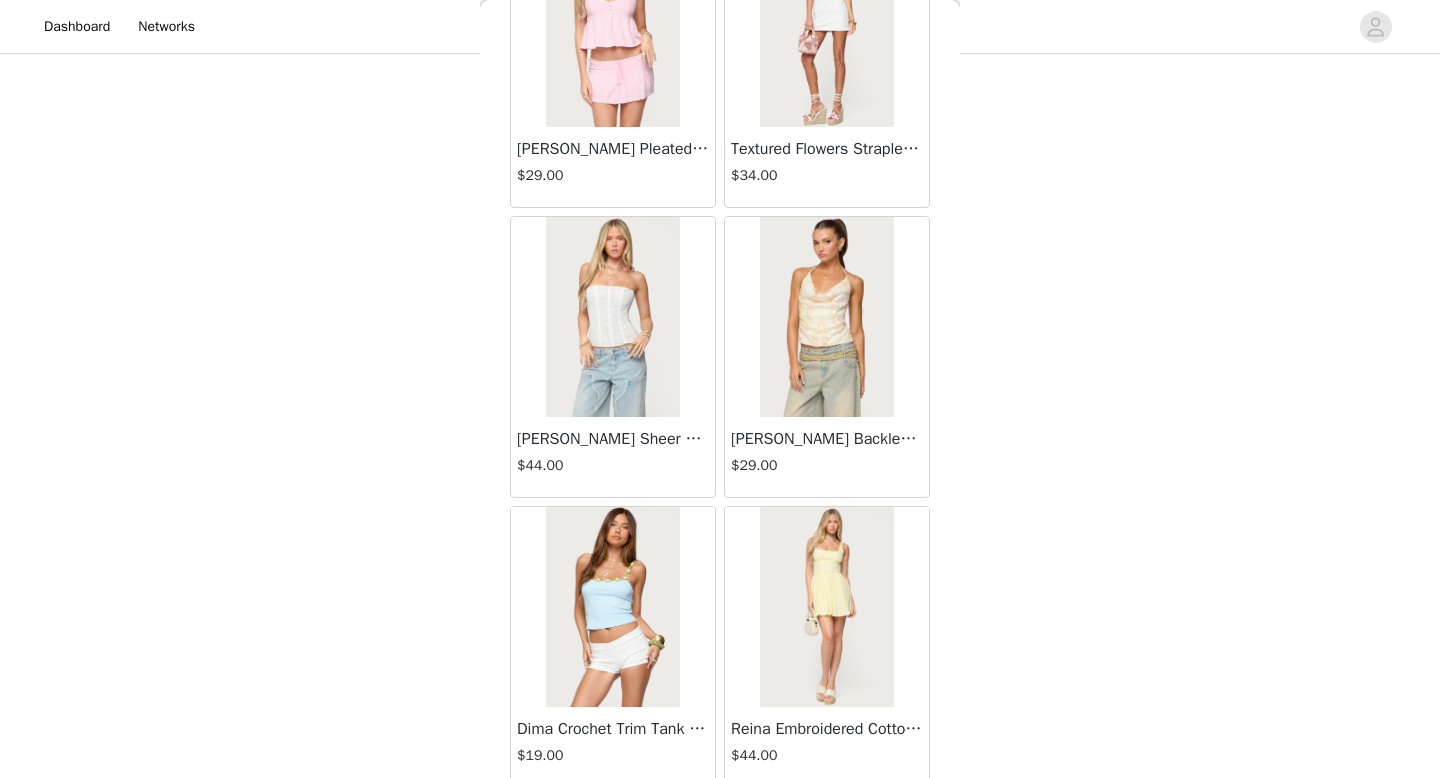 scroll, scrollTop: 31282, scrollLeft: 0, axis: vertical 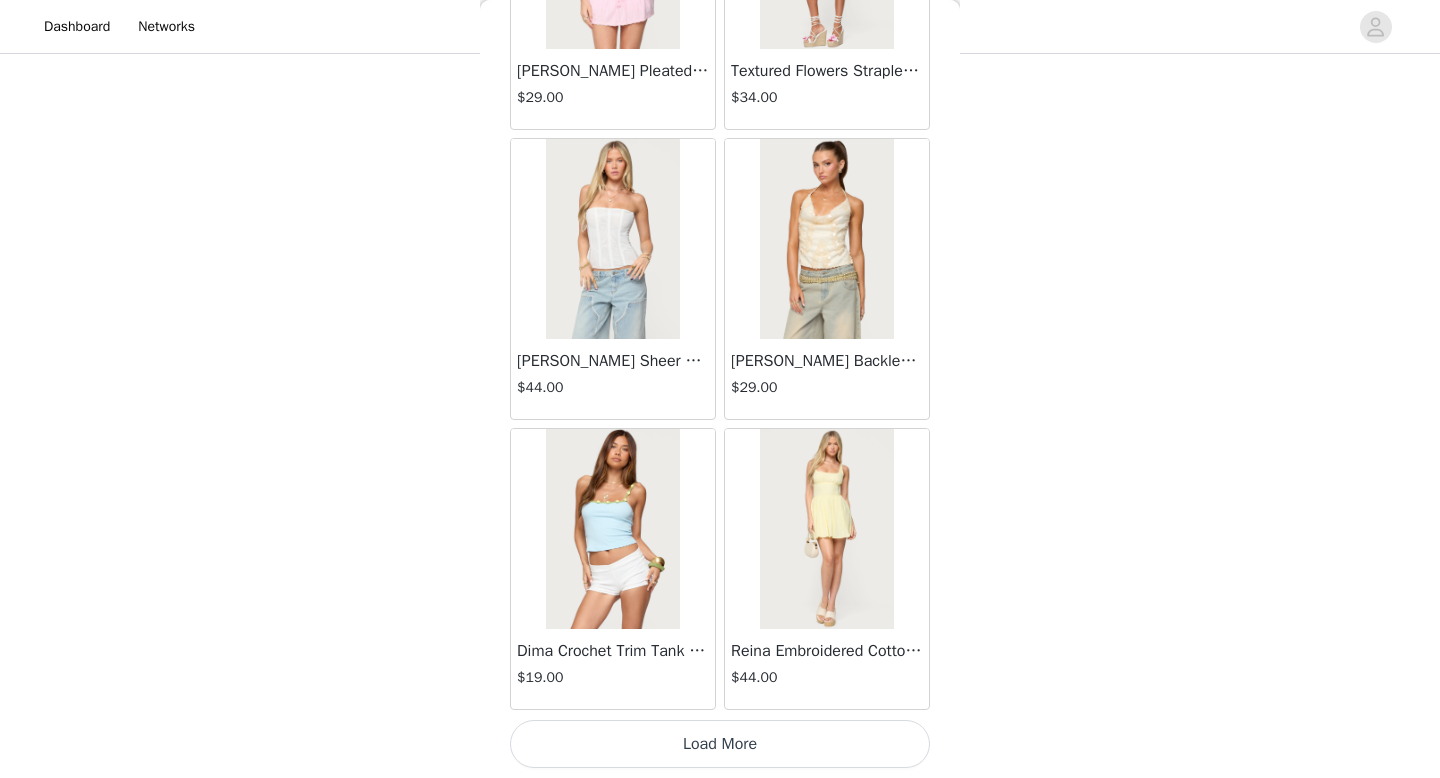 click on "Load More" at bounding box center [720, 744] 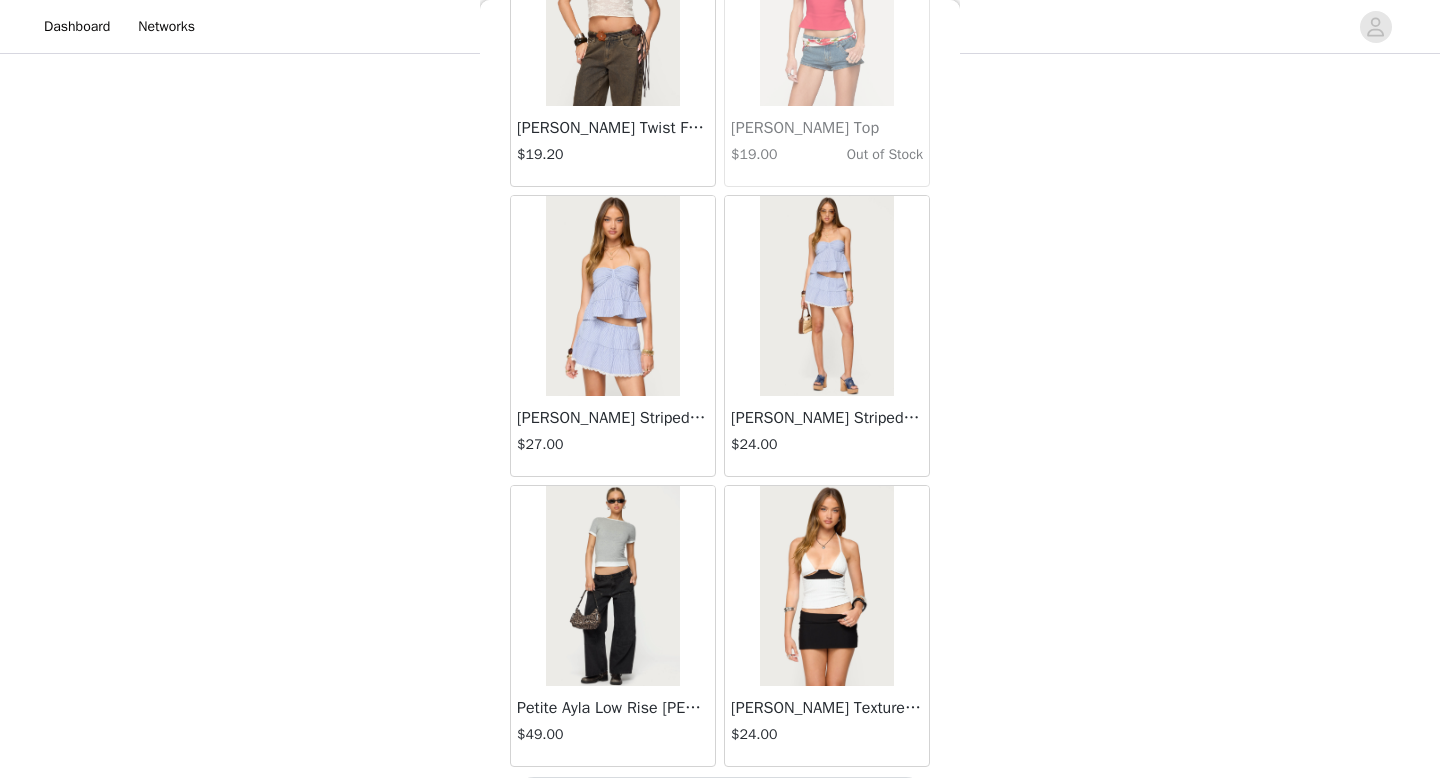 scroll, scrollTop: 34182, scrollLeft: 0, axis: vertical 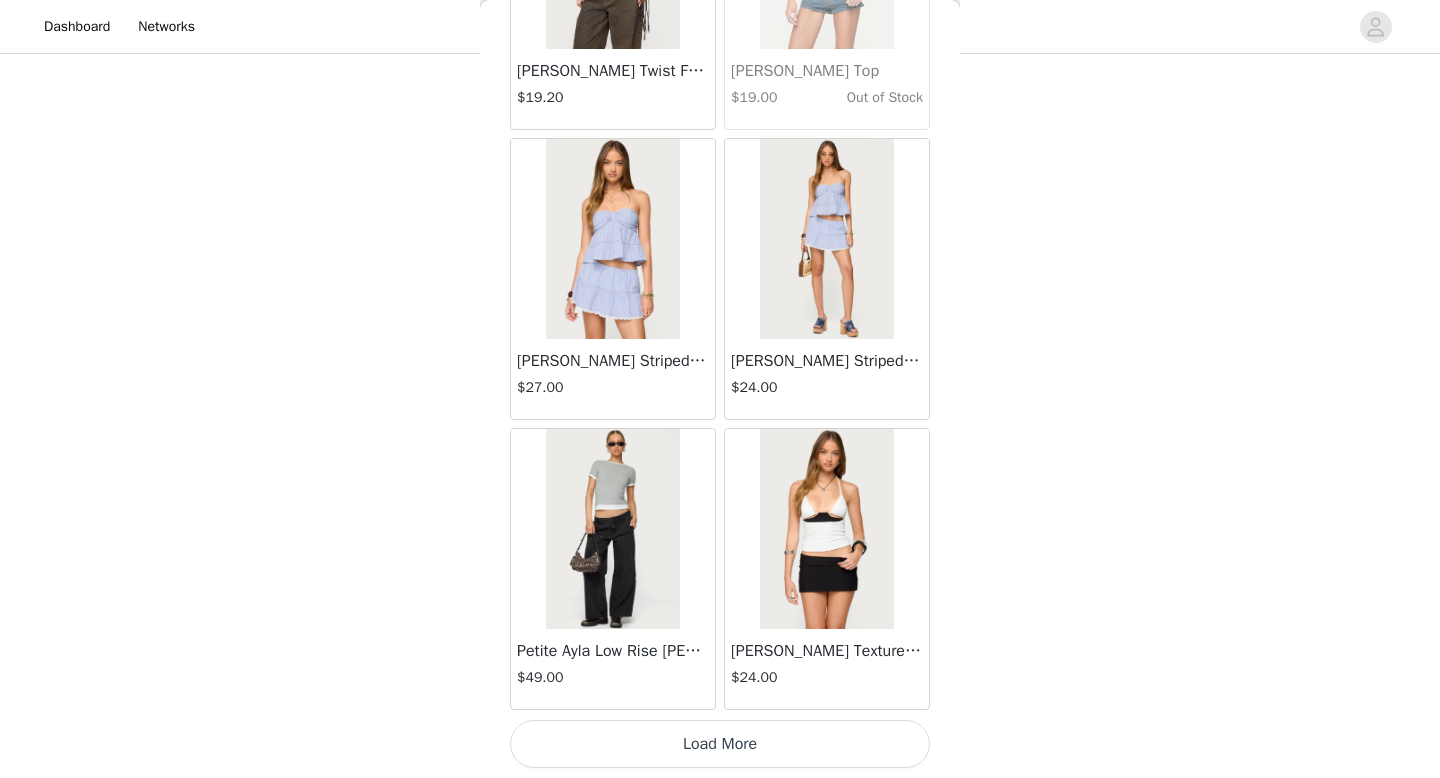 click on "Load More" at bounding box center [720, 744] 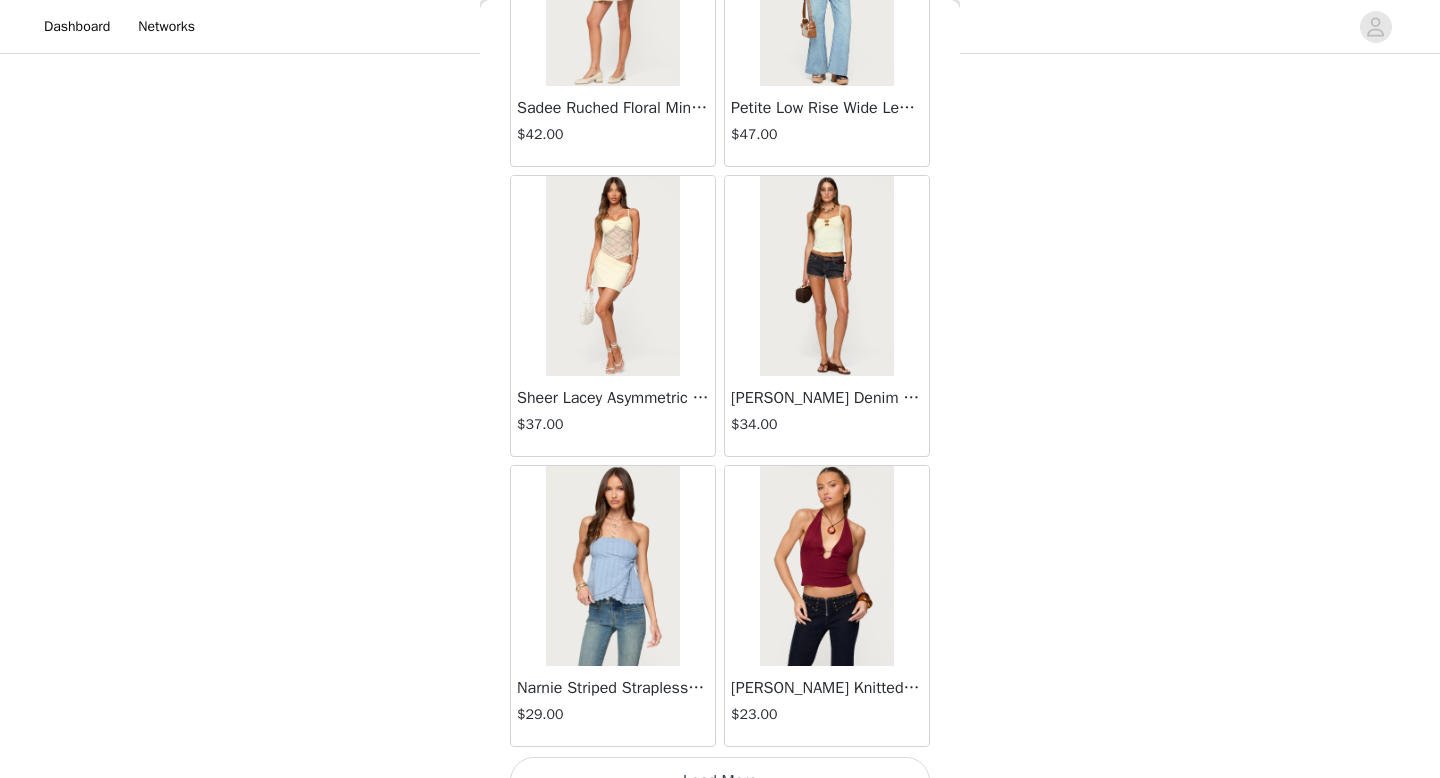 scroll, scrollTop: 37082, scrollLeft: 0, axis: vertical 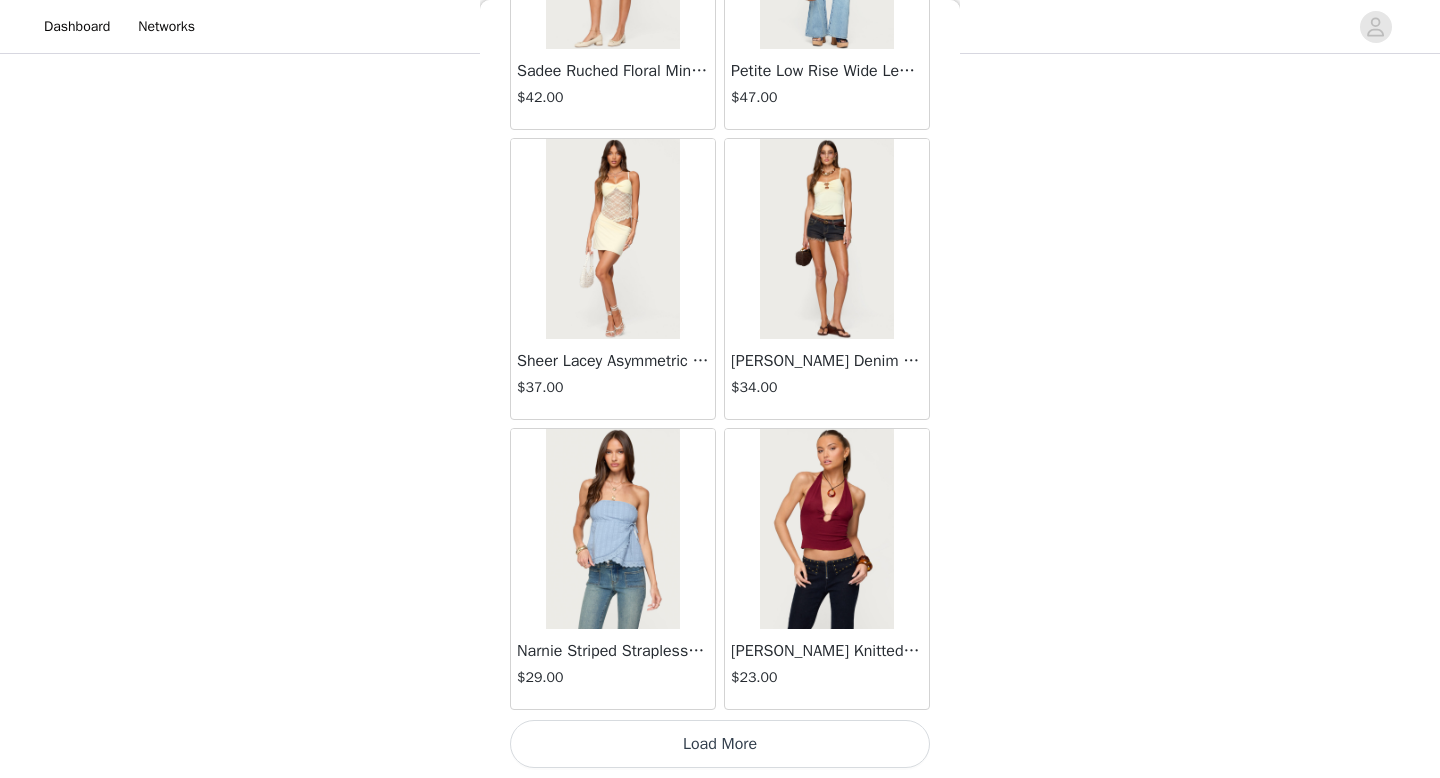 click on "Load More" at bounding box center [720, 744] 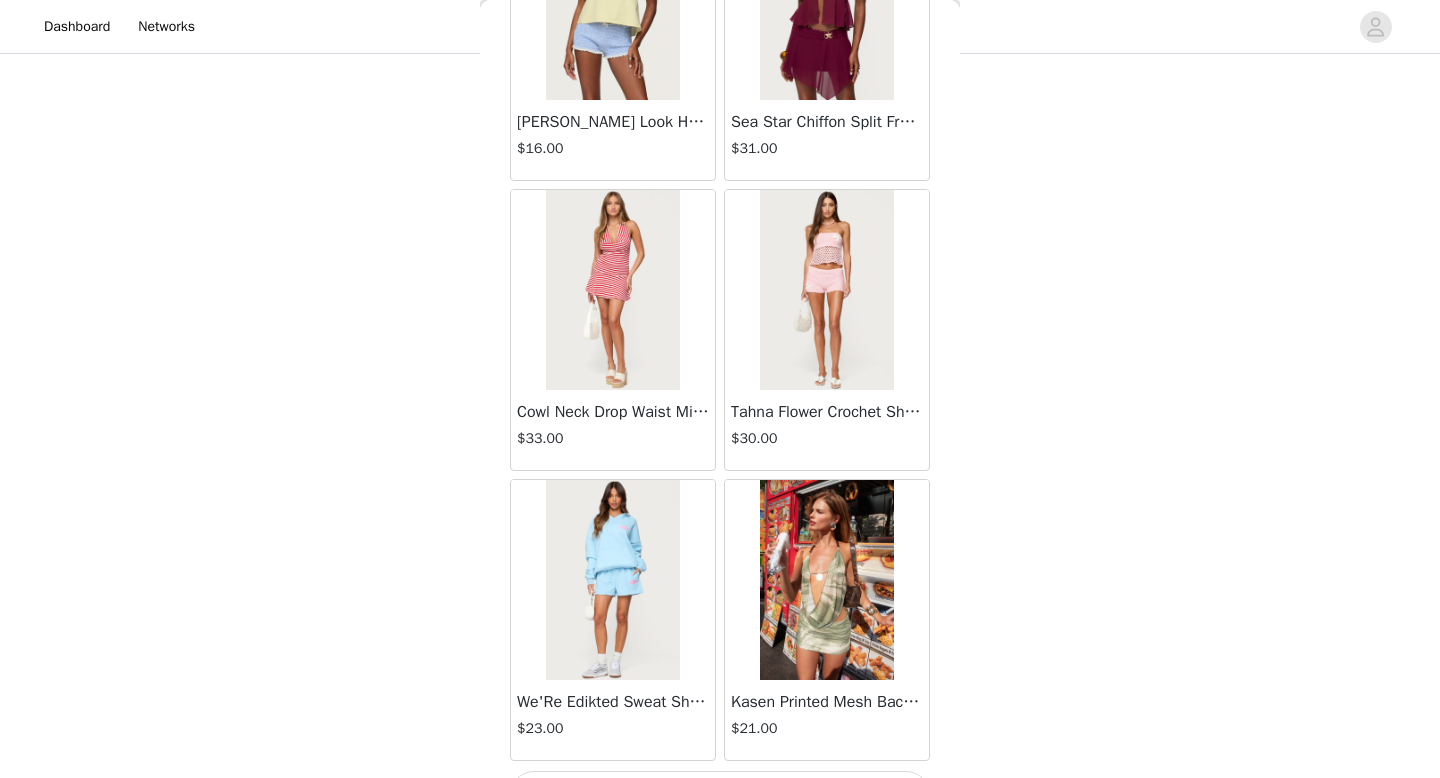 scroll, scrollTop: 39953, scrollLeft: 0, axis: vertical 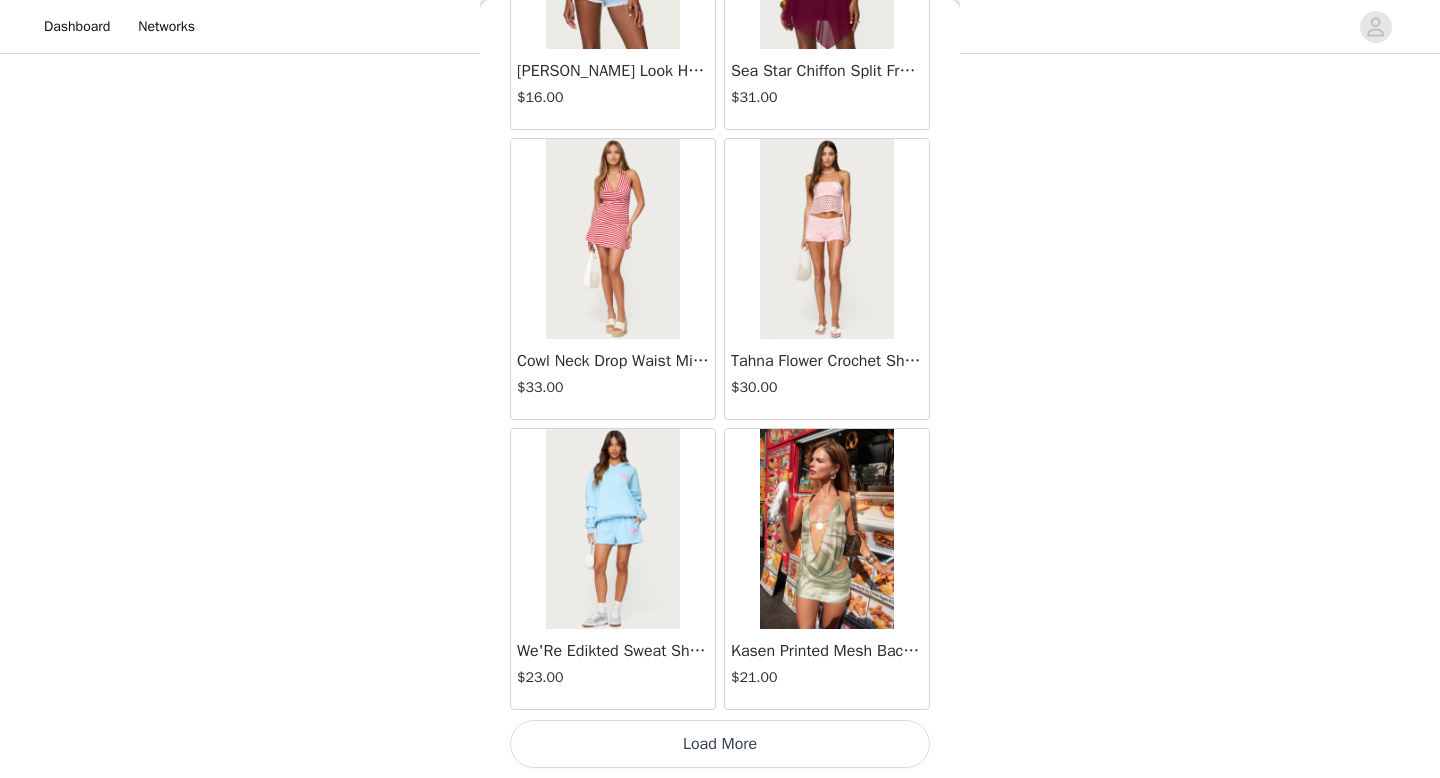 click on "Load More" at bounding box center [720, 744] 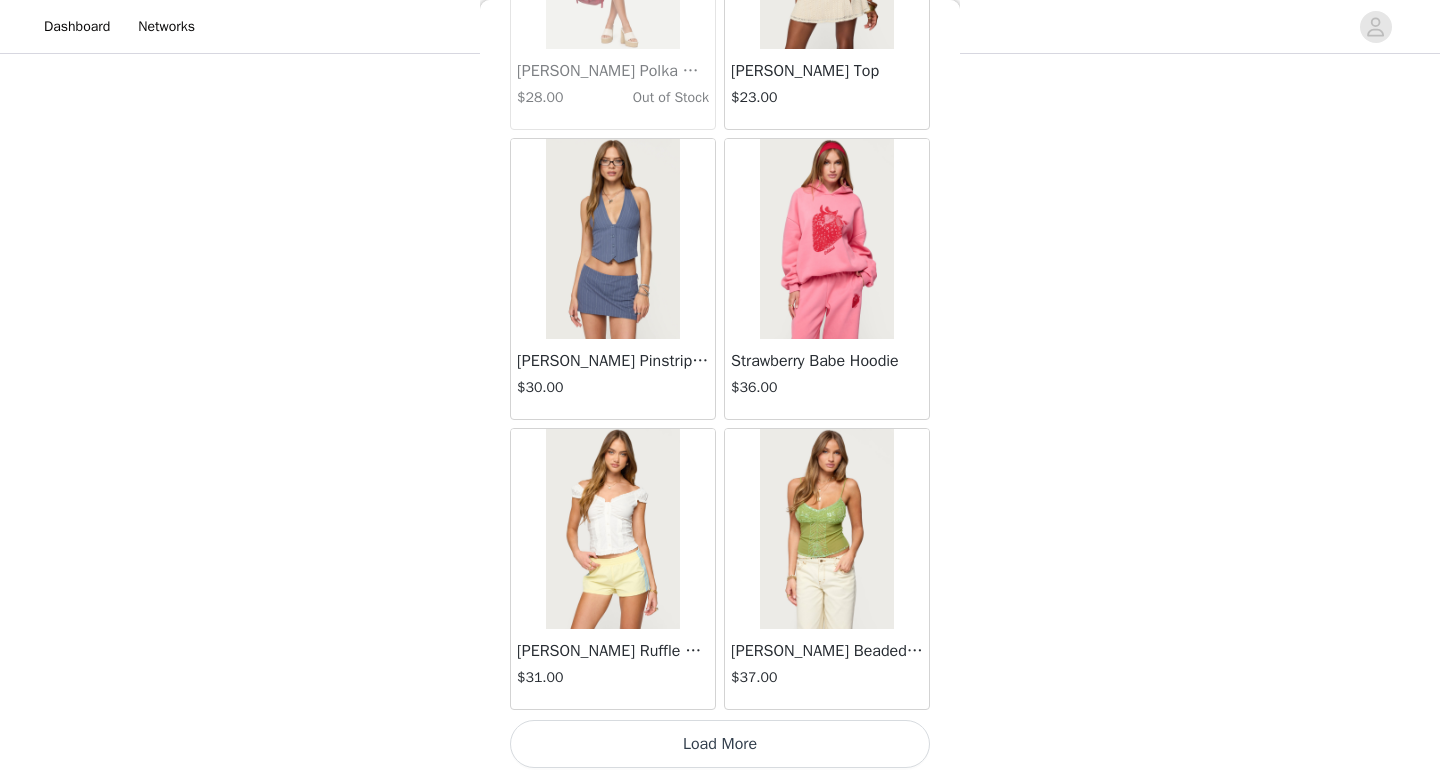 scroll, scrollTop: 42881, scrollLeft: 0, axis: vertical 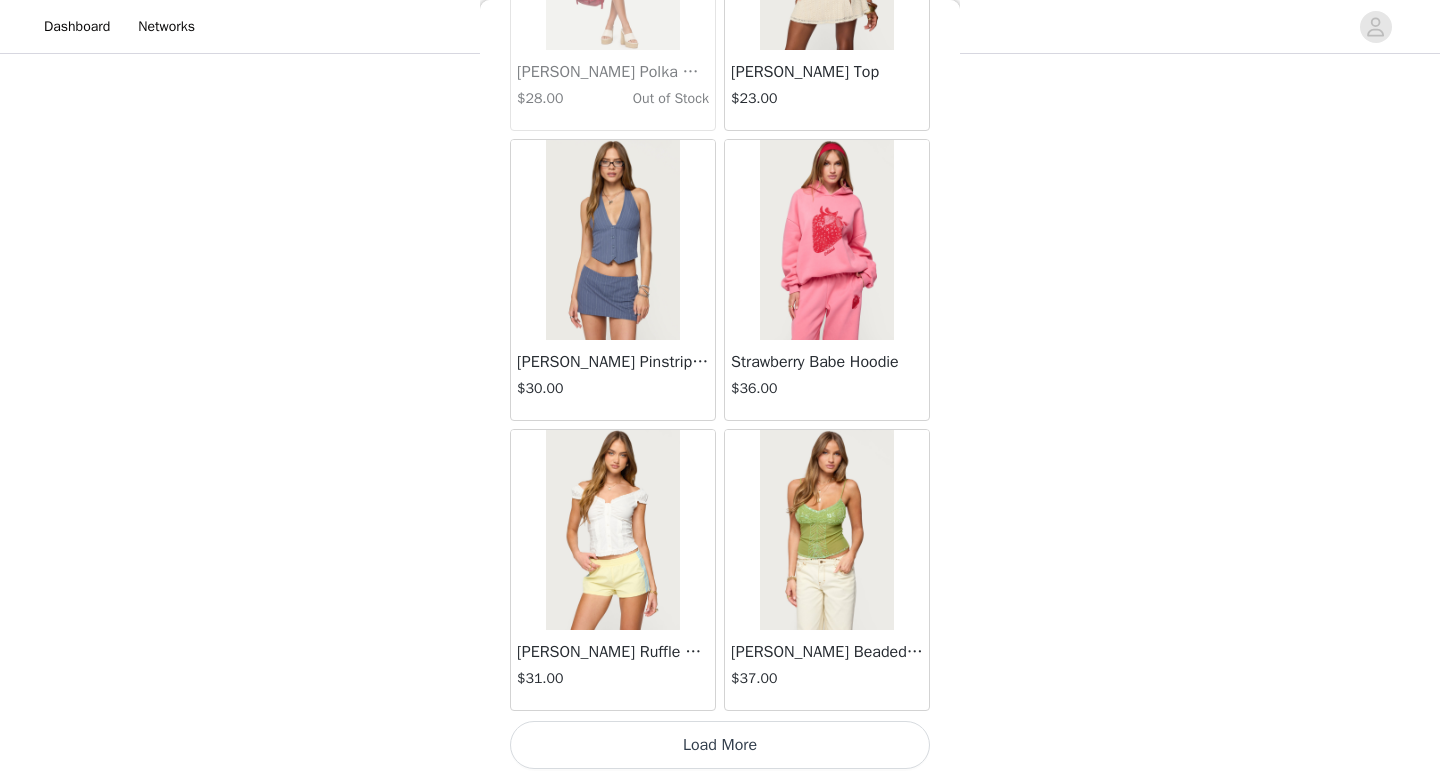 click on "Load More" at bounding box center (720, 745) 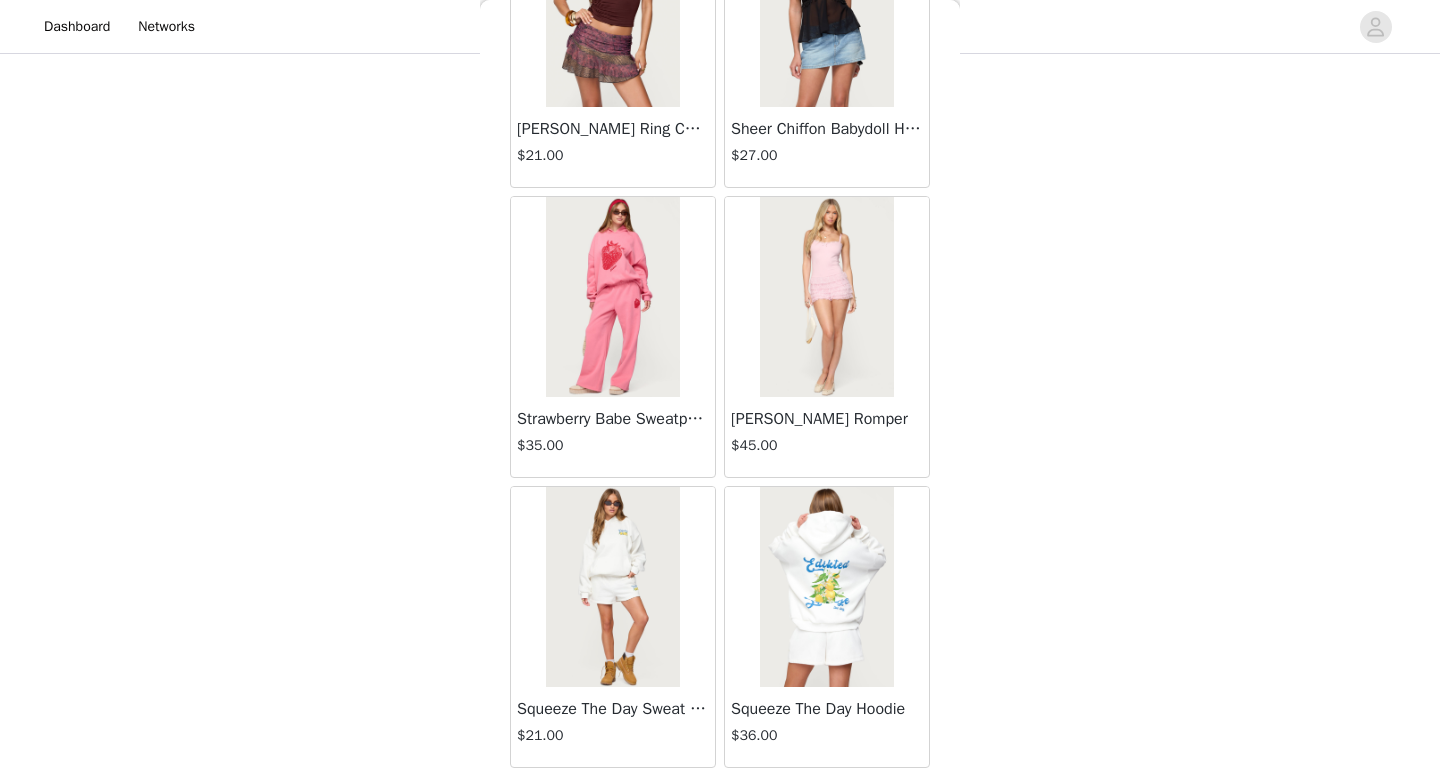 scroll, scrollTop: 45782, scrollLeft: 0, axis: vertical 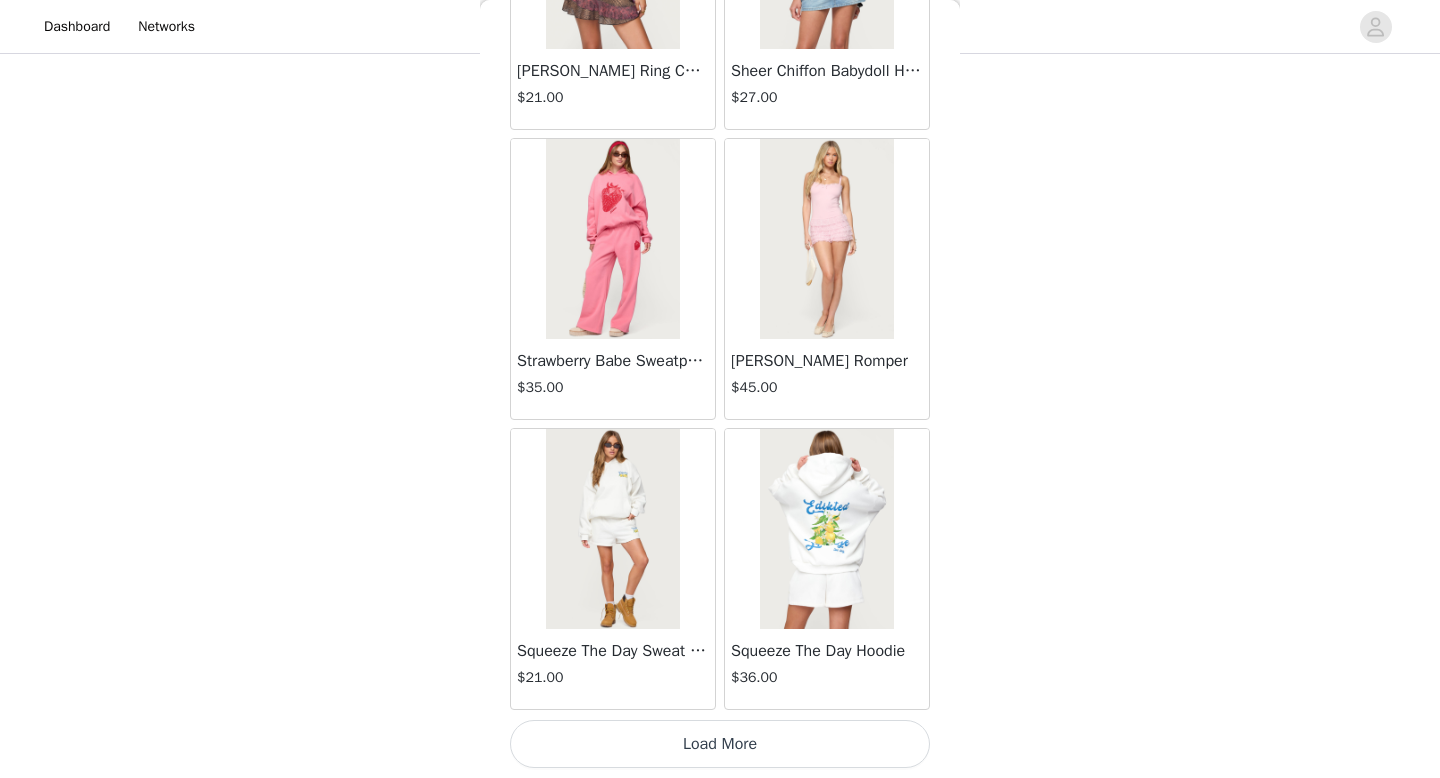 click on "Load More" at bounding box center (720, 744) 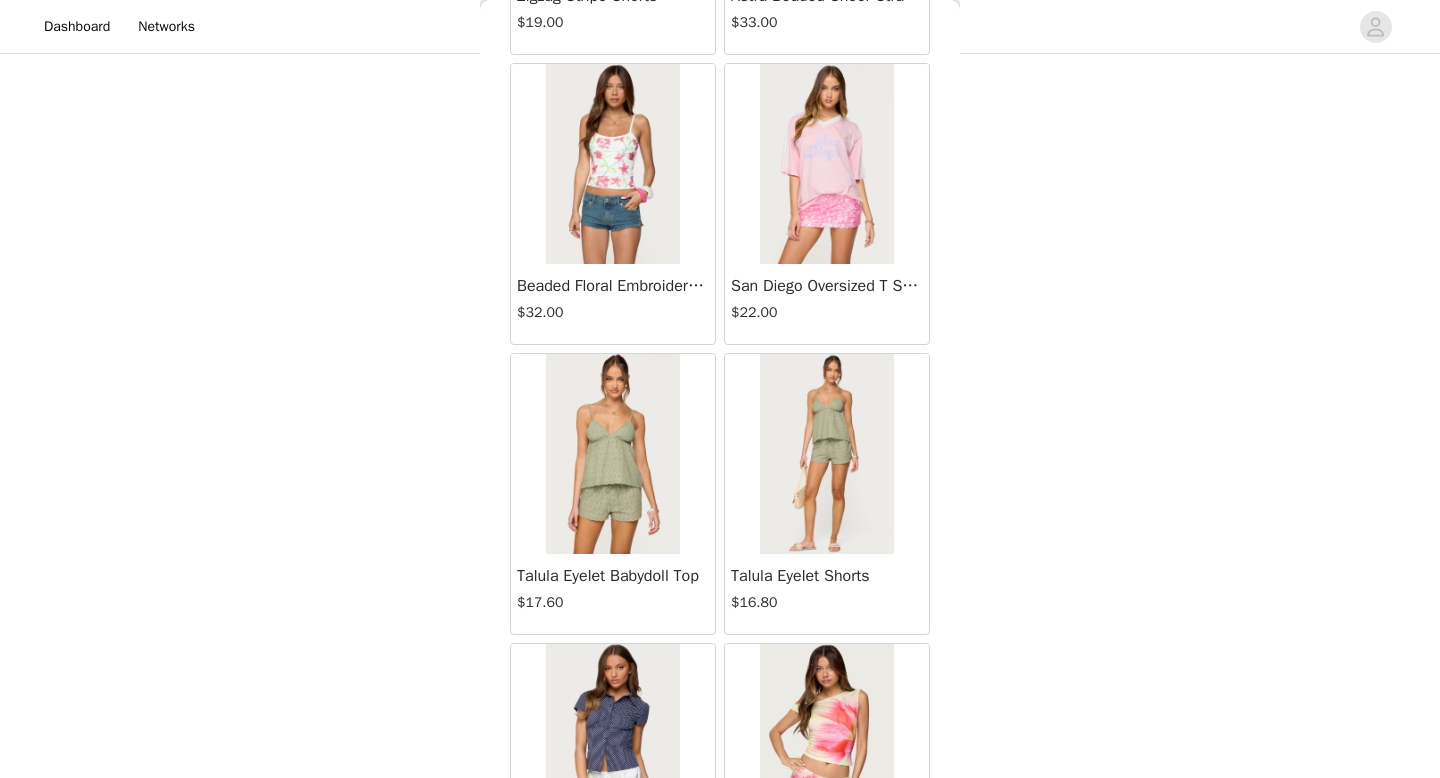 scroll, scrollTop: 0, scrollLeft: 0, axis: both 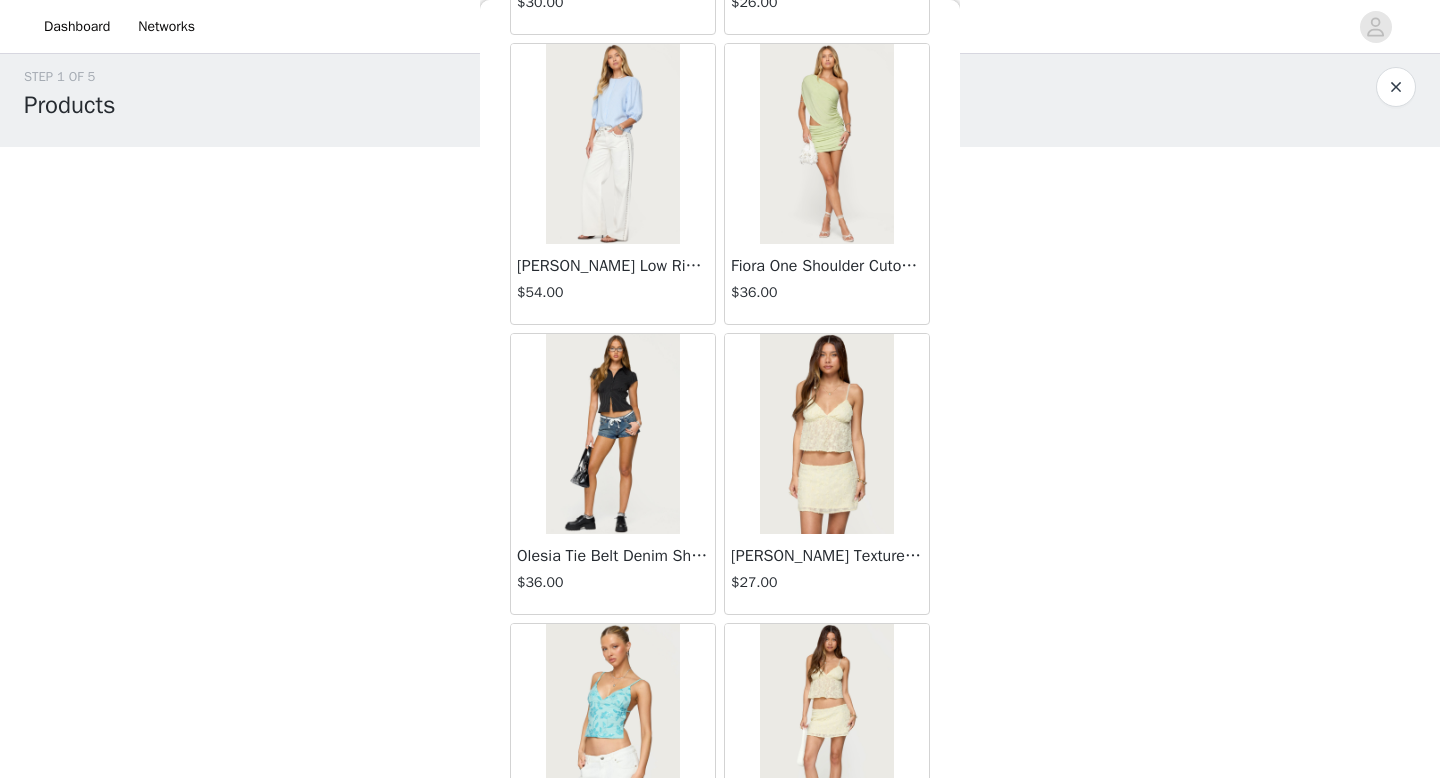 click at bounding box center [826, 144] 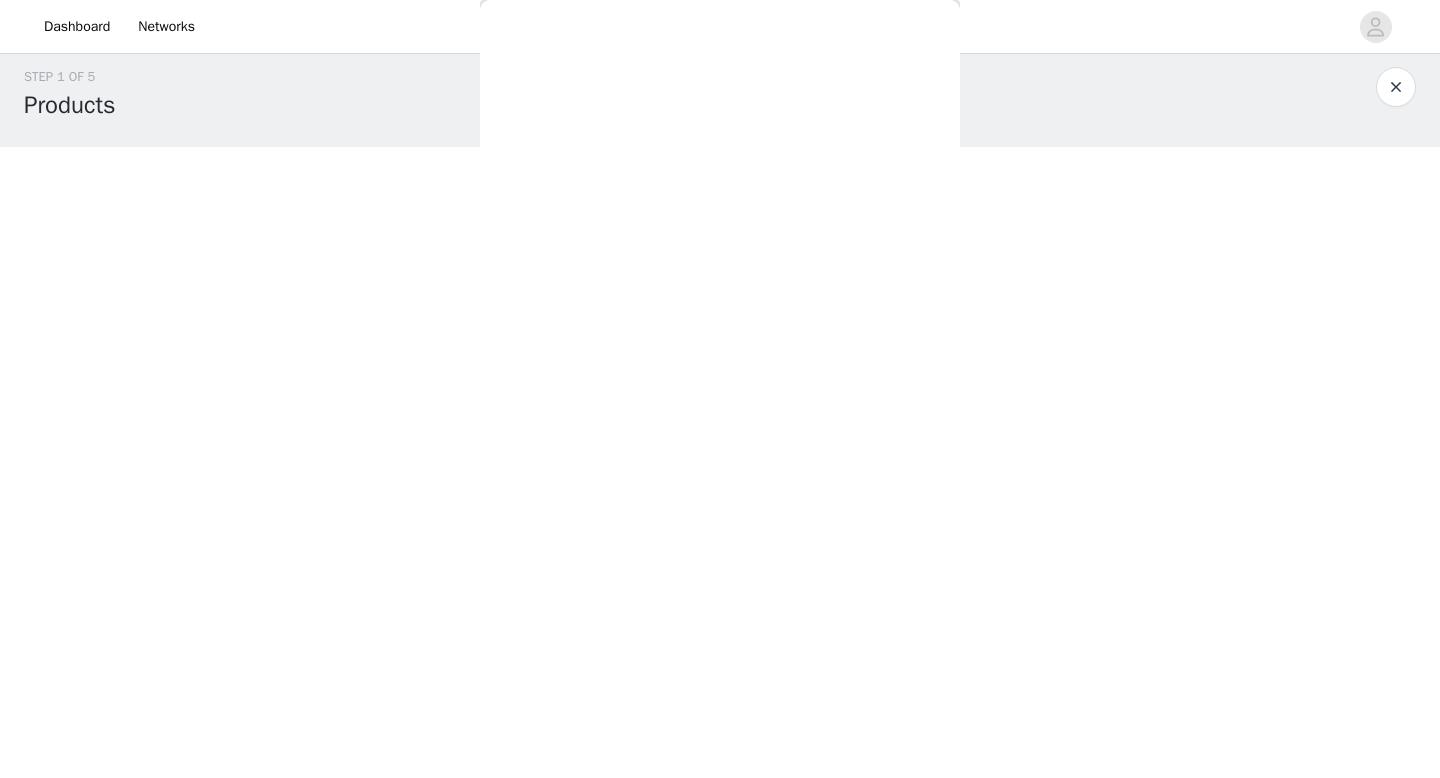 scroll, scrollTop: 195, scrollLeft: 0, axis: vertical 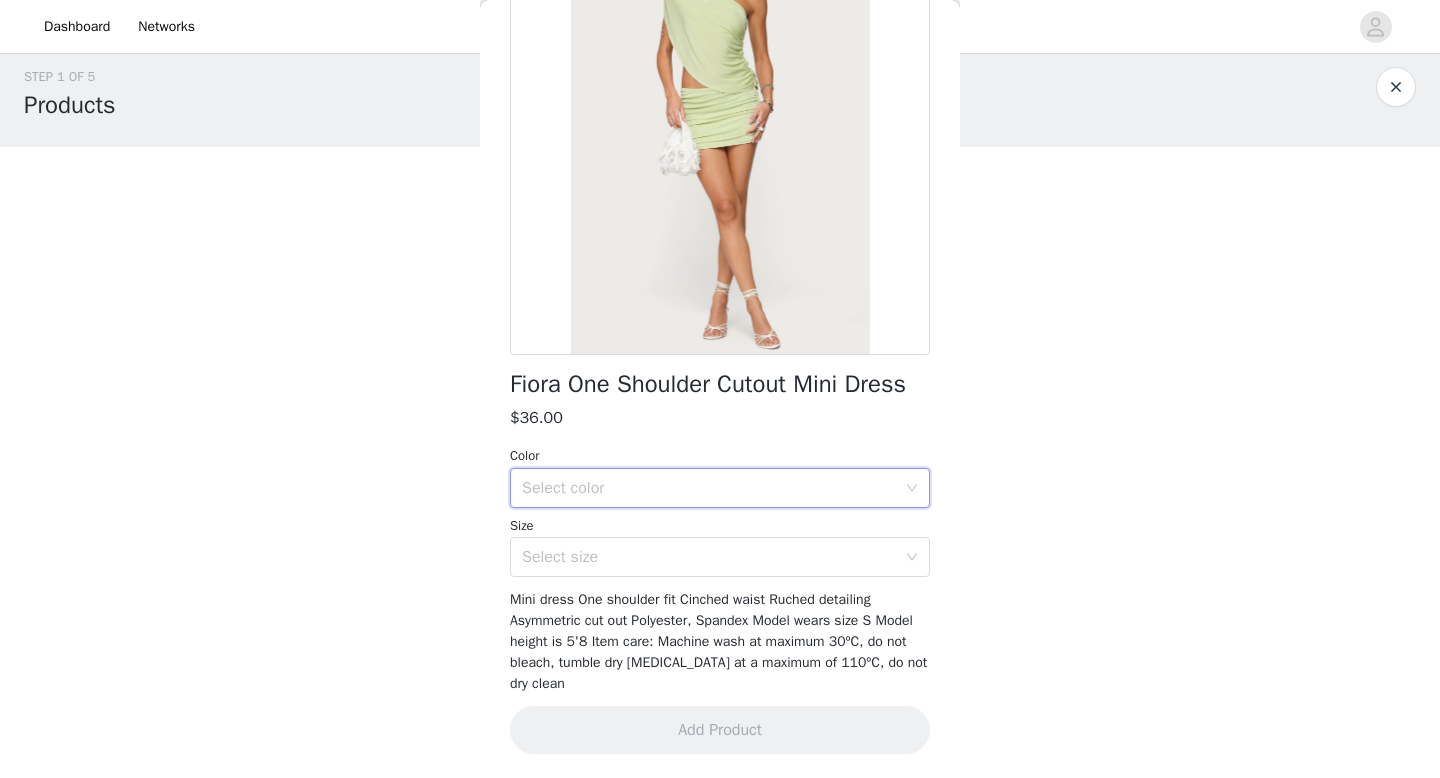 click on "Select color" at bounding box center (713, 488) 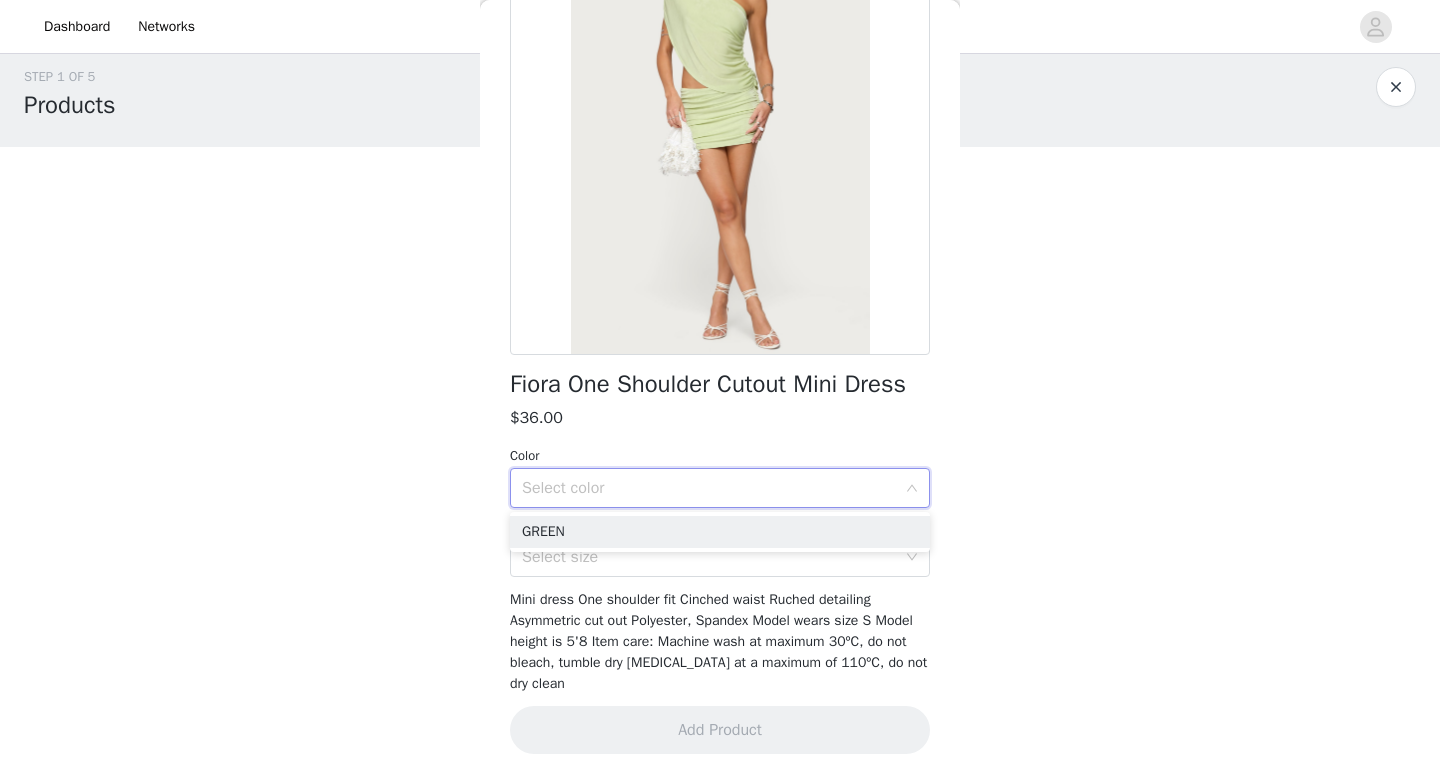 click on "GREEN" at bounding box center [720, 532] 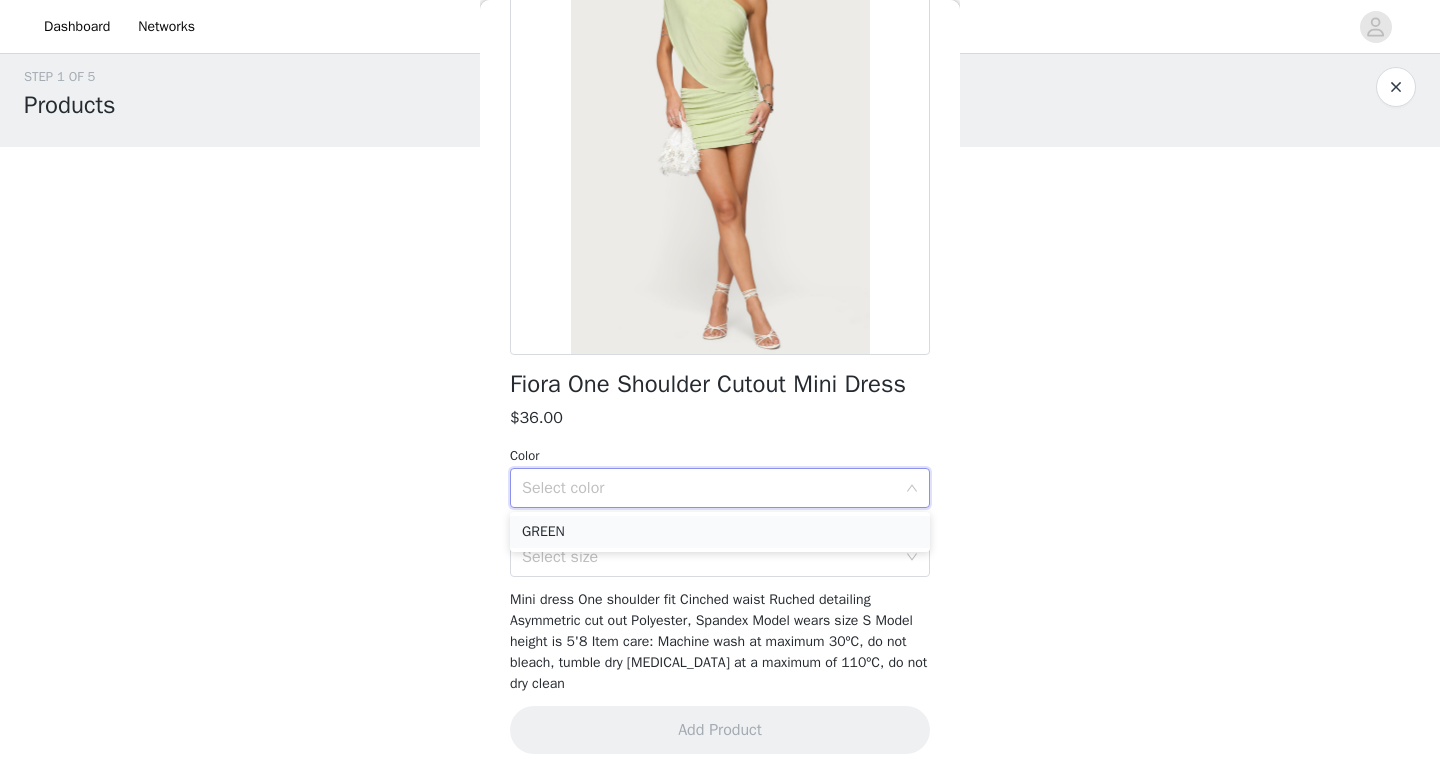 click on "GREEN" at bounding box center (720, 532) 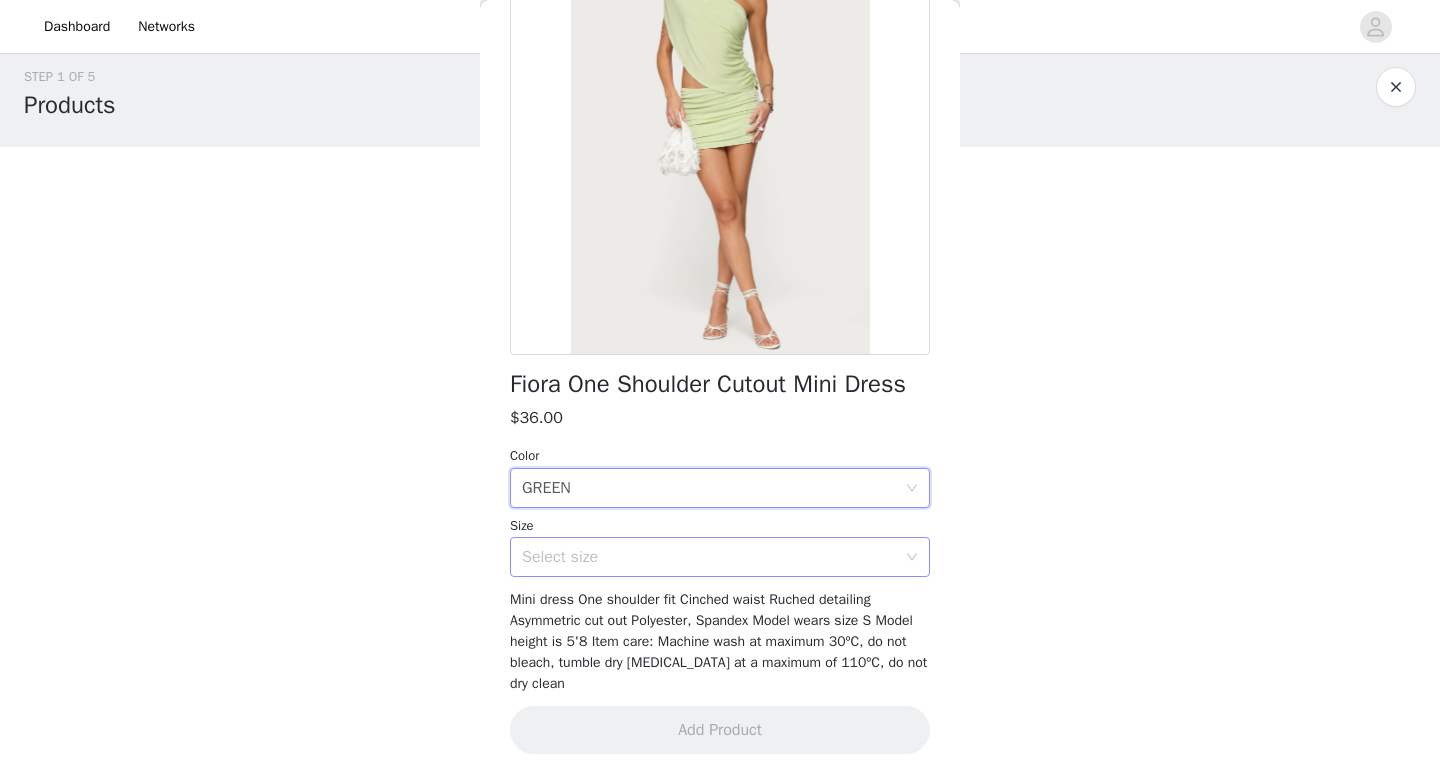 click on "Select size" at bounding box center (709, 557) 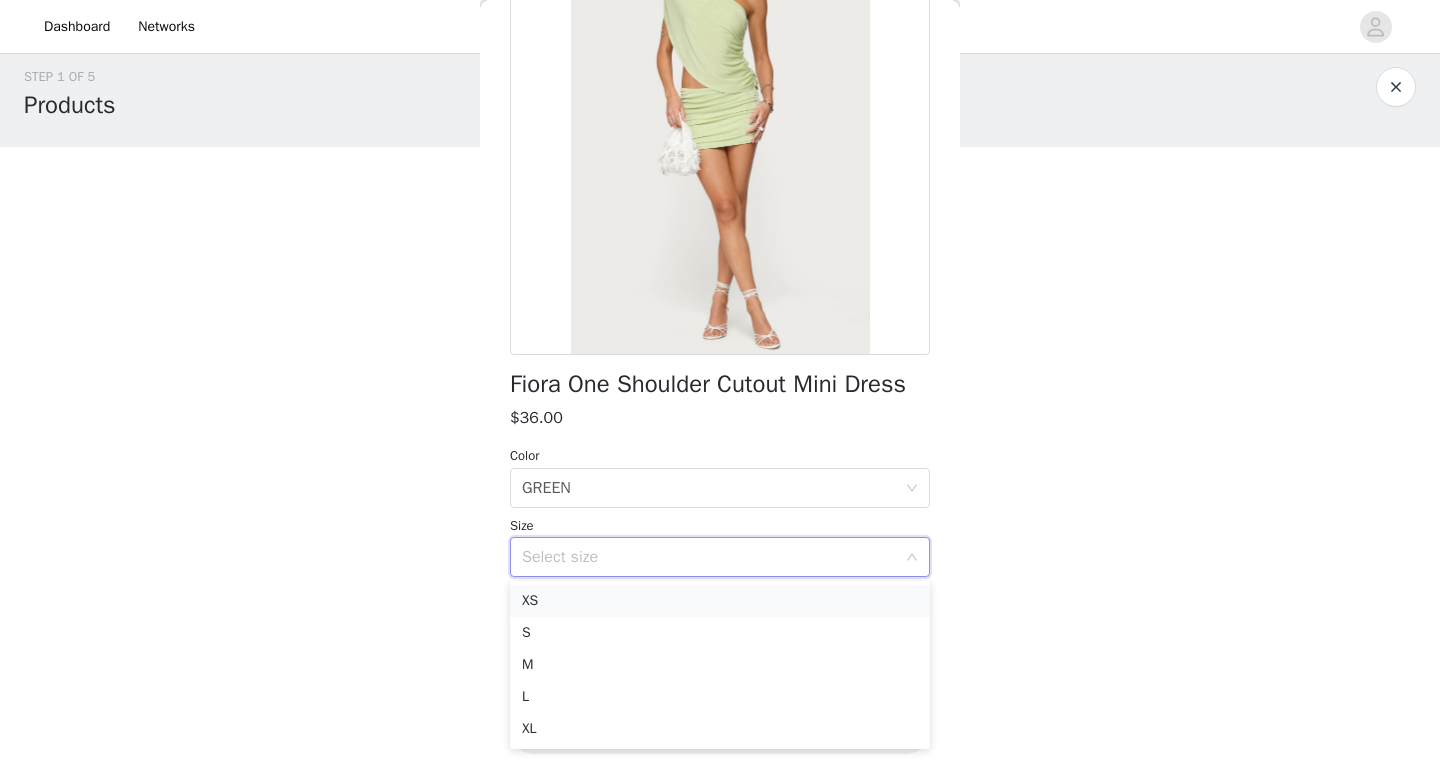 click on "XS" at bounding box center (720, 601) 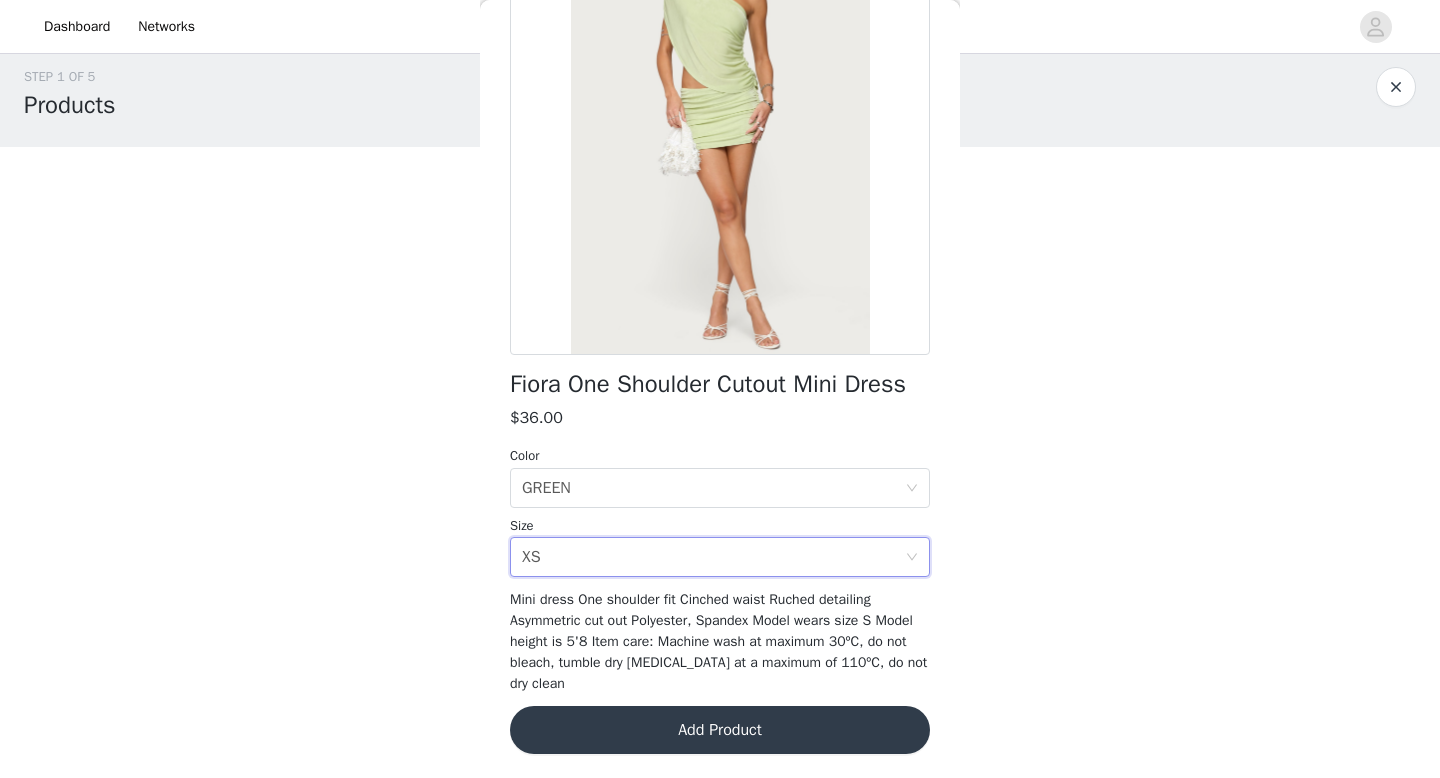 click on "Add Product" at bounding box center (720, 730) 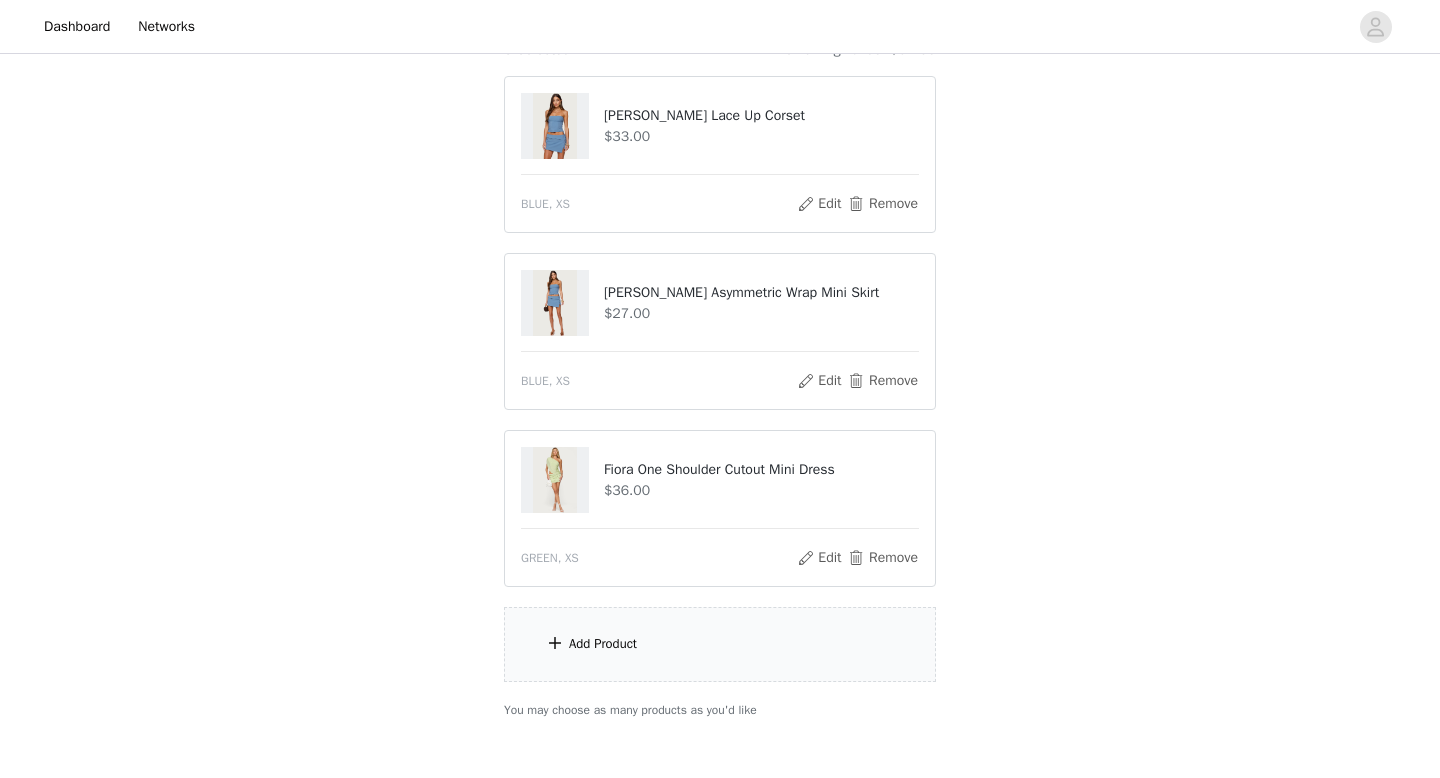 scroll, scrollTop: 231, scrollLeft: 0, axis: vertical 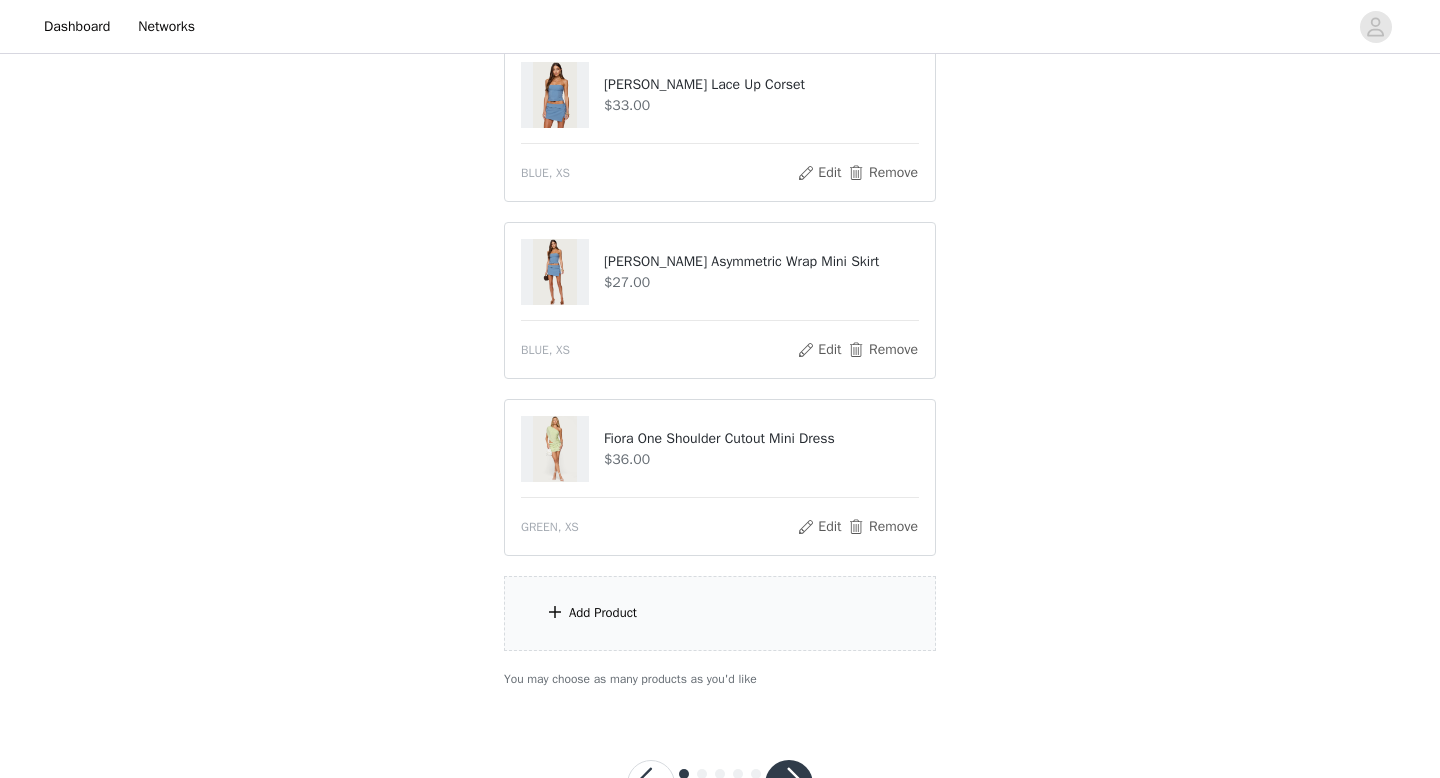 click on "Add Product" at bounding box center (720, 613) 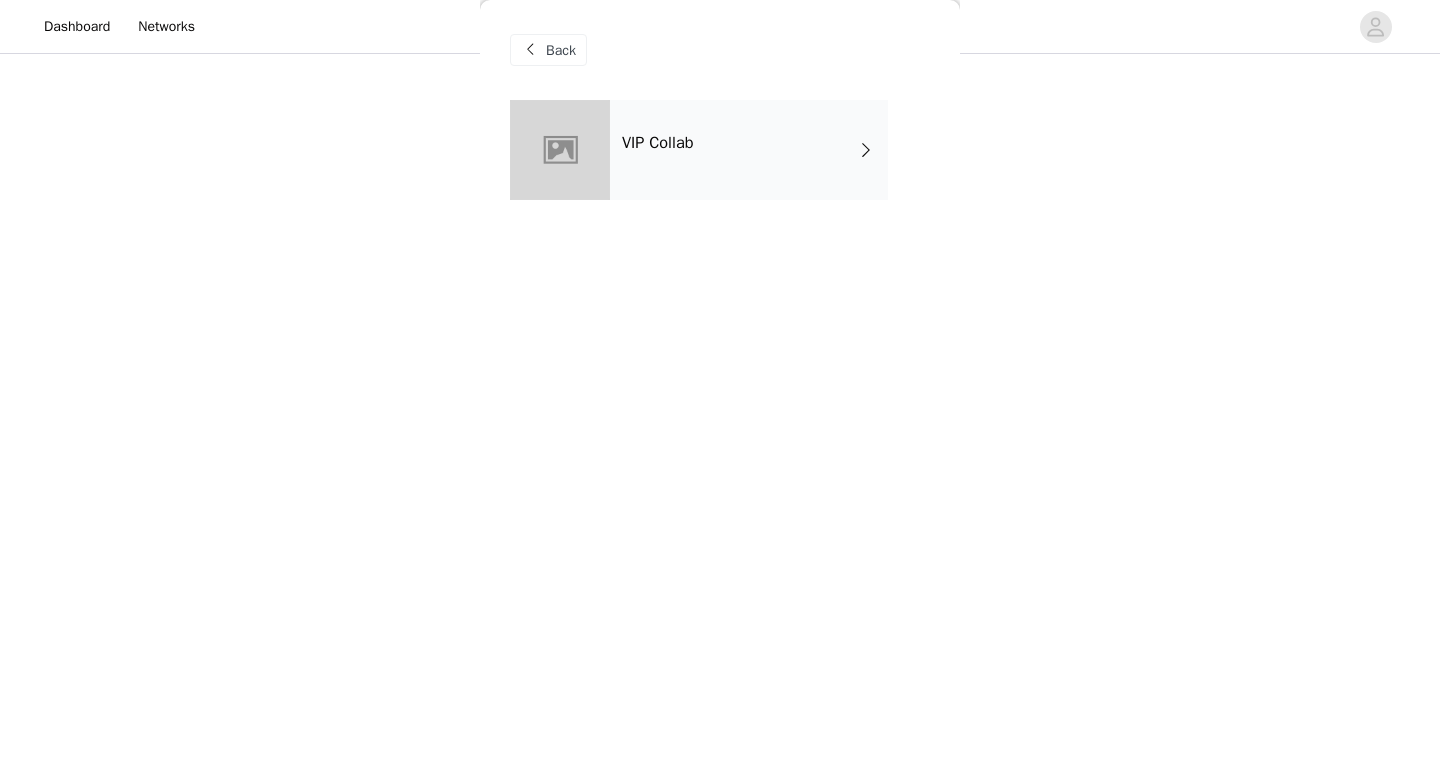 click on "VIP Collab" at bounding box center [749, 150] 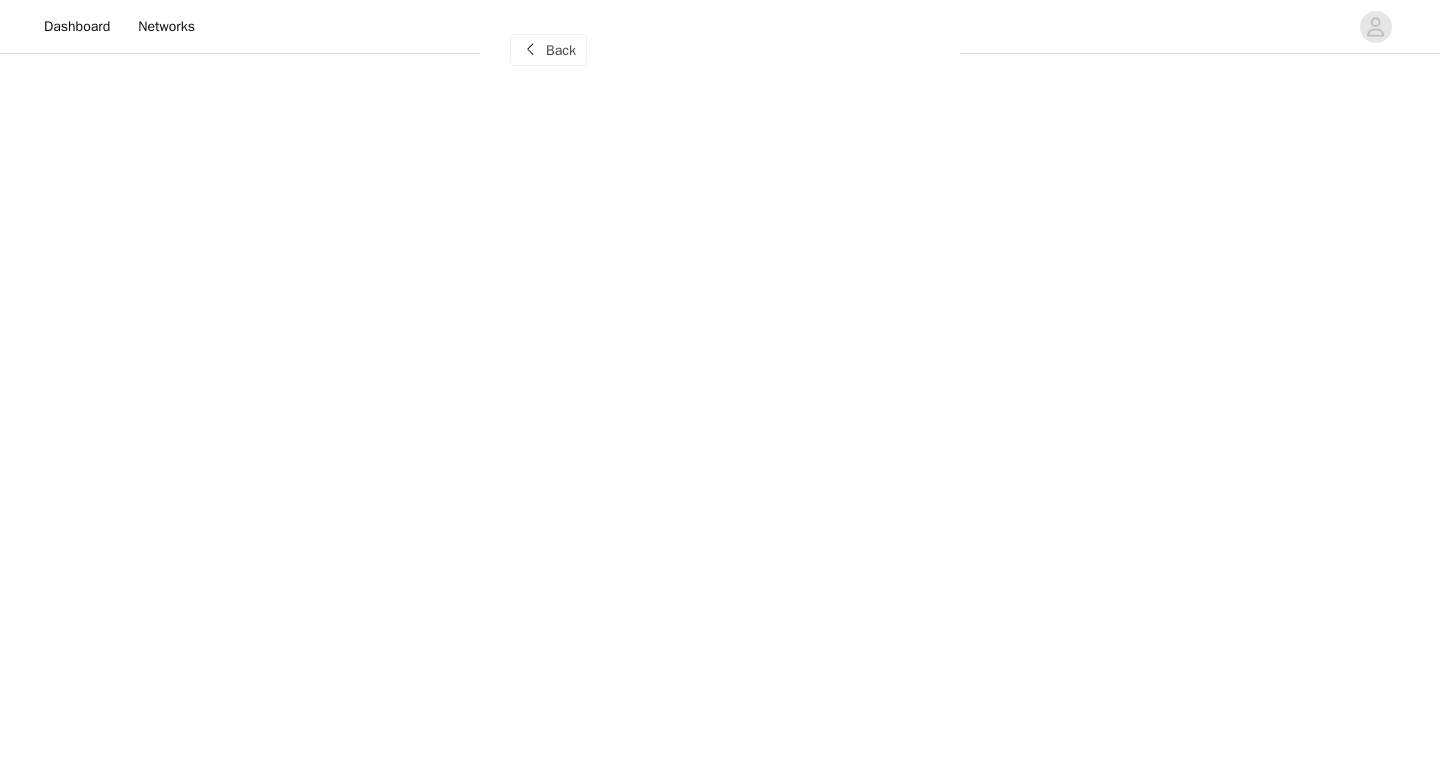 scroll, scrollTop: 309, scrollLeft: 0, axis: vertical 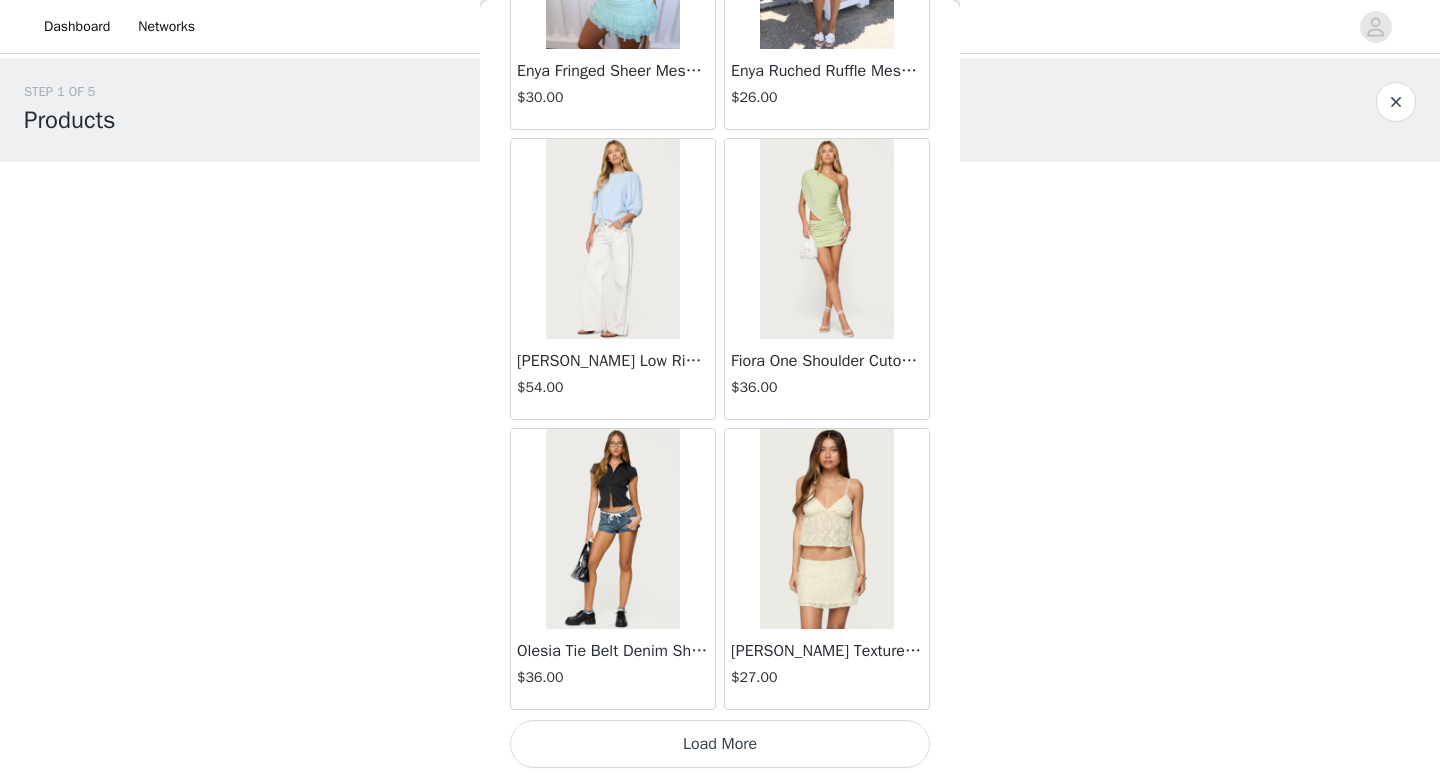click on "Load More" at bounding box center [720, 744] 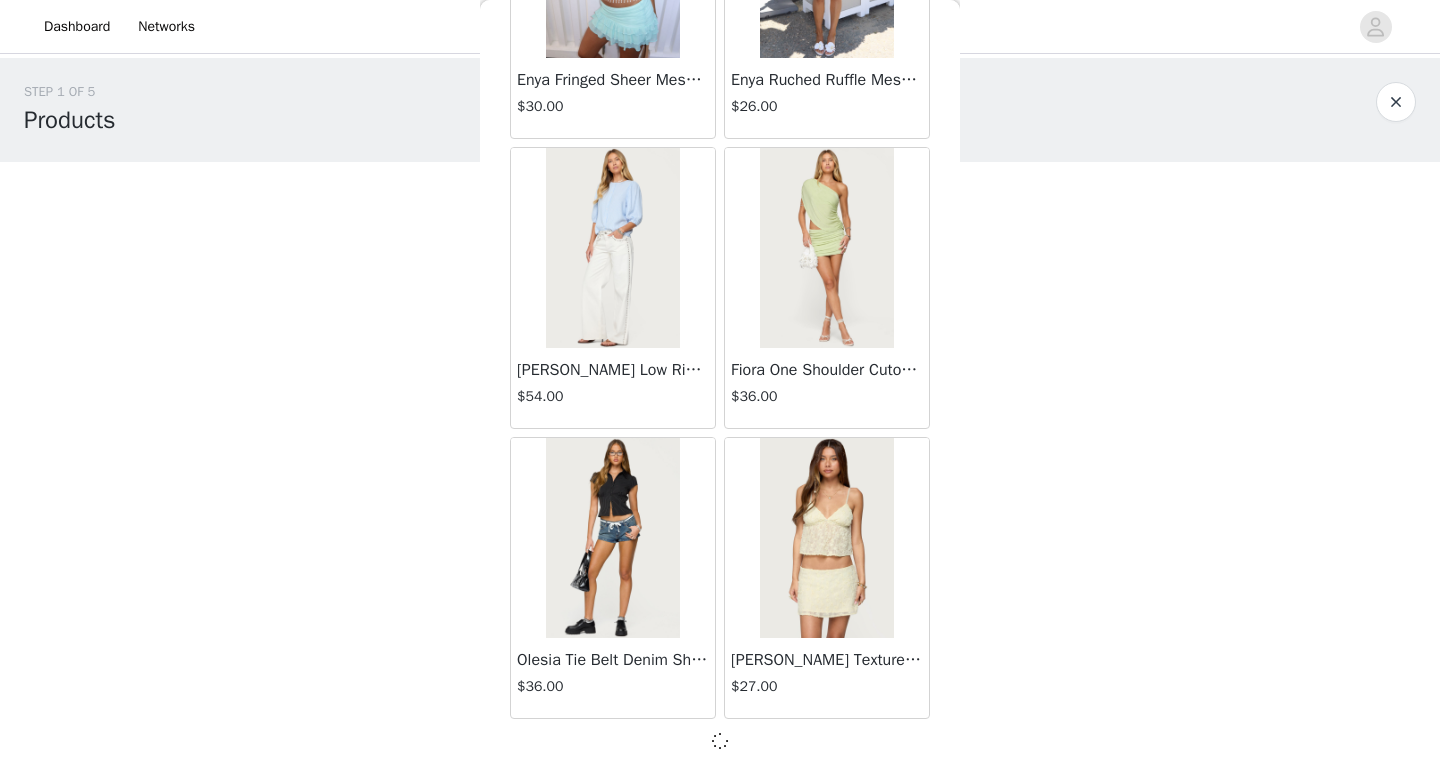 scroll, scrollTop: 309, scrollLeft: 0, axis: vertical 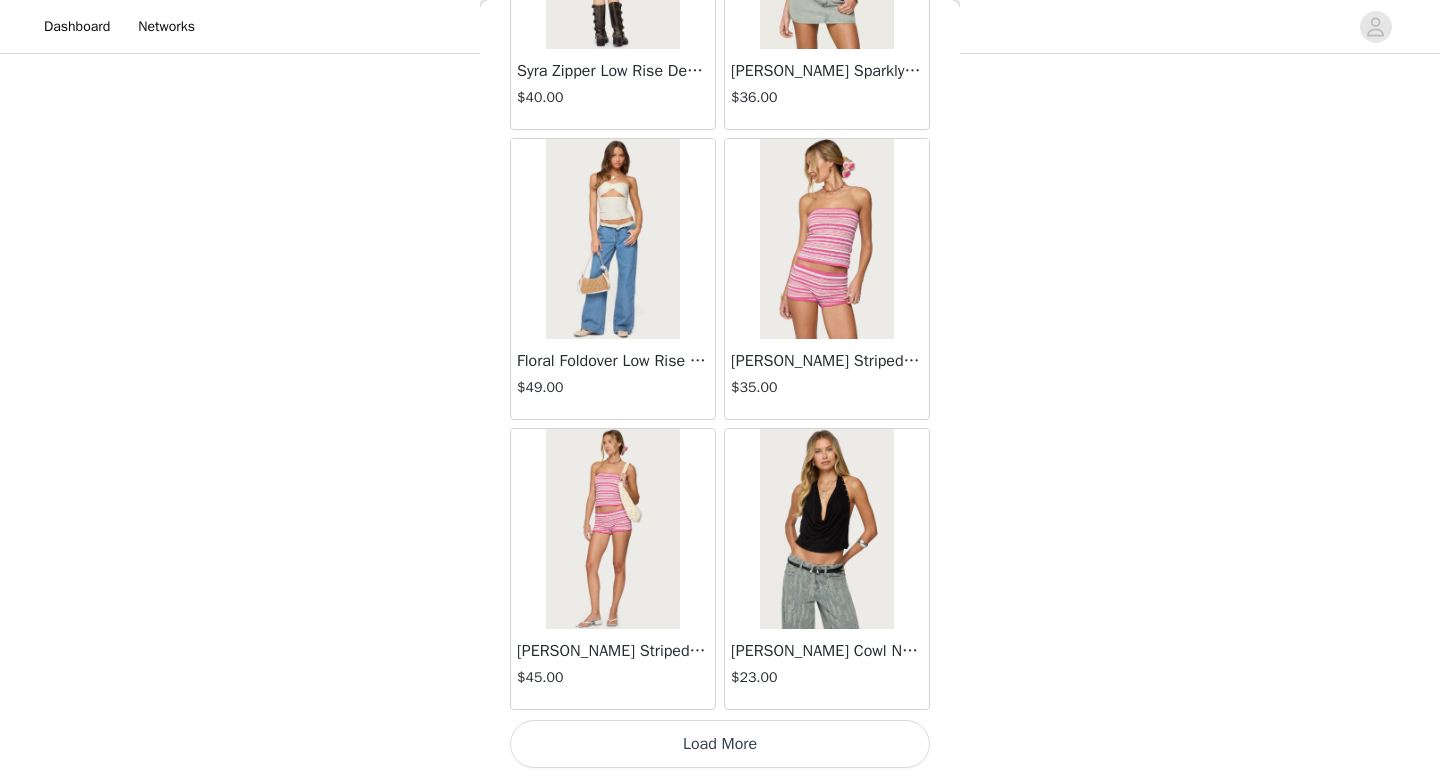 click on "Load More" at bounding box center (720, 744) 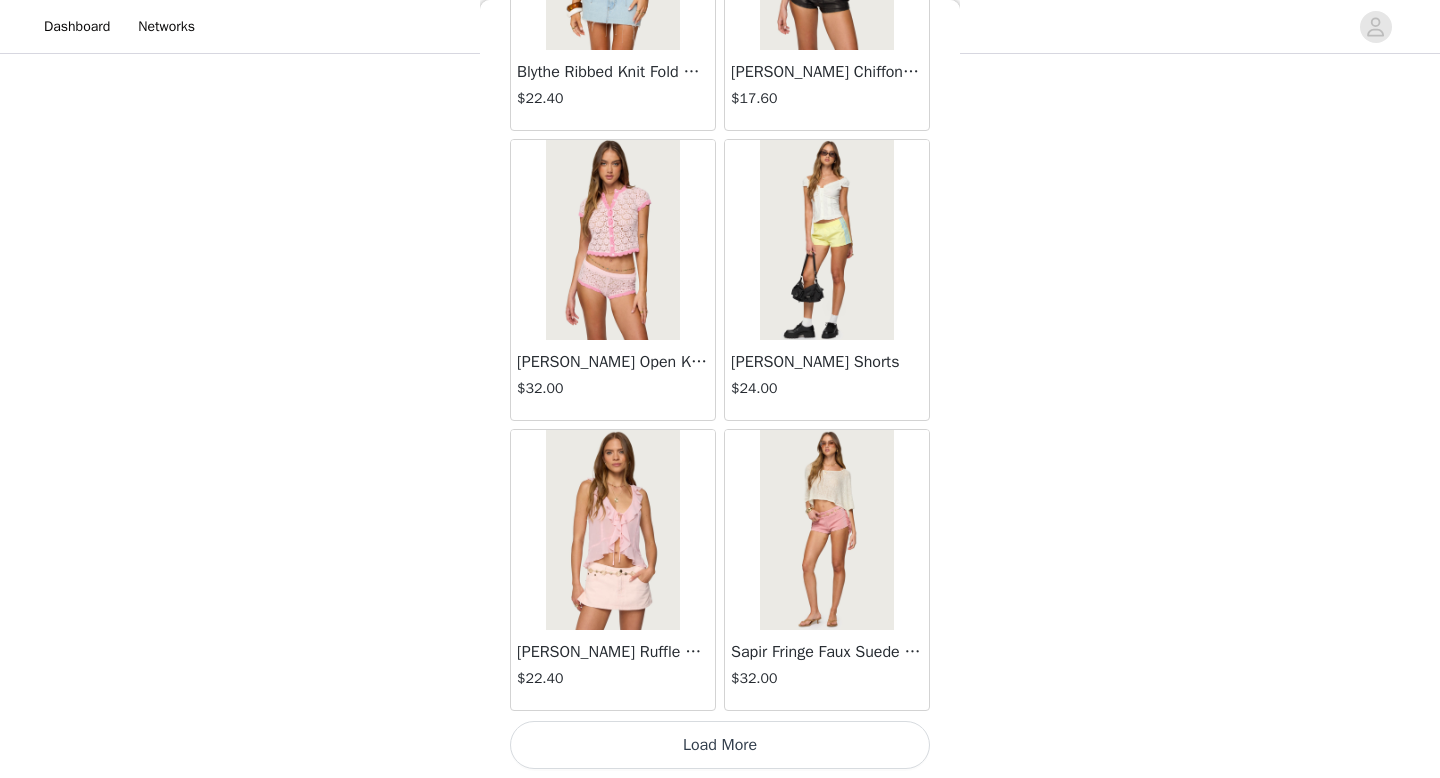 scroll, scrollTop: 8082, scrollLeft: 0, axis: vertical 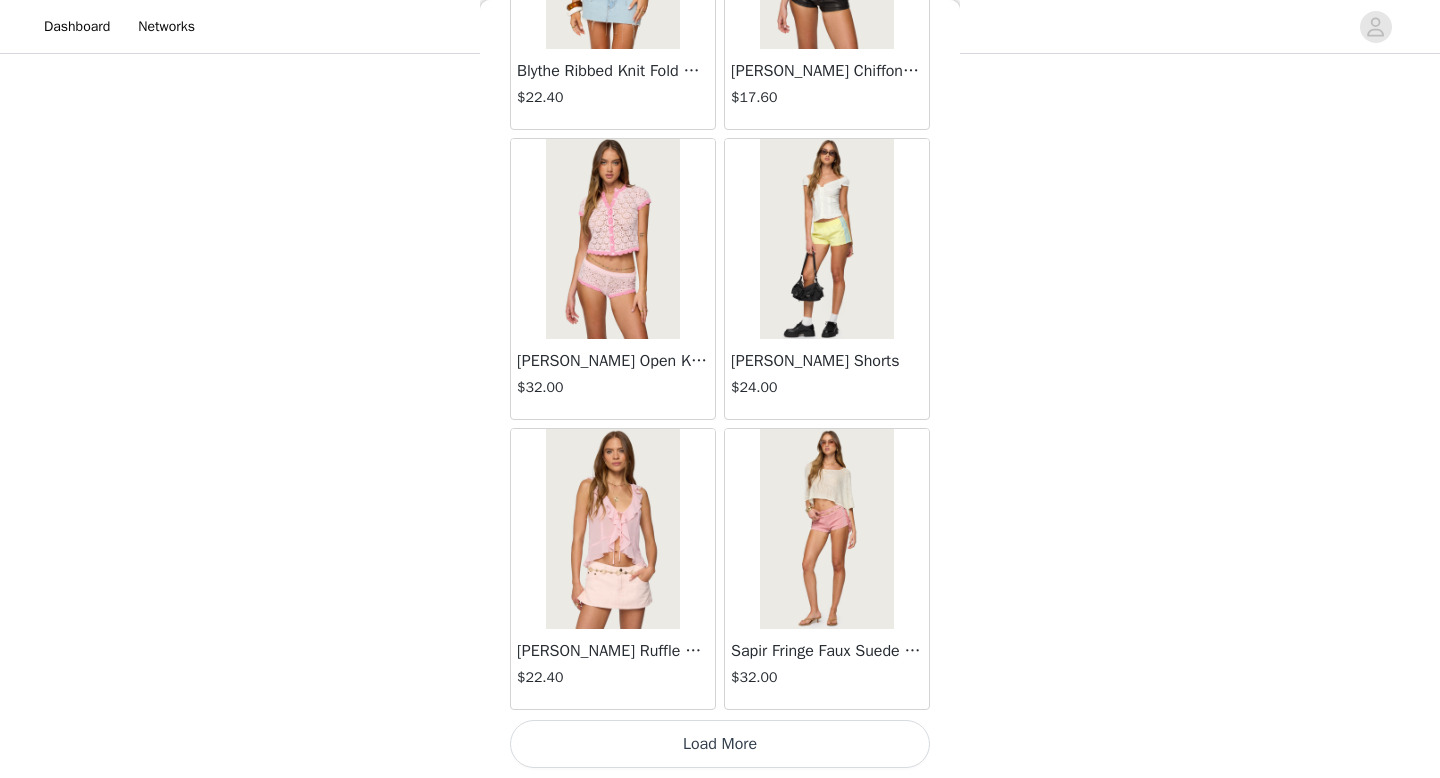 click on "Load More" at bounding box center [720, 744] 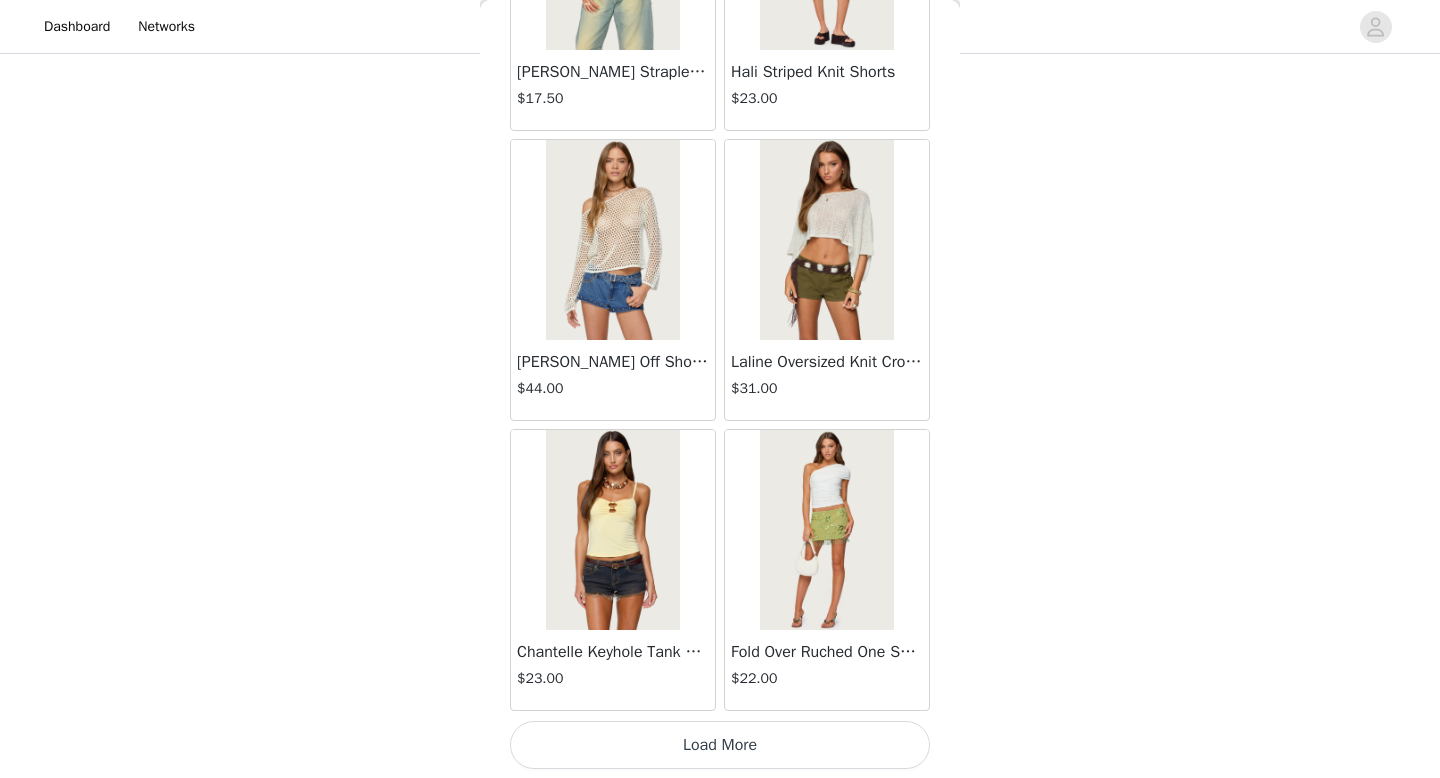 scroll, scrollTop: 10982, scrollLeft: 0, axis: vertical 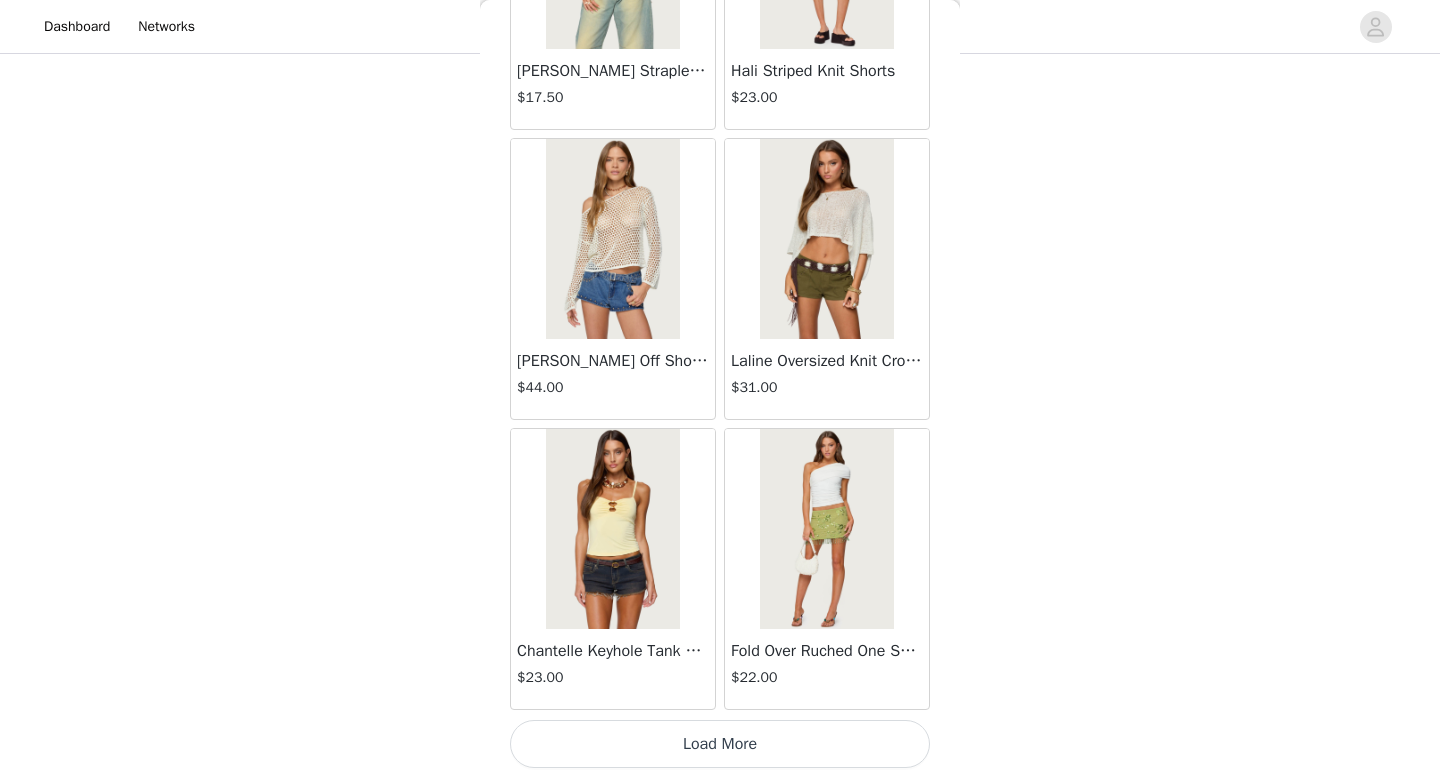 click on "Load More" at bounding box center [720, 744] 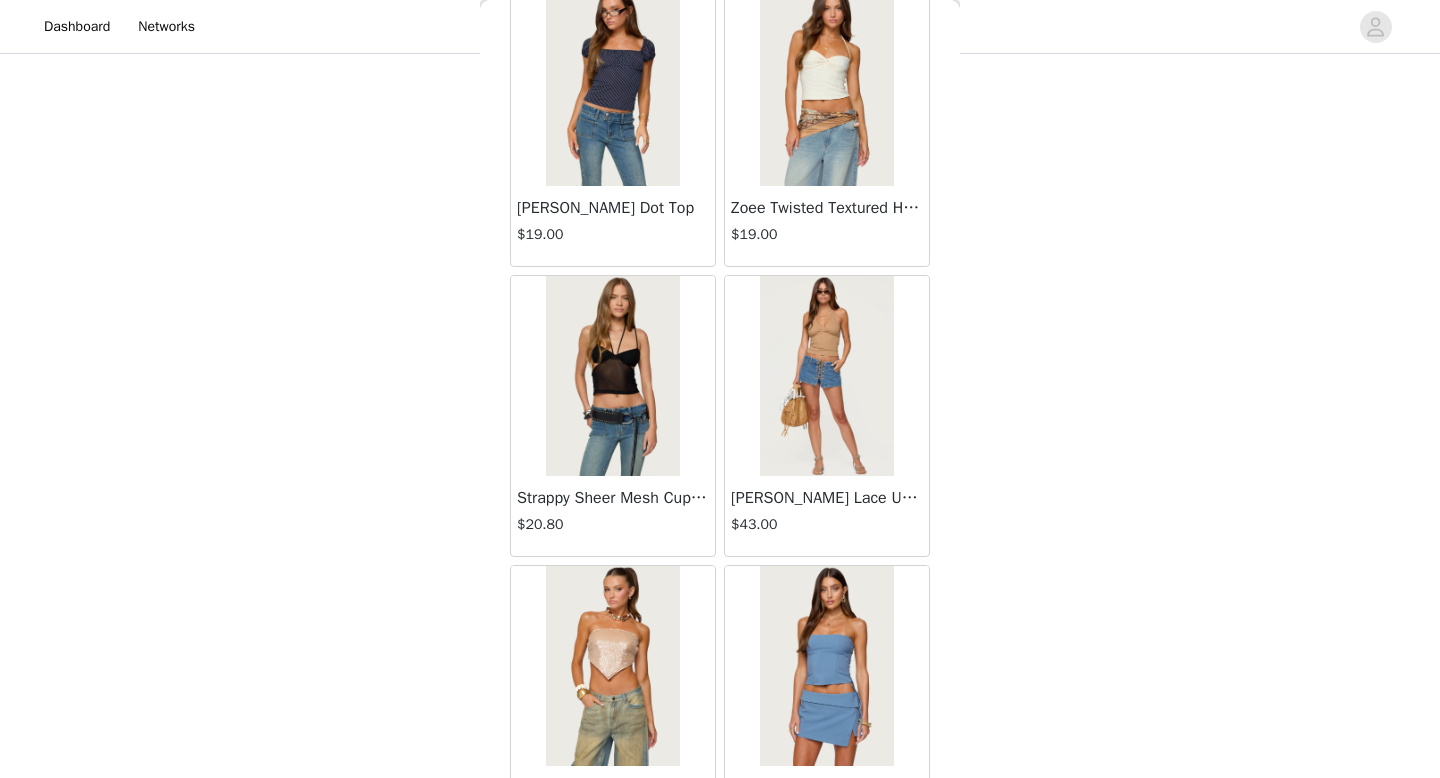 scroll, scrollTop: 13882, scrollLeft: 0, axis: vertical 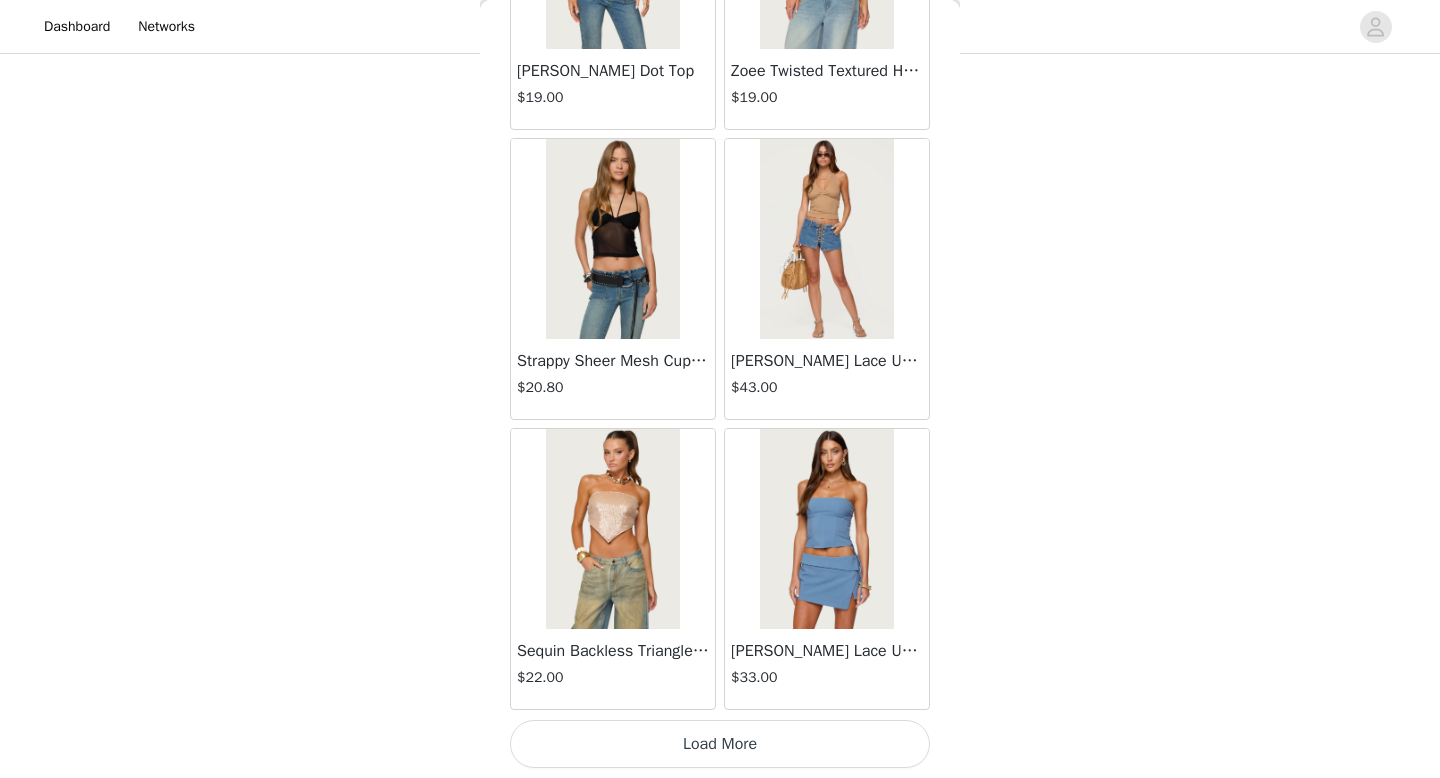 click on "Load More" at bounding box center (720, 744) 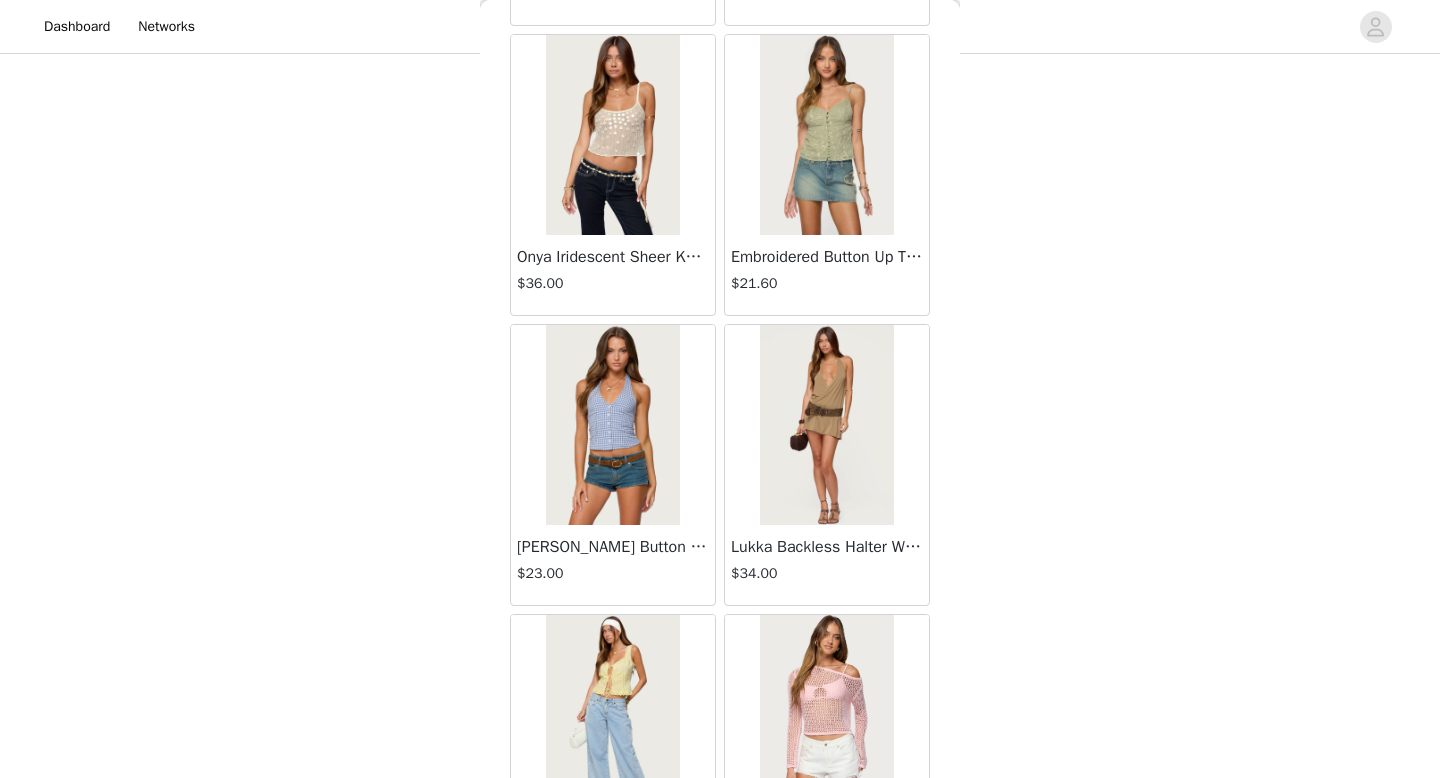 scroll, scrollTop: 15456, scrollLeft: 0, axis: vertical 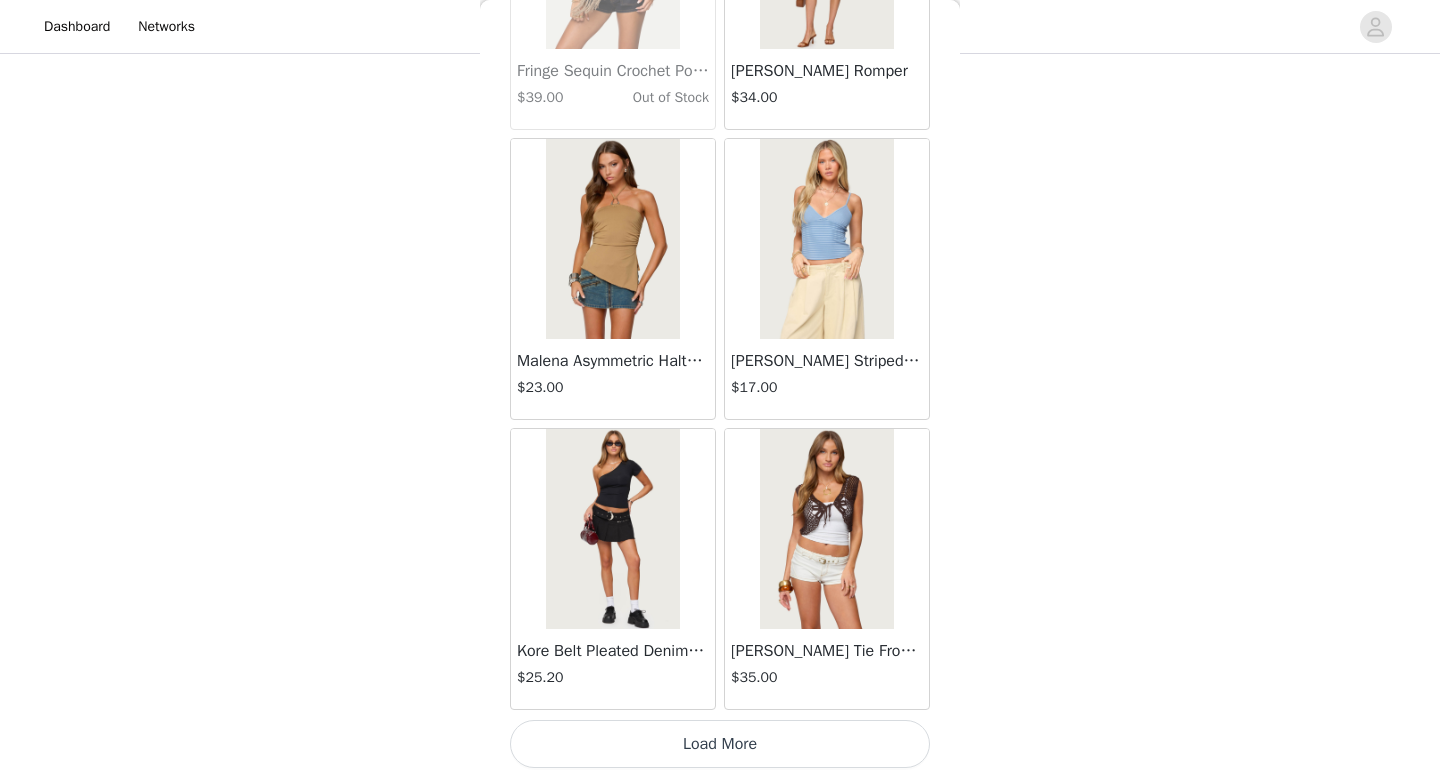click on "Load More" at bounding box center [720, 744] 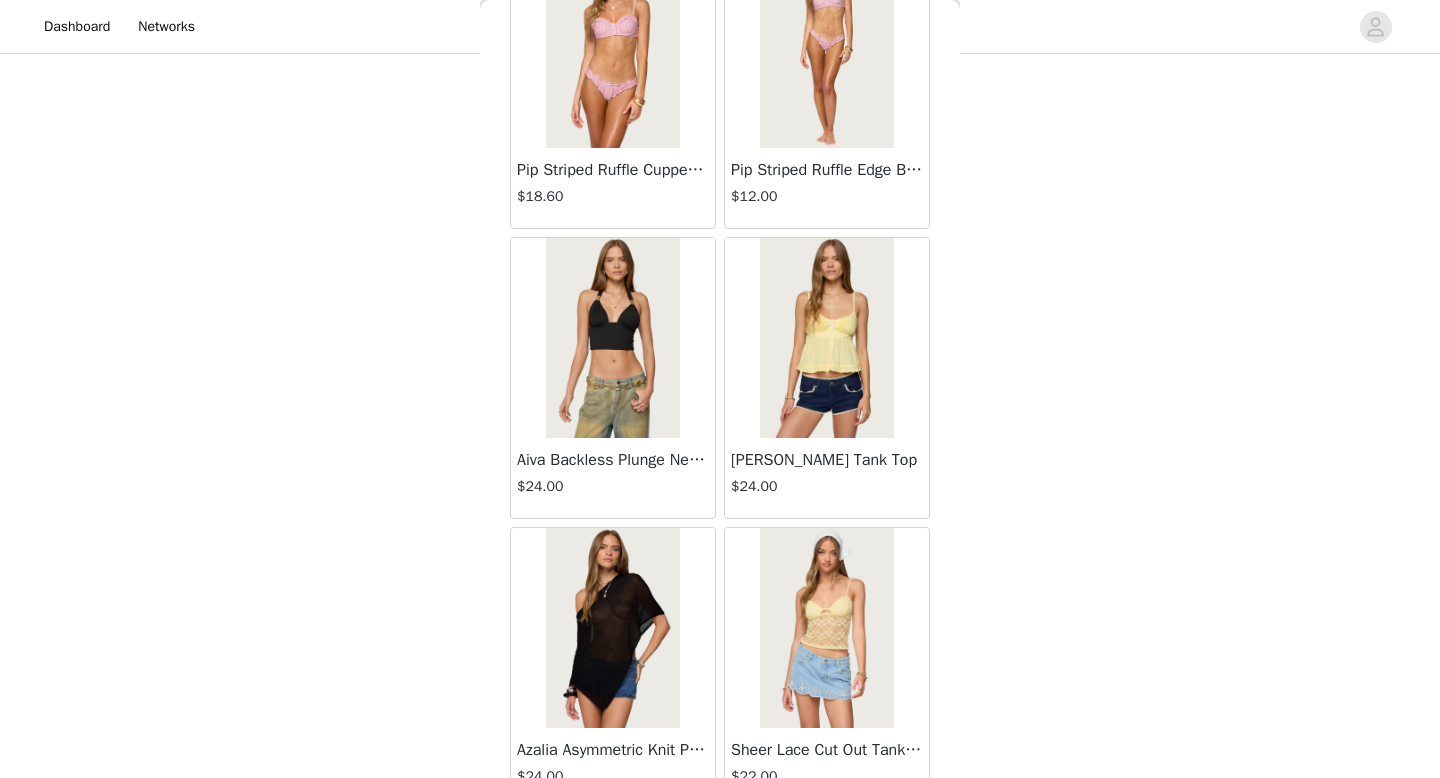 scroll, scrollTop: 19682, scrollLeft: 0, axis: vertical 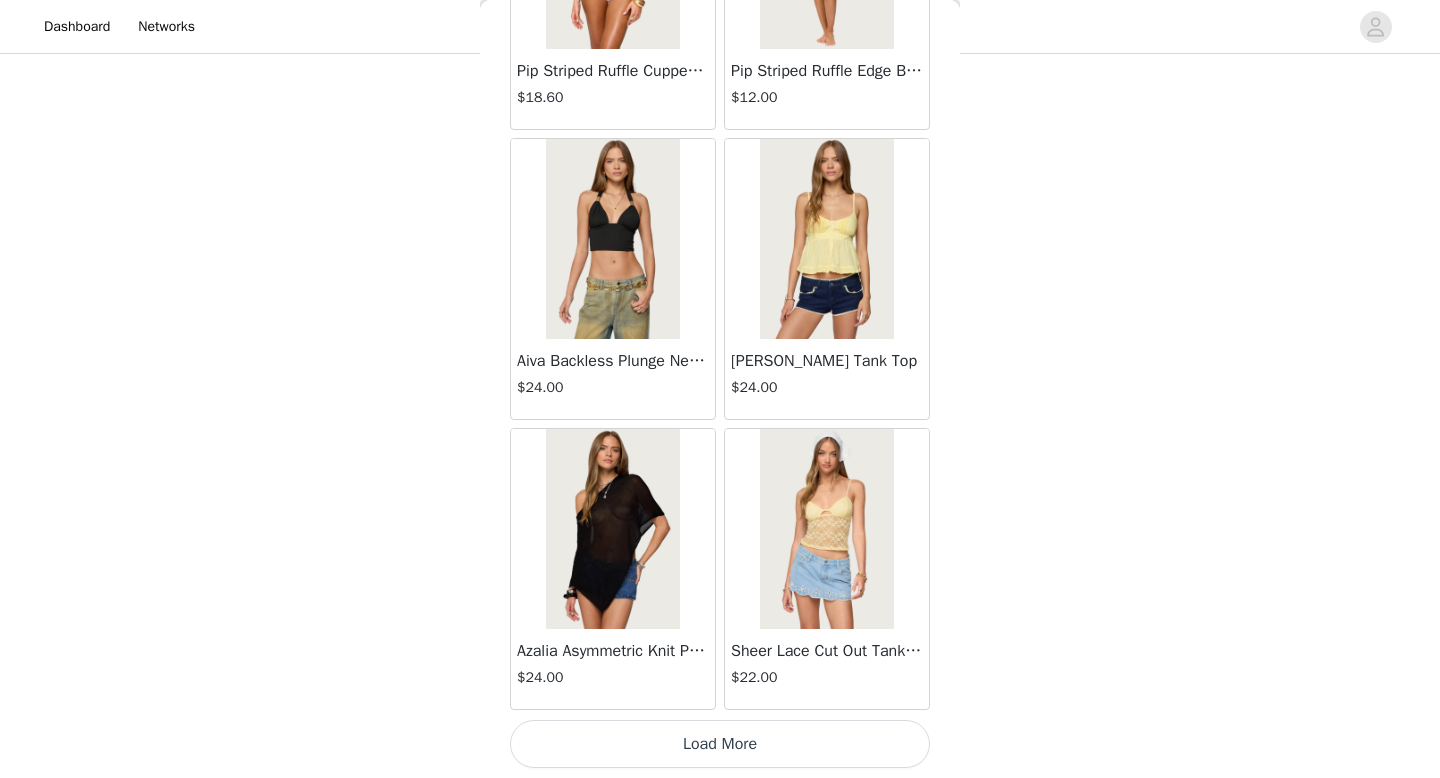 click on "Load More" at bounding box center [720, 744] 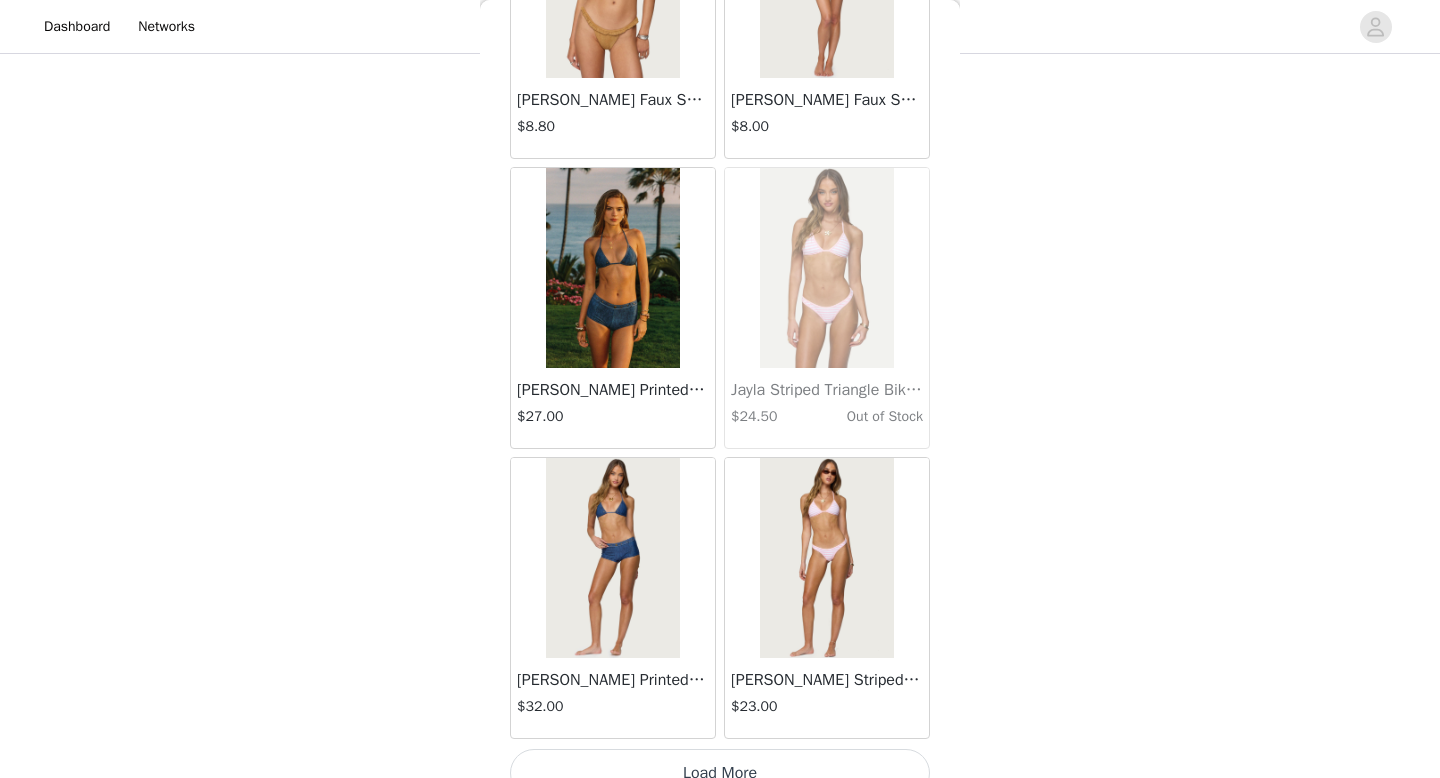 scroll, scrollTop: 22582, scrollLeft: 0, axis: vertical 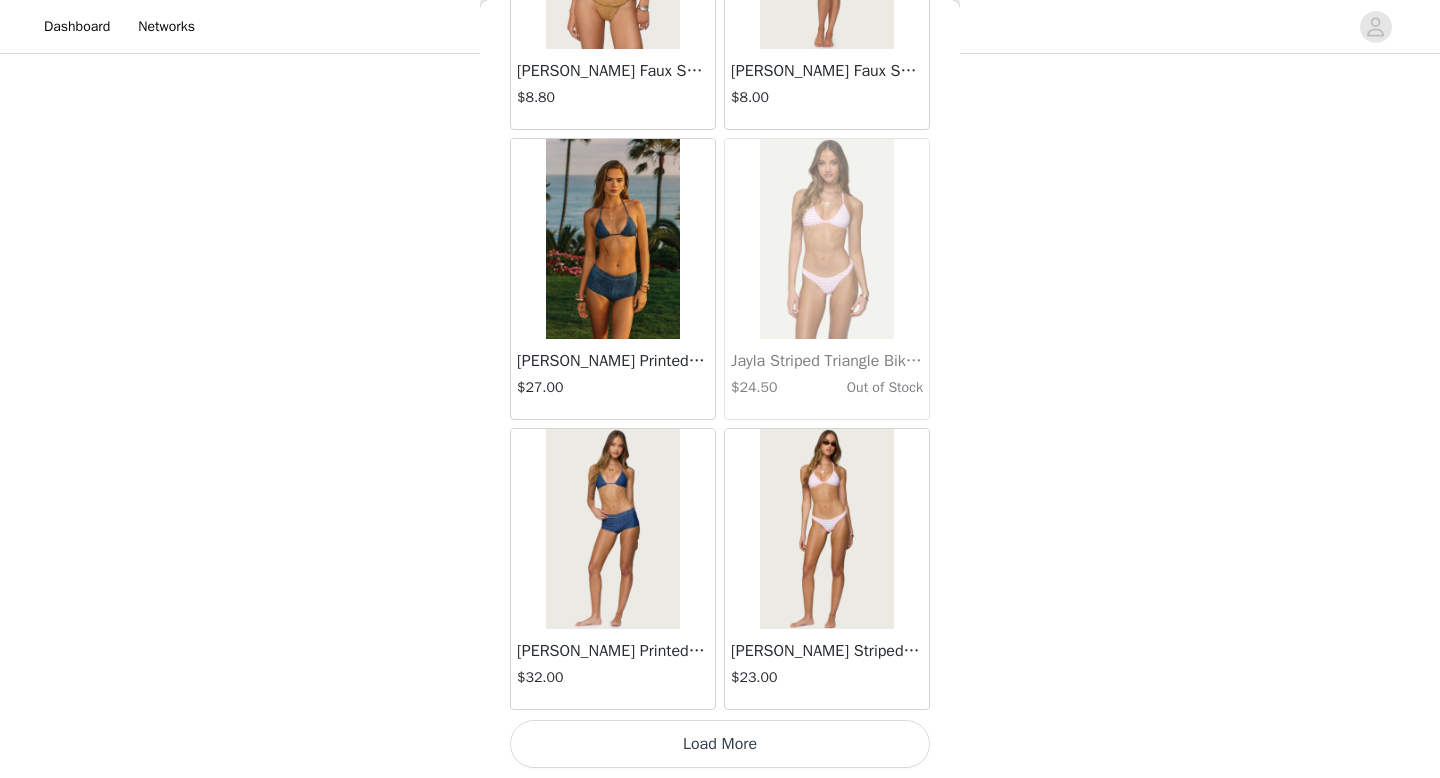 click on "Load More" at bounding box center [720, 744] 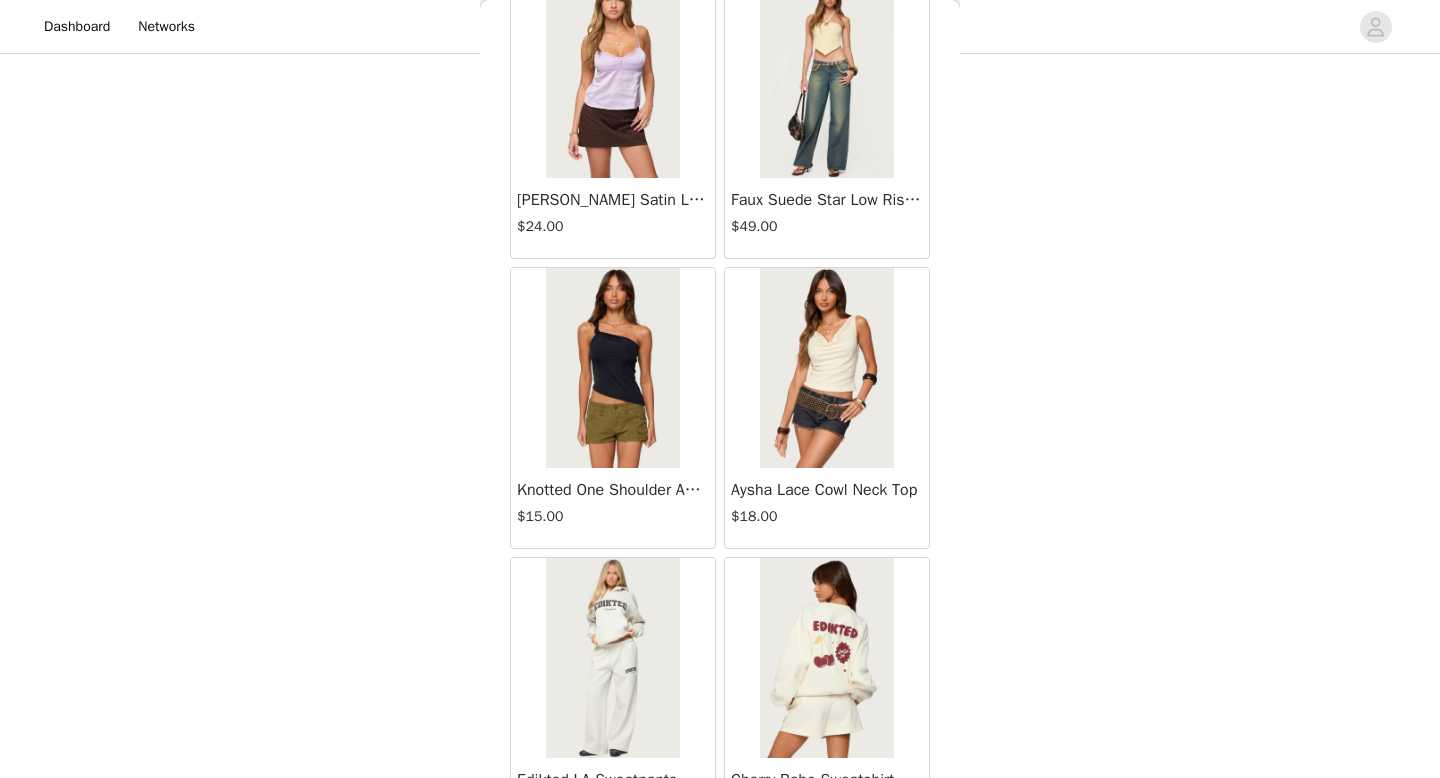 scroll, scrollTop: 25482, scrollLeft: 0, axis: vertical 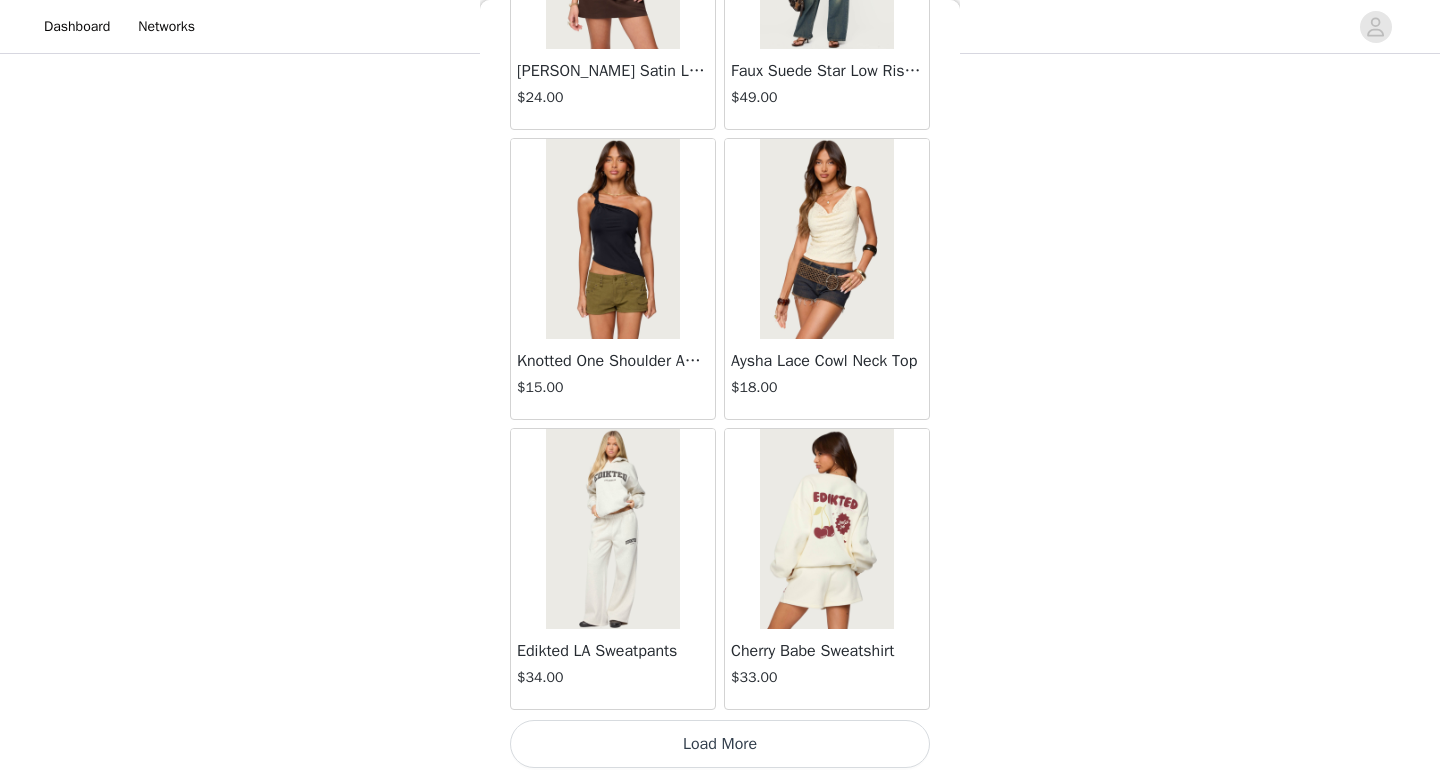 click on "Load More" at bounding box center (720, 744) 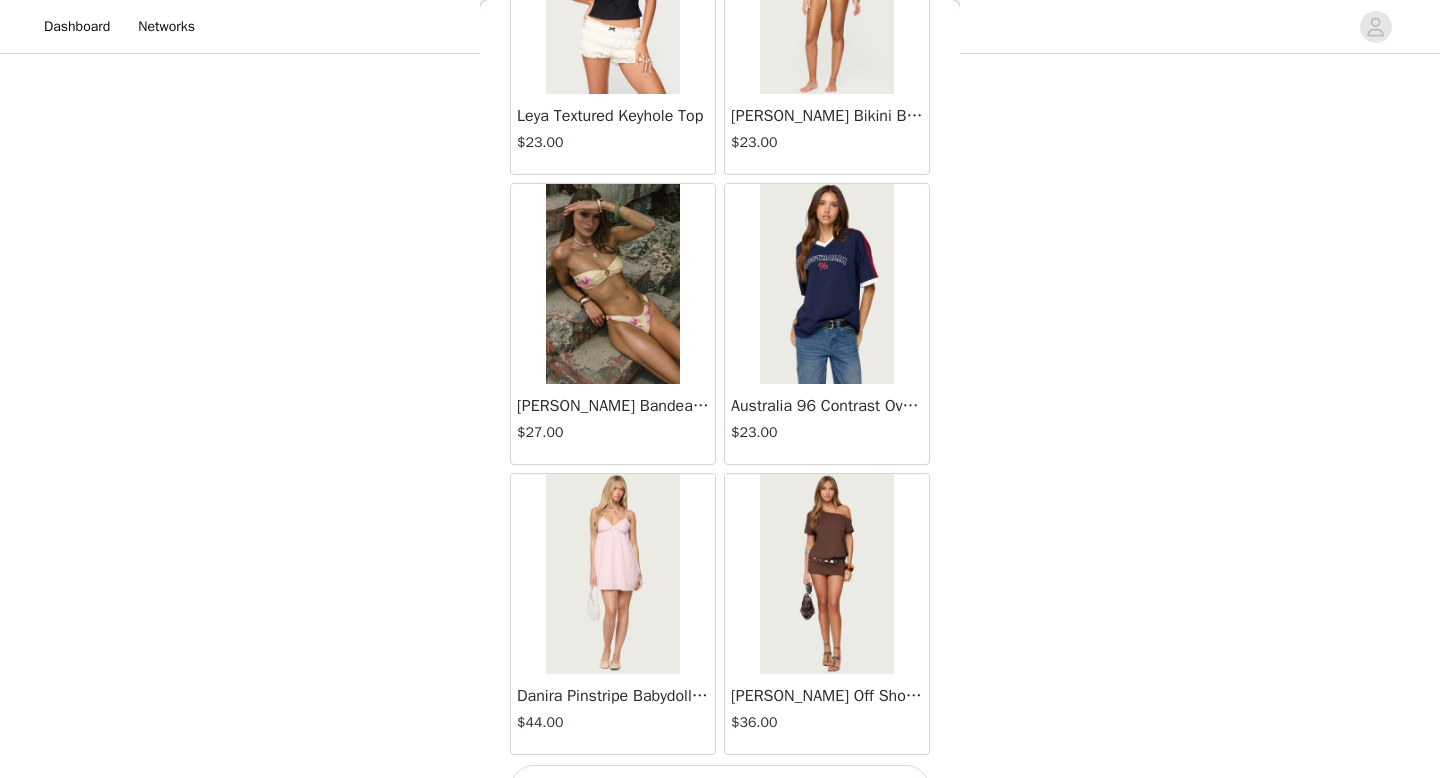 scroll, scrollTop: 28382, scrollLeft: 0, axis: vertical 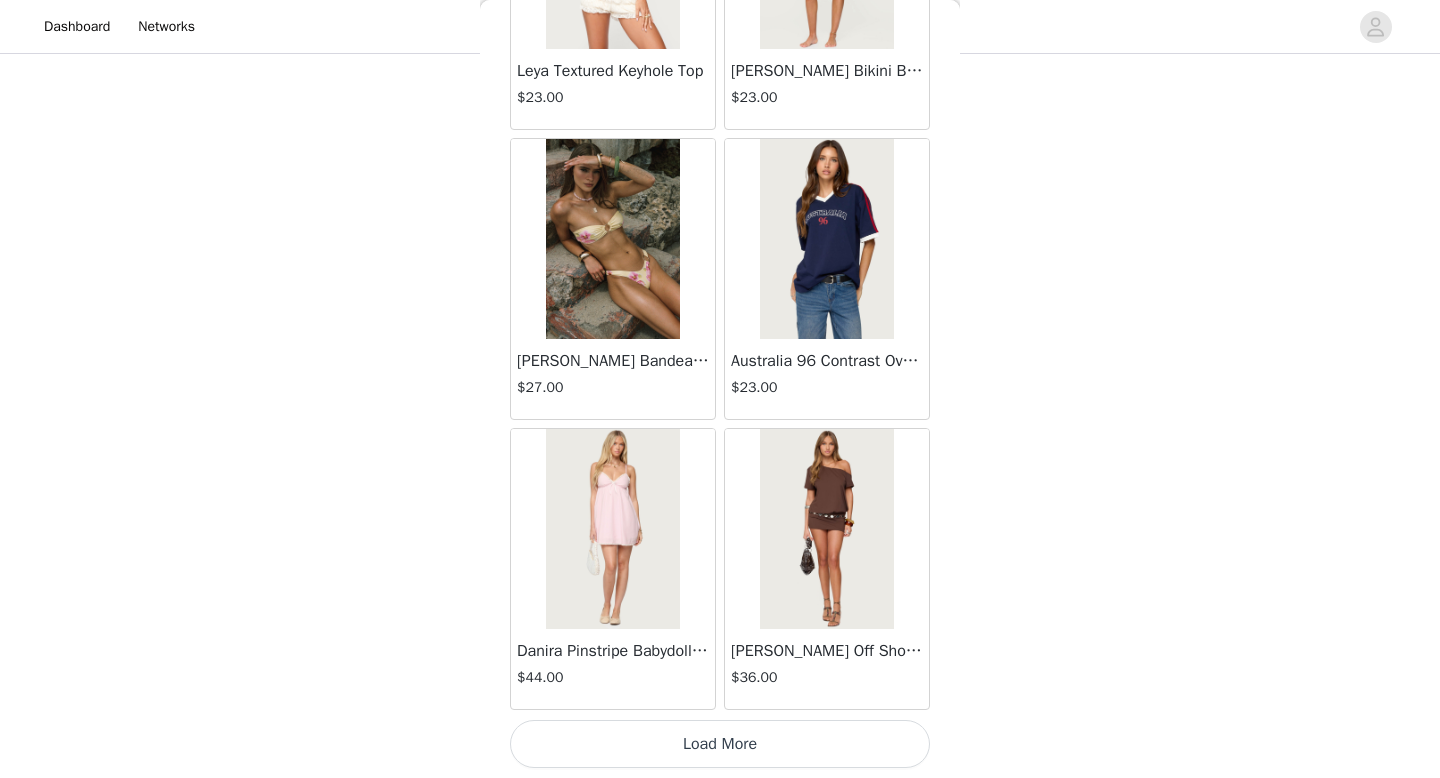click on "Load More" at bounding box center [720, 744] 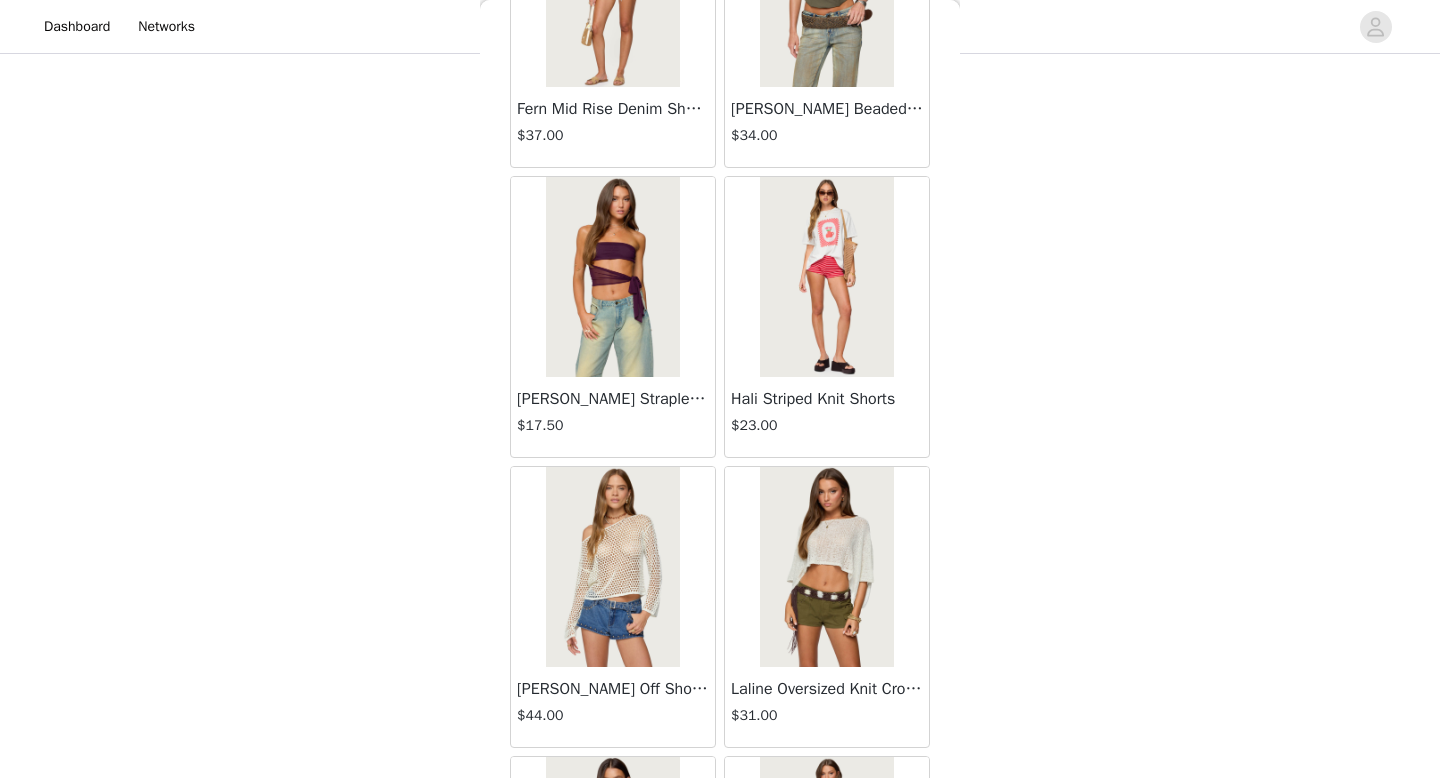 scroll, scrollTop: 10096, scrollLeft: 0, axis: vertical 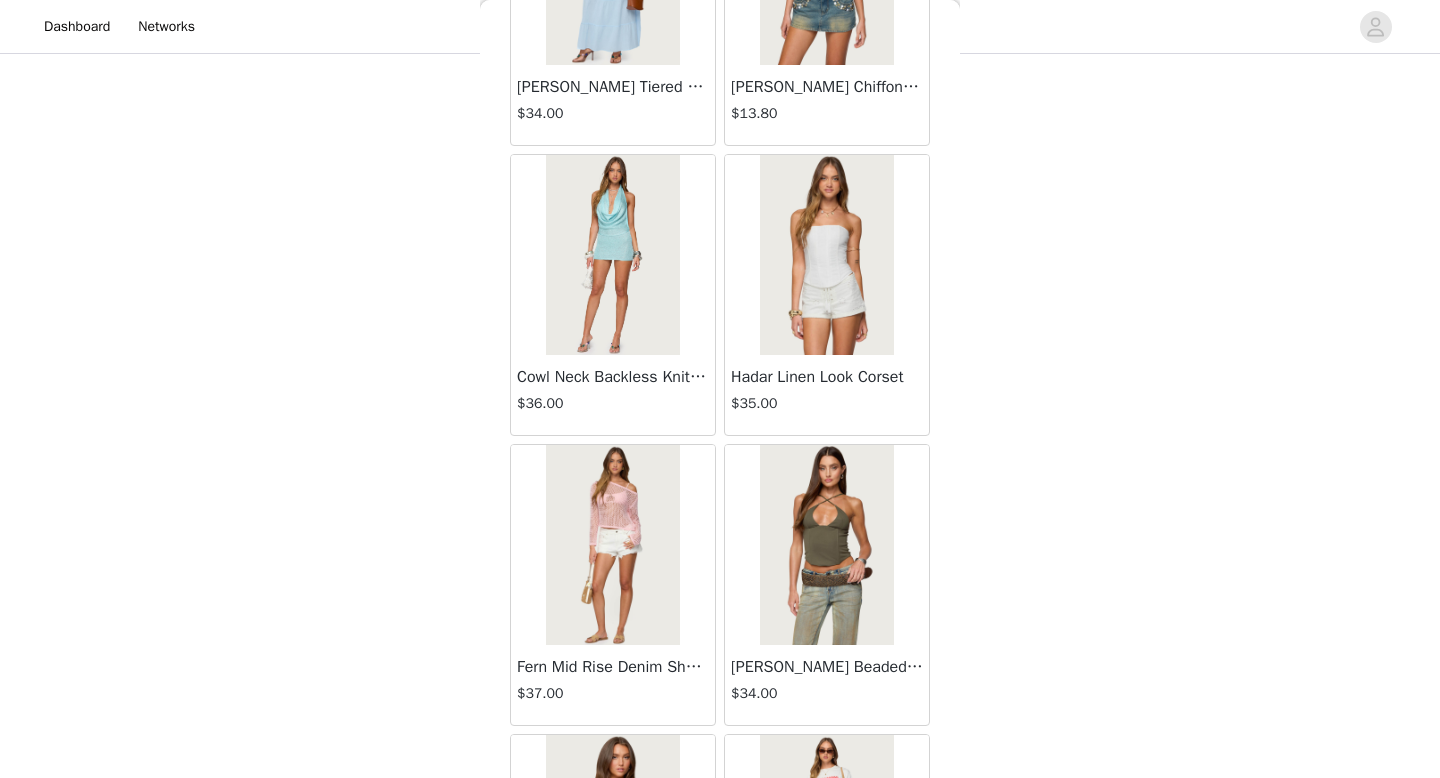 click at bounding box center [826, 255] 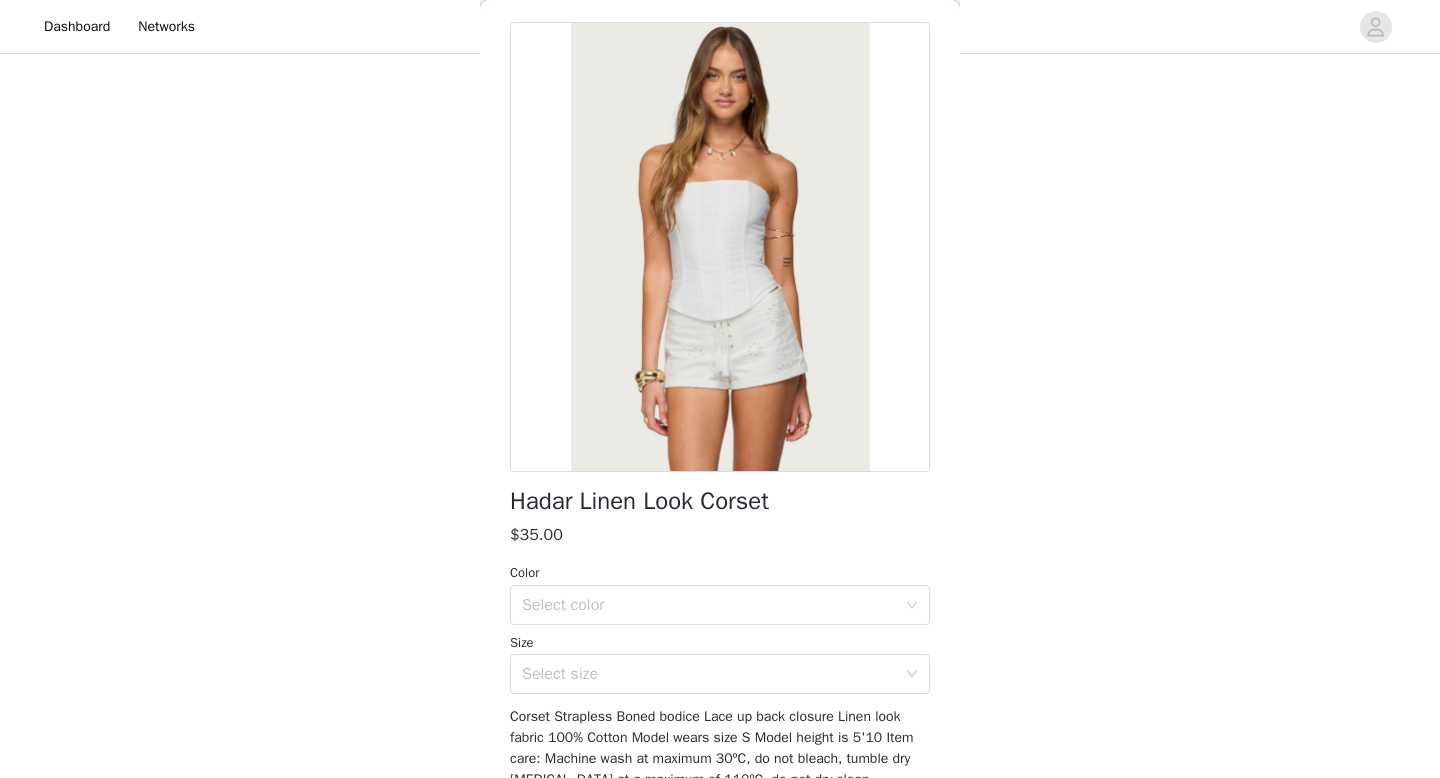 scroll, scrollTop: 83, scrollLeft: 0, axis: vertical 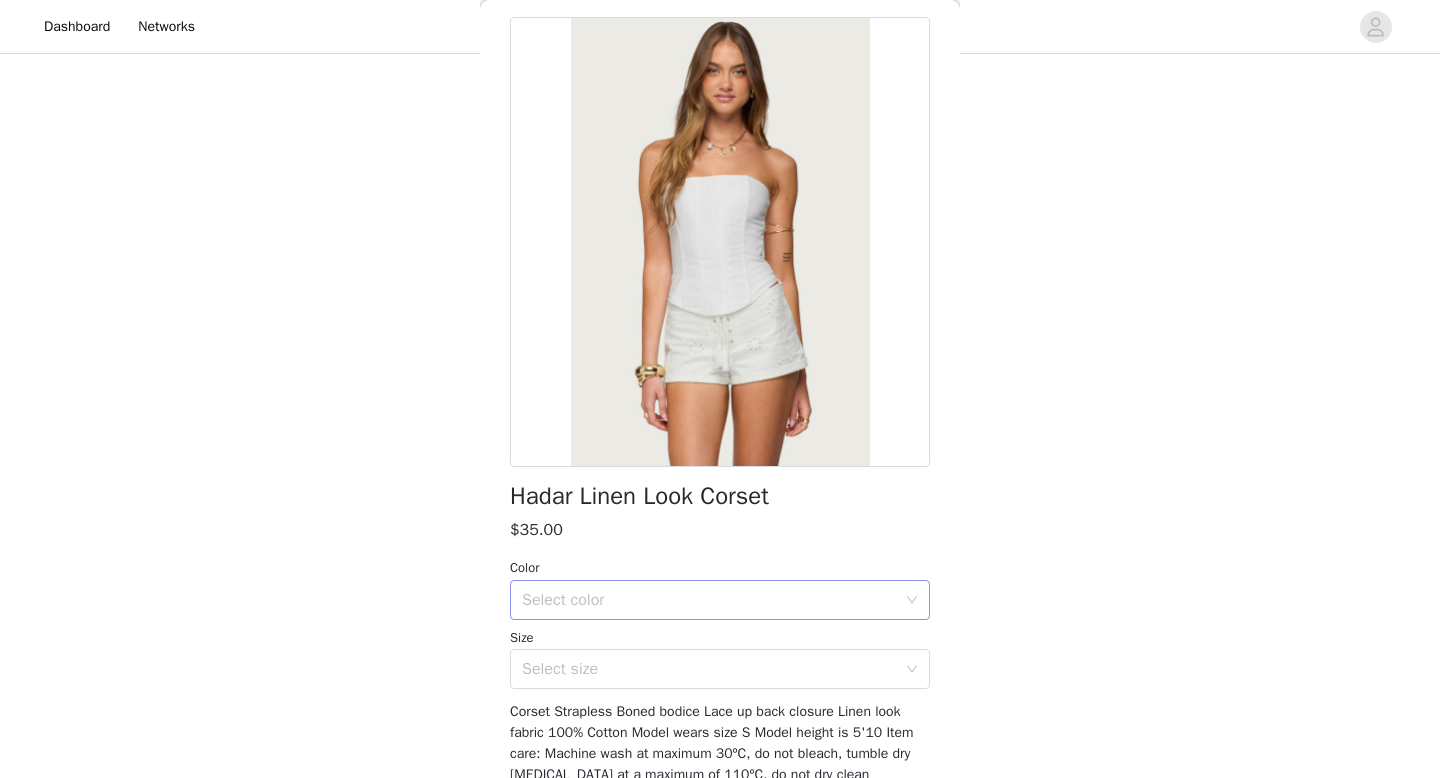 click on "Select color" at bounding box center (713, 600) 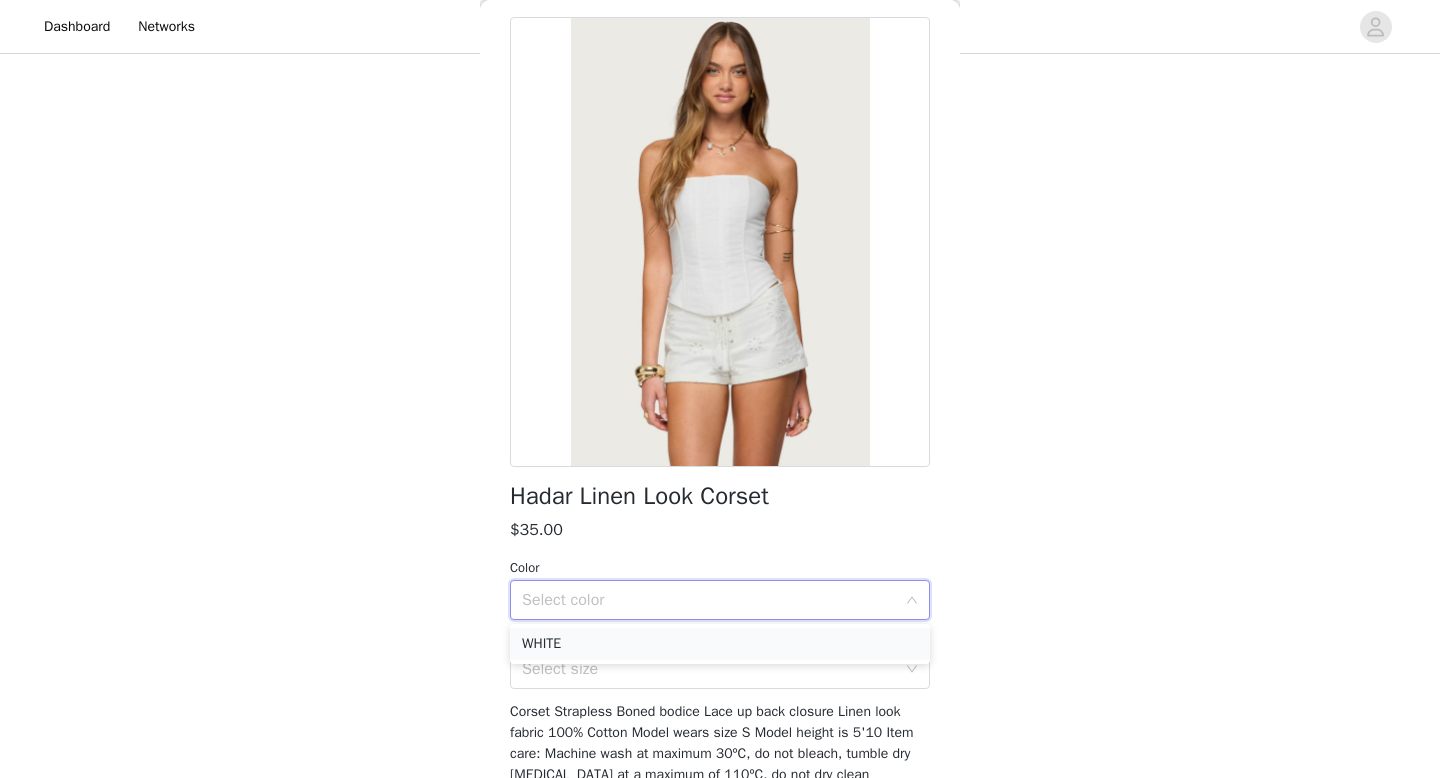 click on "WHITE" at bounding box center [720, 644] 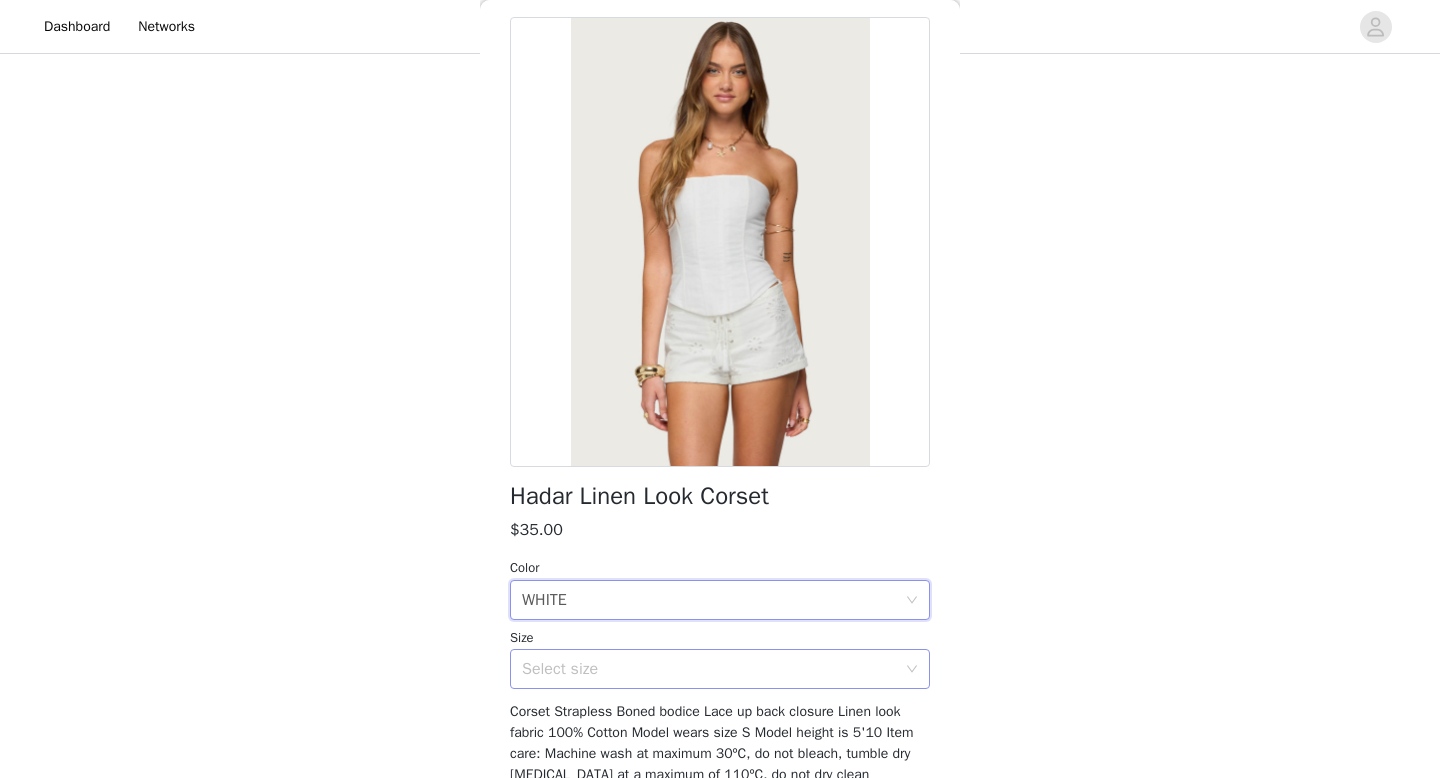 click on "Select size" at bounding box center (709, 669) 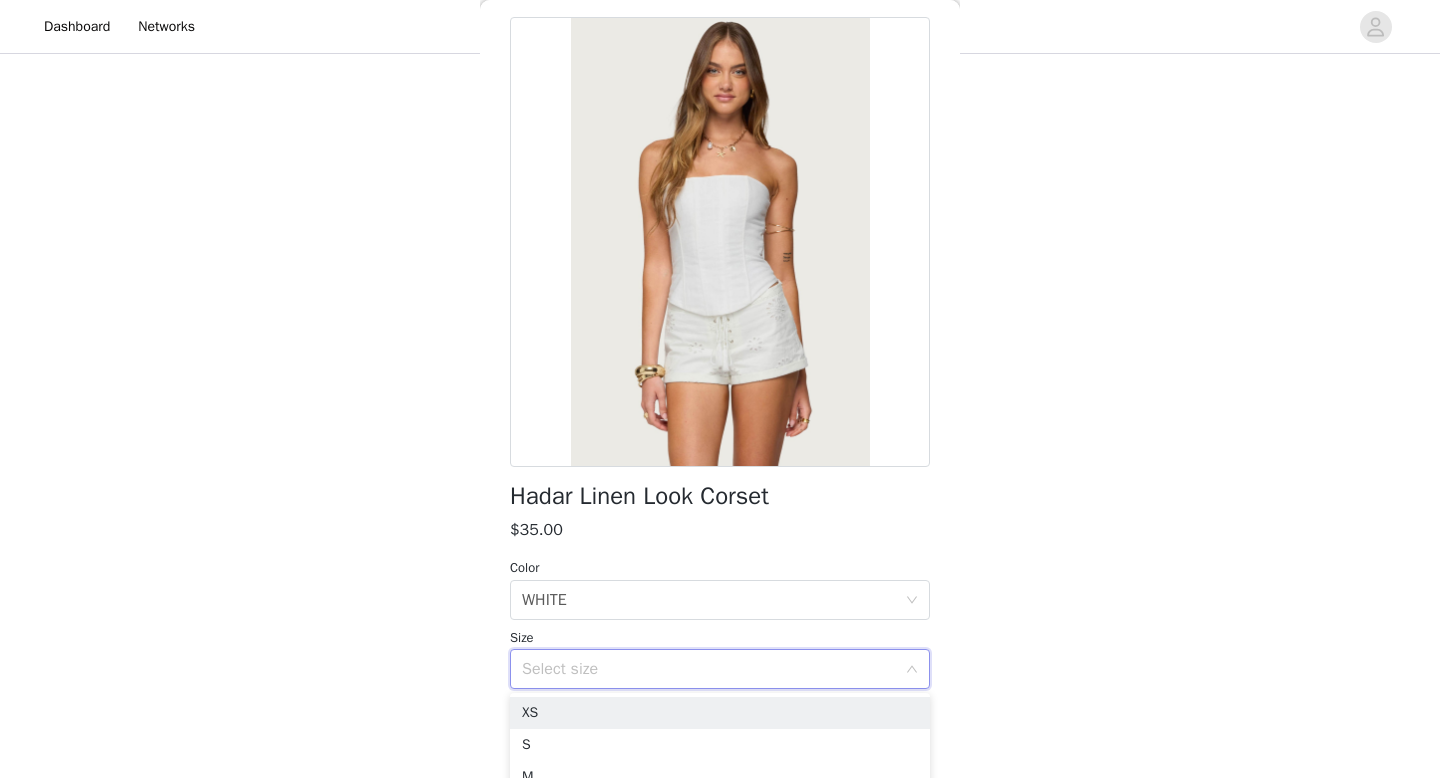 scroll, scrollTop: 106, scrollLeft: 0, axis: vertical 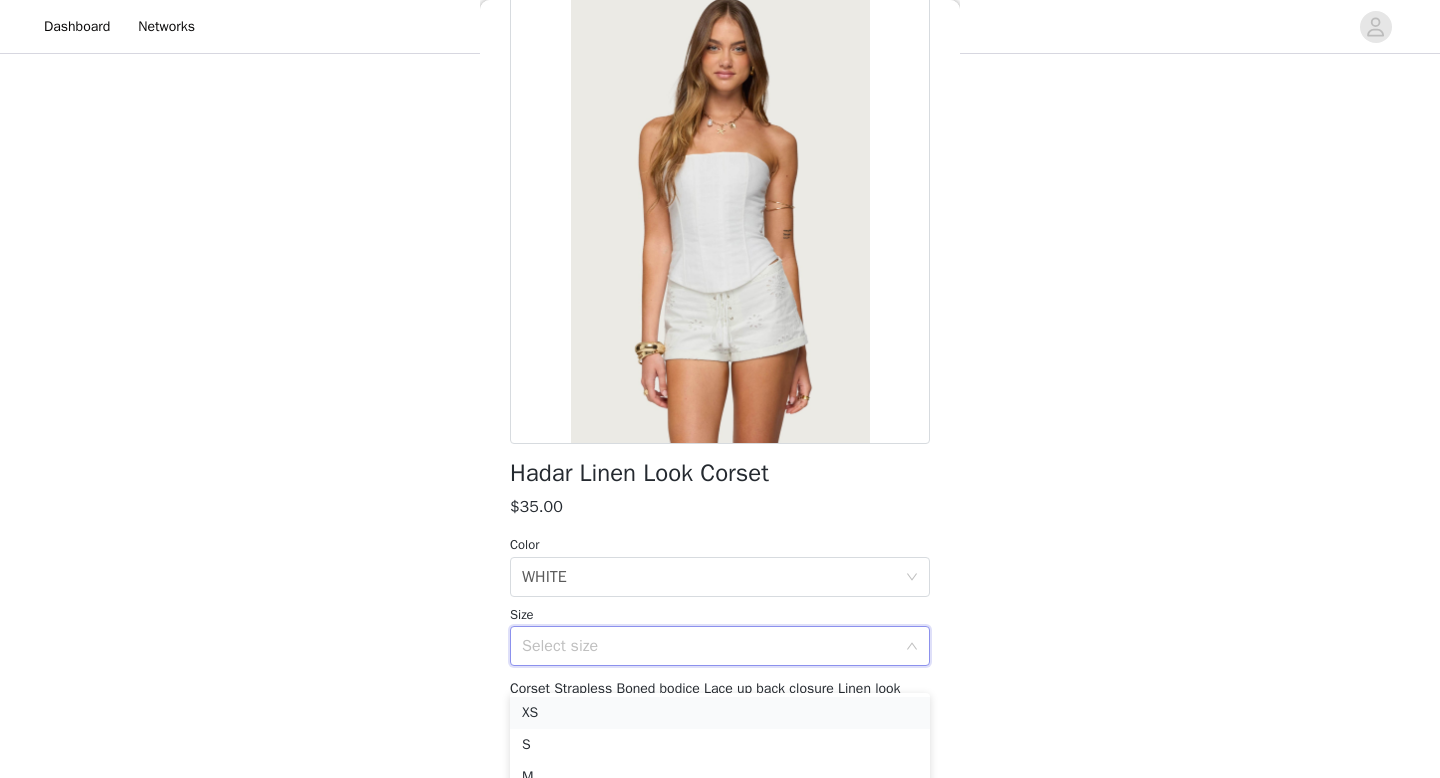 click on "XS" at bounding box center (720, 713) 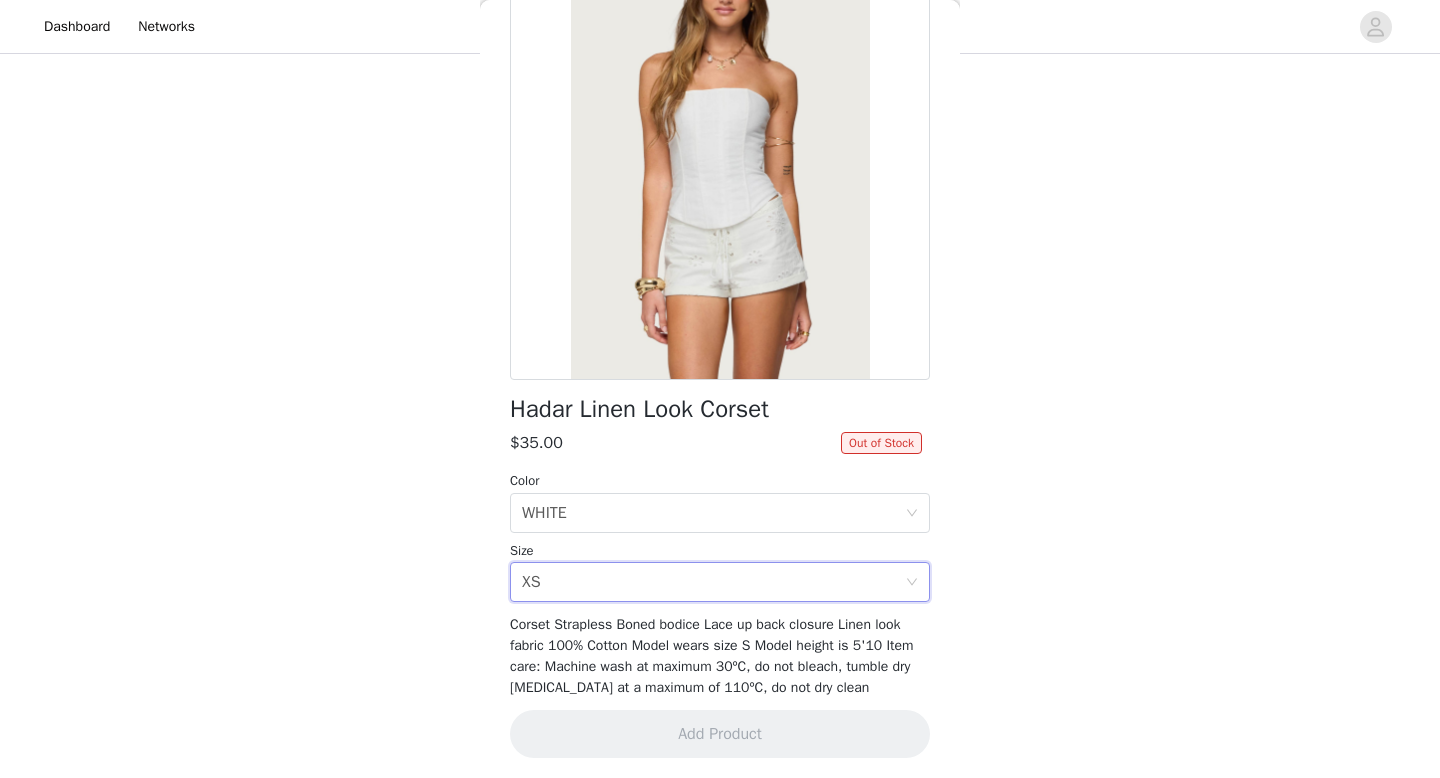 scroll, scrollTop: 174, scrollLeft: 0, axis: vertical 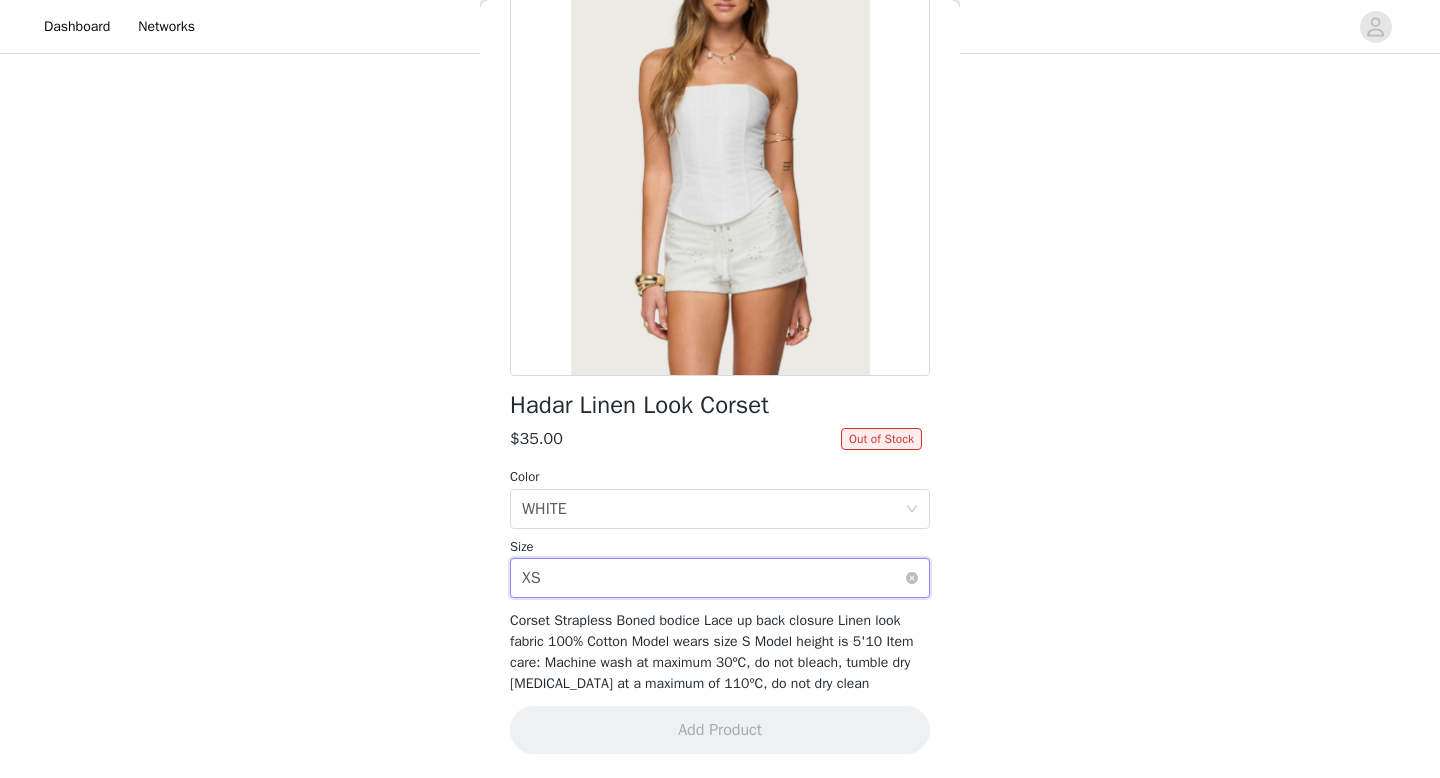 click on "Select size XS" at bounding box center (713, 578) 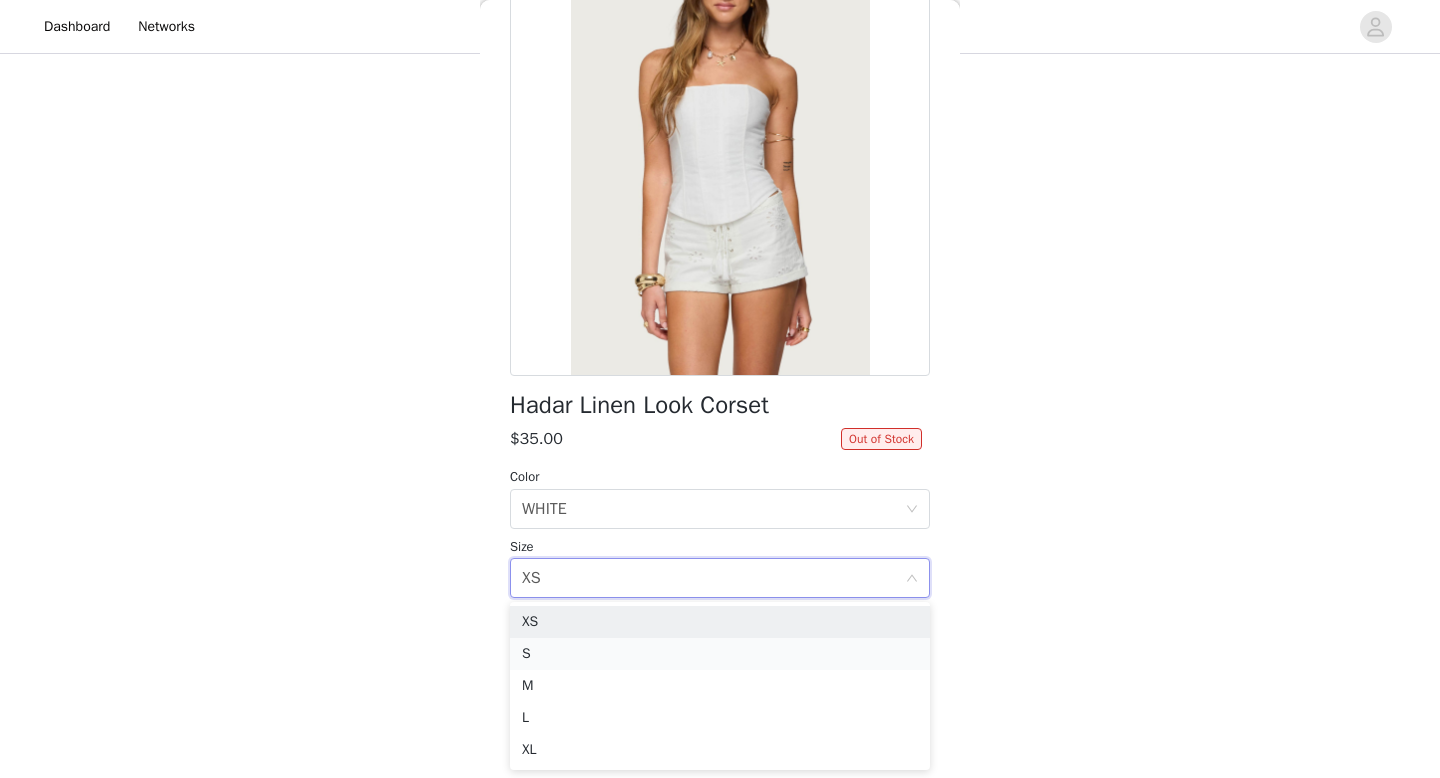 click on "S" at bounding box center (720, 654) 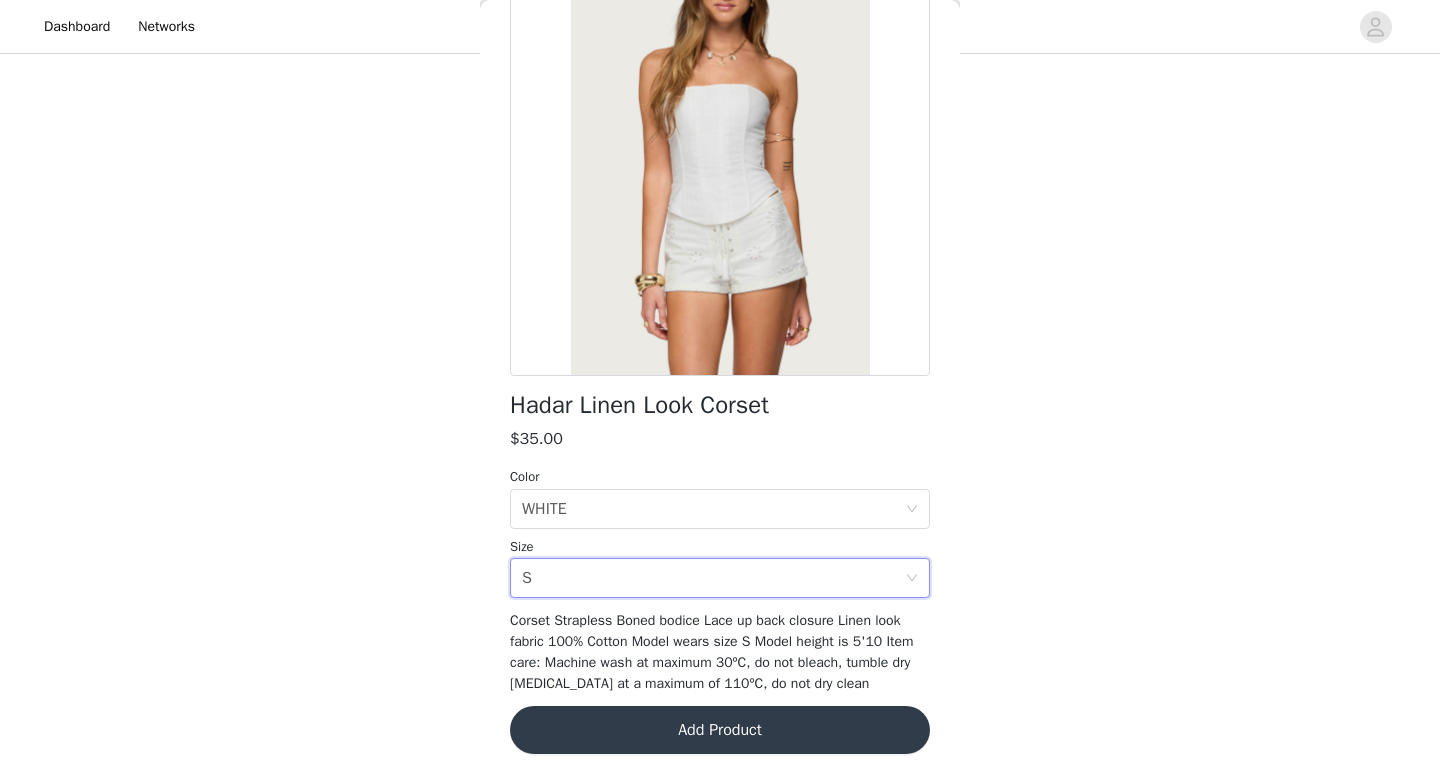click on "Add Product" at bounding box center (720, 730) 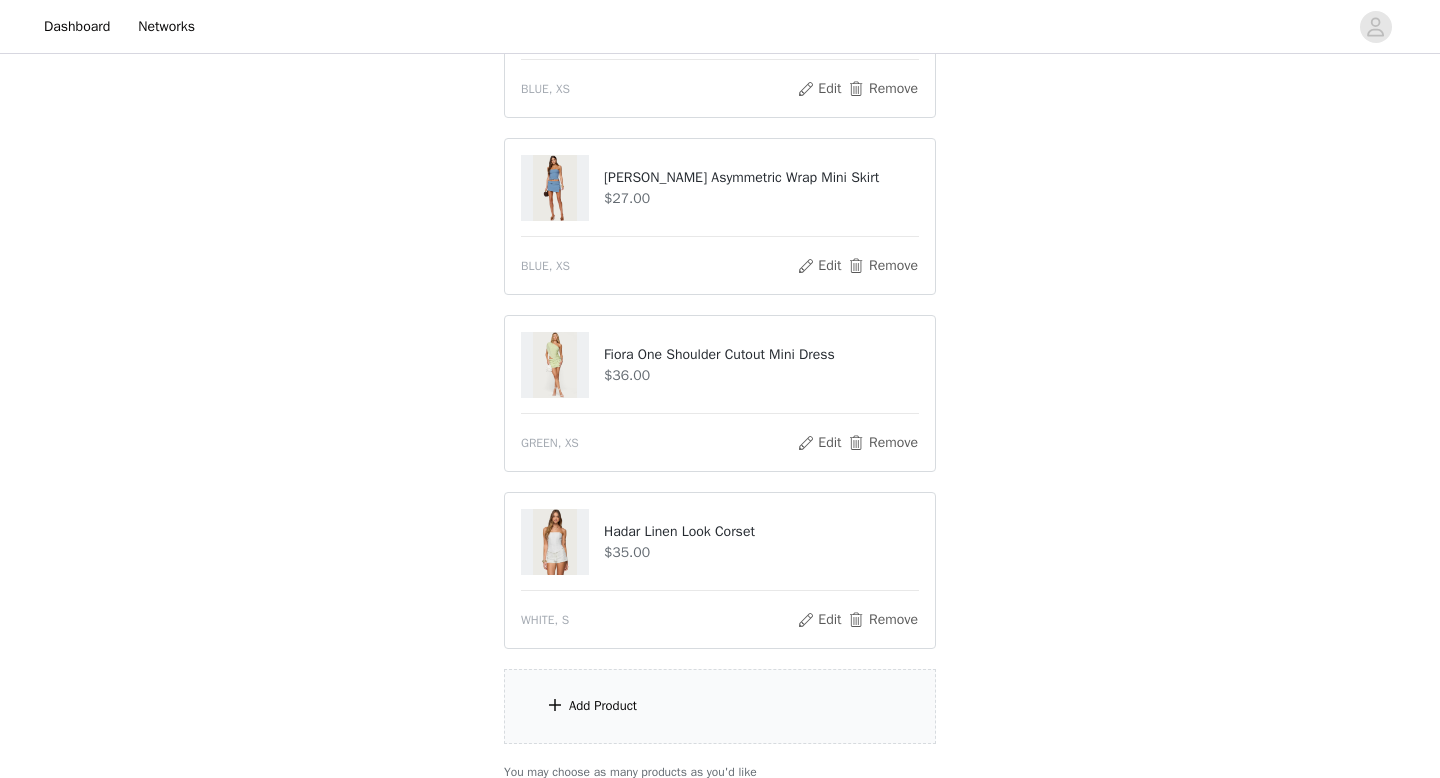 scroll, scrollTop: 364, scrollLeft: 0, axis: vertical 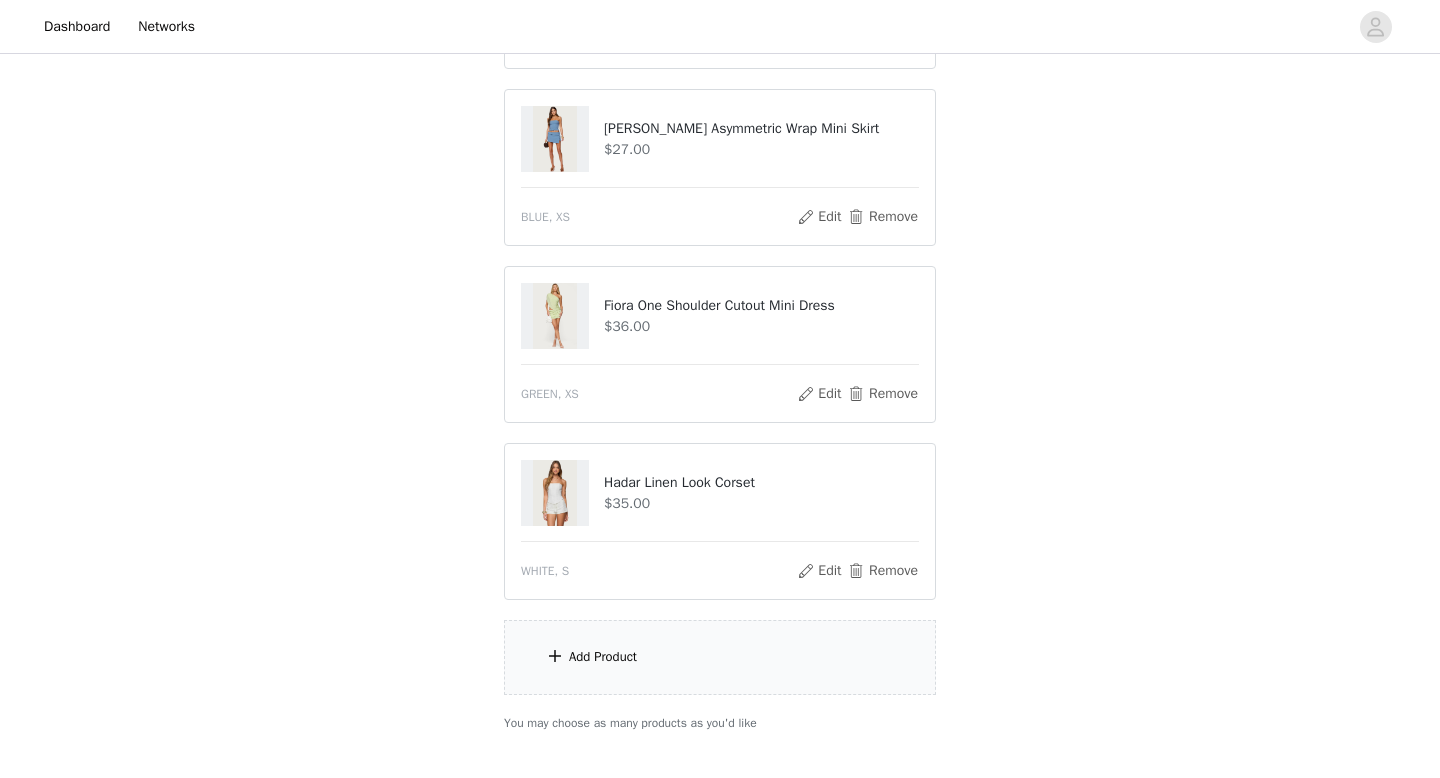 click on "Add Product" at bounding box center [720, 657] 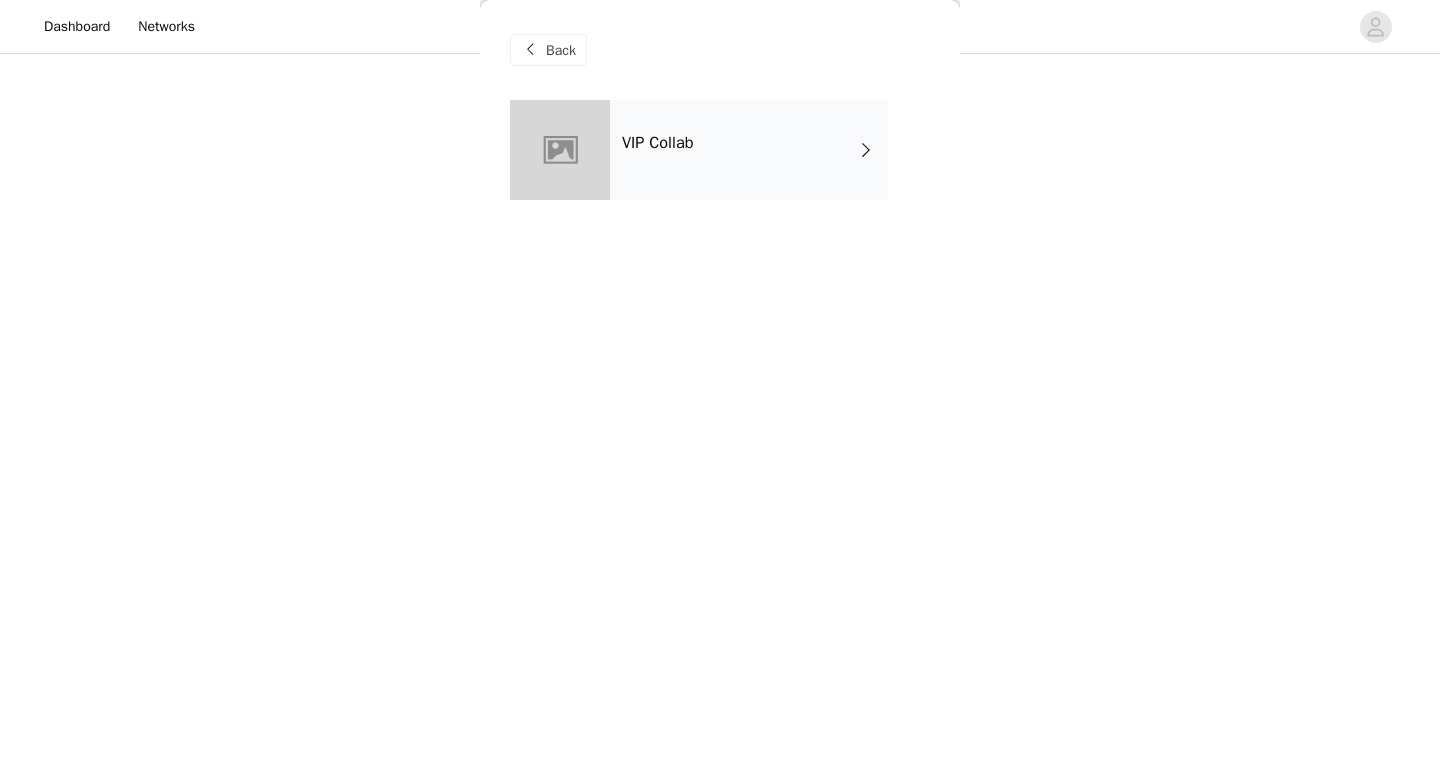 click on "VIP Collab" at bounding box center [749, 150] 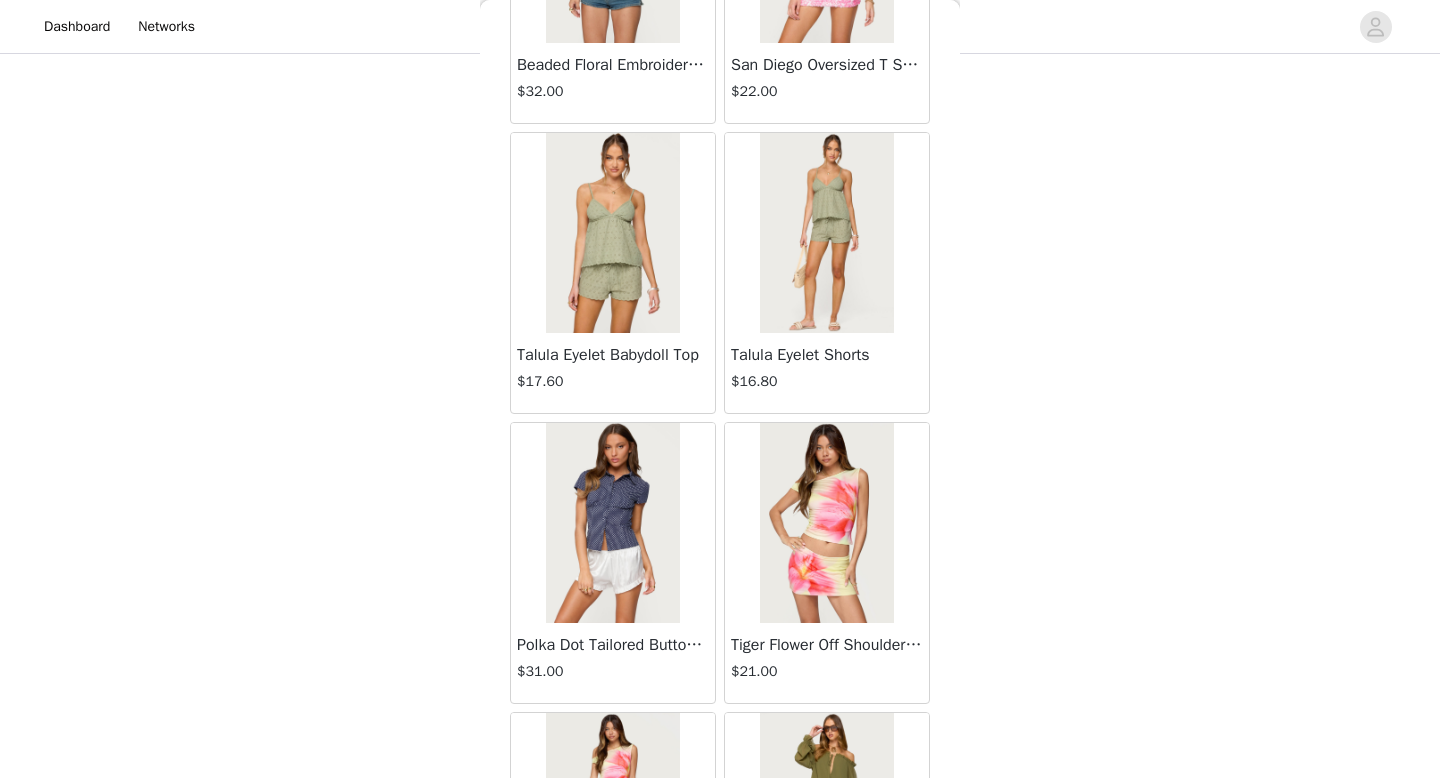 scroll, scrollTop: 1238, scrollLeft: 0, axis: vertical 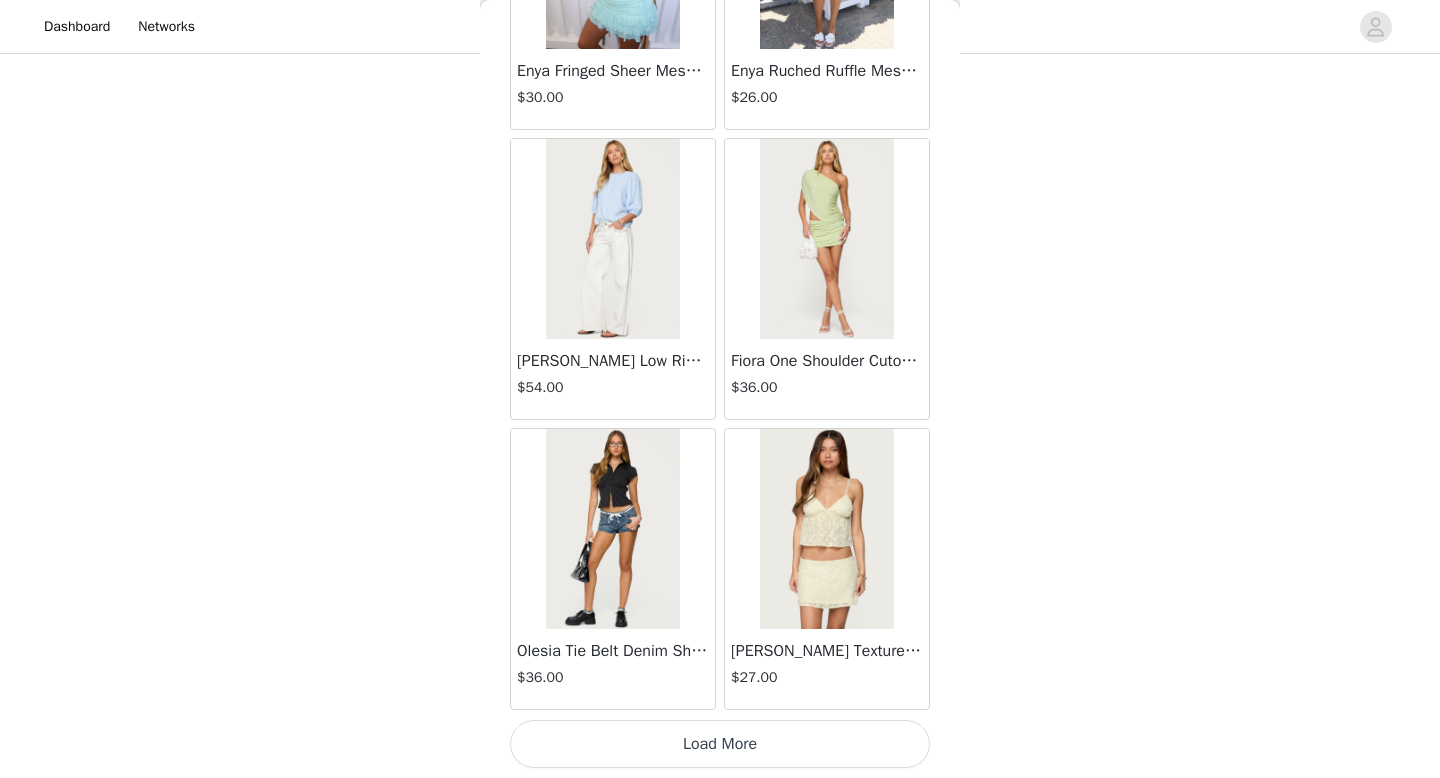 click on "Load More" at bounding box center (720, 744) 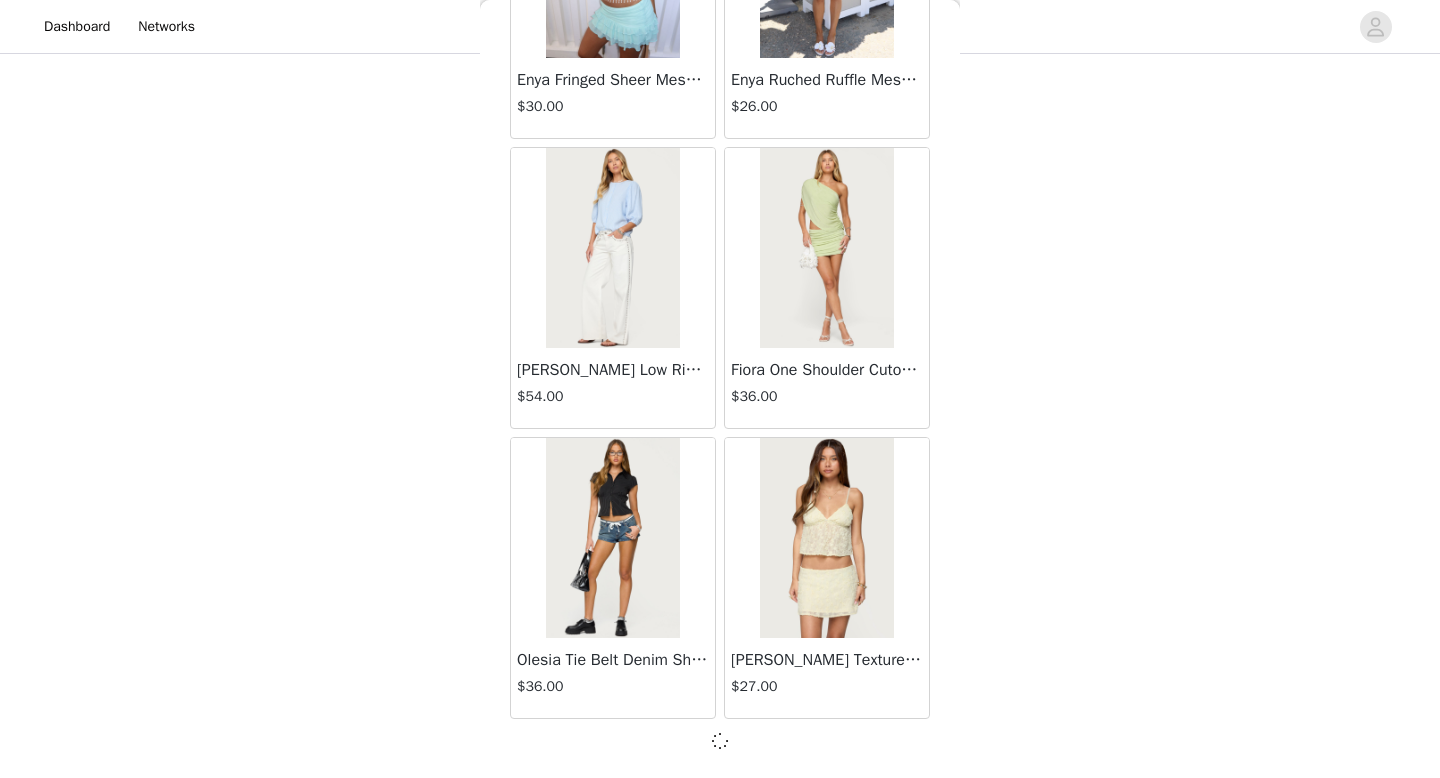 scroll, scrollTop: 486, scrollLeft: 0, axis: vertical 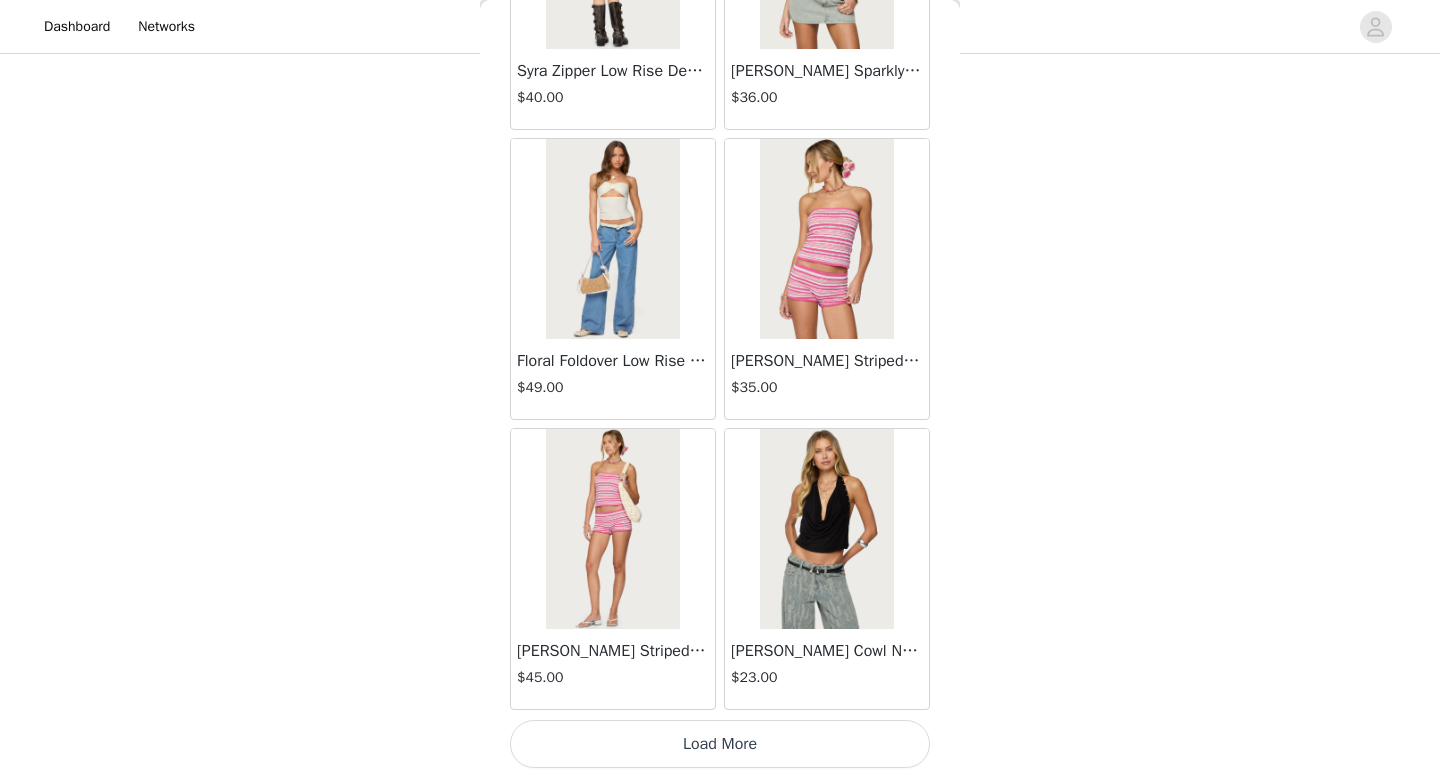click on "Load More" at bounding box center [720, 744] 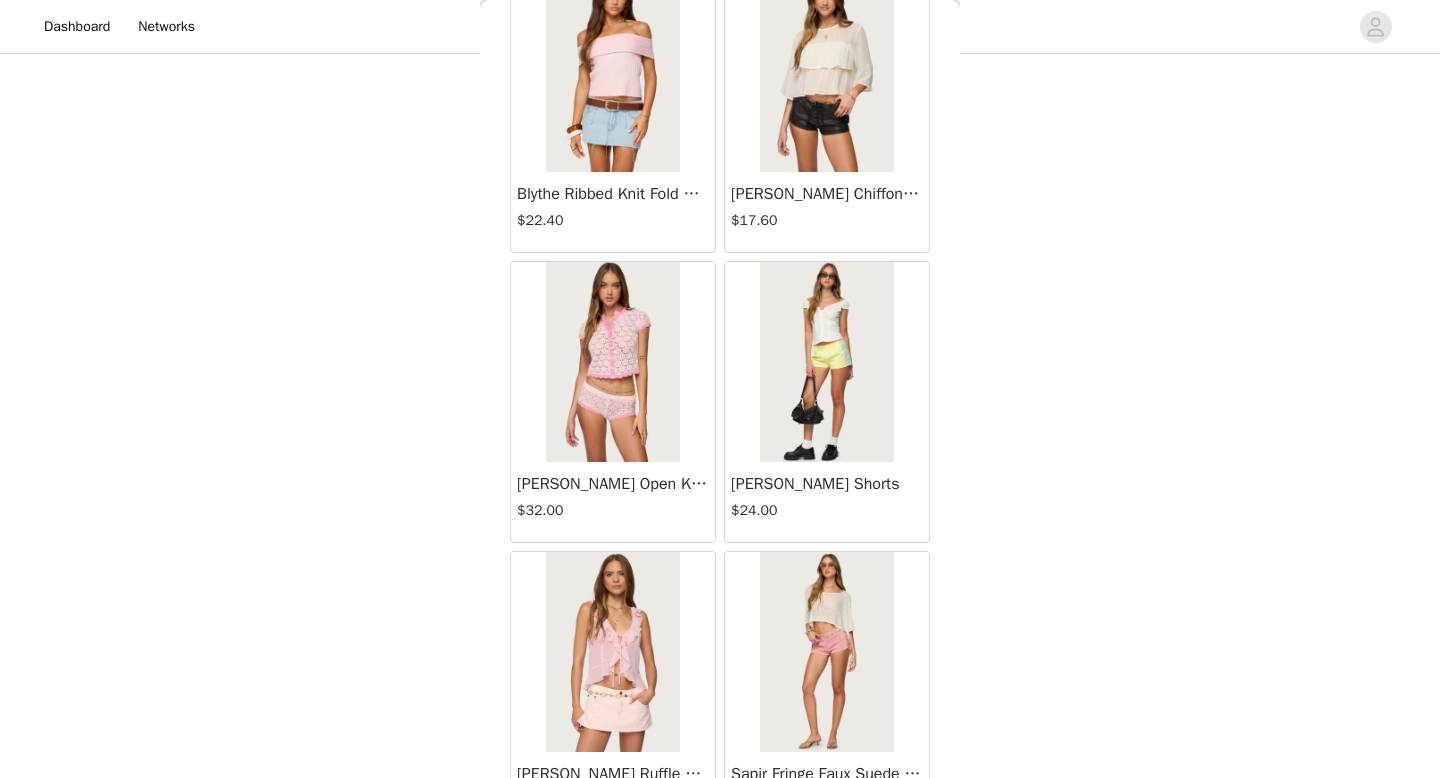 scroll, scrollTop: 8082, scrollLeft: 0, axis: vertical 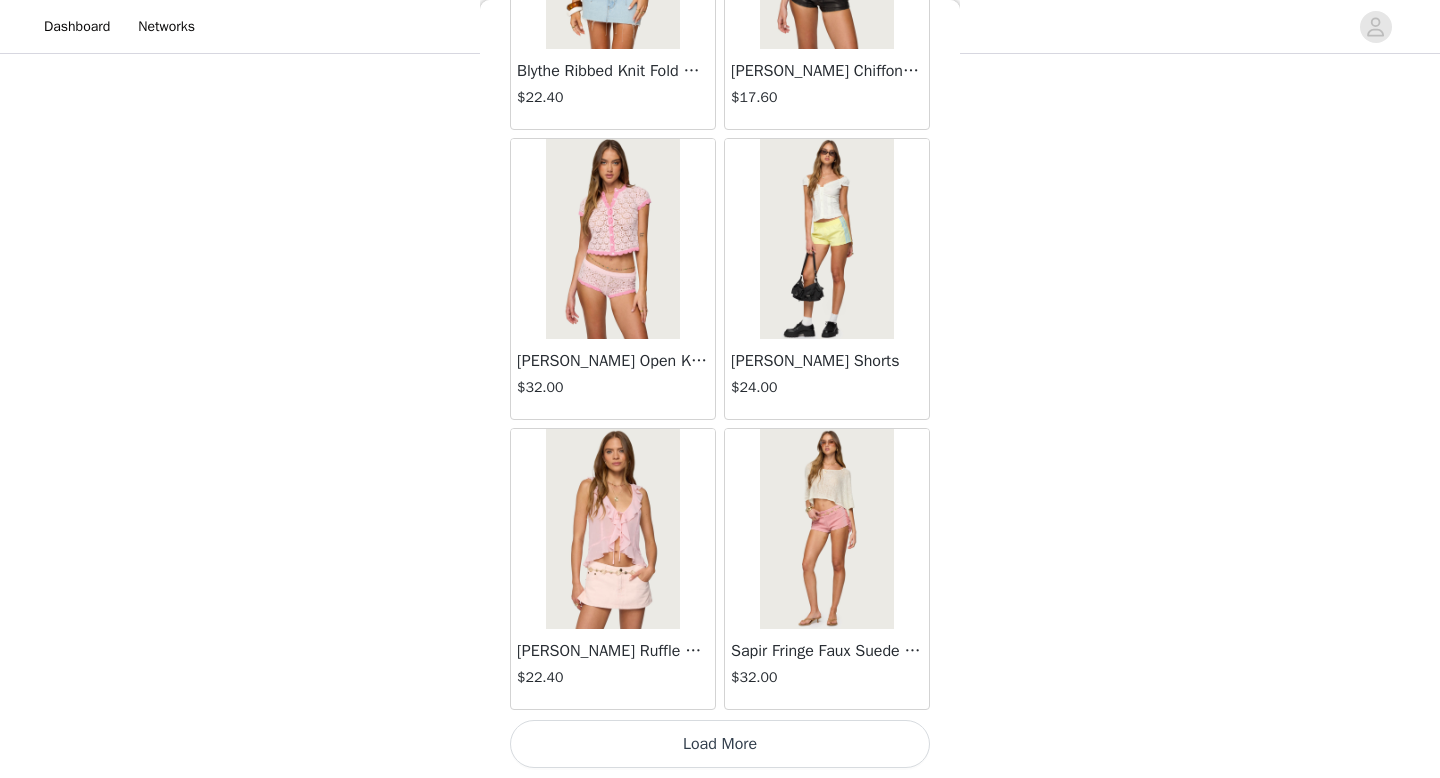 click on "Load More" at bounding box center [720, 744] 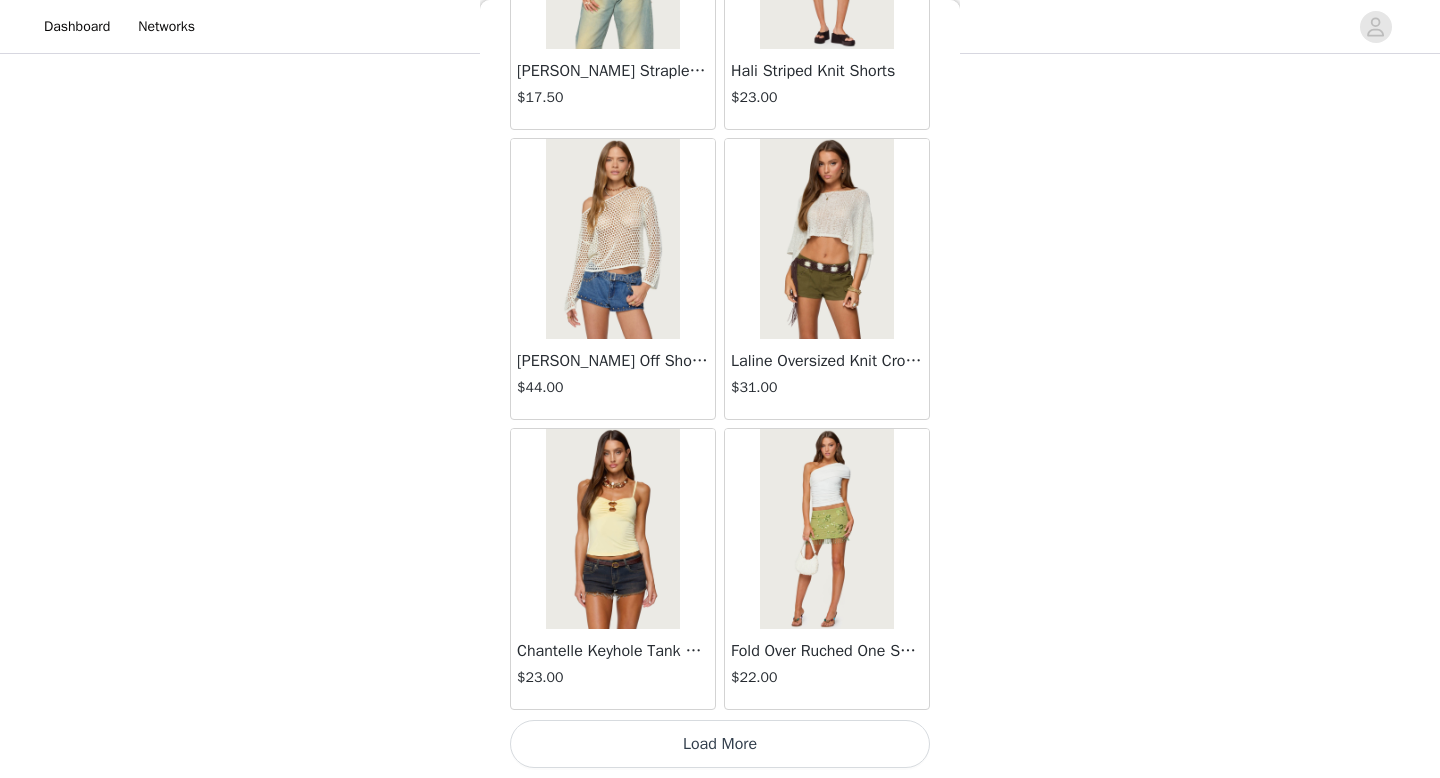click on "Load More" at bounding box center [720, 744] 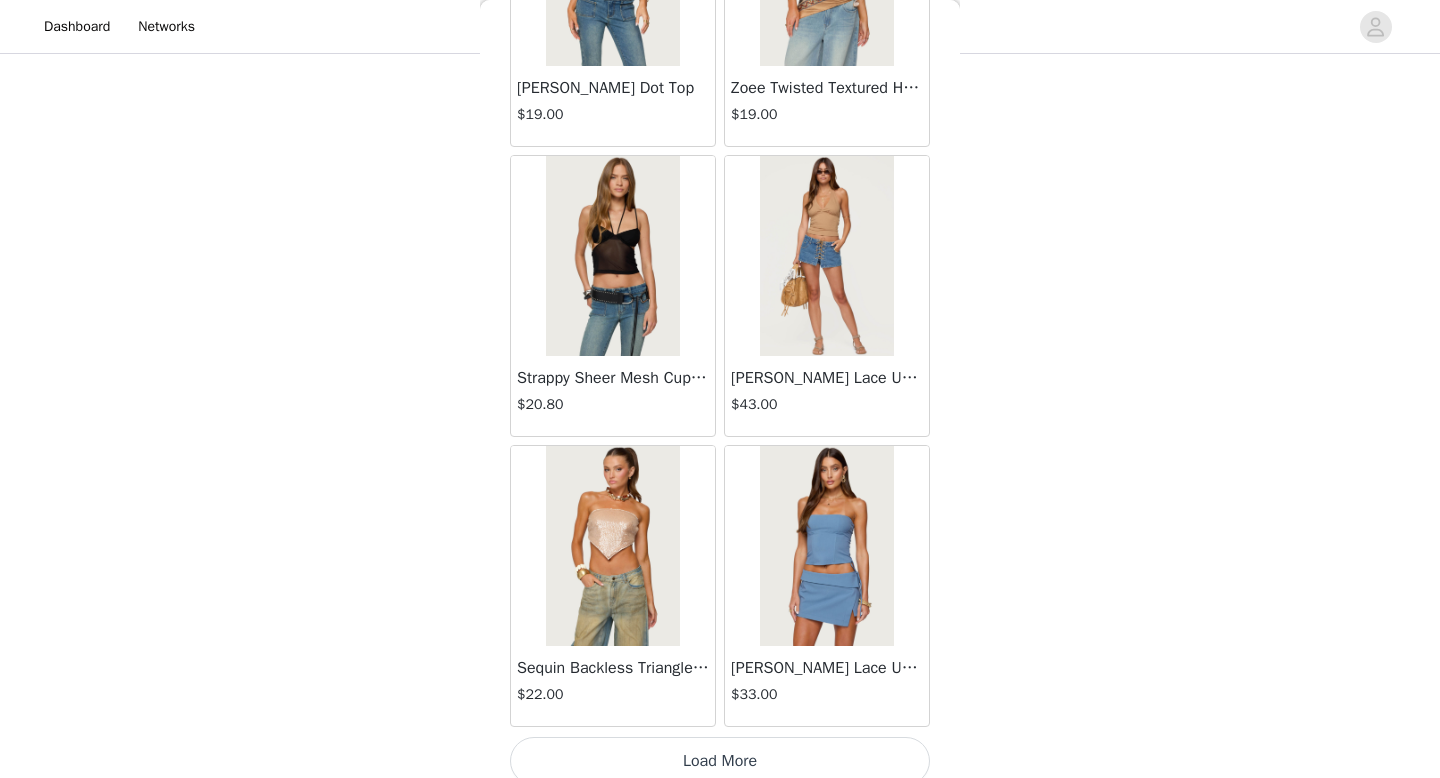 scroll, scrollTop: 13882, scrollLeft: 0, axis: vertical 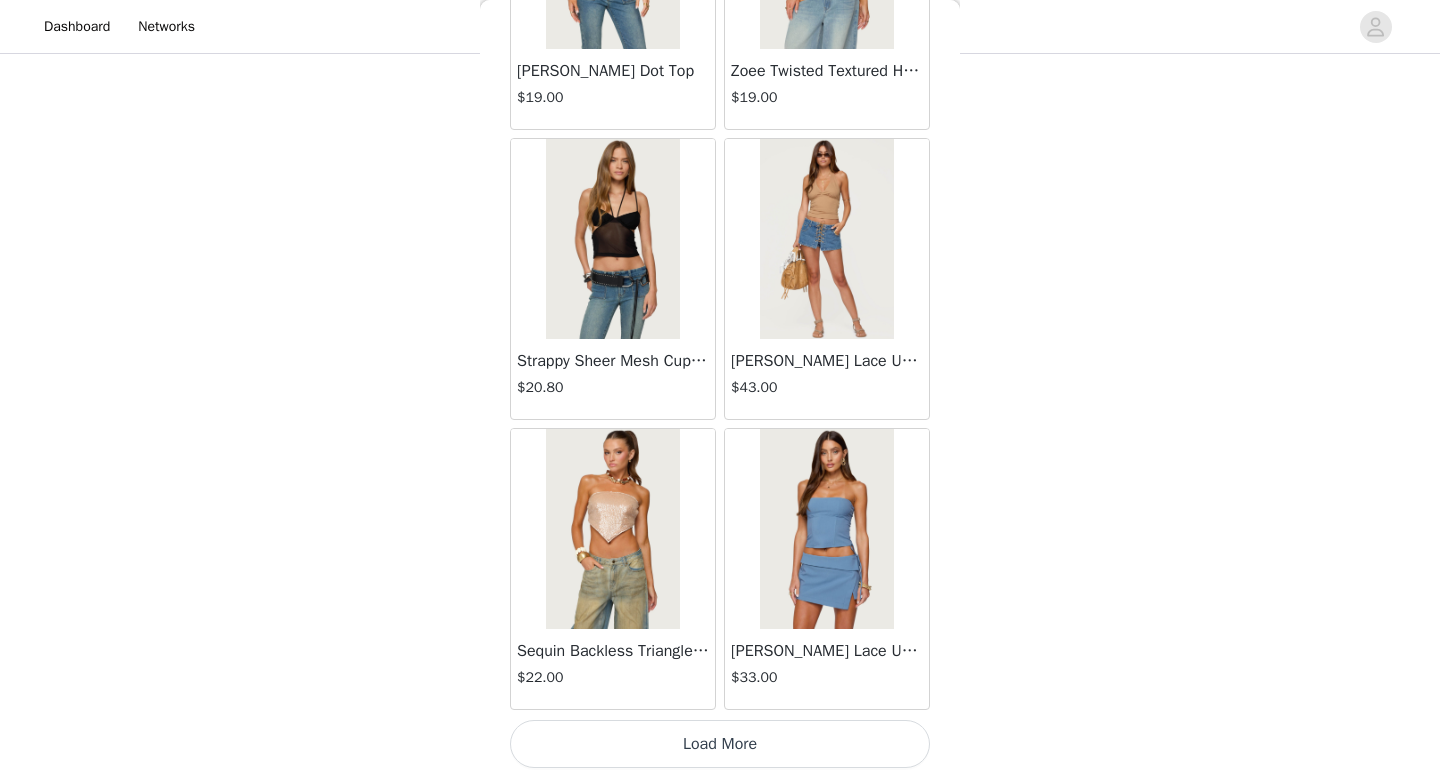 click on "$43.00" at bounding box center [827, 389] 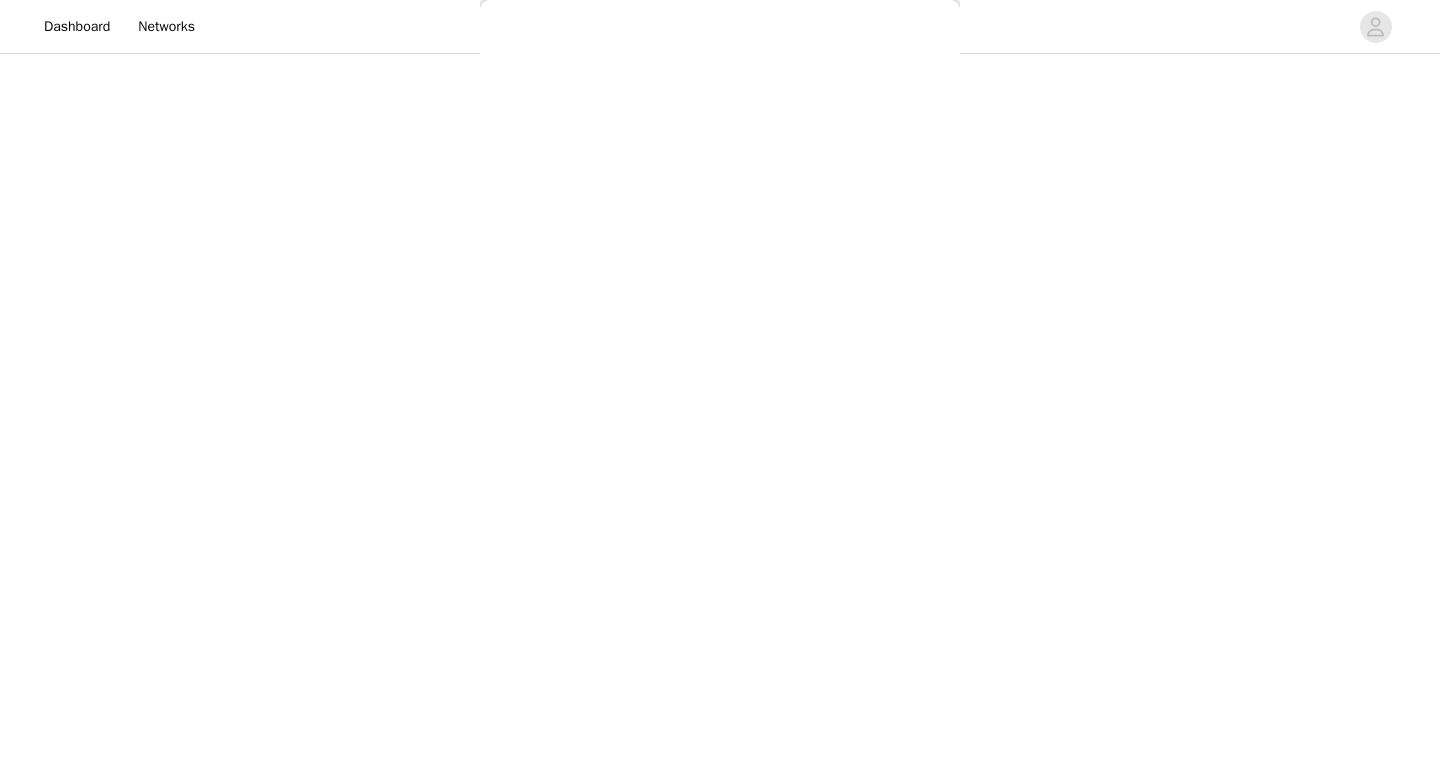 scroll, scrollTop: 0, scrollLeft: 0, axis: both 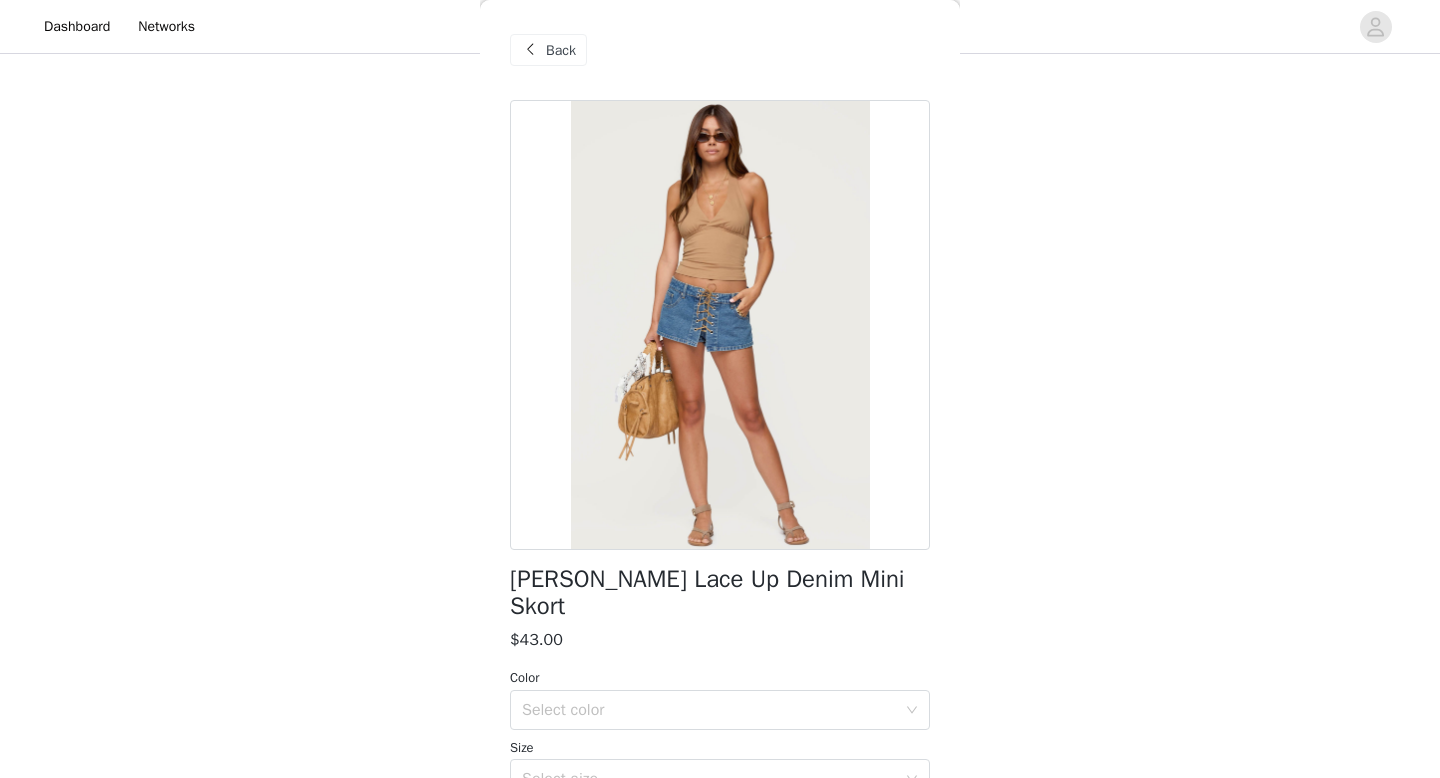click on "Back" at bounding box center (561, 50) 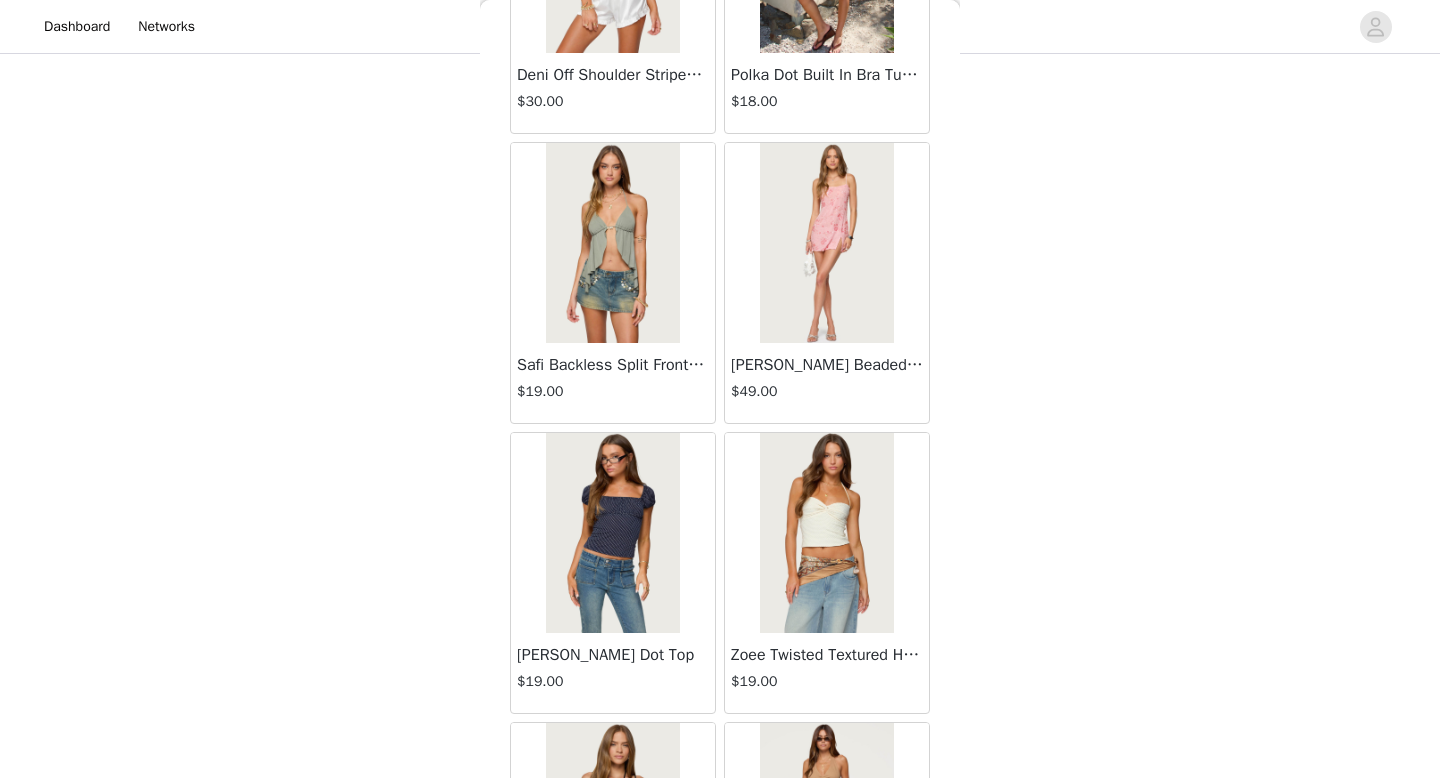 scroll, scrollTop: 13882, scrollLeft: 0, axis: vertical 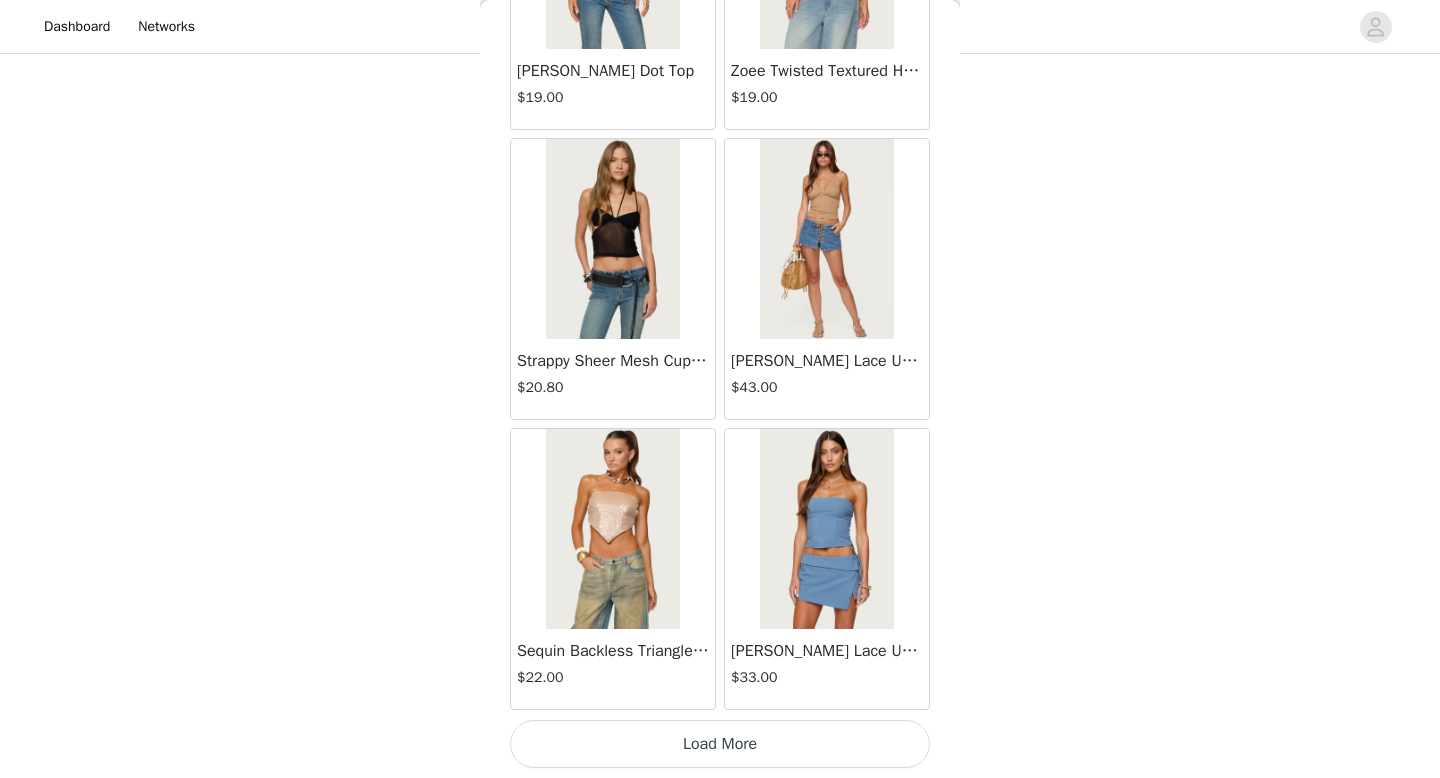 click on "Load More" at bounding box center [720, 744] 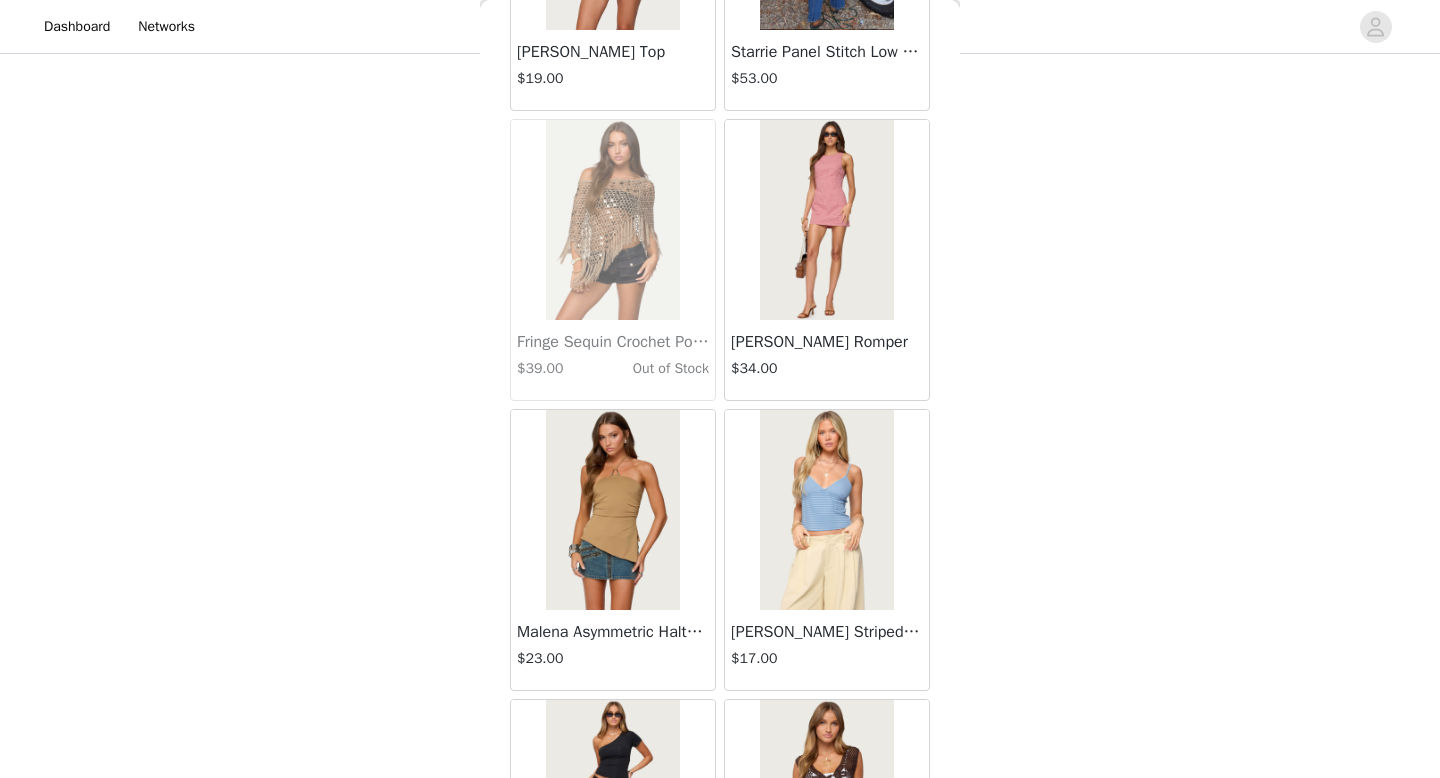 scroll, scrollTop: 16782, scrollLeft: 0, axis: vertical 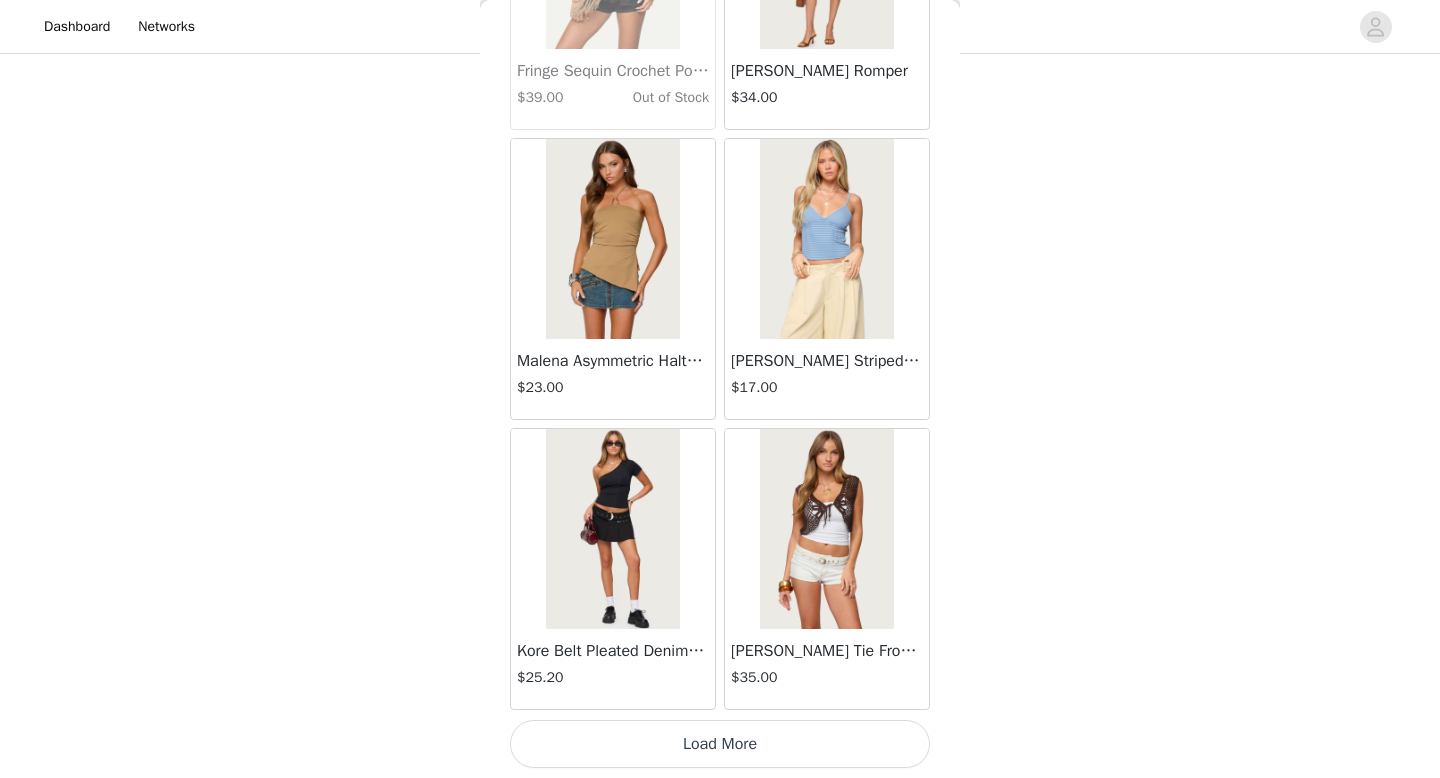 click on "Load More" at bounding box center (720, 744) 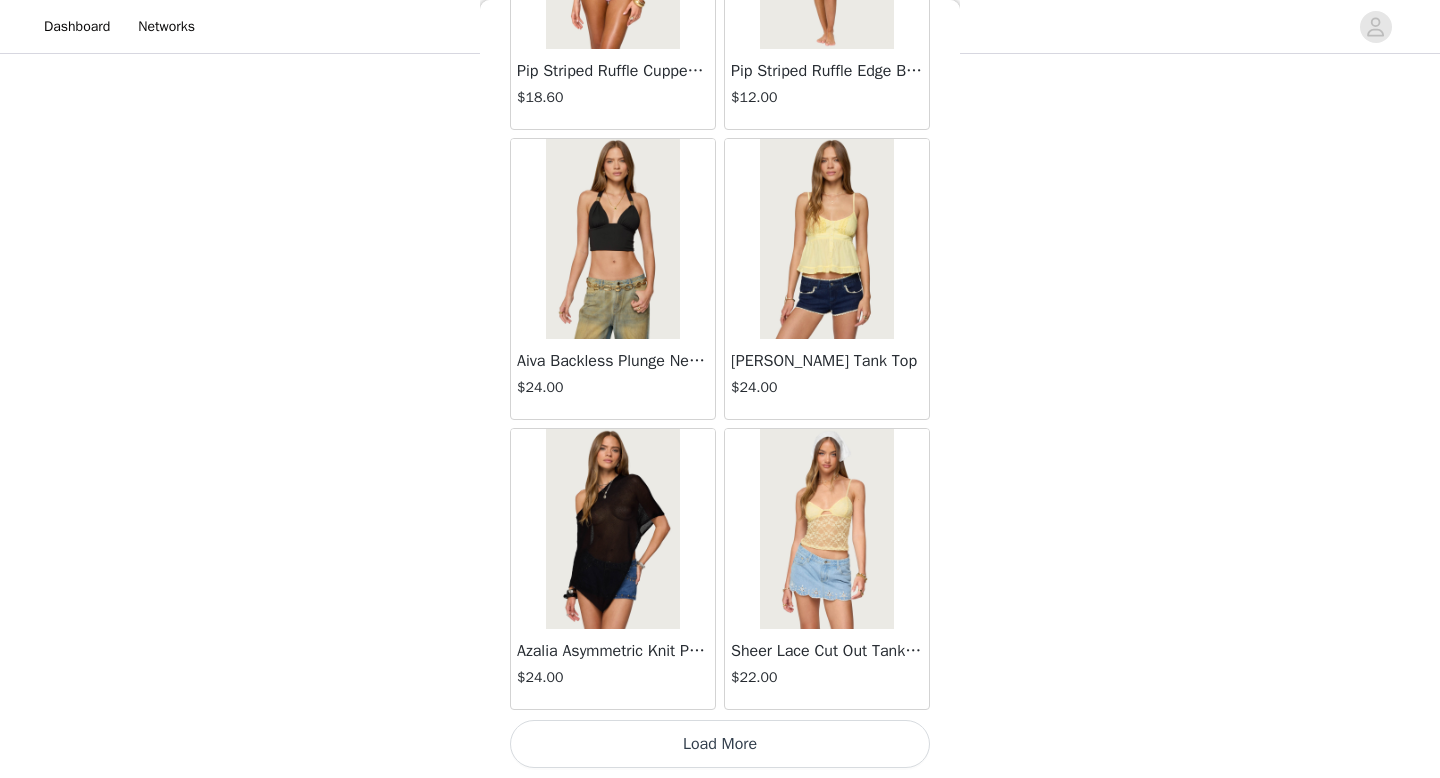 click on "Load More" at bounding box center [720, 744] 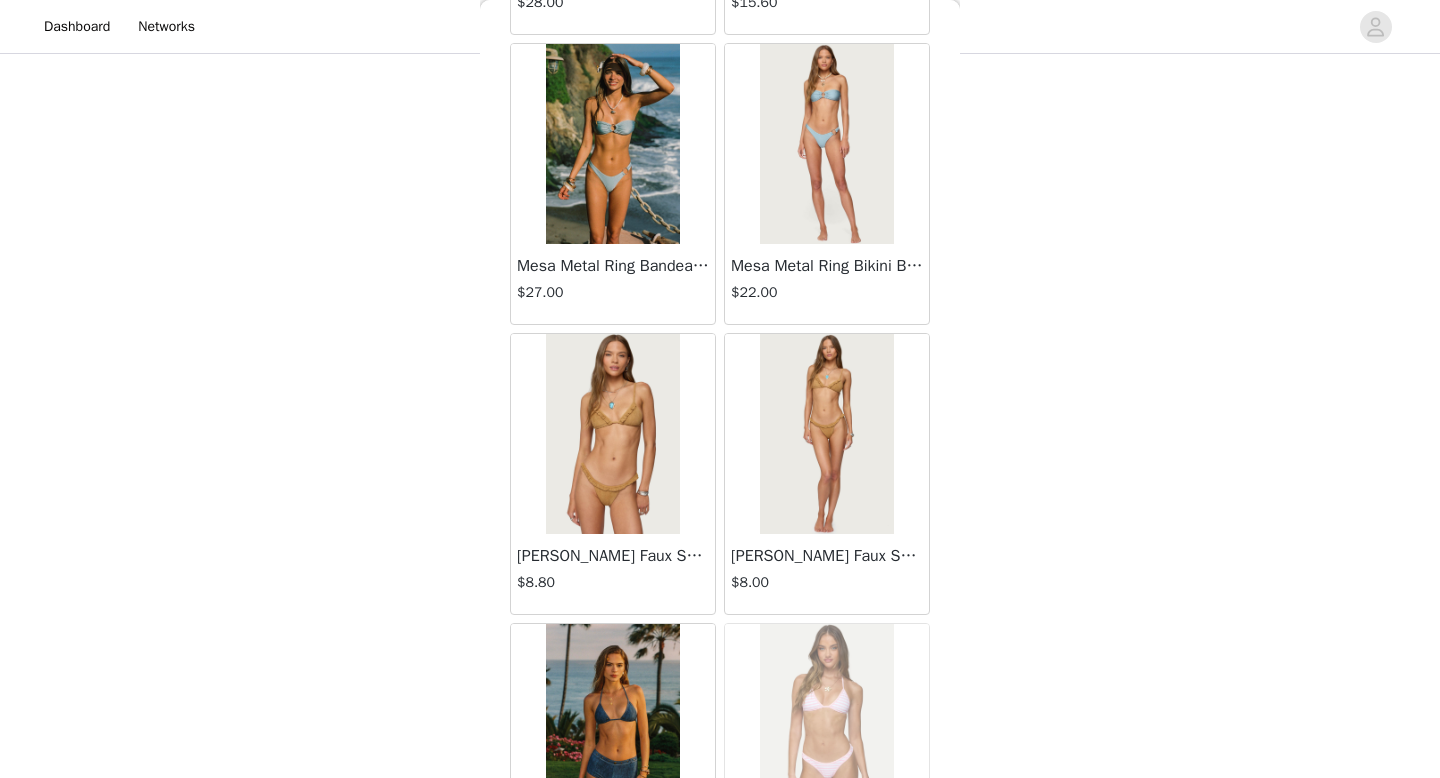scroll, scrollTop: 22582, scrollLeft: 0, axis: vertical 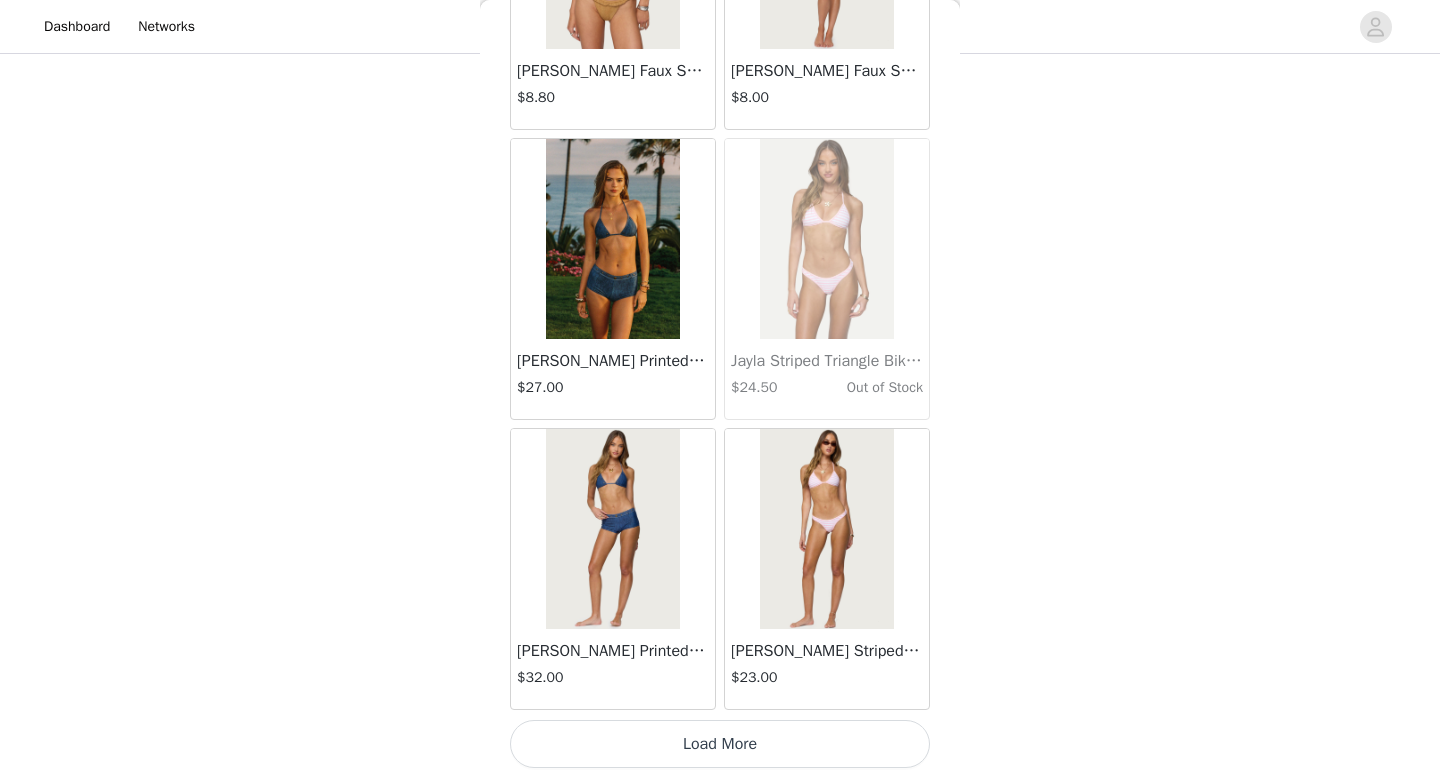 click on "Load More" at bounding box center (720, 744) 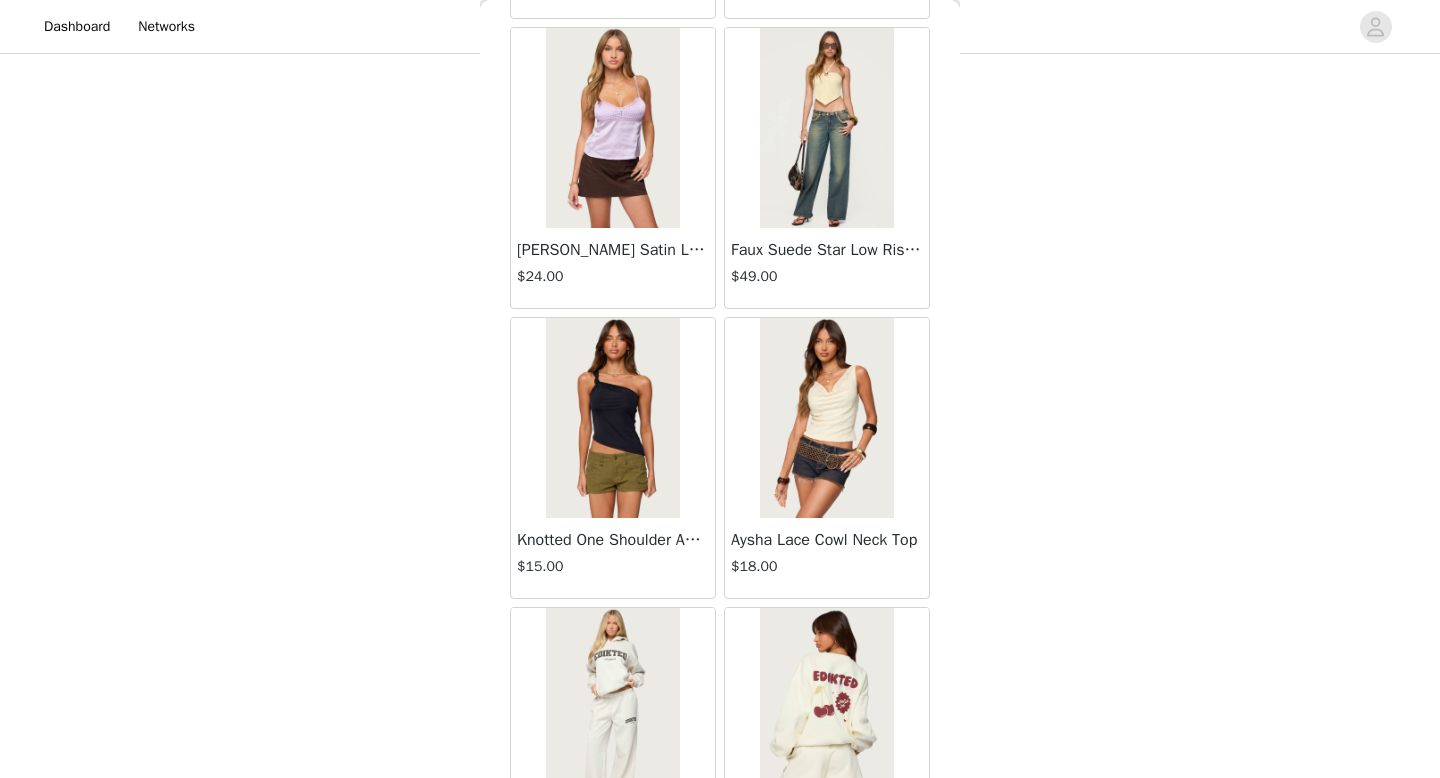 scroll, scrollTop: 25482, scrollLeft: 0, axis: vertical 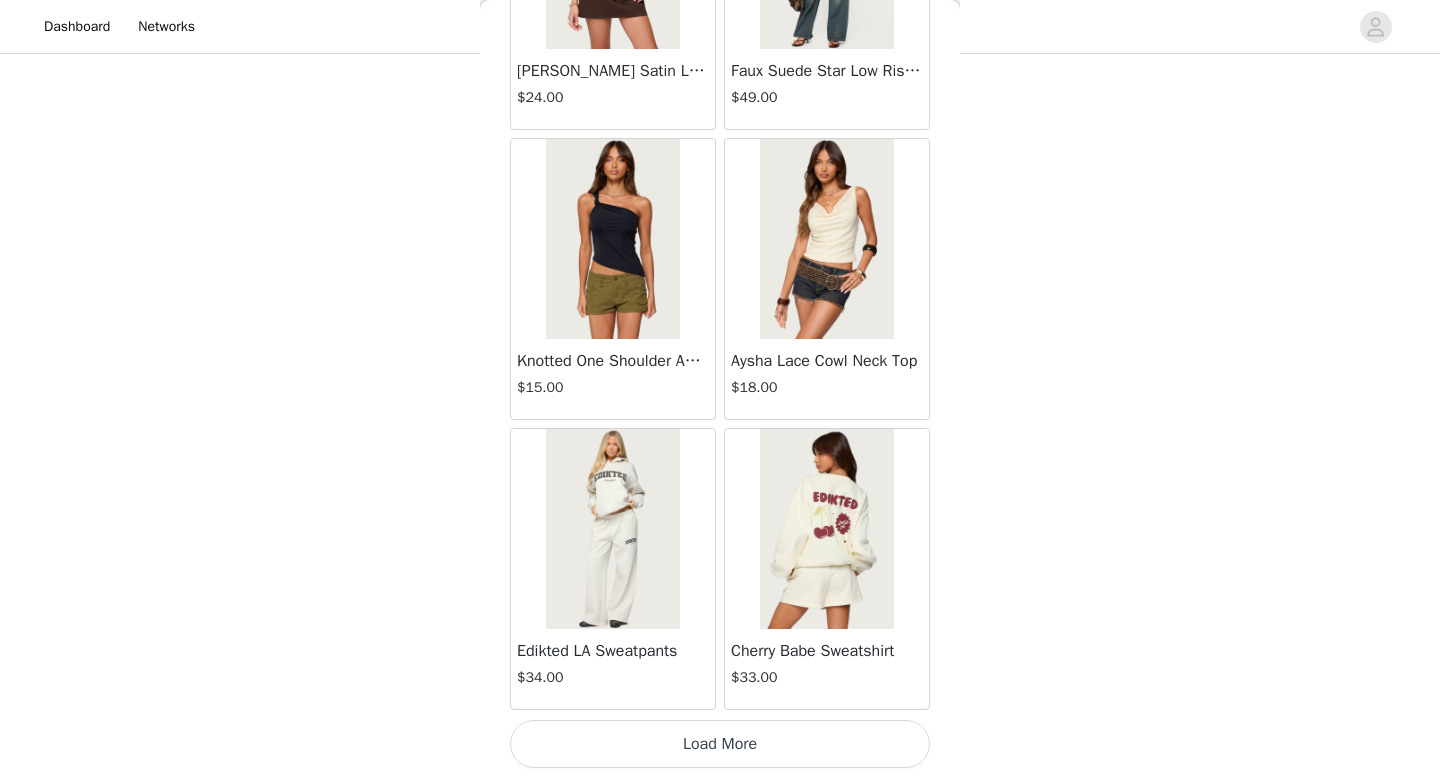 click on "Load More" at bounding box center (720, 744) 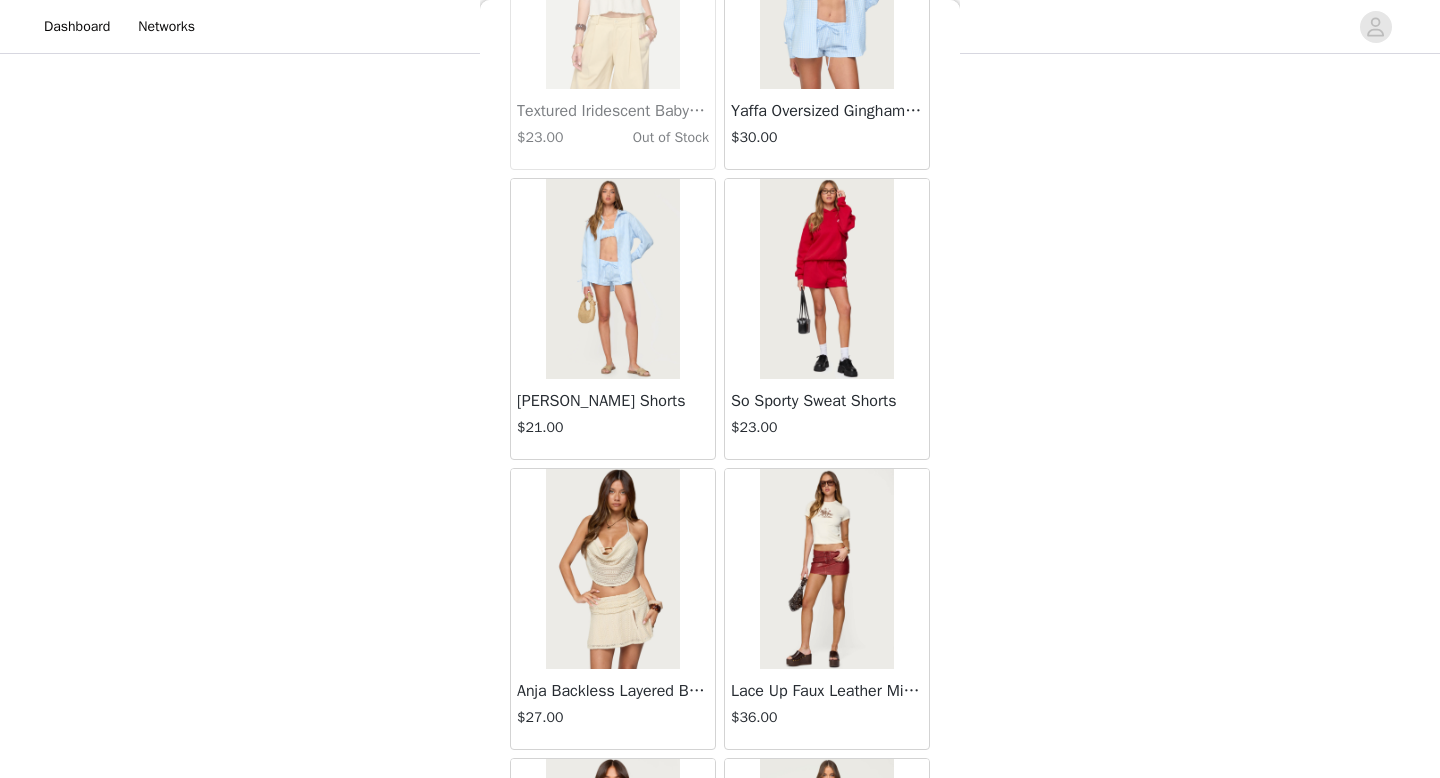 scroll, scrollTop: 28382, scrollLeft: 0, axis: vertical 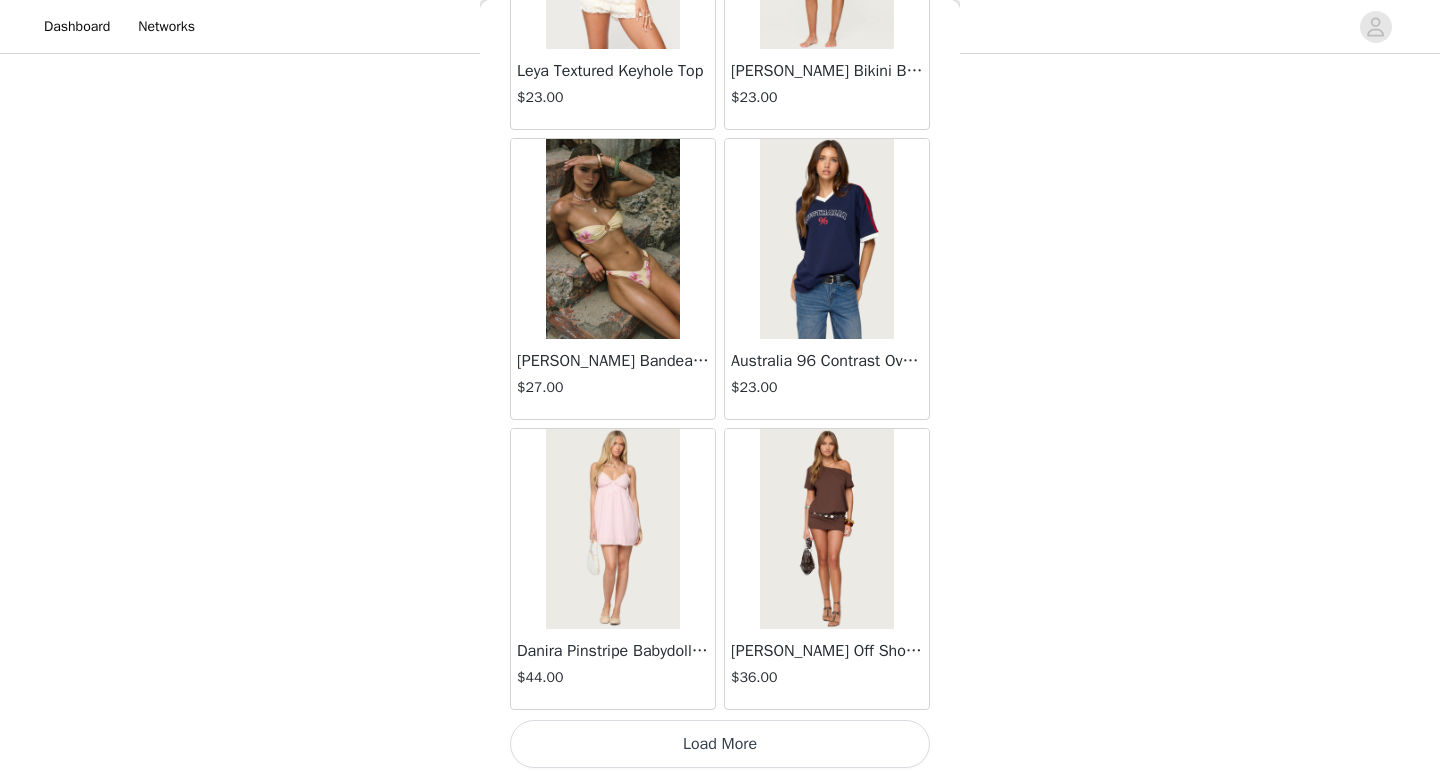 click on "Load More" at bounding box center (720, 744) 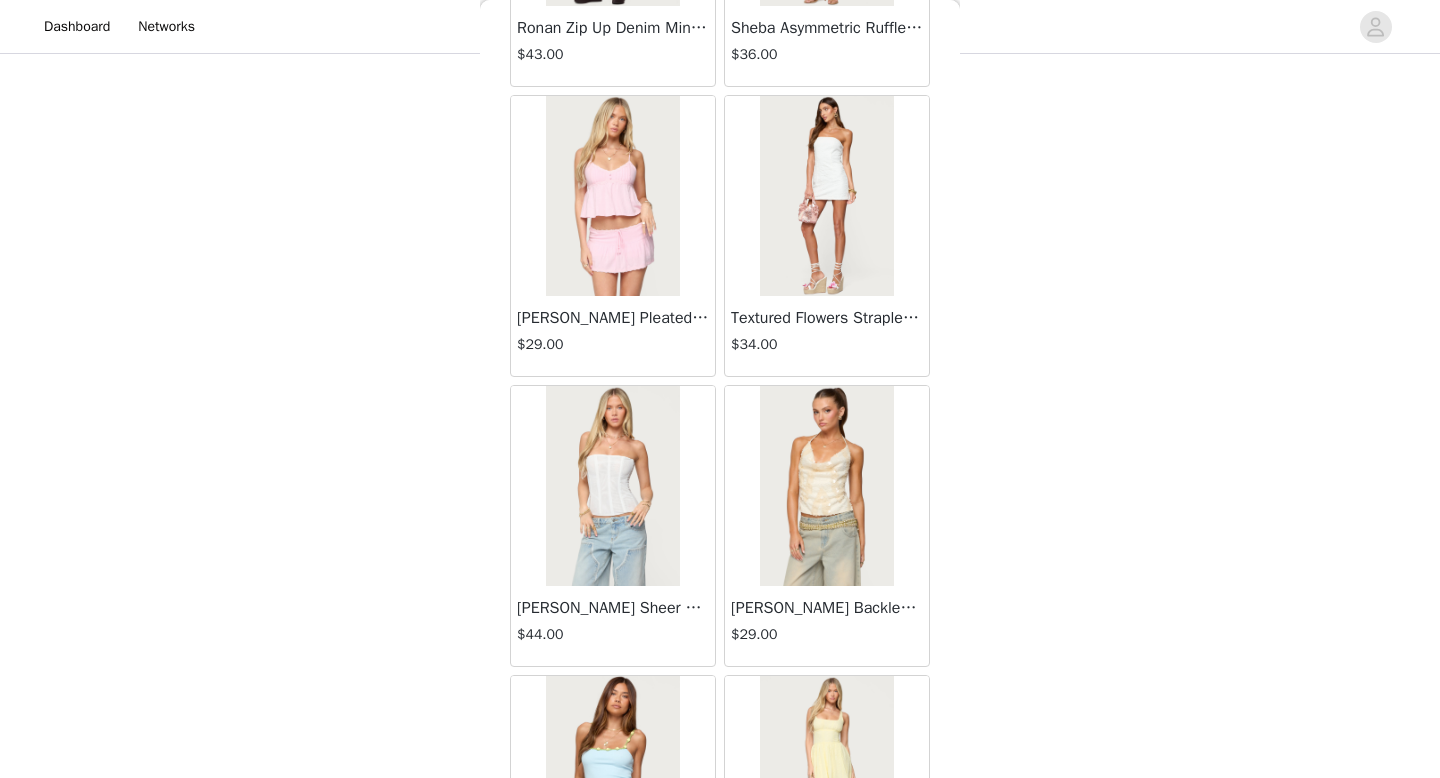 scroll, scrollTop: 31282, scrollLeft: 0, axis: vertical 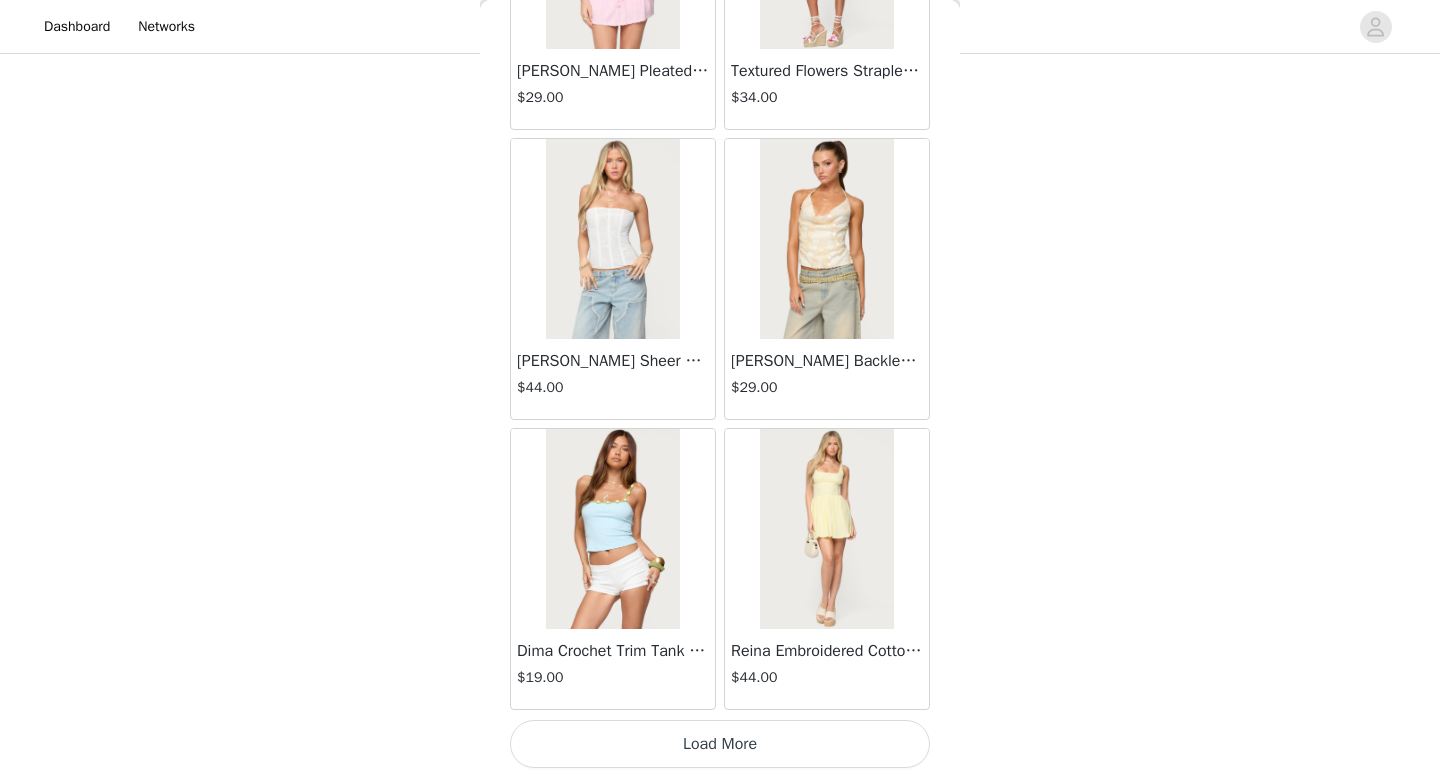 click on "Load More" at bounding box center (720, 744) 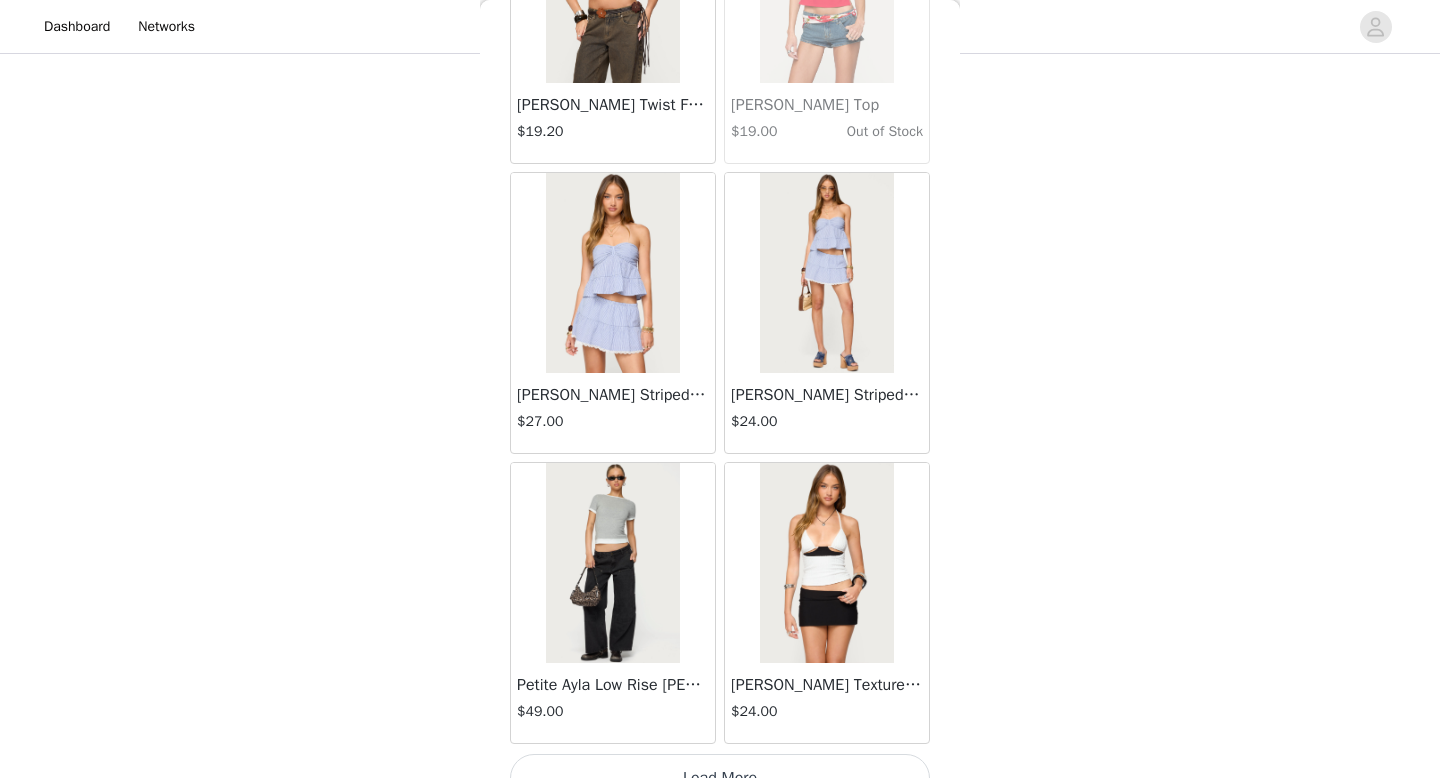 scroll, scrollTop: 34182, scrollLeft: 0, axis: vertical 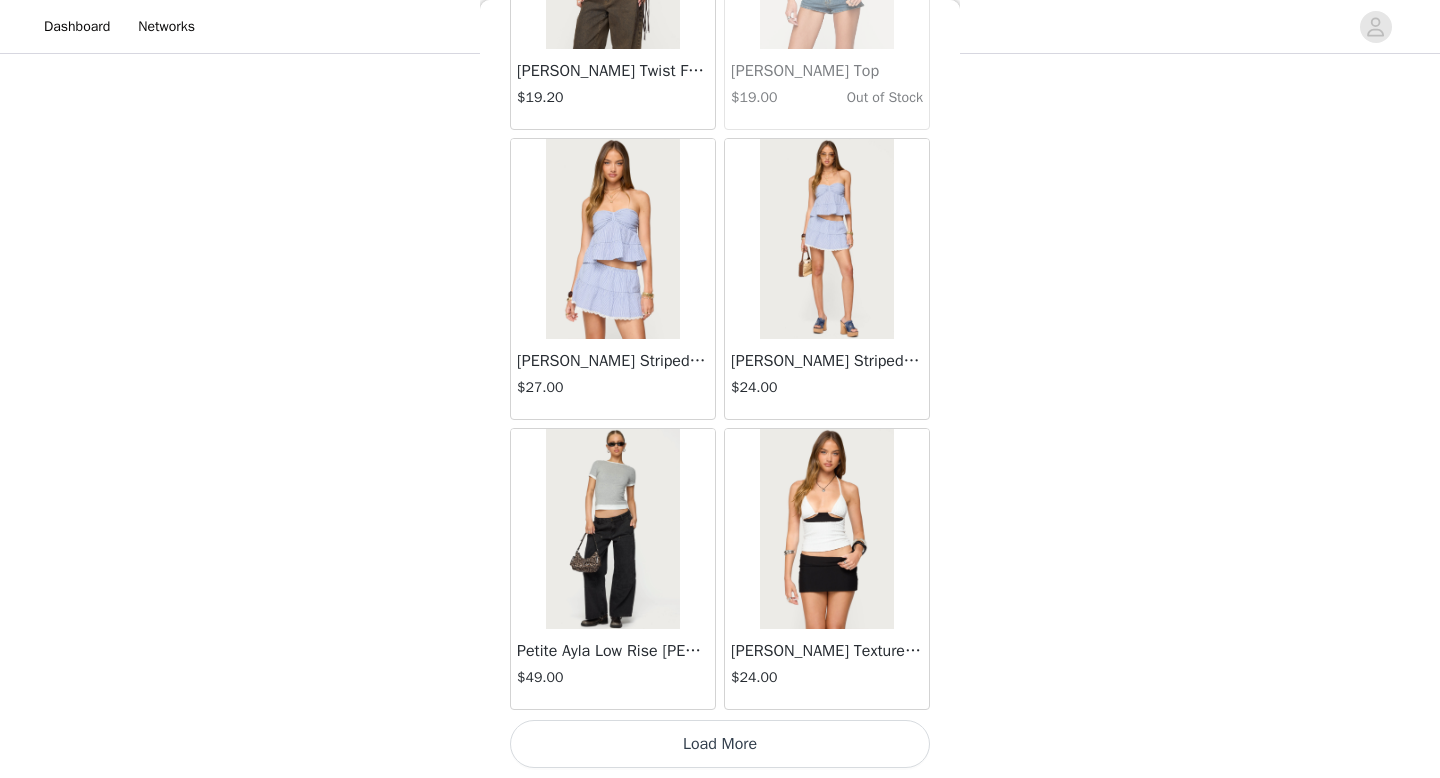 click on "Load More" at bounding box center (720, 744) 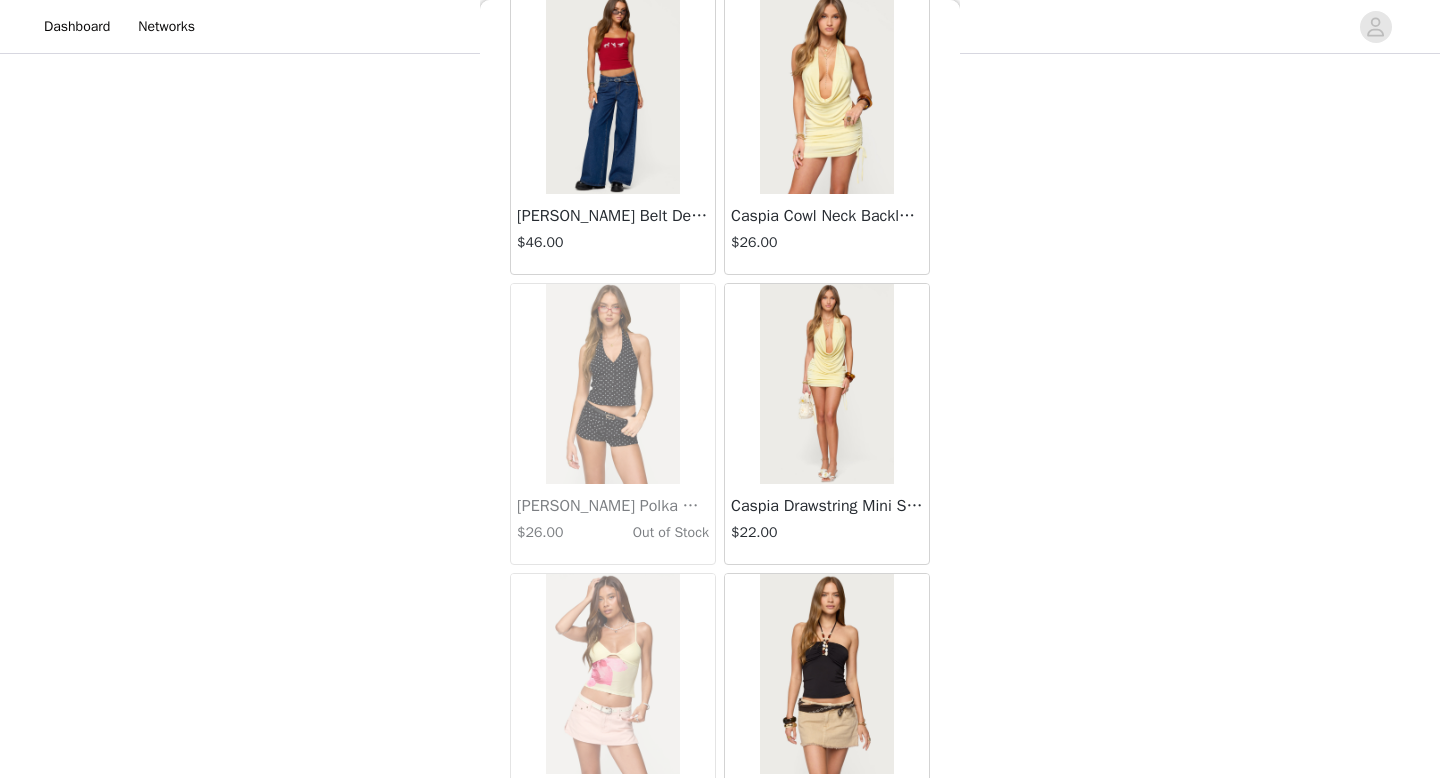 scroll, scrollTop: 35488, scrollLeft: 0, axis: vertical 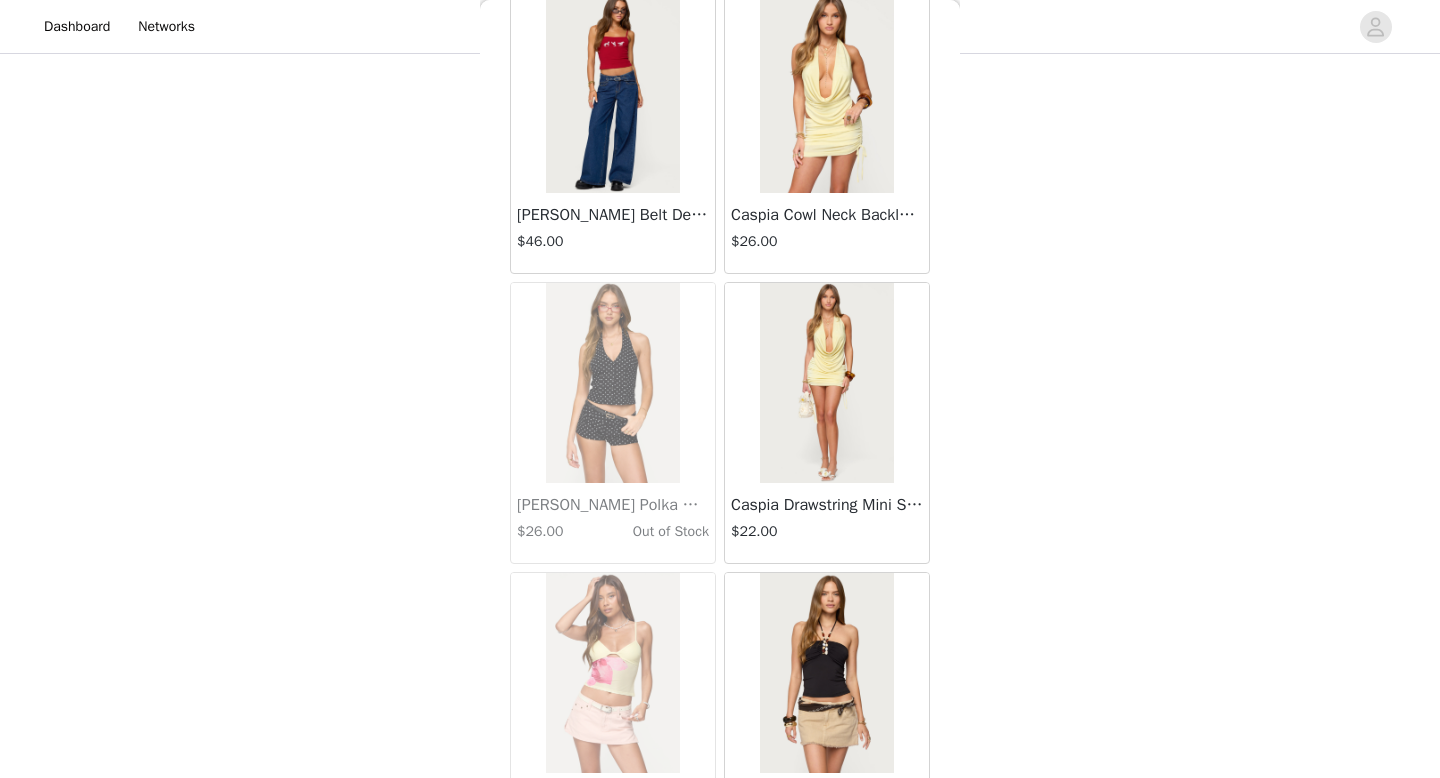 click on "Caspia Cowl Neck Backless Top" at bounding box center (827, 215) 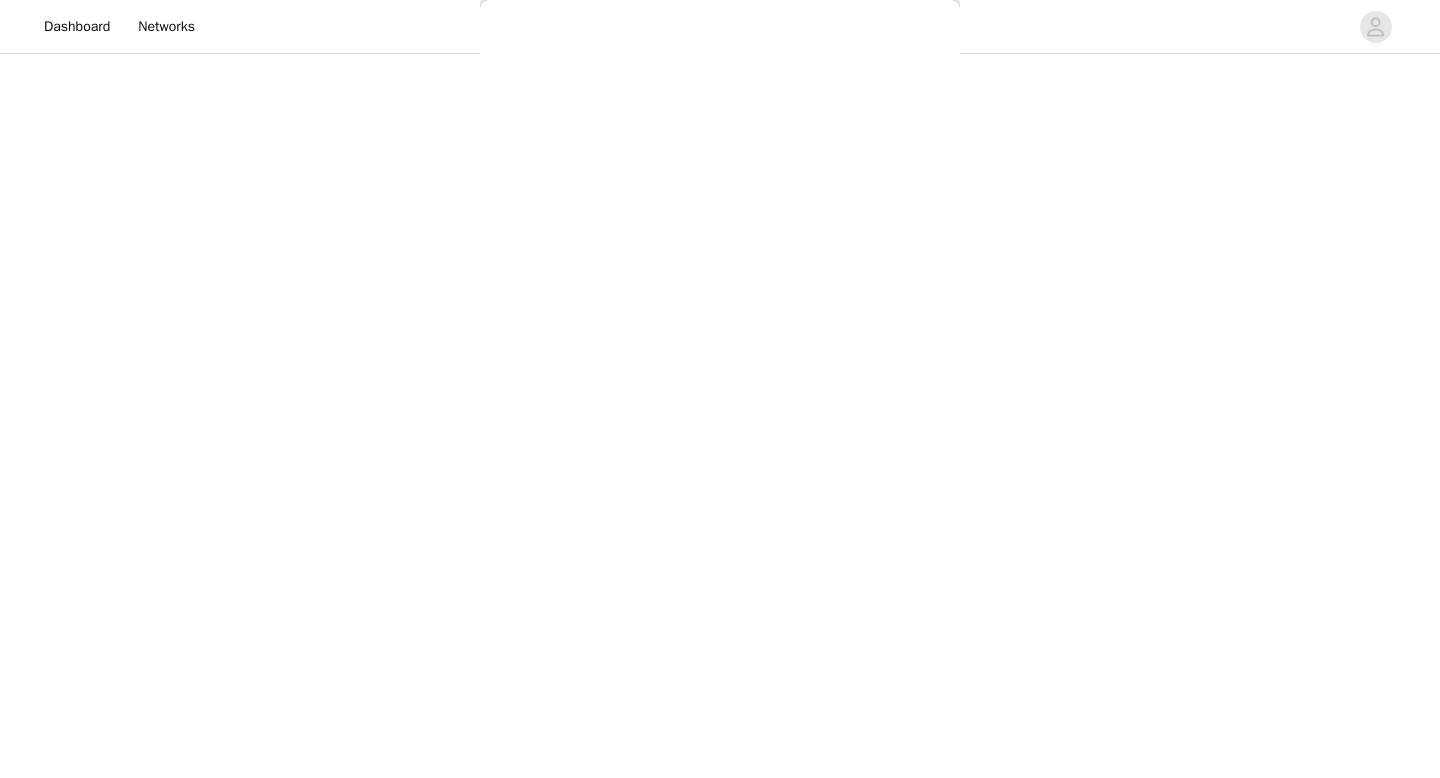 scroll, scrollTop: 0, scrollLeft: 0, axis: both 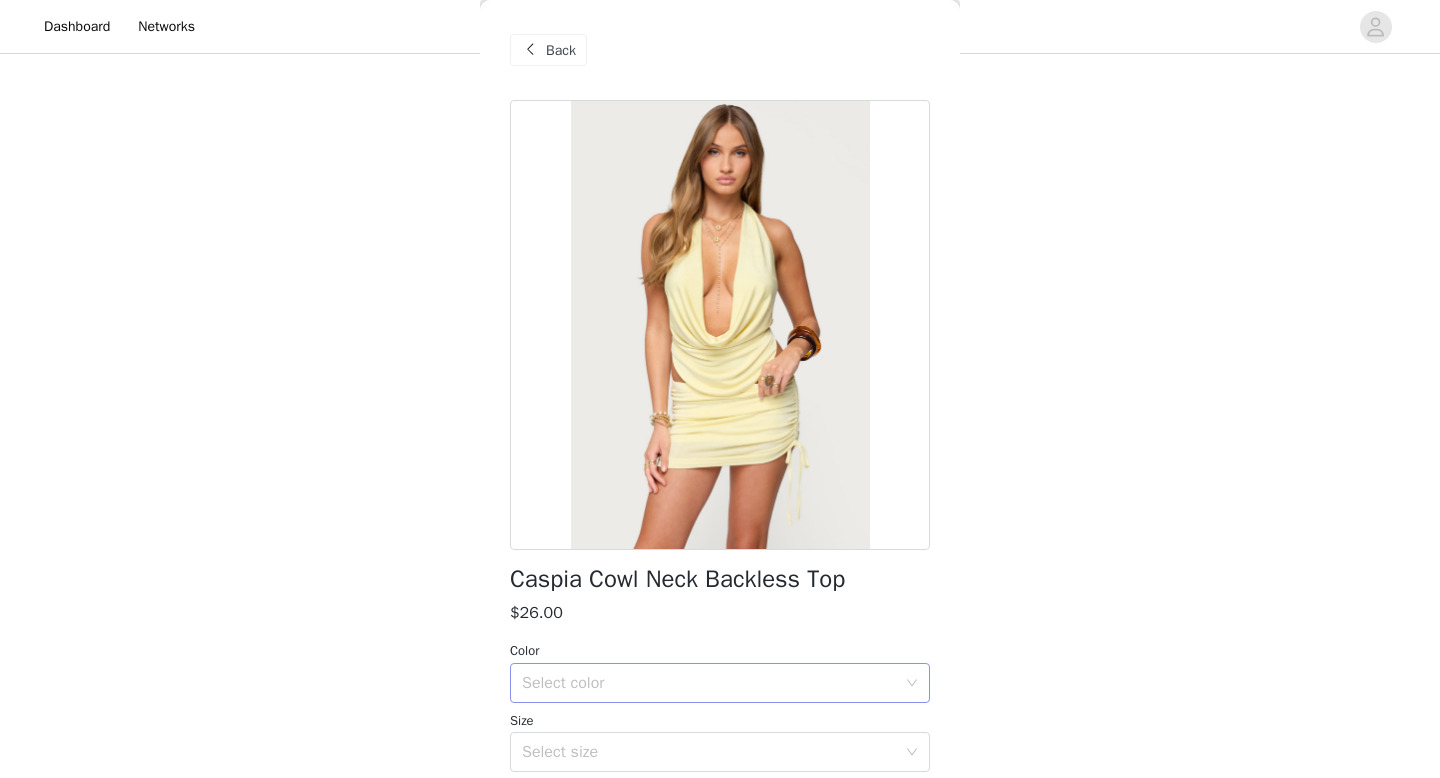 click on "Select color" at bounding box center [709, 683] 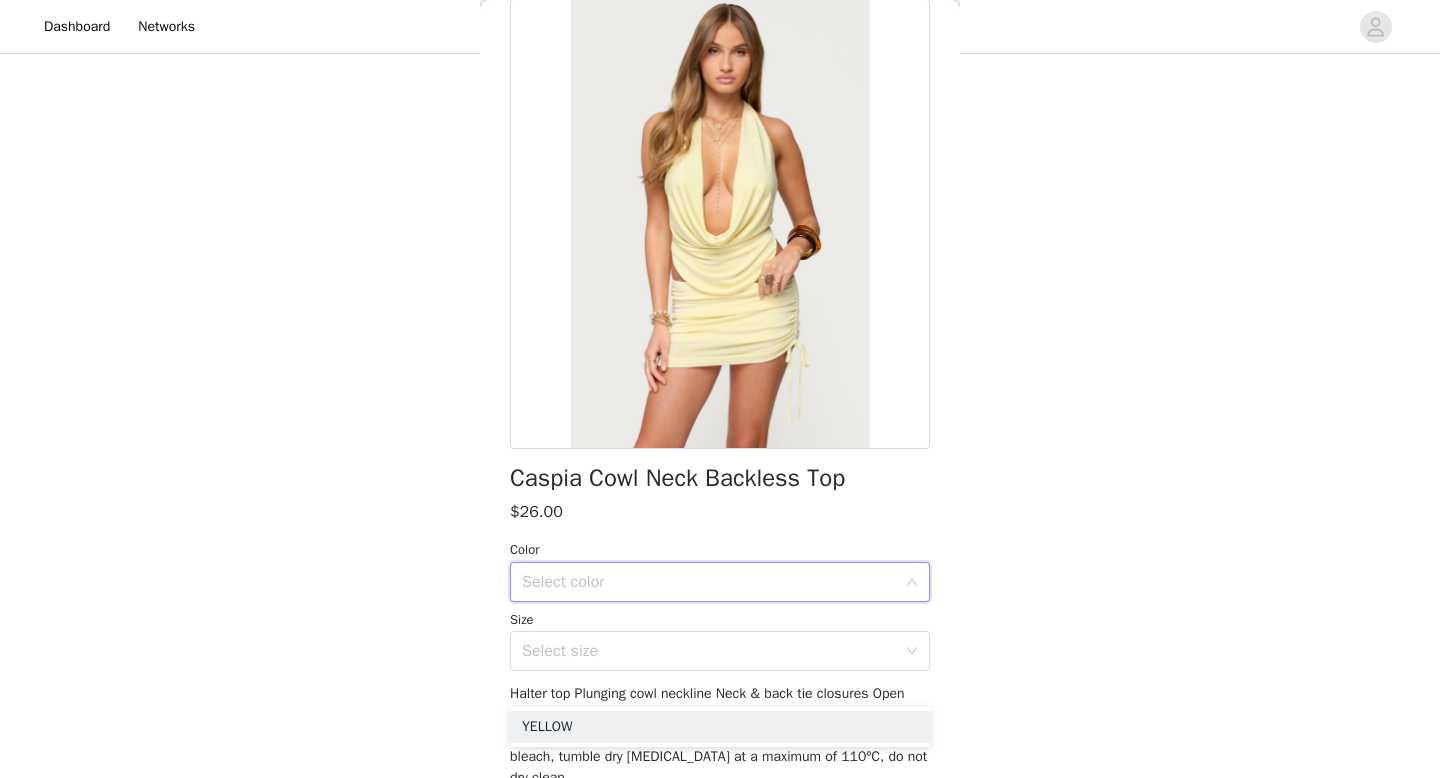 scroll, scrollTop: 104, scrollLeft: 0, axis: vertical 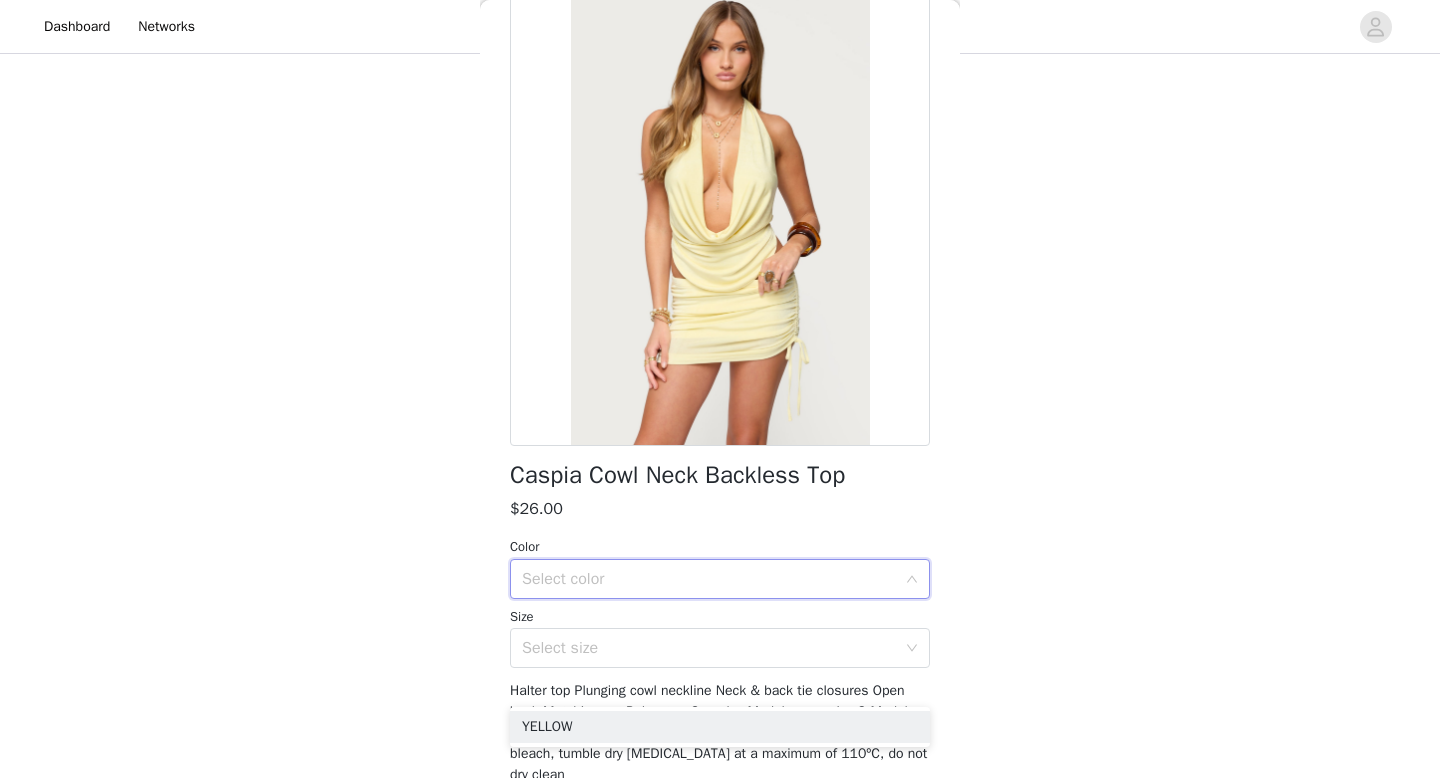 click at bounding box center [720, 221] 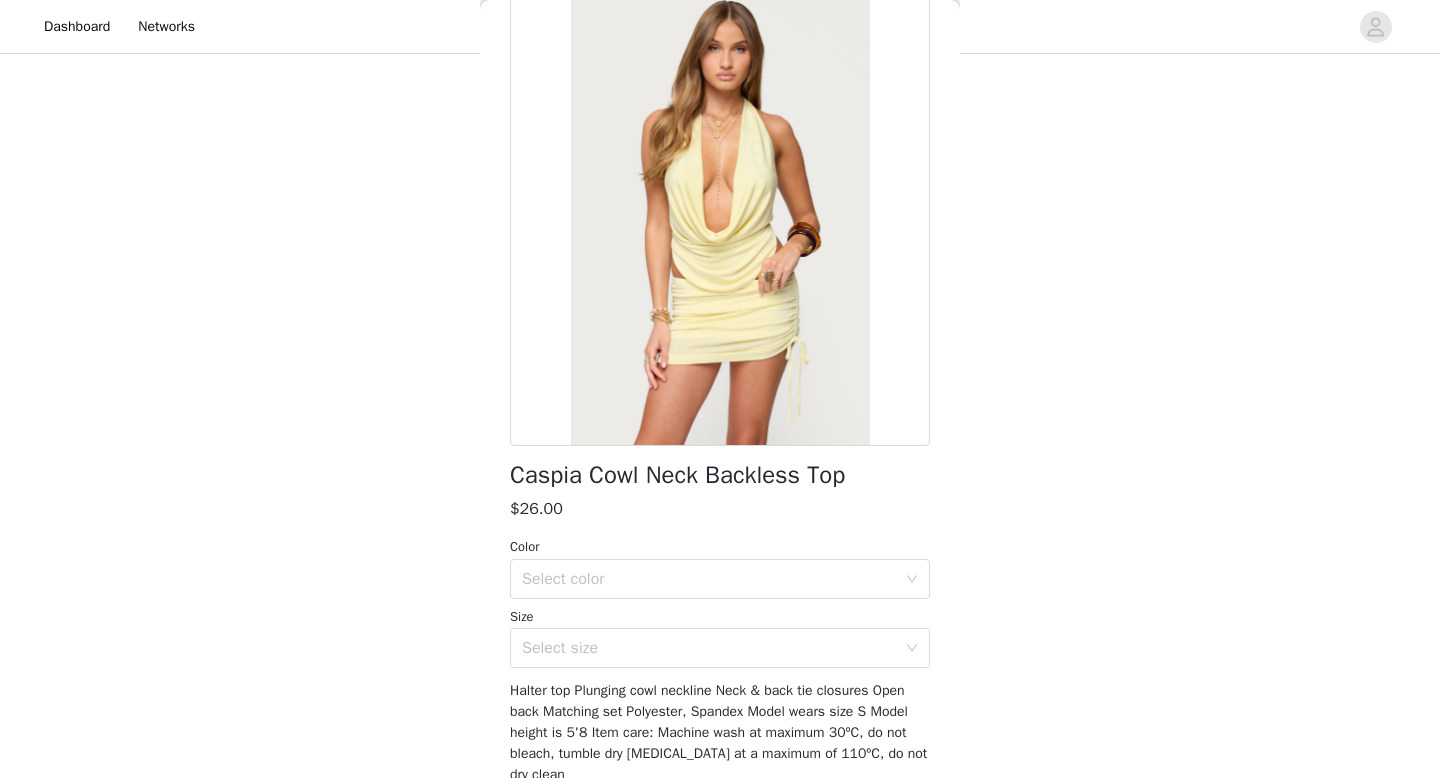 scroll, scrollTop: 0, scrollLeft: 0, axis: both 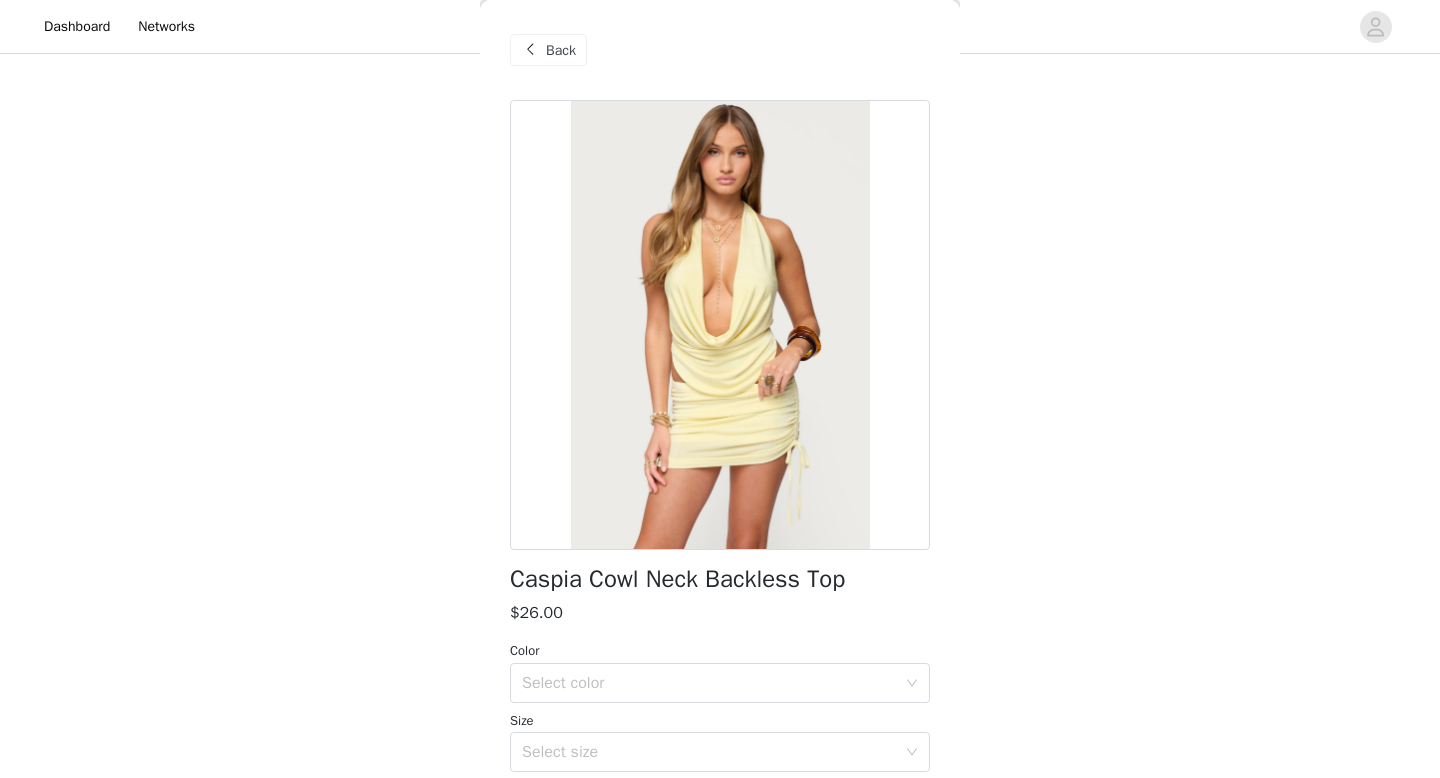 click at bounding box center (530, 50) 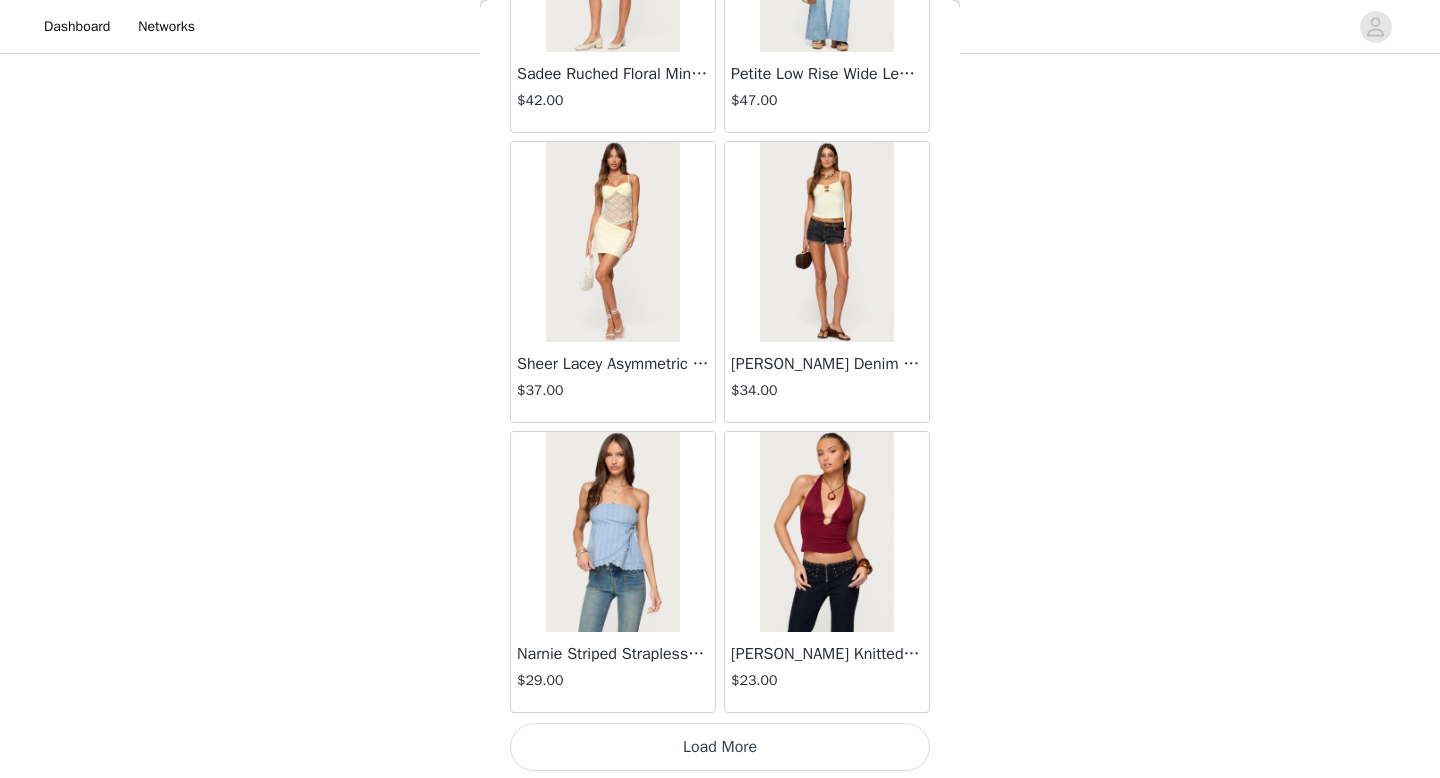 scroll, scrollTop: 37082, scrollLeft: 0, axis: vertical 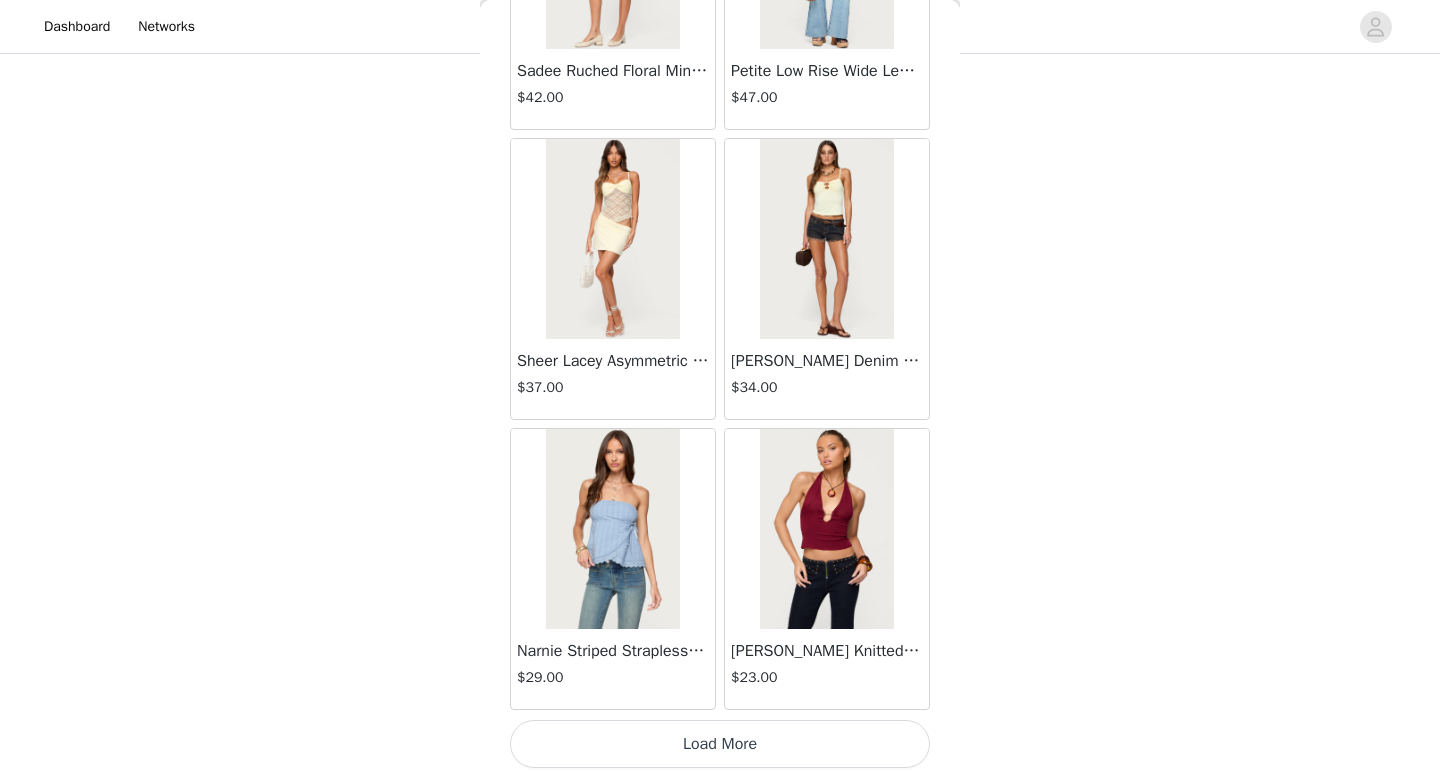 click on "Load More" at bounding box center (720, 744) 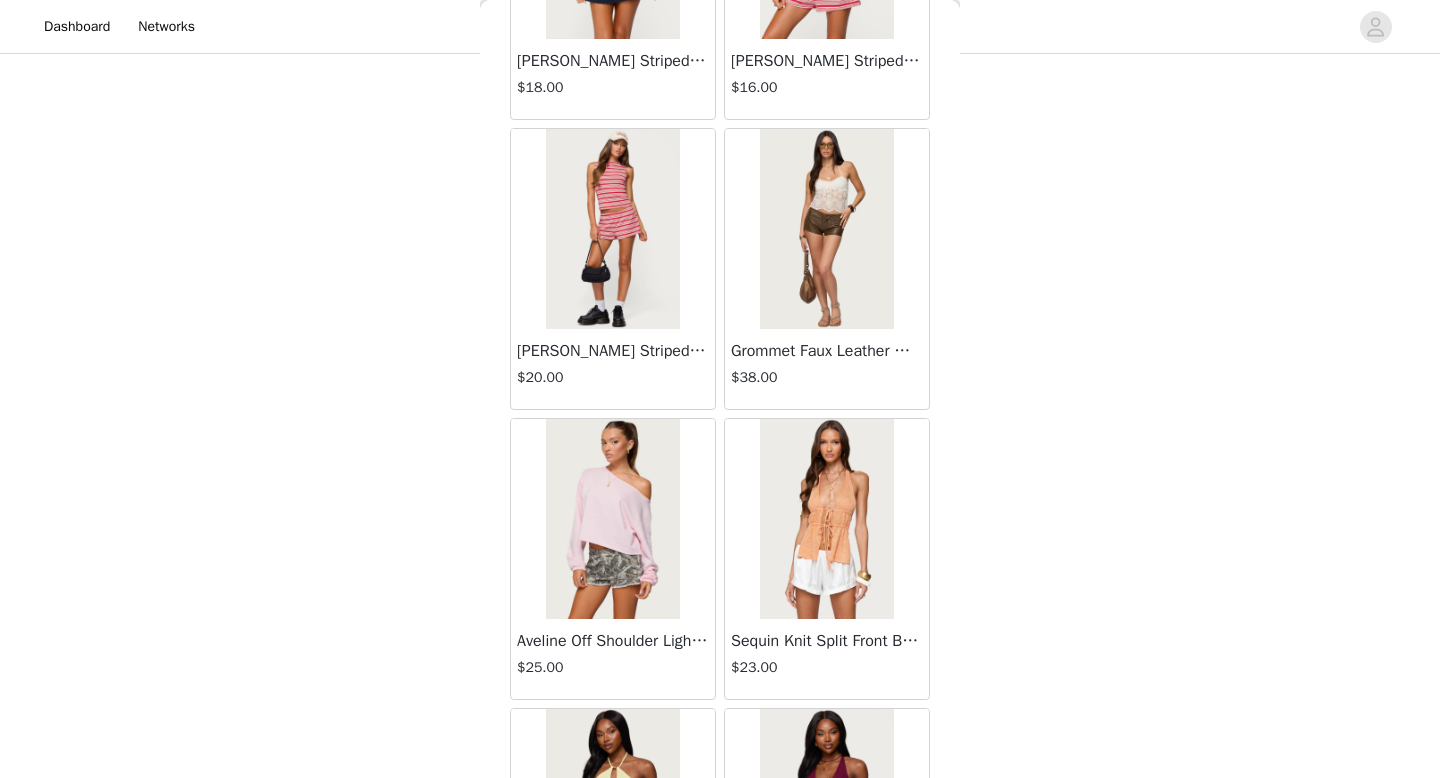 scroll, scrollTop: 39120, scrollLeft: 0, axis: vertical 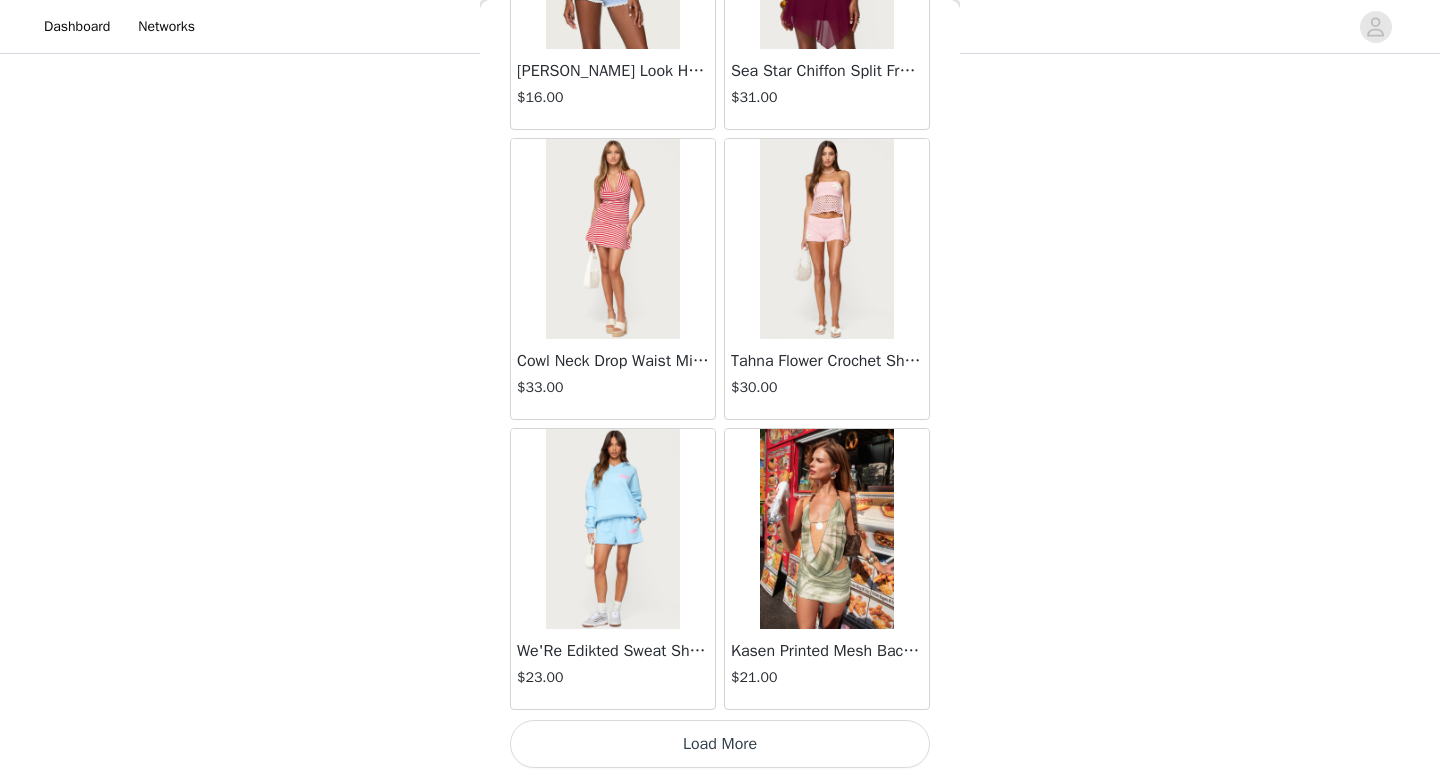 click on "Load More" at bounding box center [720, 744] 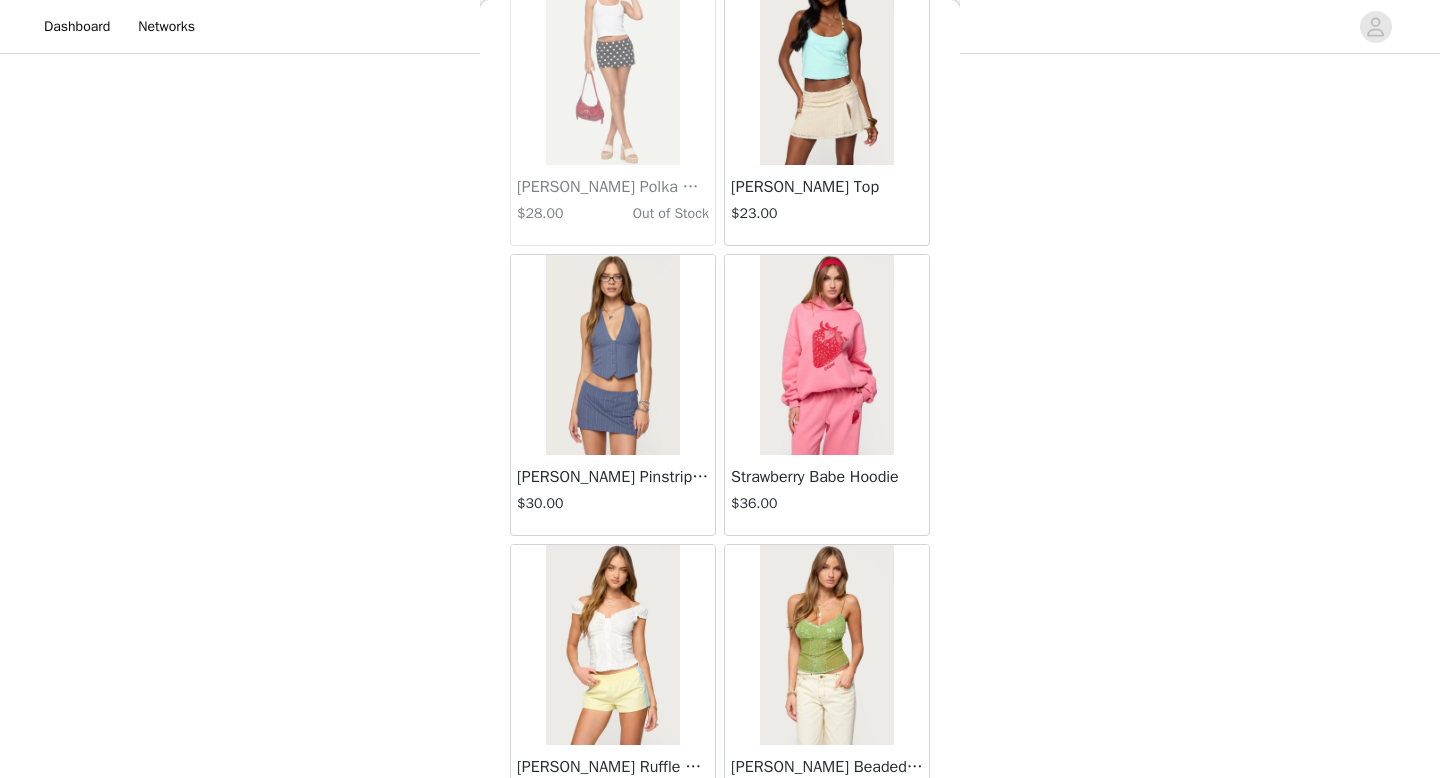 scroll, scrollTop: 42882, scrollLeft: 0, axis: vertical 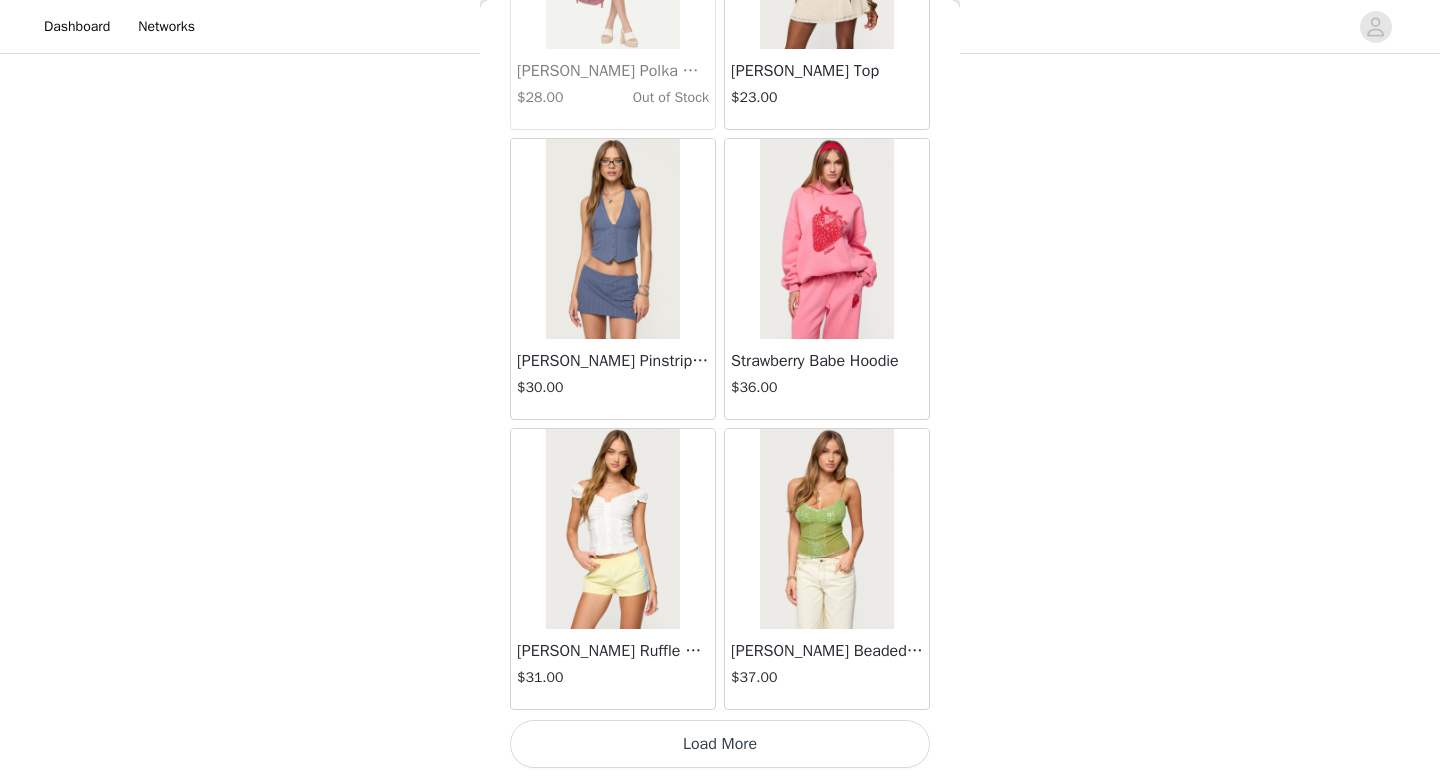 click on "Load More" at bounding box center (720, 744) 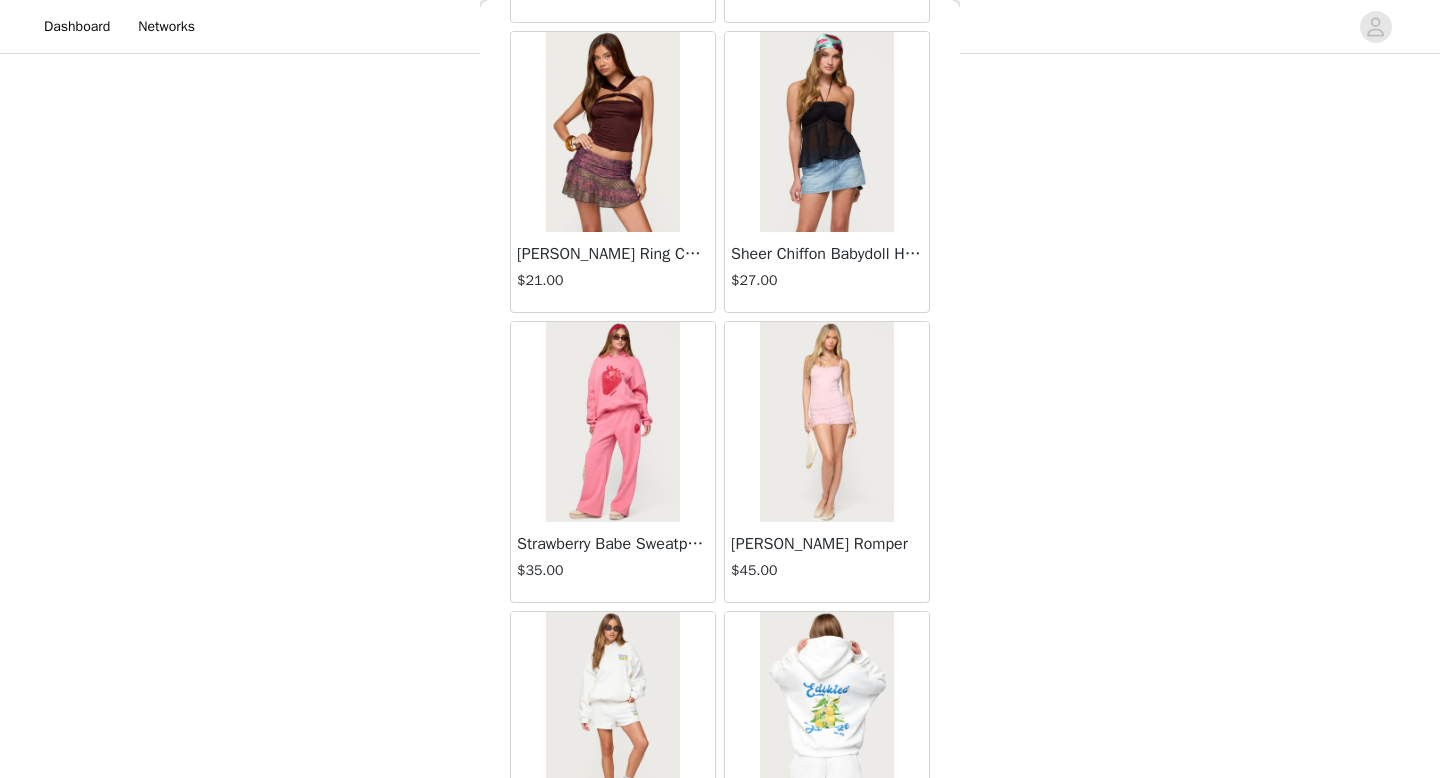 scroll, scrollTop: 45782, scrollLeft: 0, axis: vertical 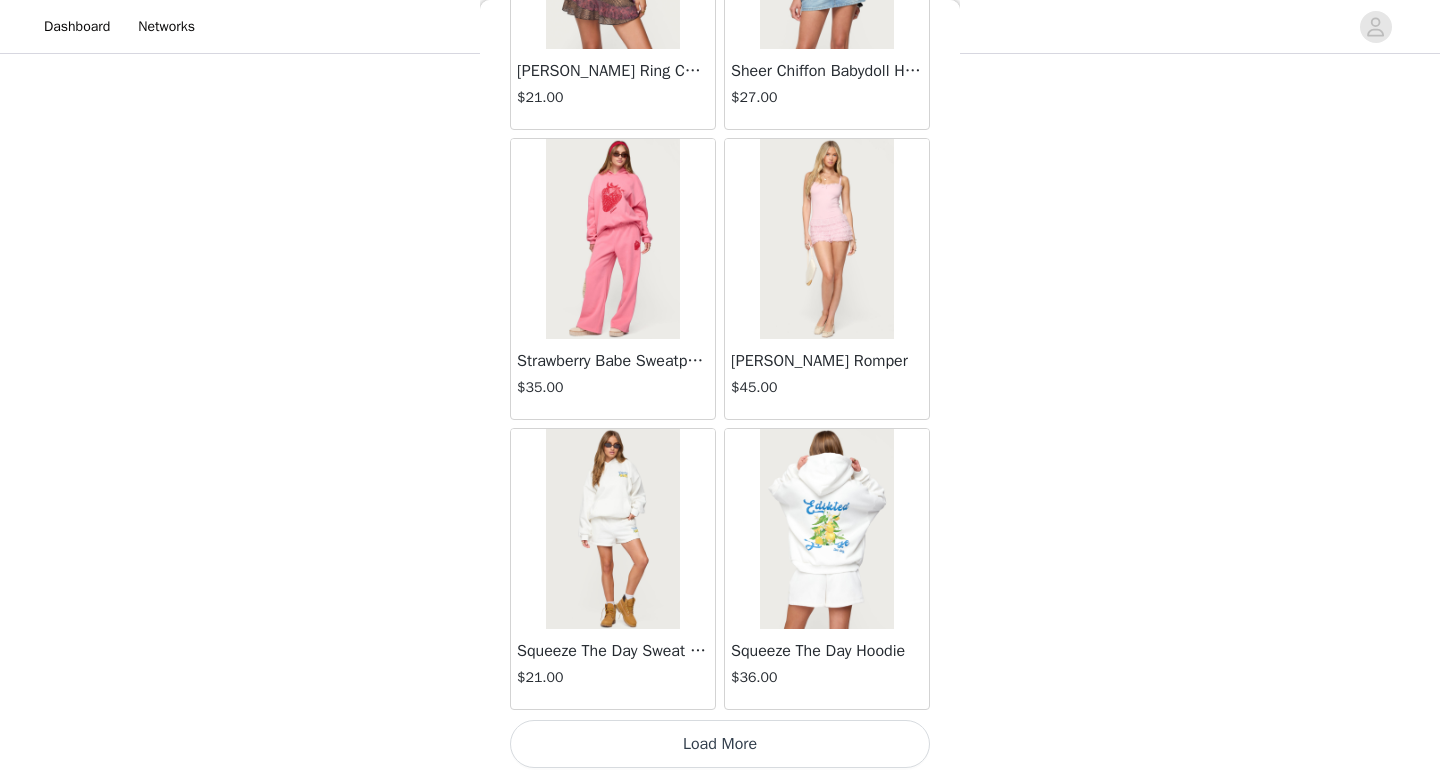 click on "Load More" at bounding box center (720, 744) 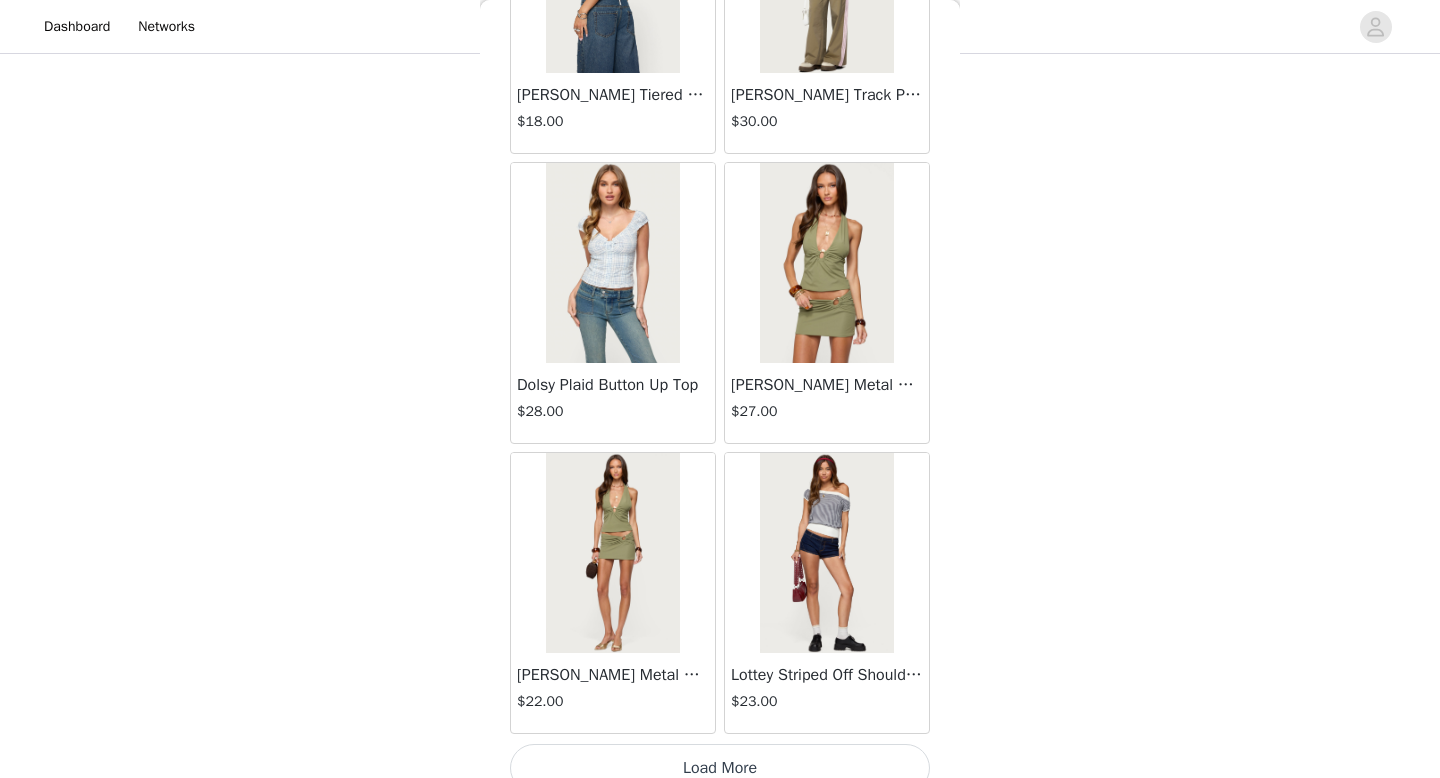 scroll, scrollTop: 48682, scrollLeft: 0, axis: vertical 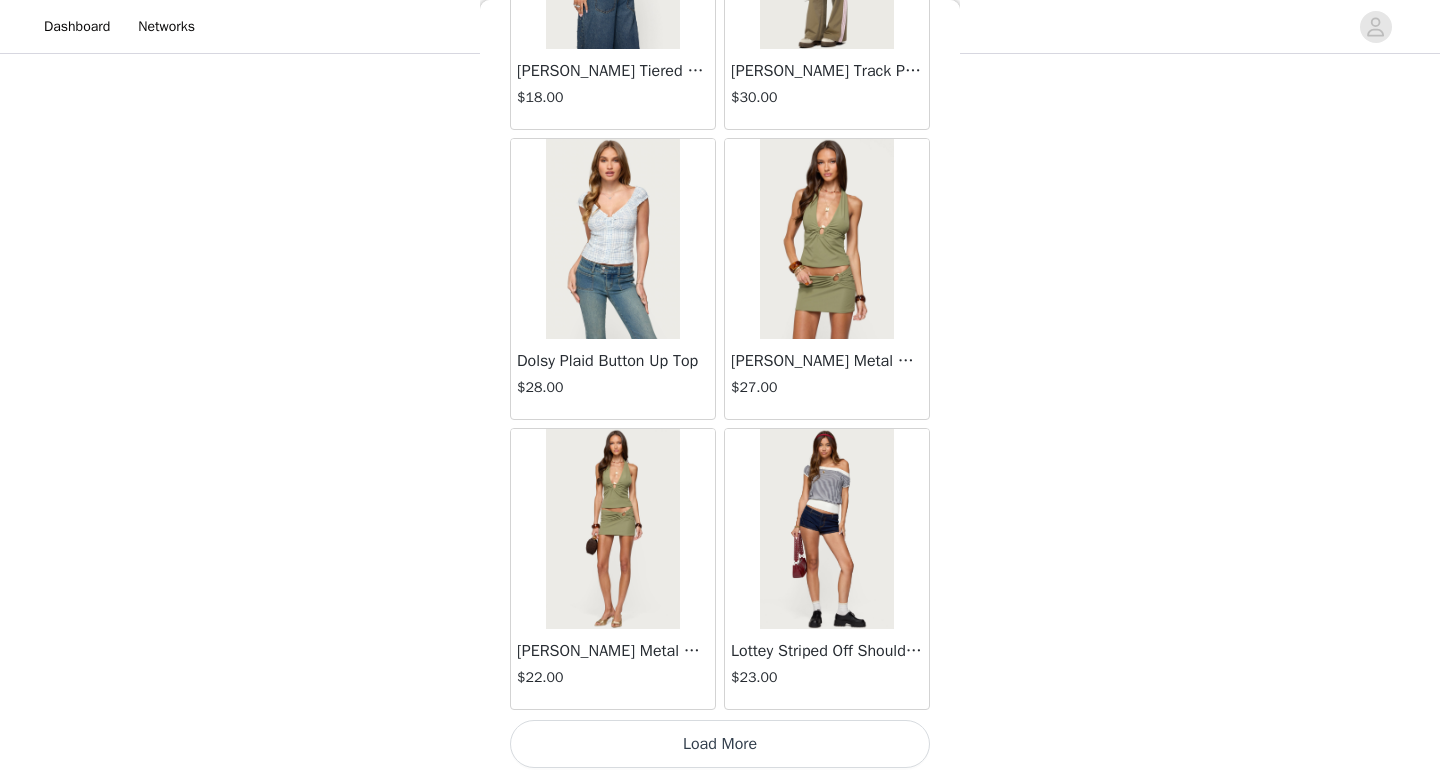 click on "Load More" at bounding box center (720, 744) 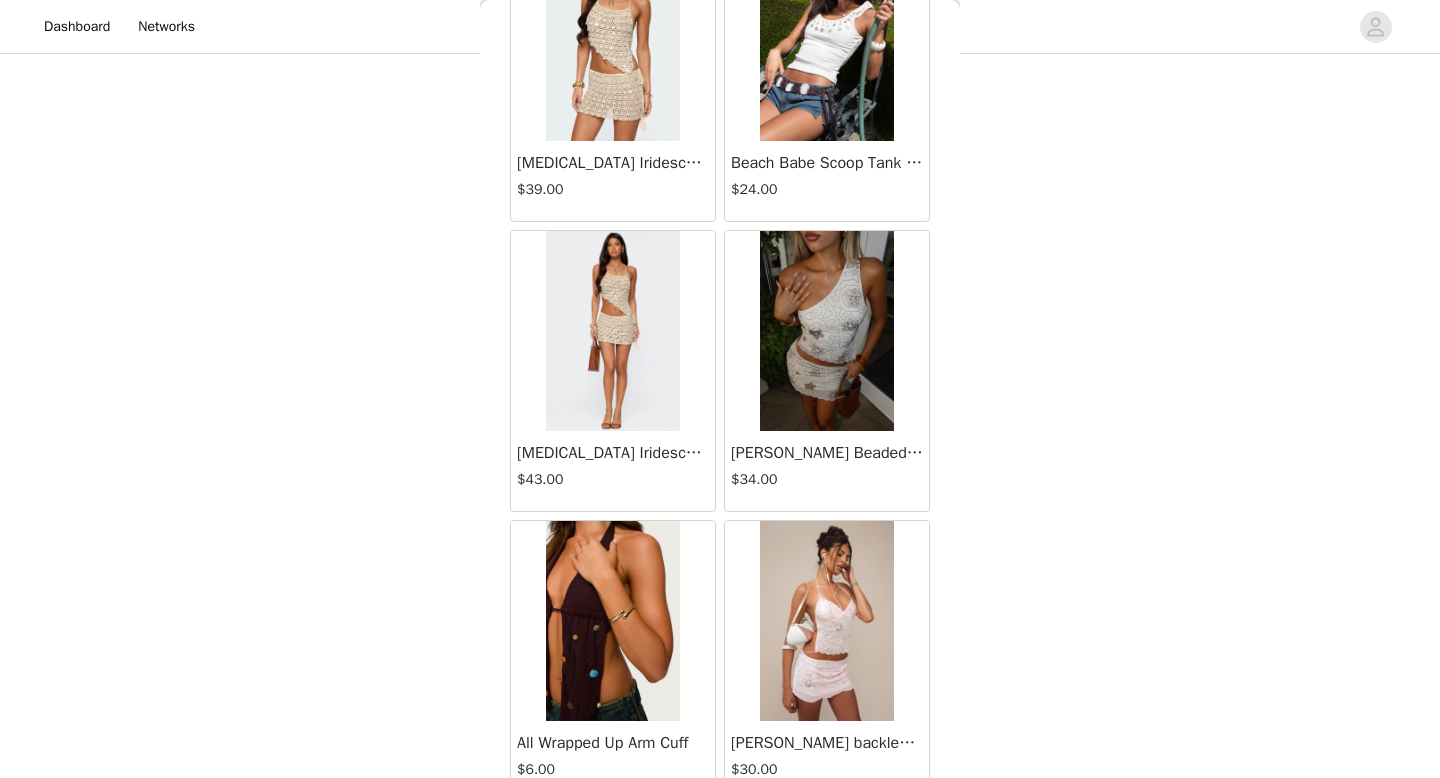 scroll, scrollTop: 51582, scrollLeft: 0, axis: vertical 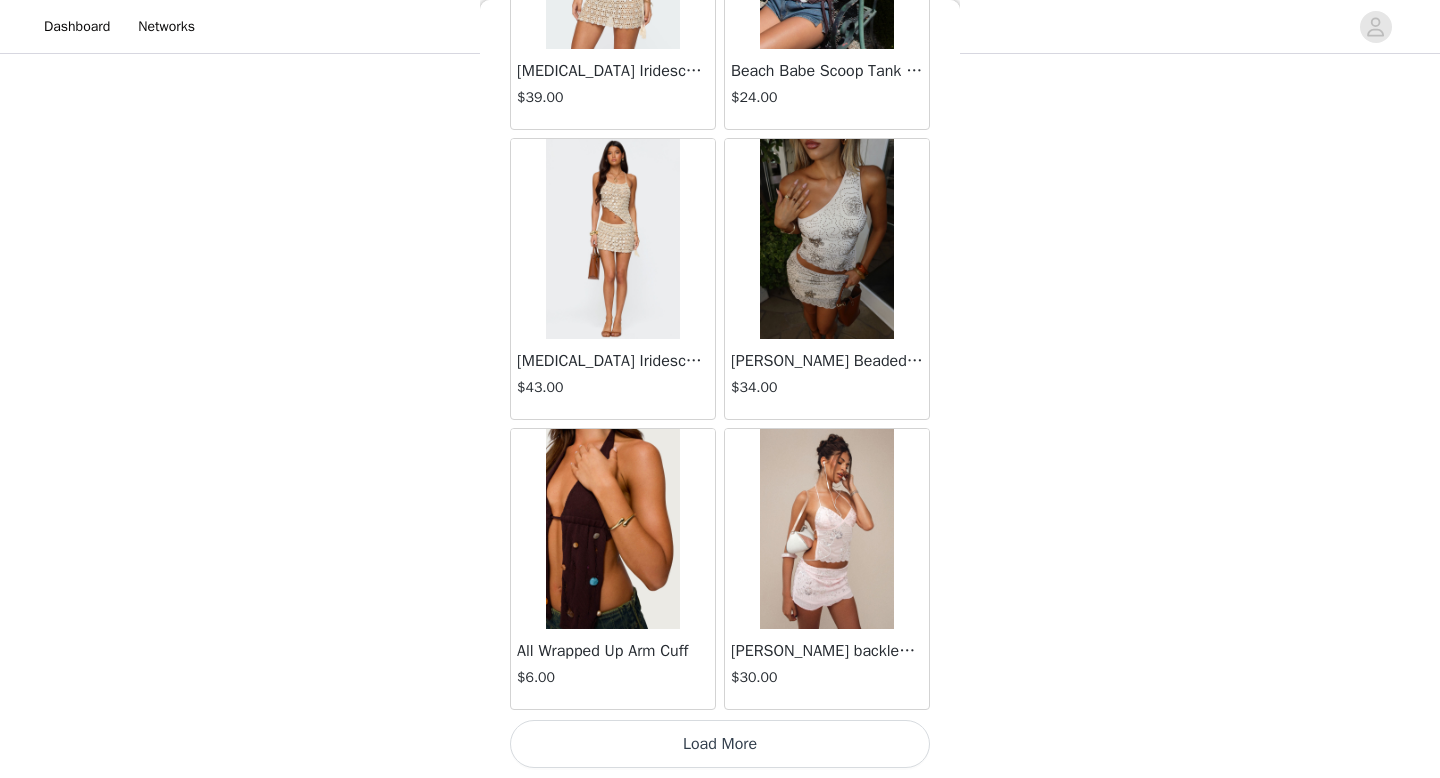 click on "Load More" at bounding box center [720, 744] 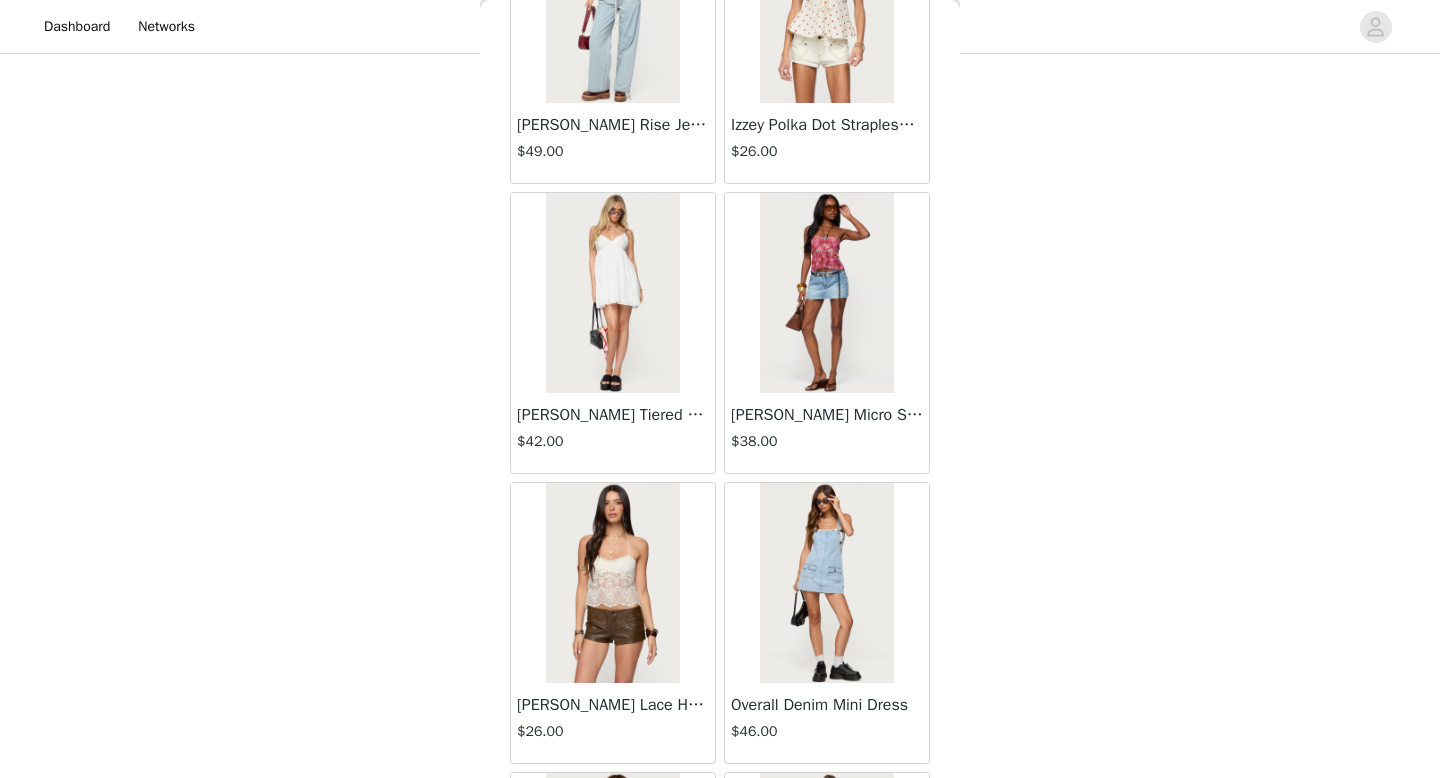 scroll, scrollTop: 54141, scrollLeft: 0, axis: vertical 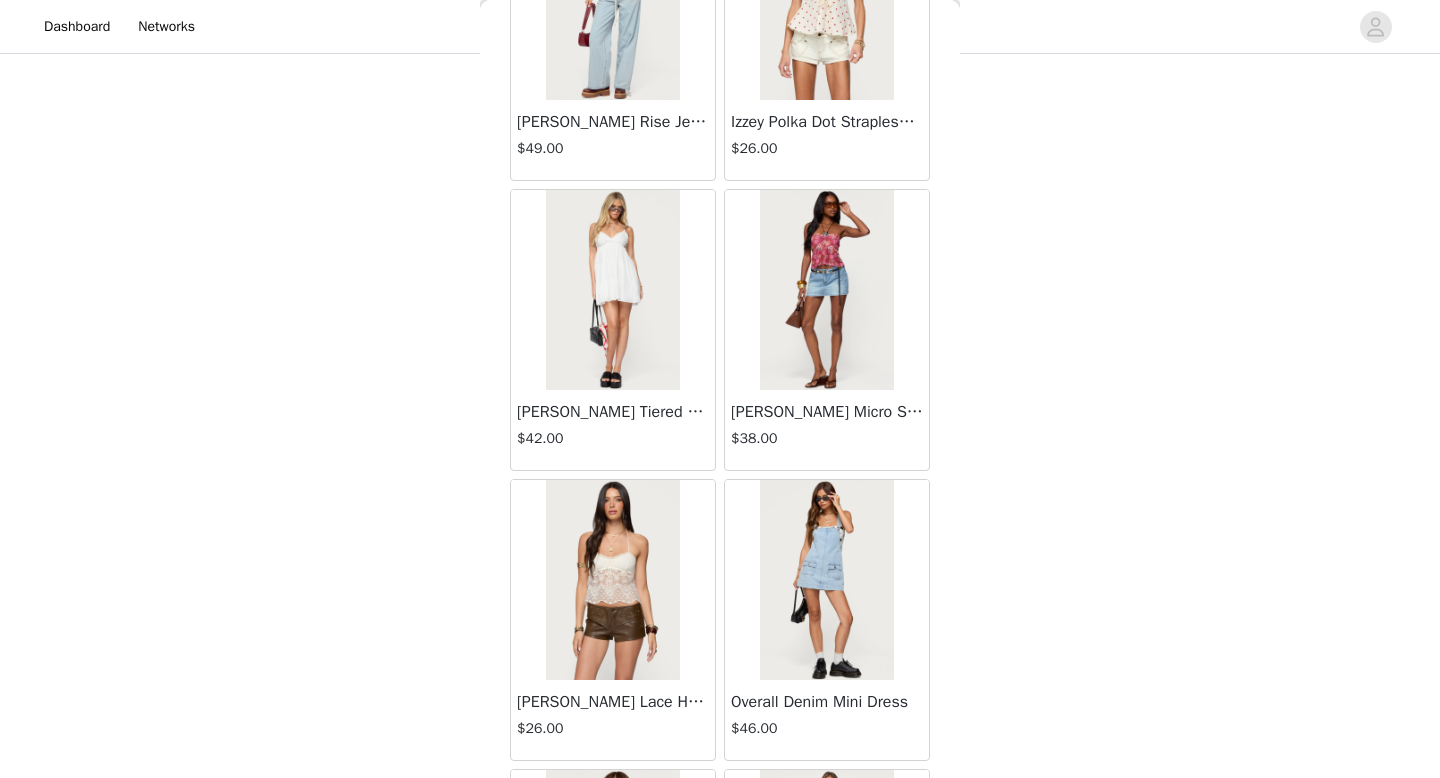 click at bounding box center [826, 290] 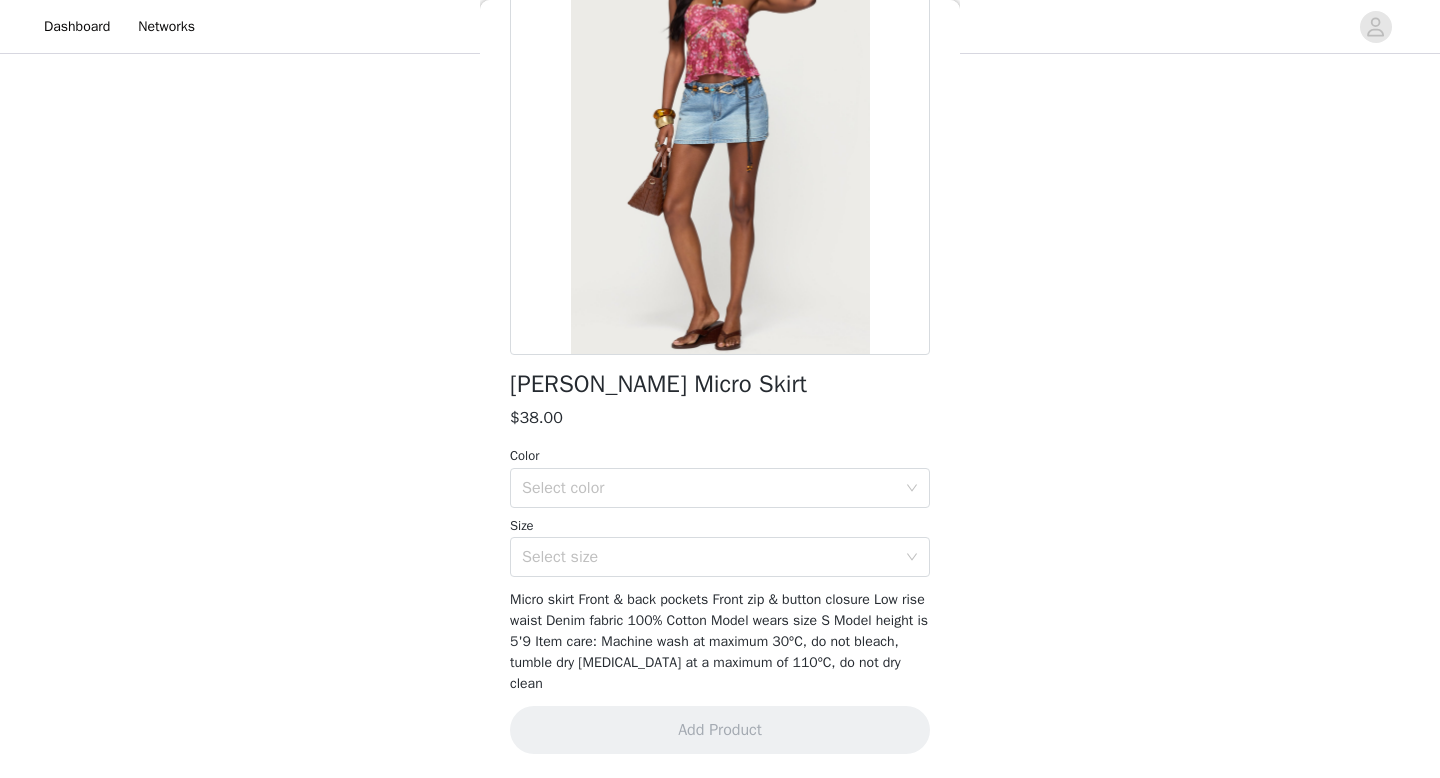 scroll, scrollTop: 195, scrollLeft: 0, axis: vertical 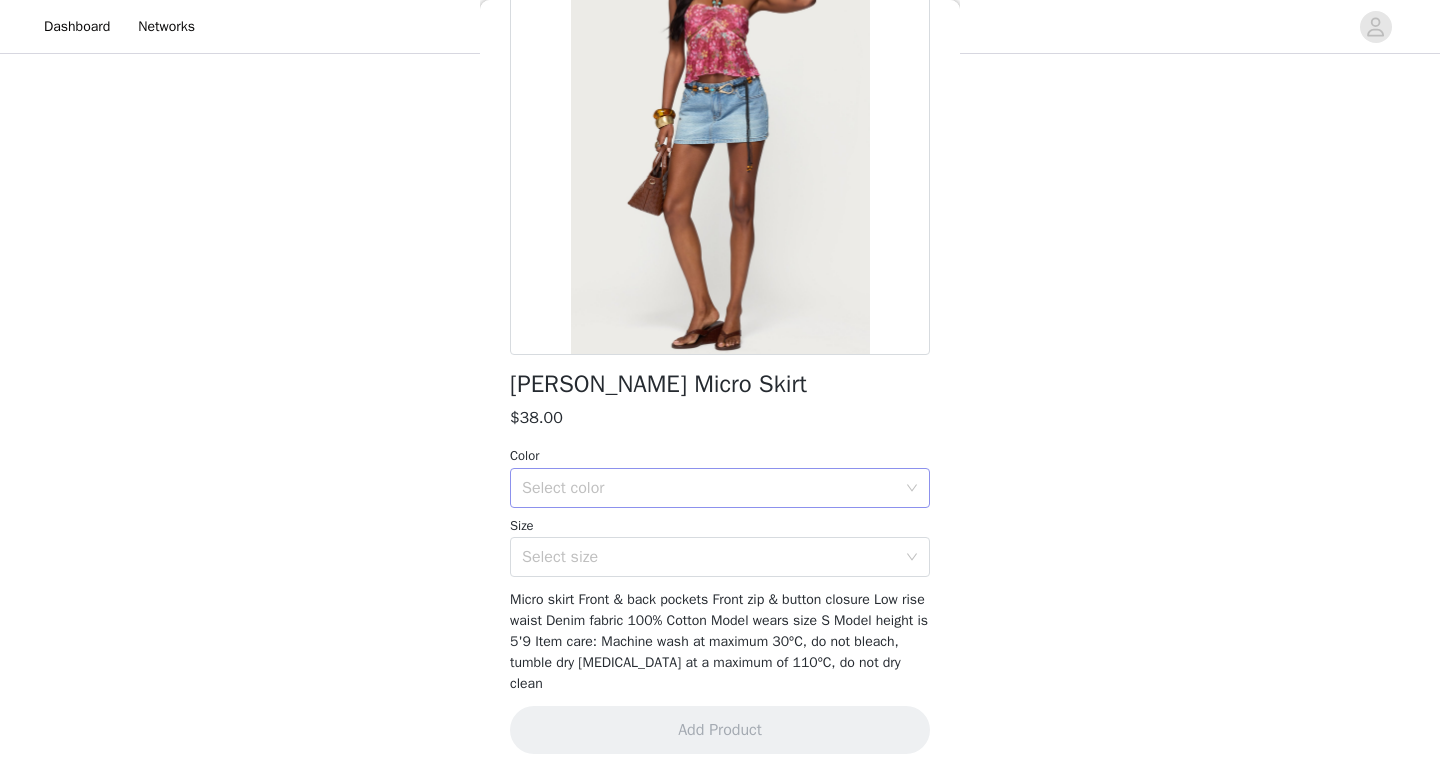 click on "Select color" at bounding box center [709, 488] 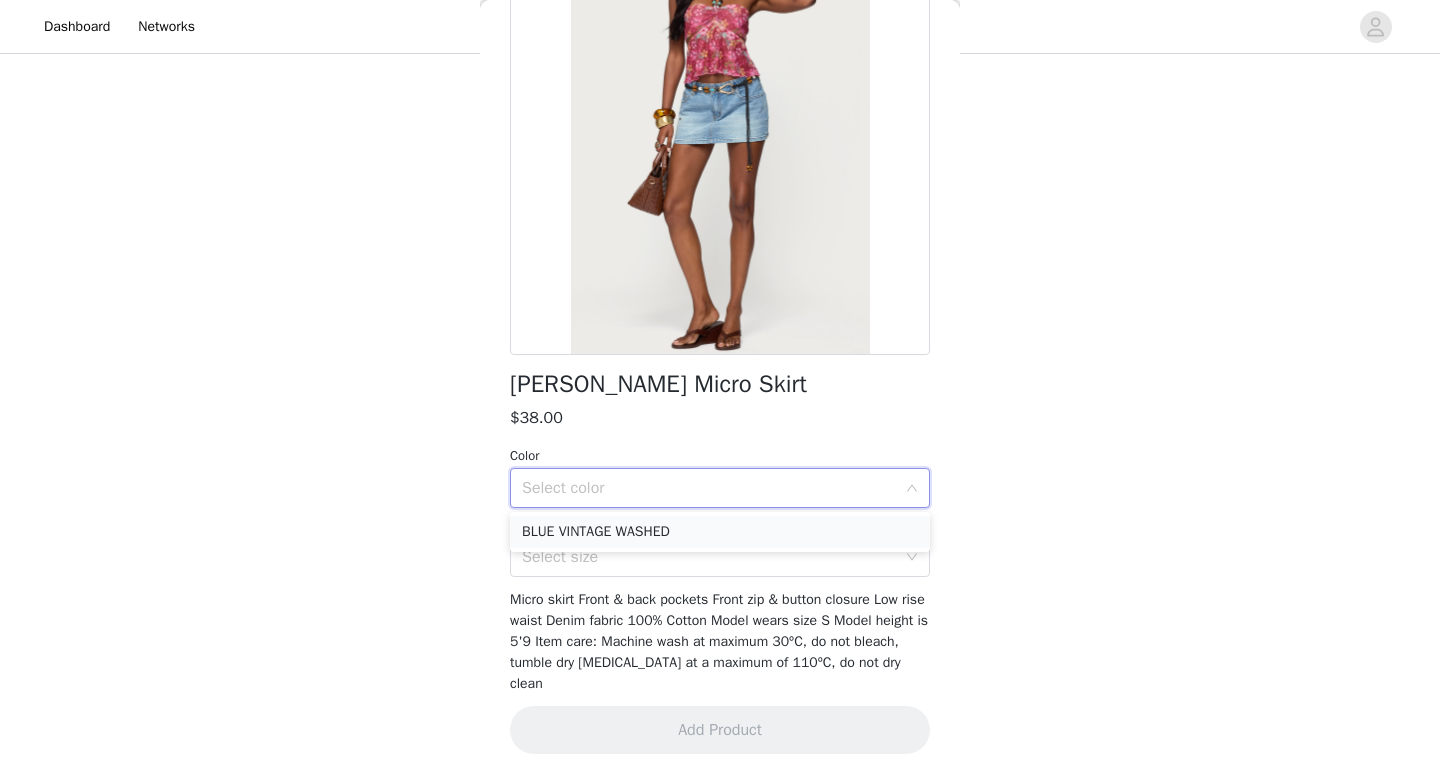 click on "BLUE VINTAGE WASHED" at bounding box center (720, 532) 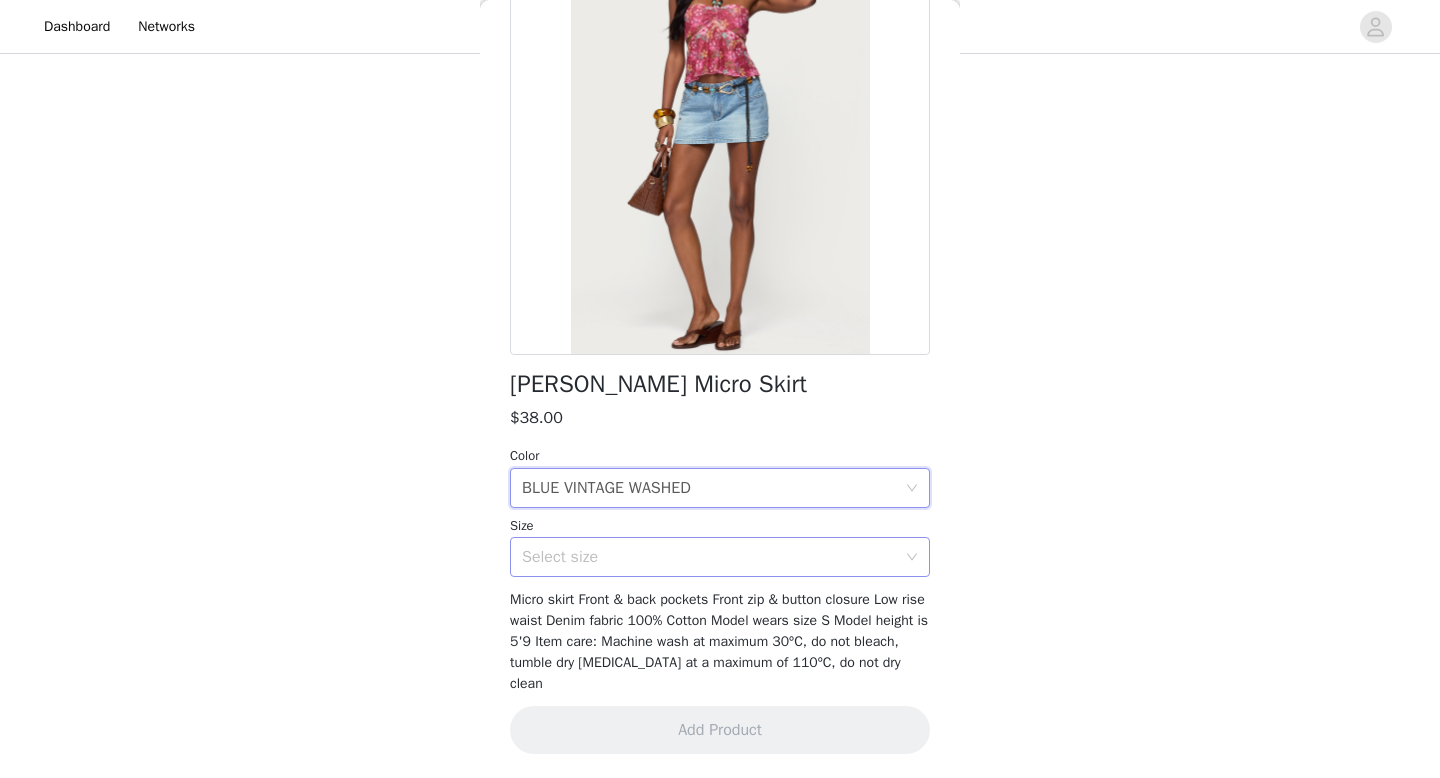 click on "Select size" at bounding box center (709, 557) 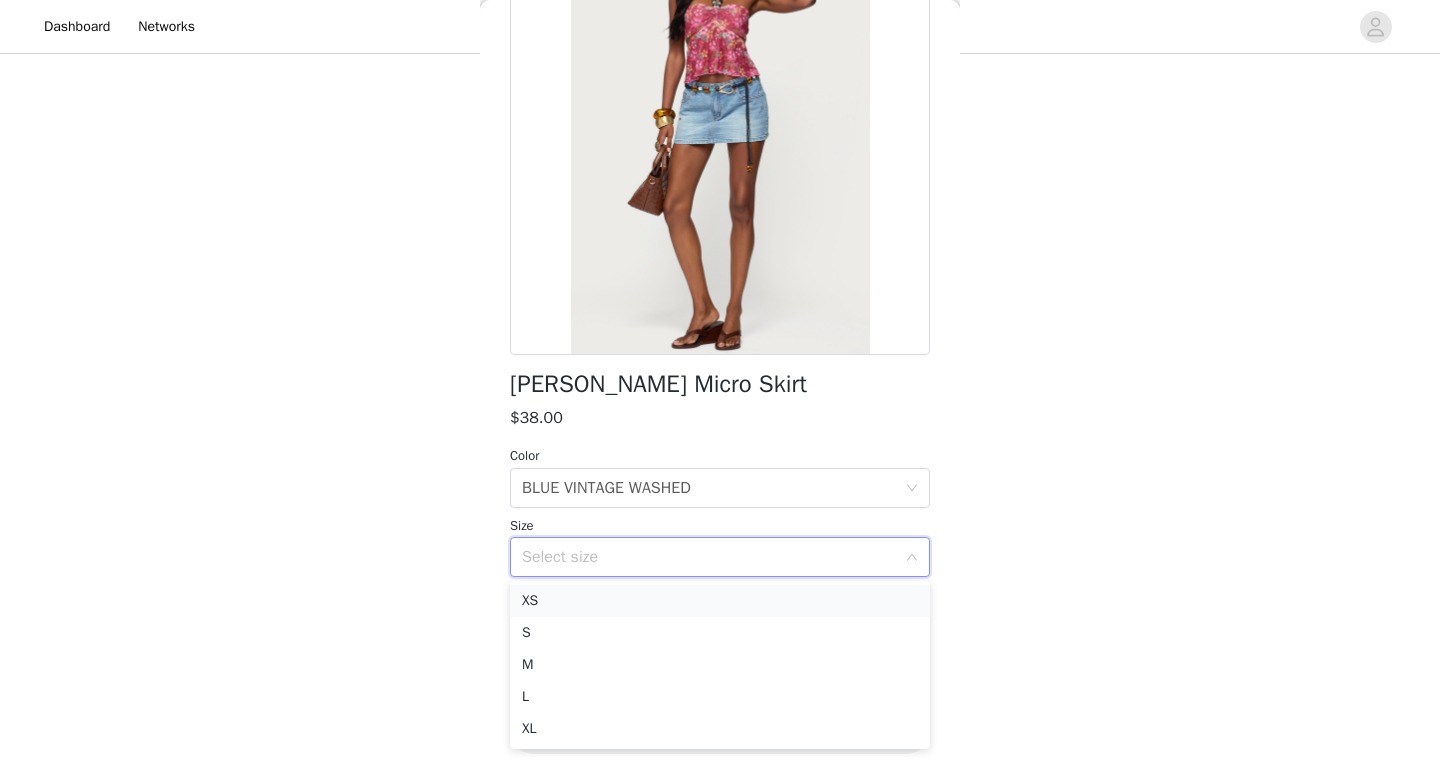 click on "XS" at bounding box center (720, 601) 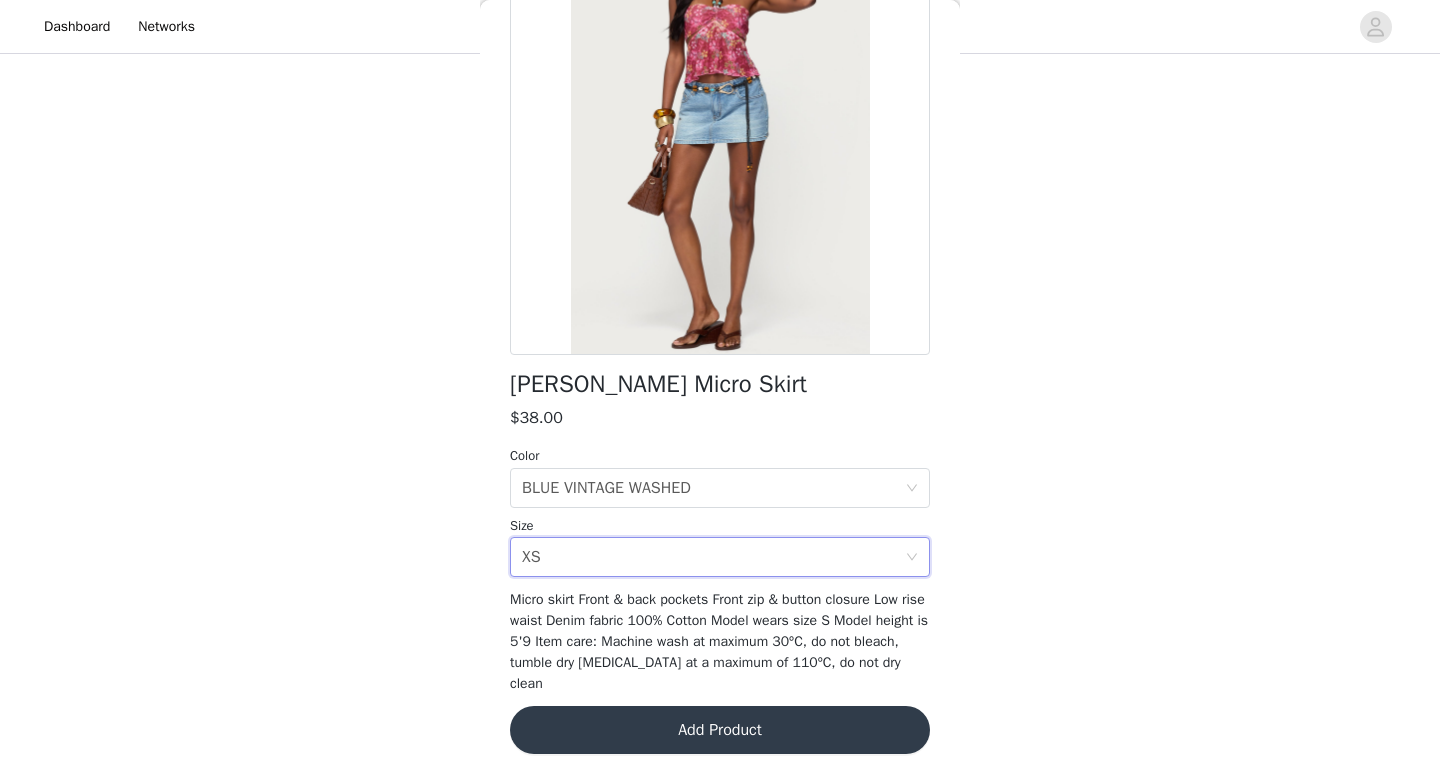 click on "Add Product" at bounding box center [720, 730] 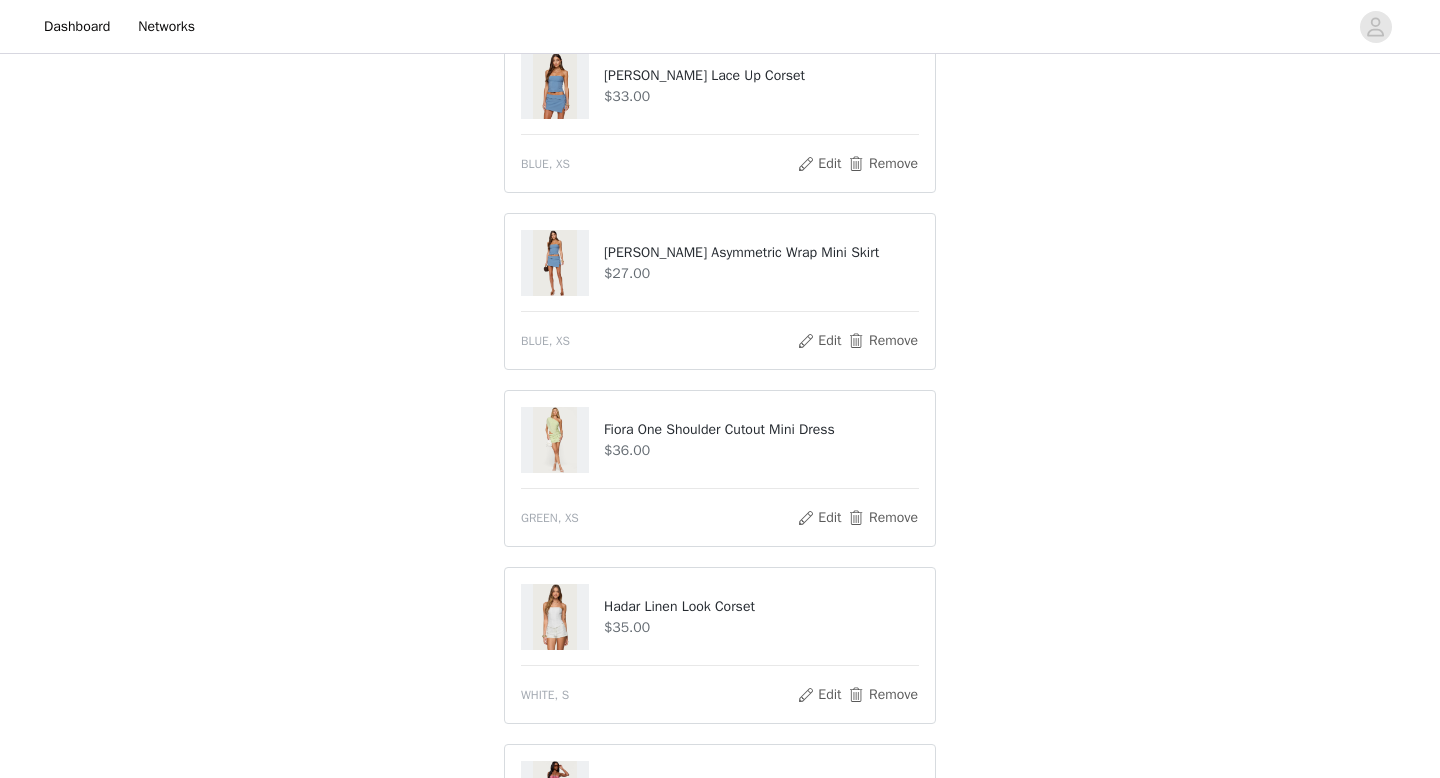 scroll, scrollTop: 569, scrollLeft: 0, axis: vertical 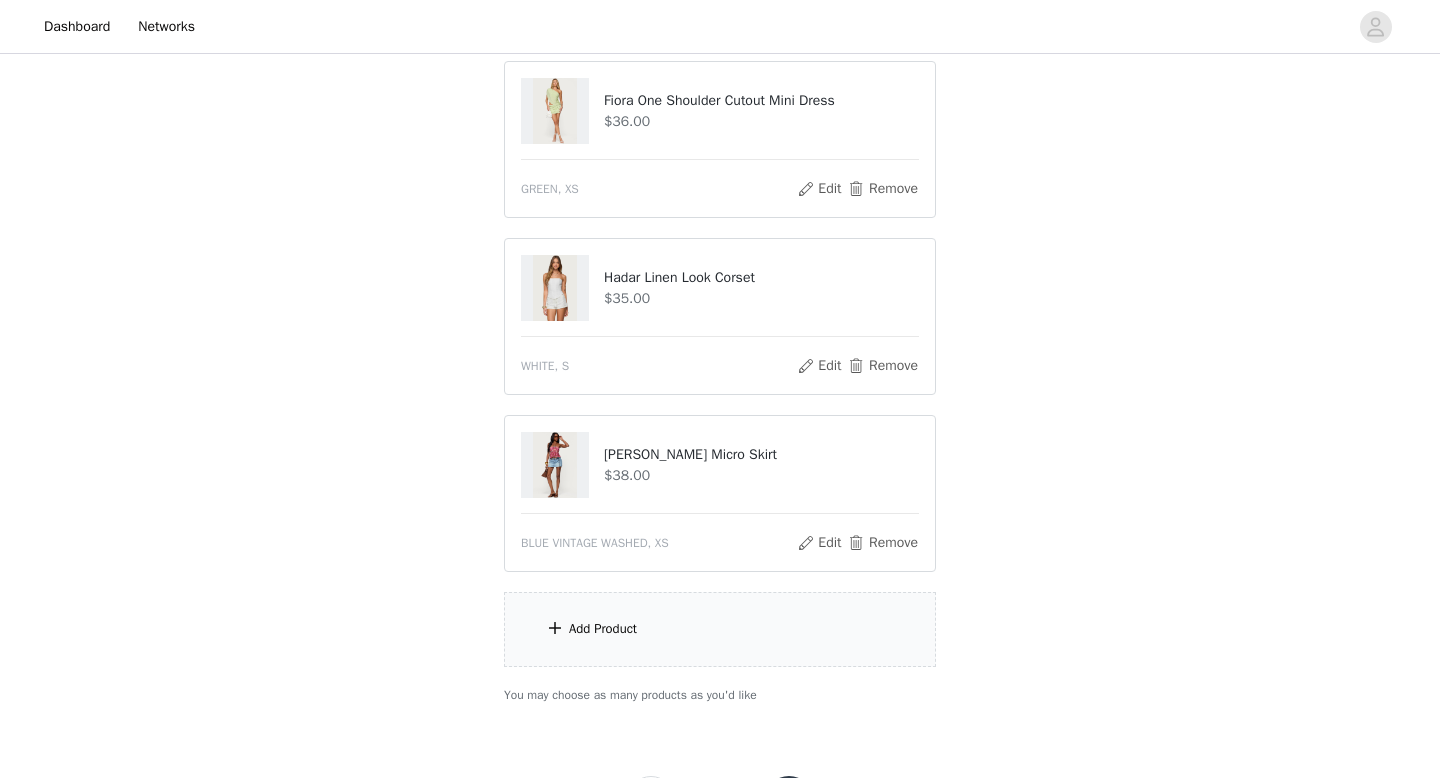 click on "Add Product" at bounding box center (720, 629) 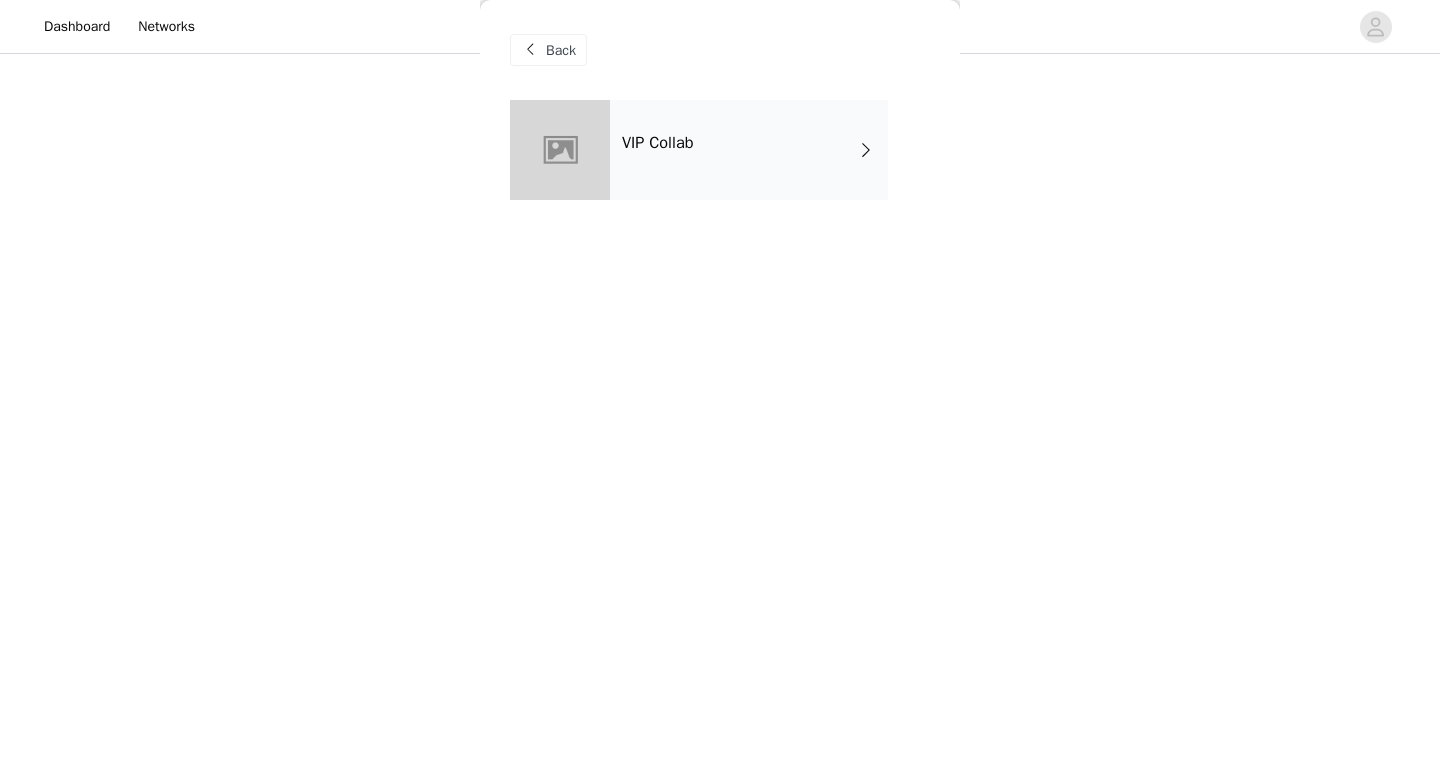 click on "VIP Collab" at bounding box center (749, 150) 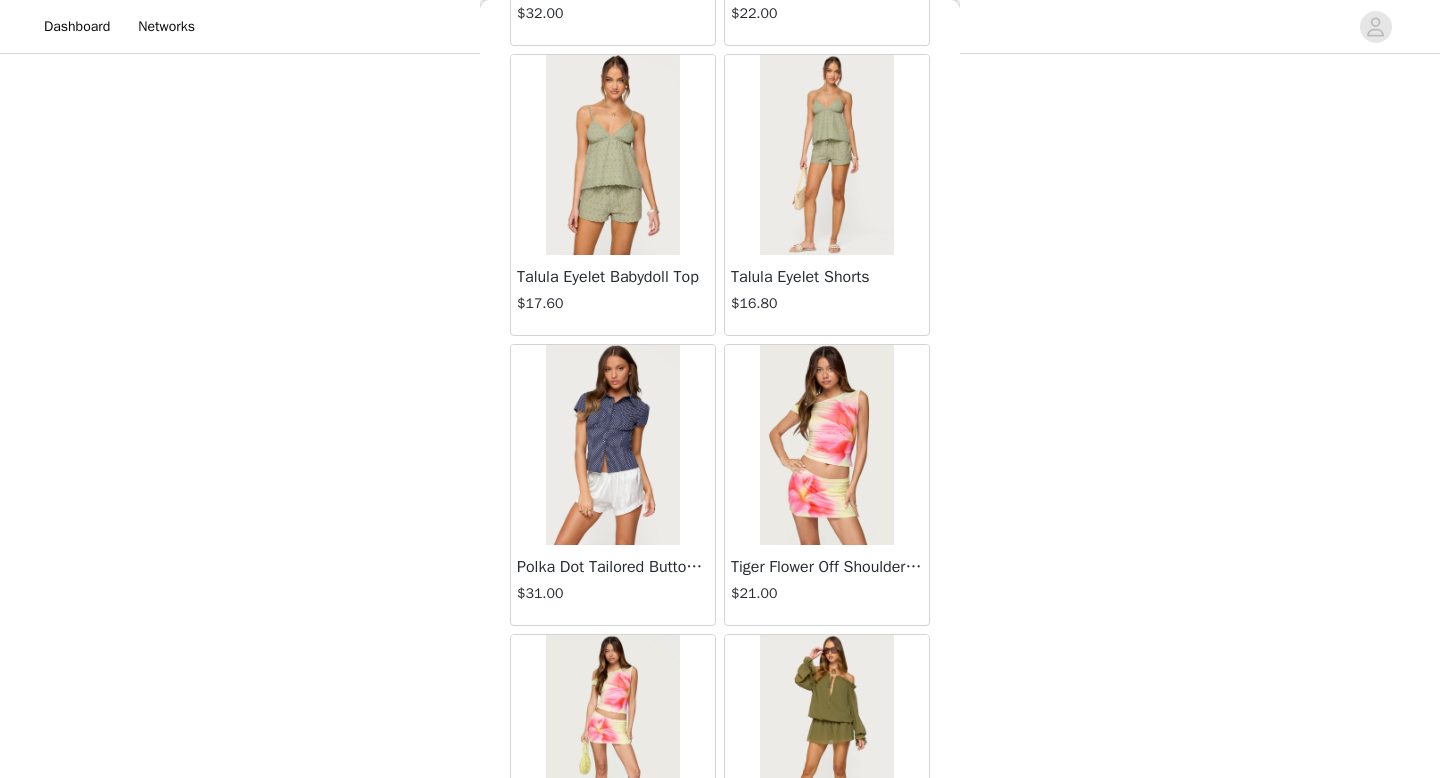 scroll, scrollTop: 2282, scrollLeft: 0, axis: vertical 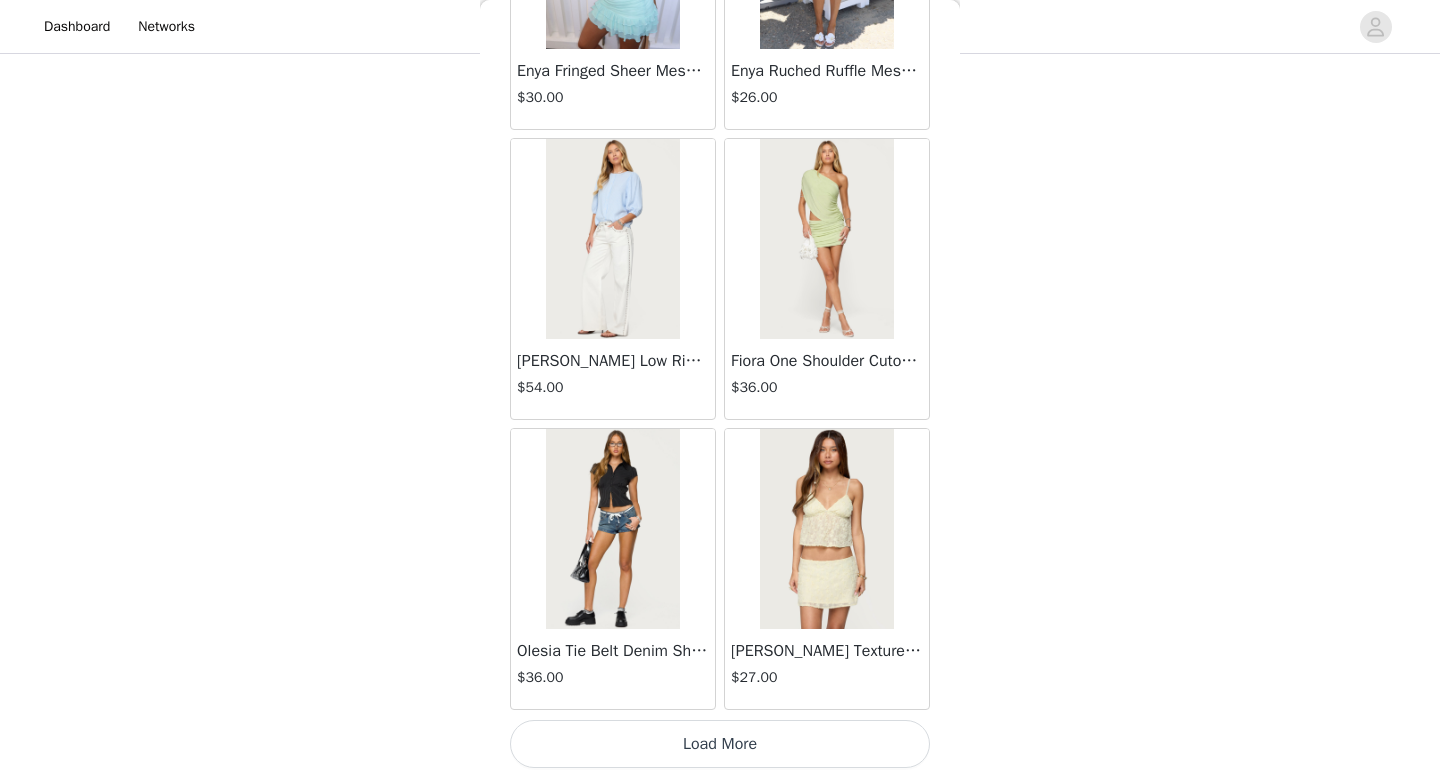 click on "Load More" at bounding box center (720, 744) 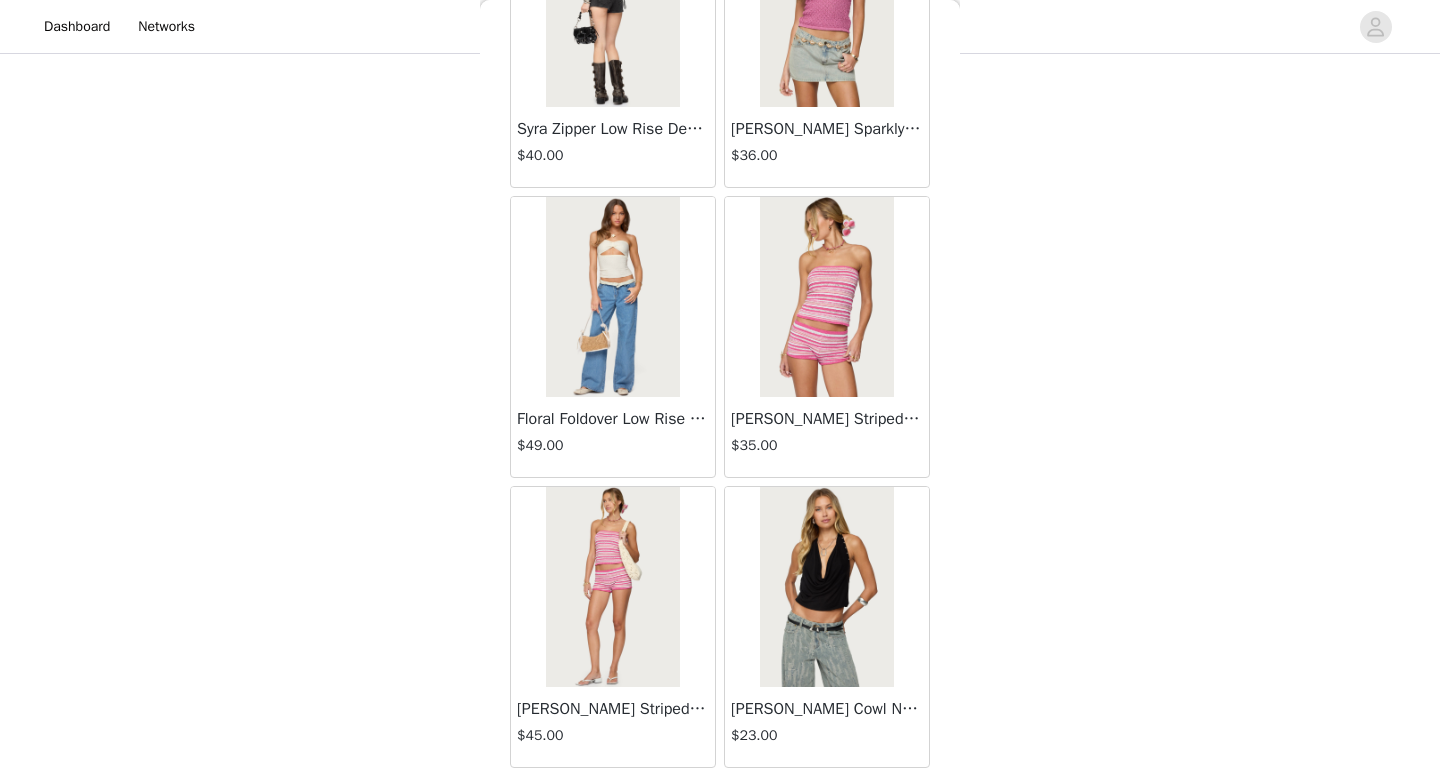 scroll, scrollTop: 5182, scrollLeft: 0, axis: vertical 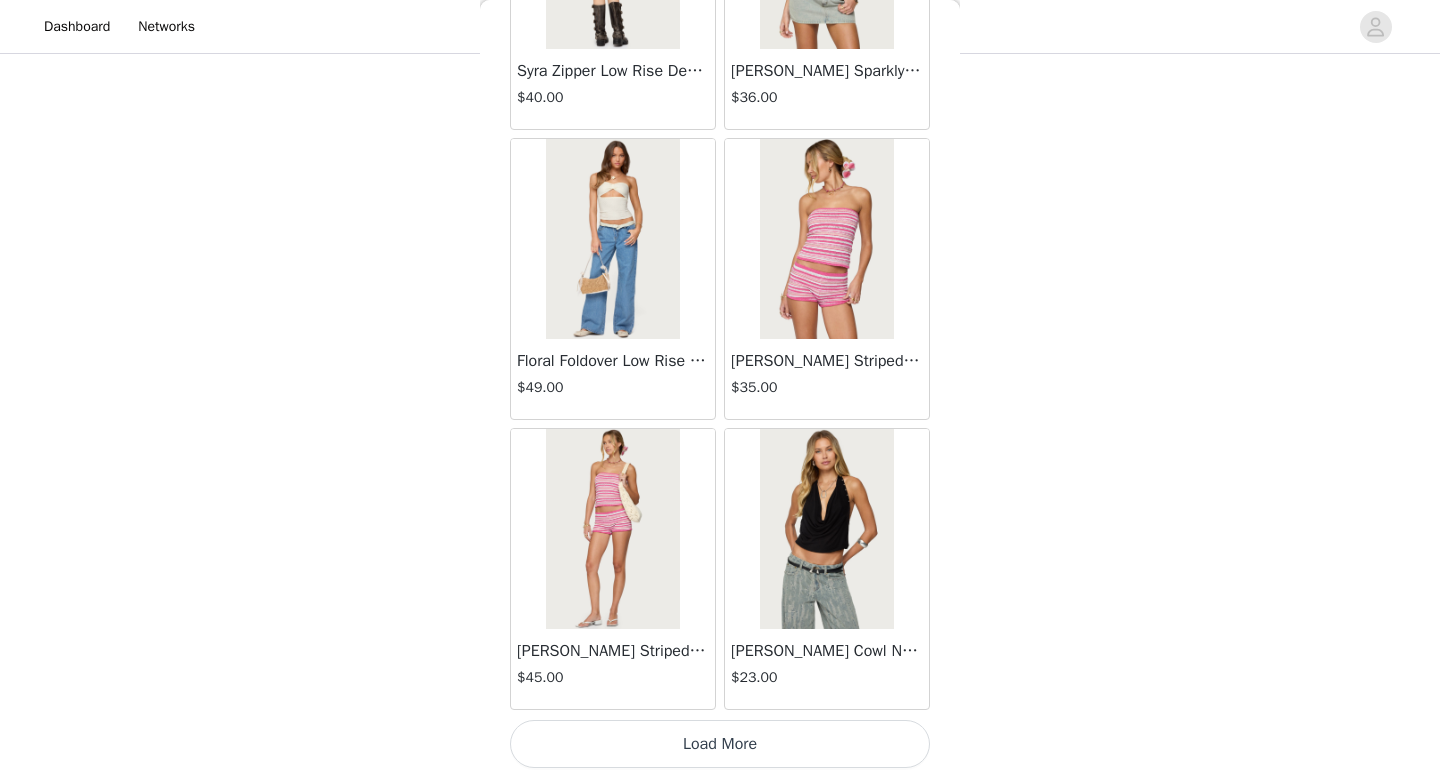click on "Load More" at bounding box center [720, 744] 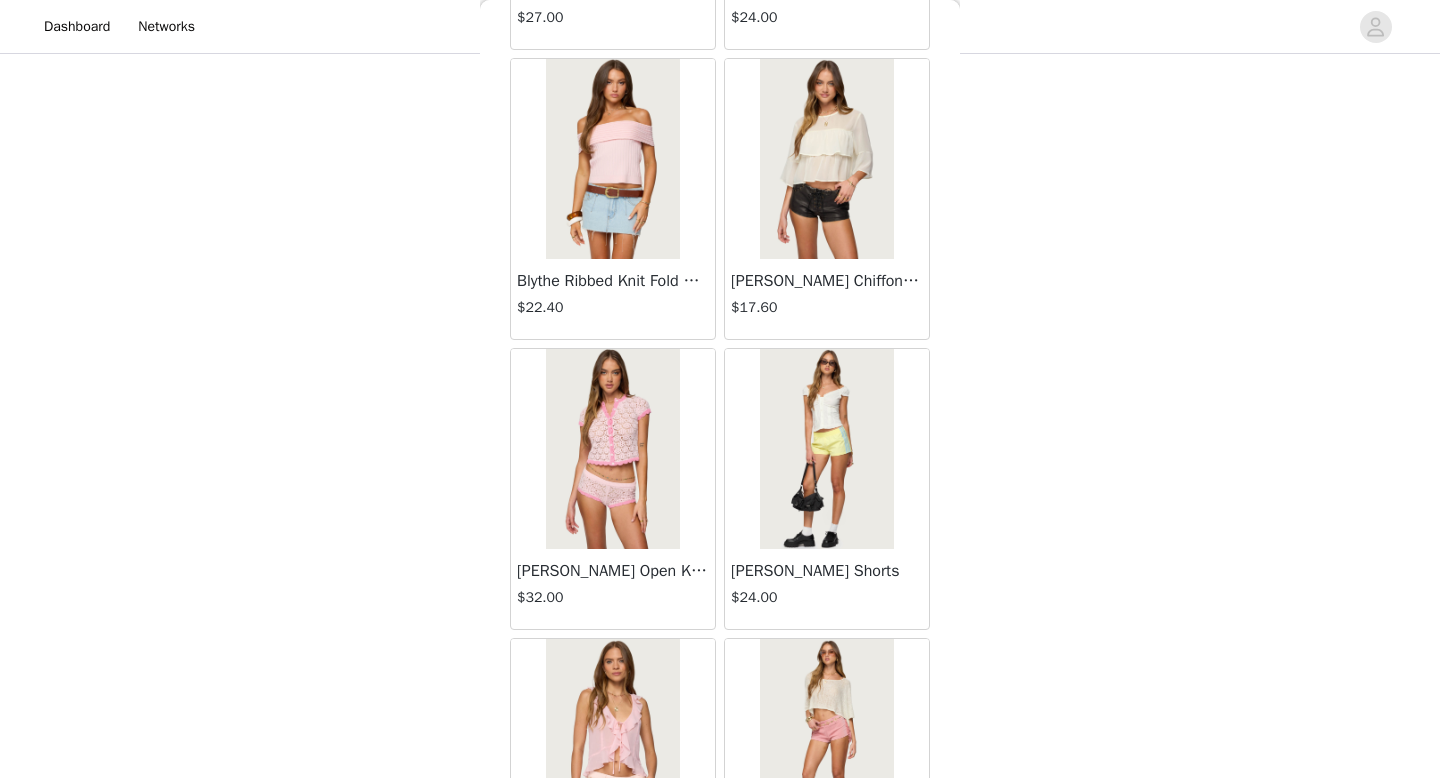 scroll, scrollTop: 8082, scrollLeft: 0, axis: vertical 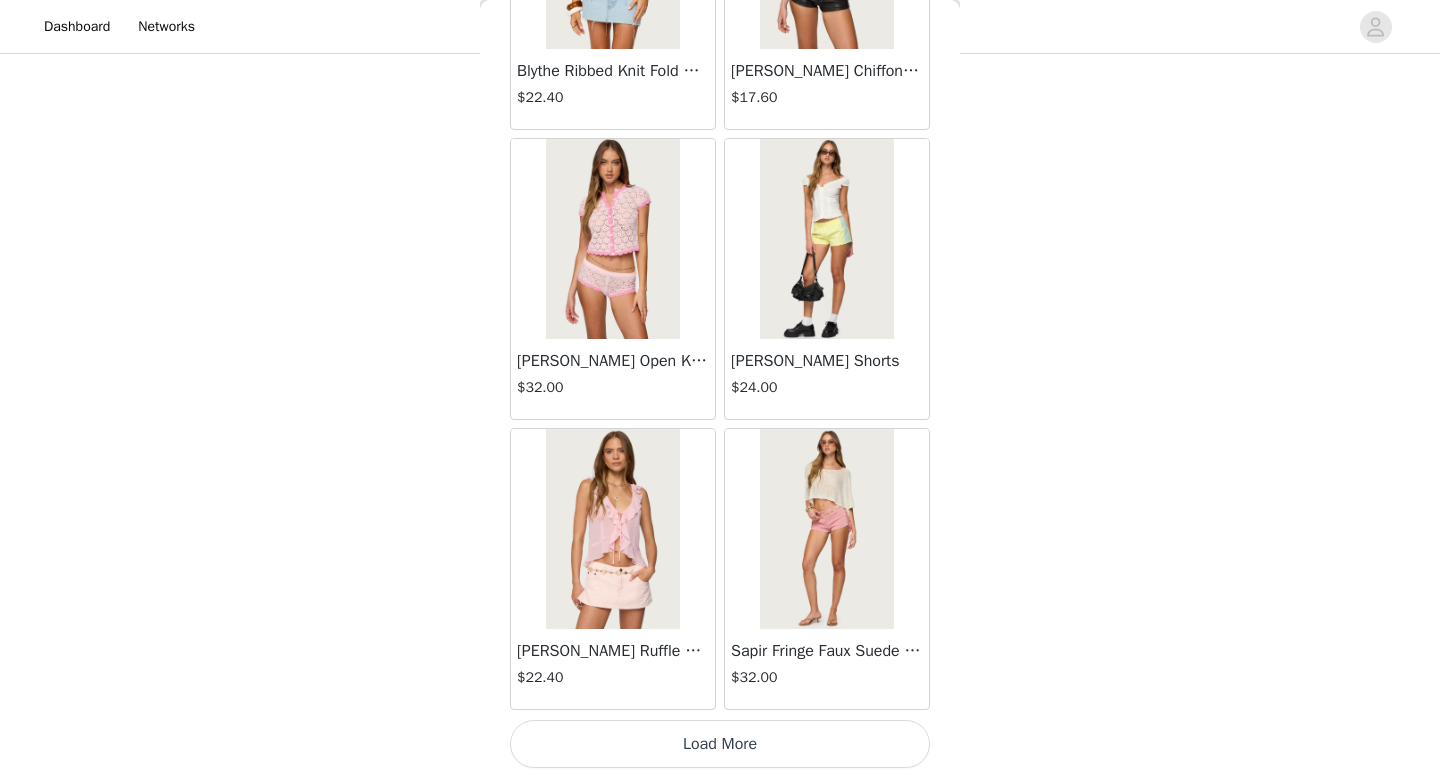 click on "Load More" at bounding box center (720, 744) 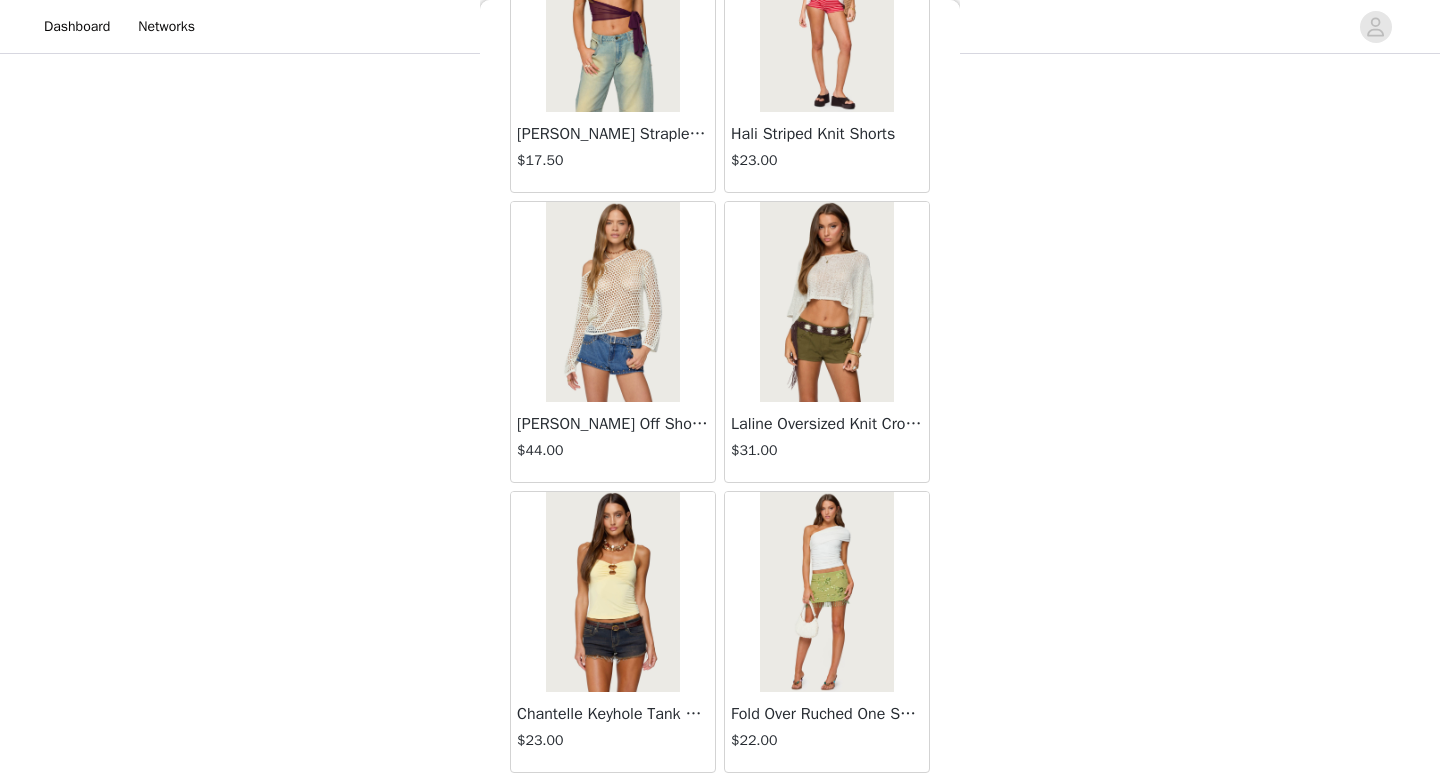 scroll, scrollTop: 10982, scrollLeft: 0, axis: vertical 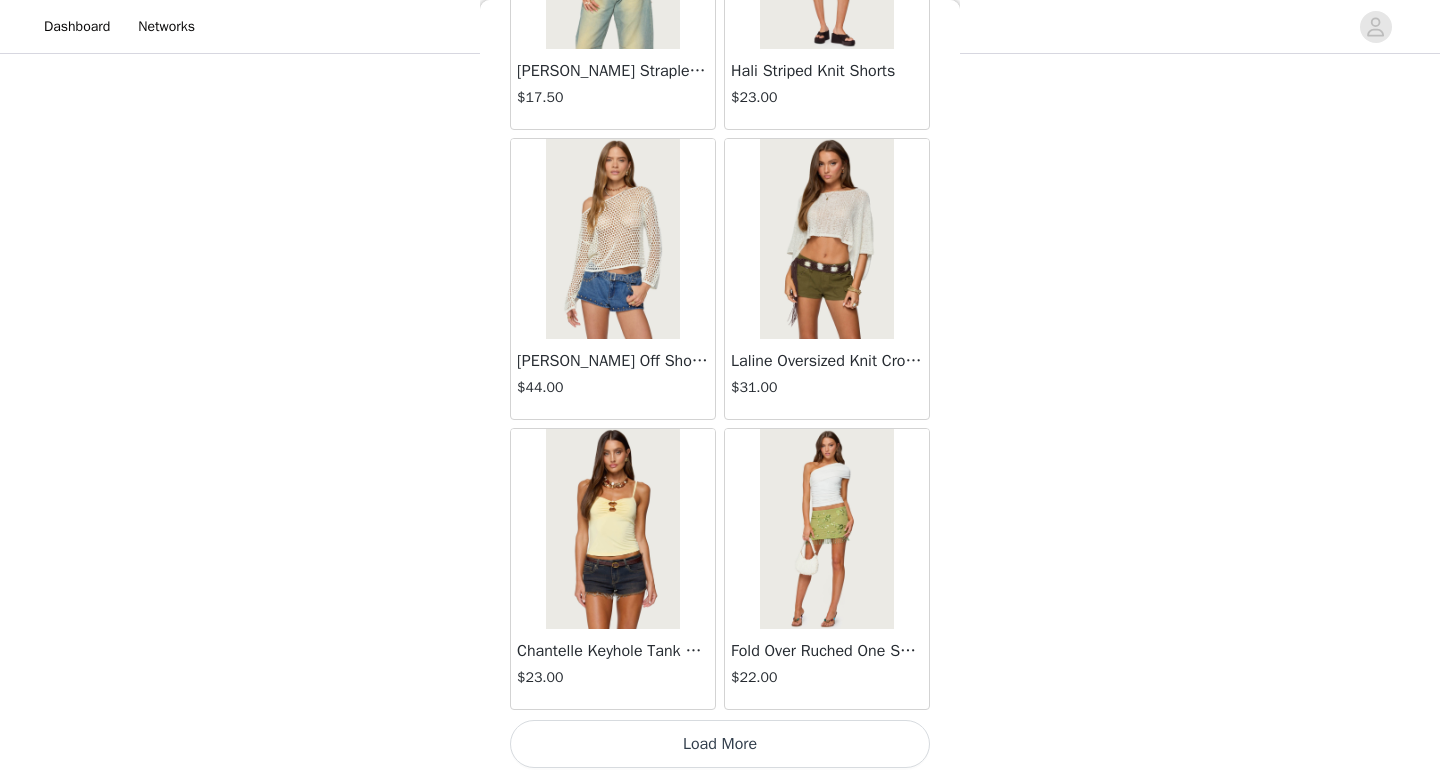 click on "Load More" at bounding box center [720, 744] 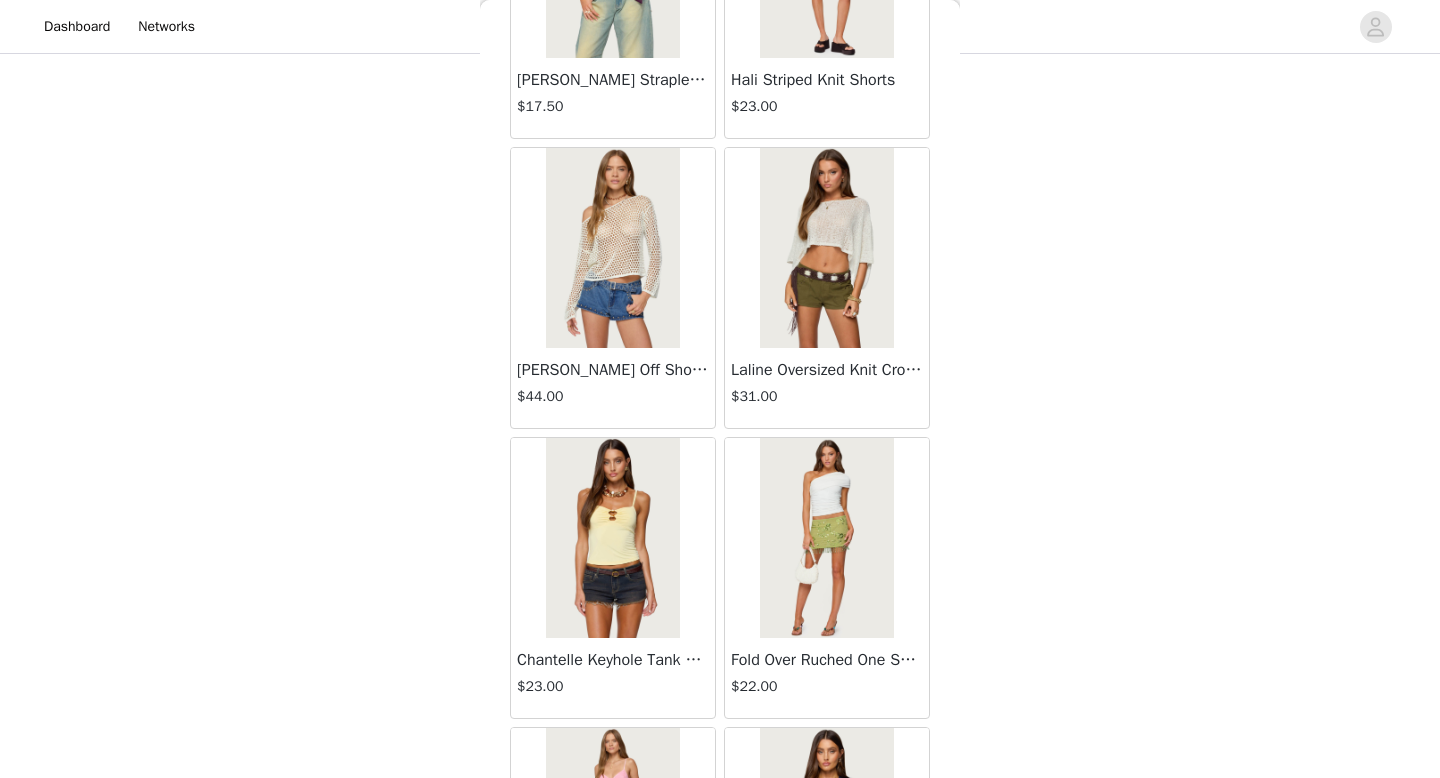scroll, scrollTop: 10982, scrollLeft: 0, axis: vertical 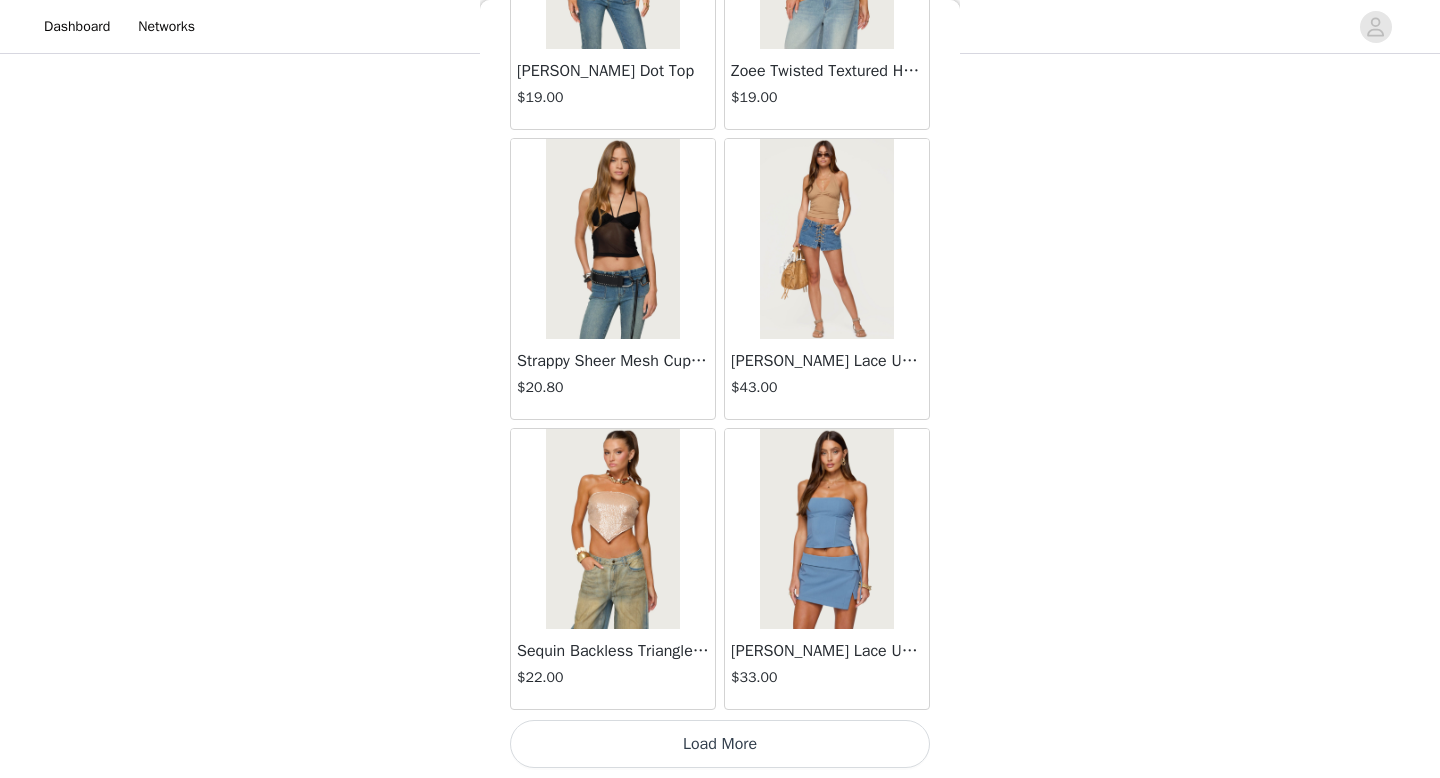 click on "Load More" at bounding box center [720, 744] 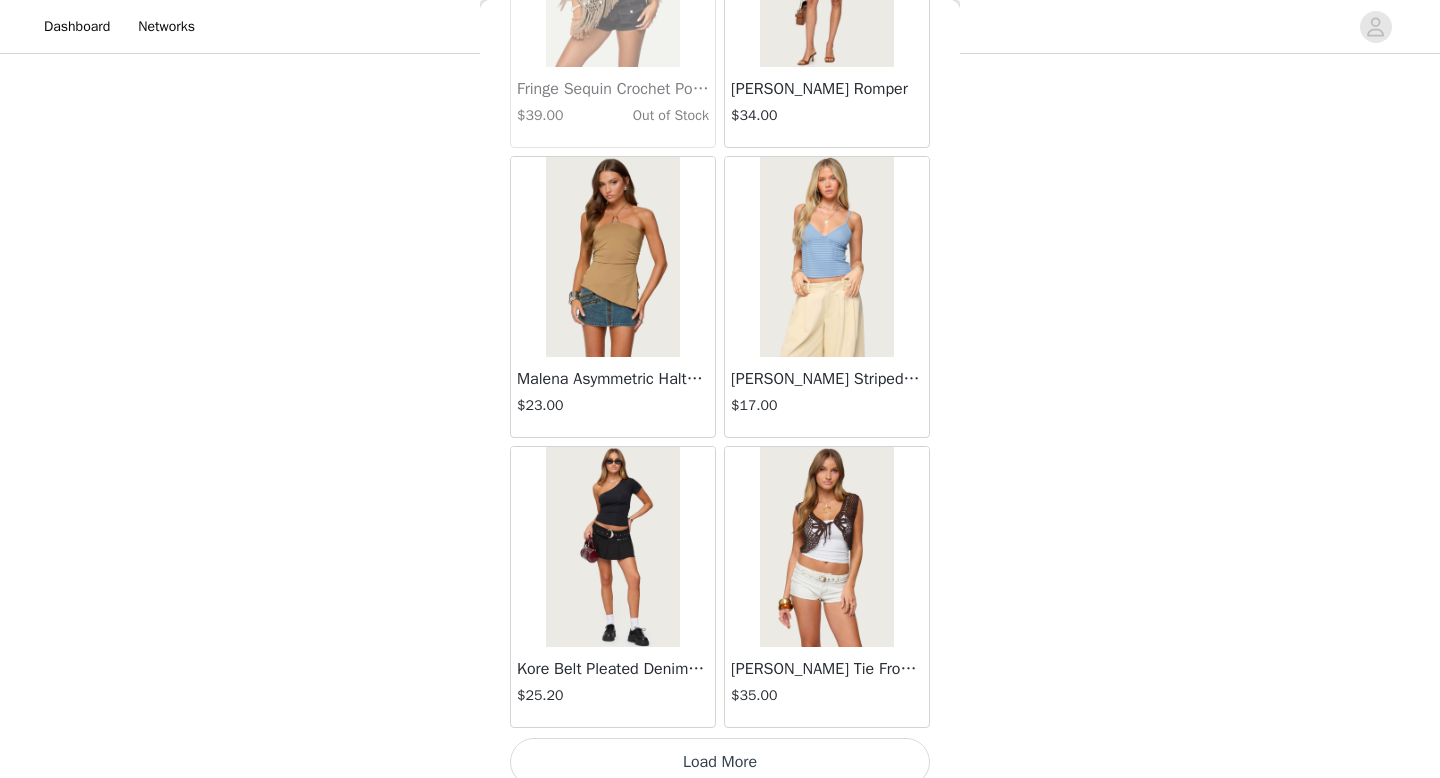 scroll, scrollTop: 16782, scrollLeft: 0, axis: vertical 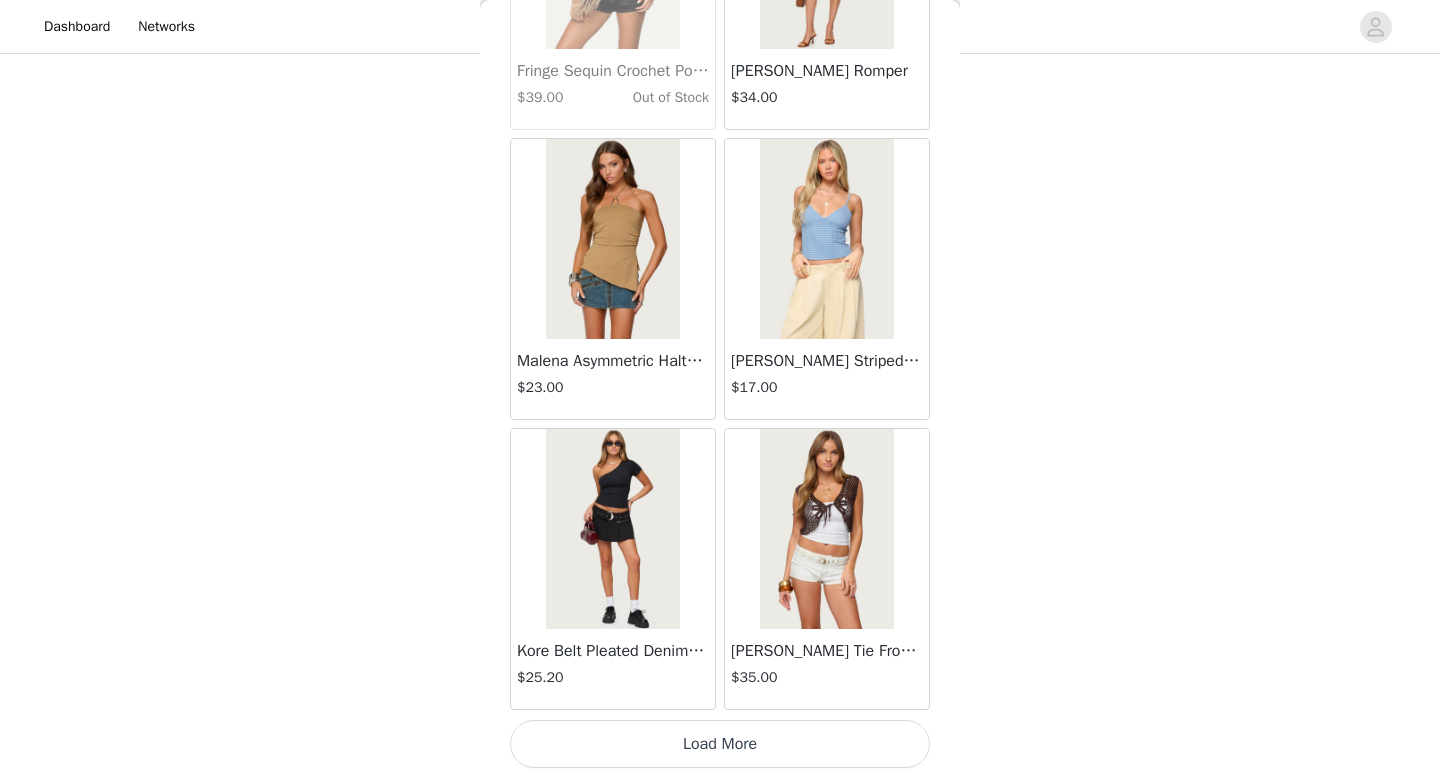 click on "Load More" at bounding box center [720, 744] 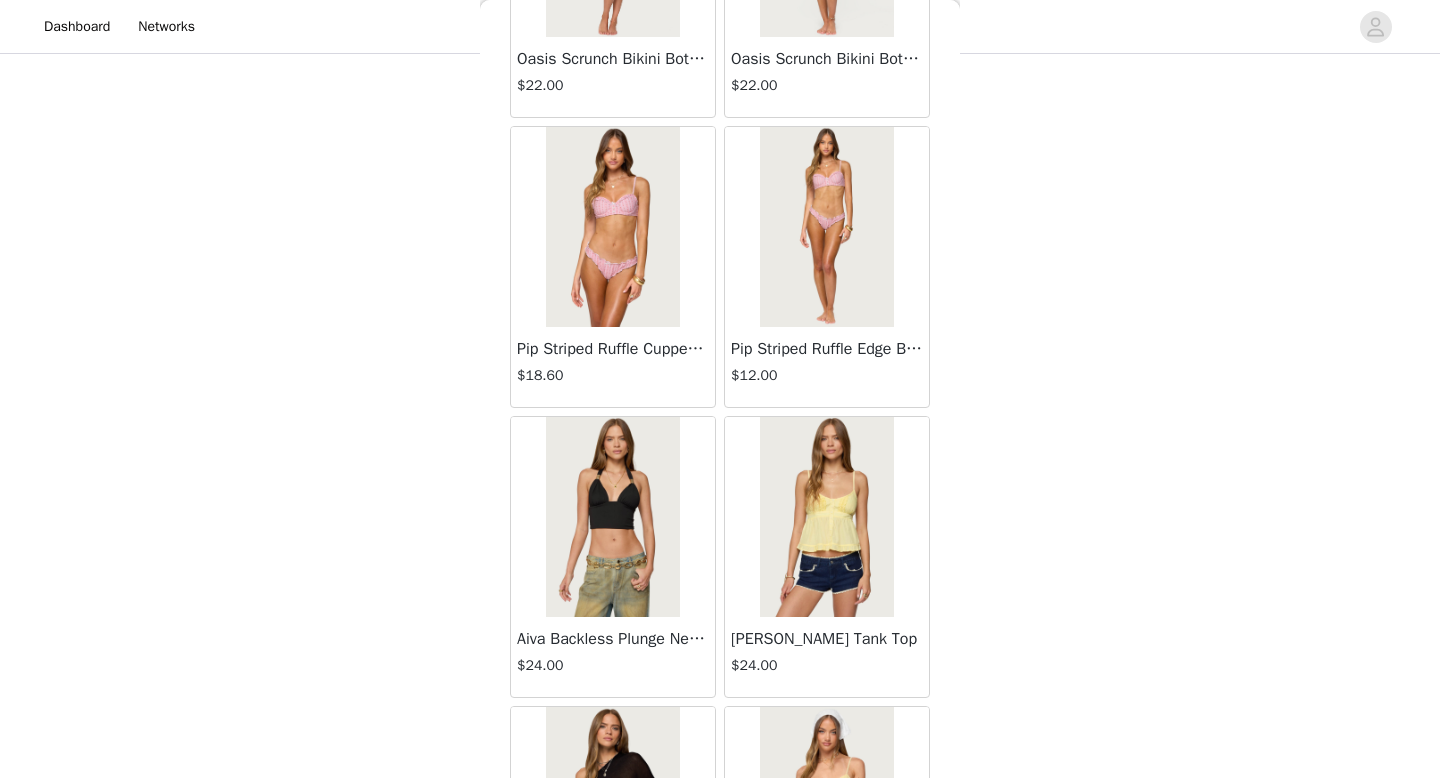 scroll, scrollTop: 19682, scrollLeft: 0, axis: vertical 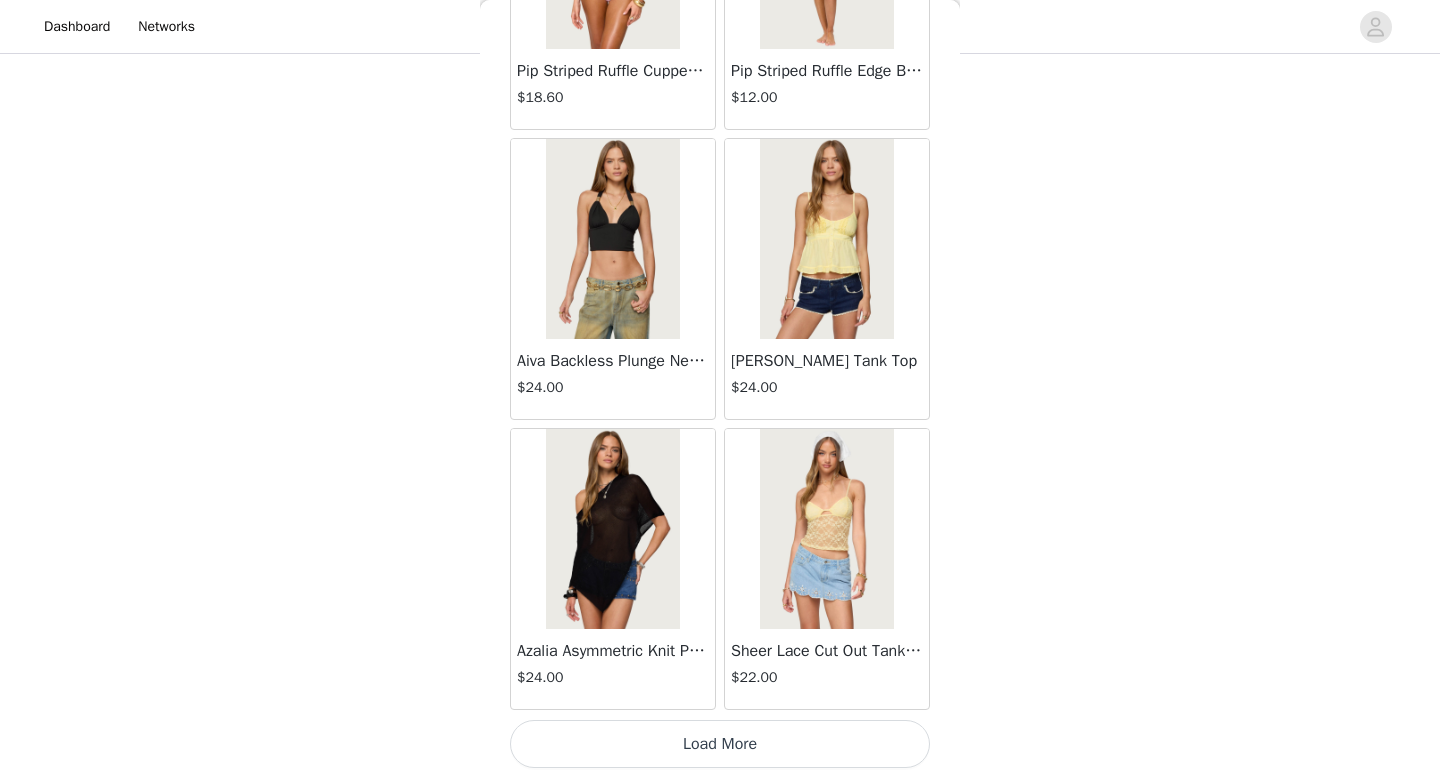 click on "Load More" at bounding box center [720, 744] 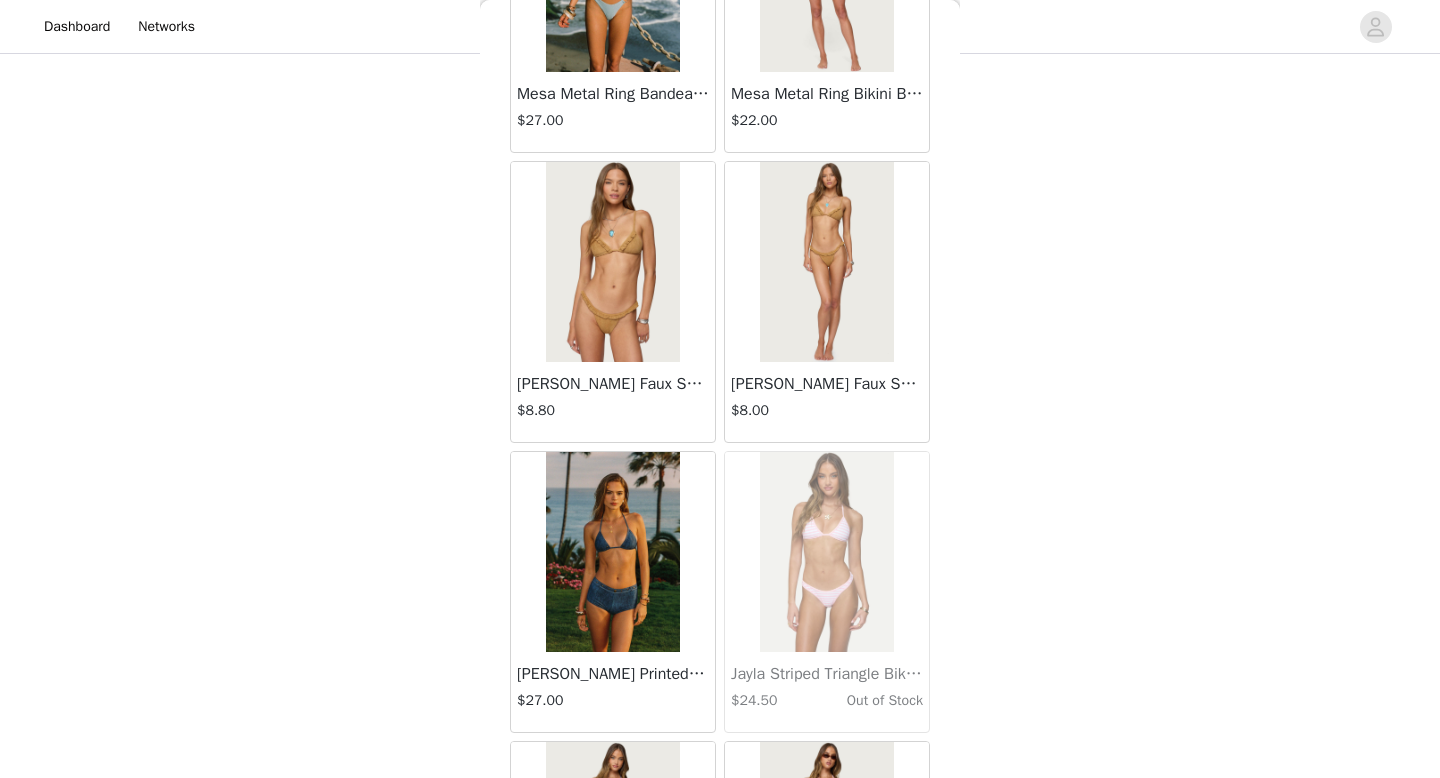 scroll, scrollTop: 22582, scrollLeft: 0, axis: vertical 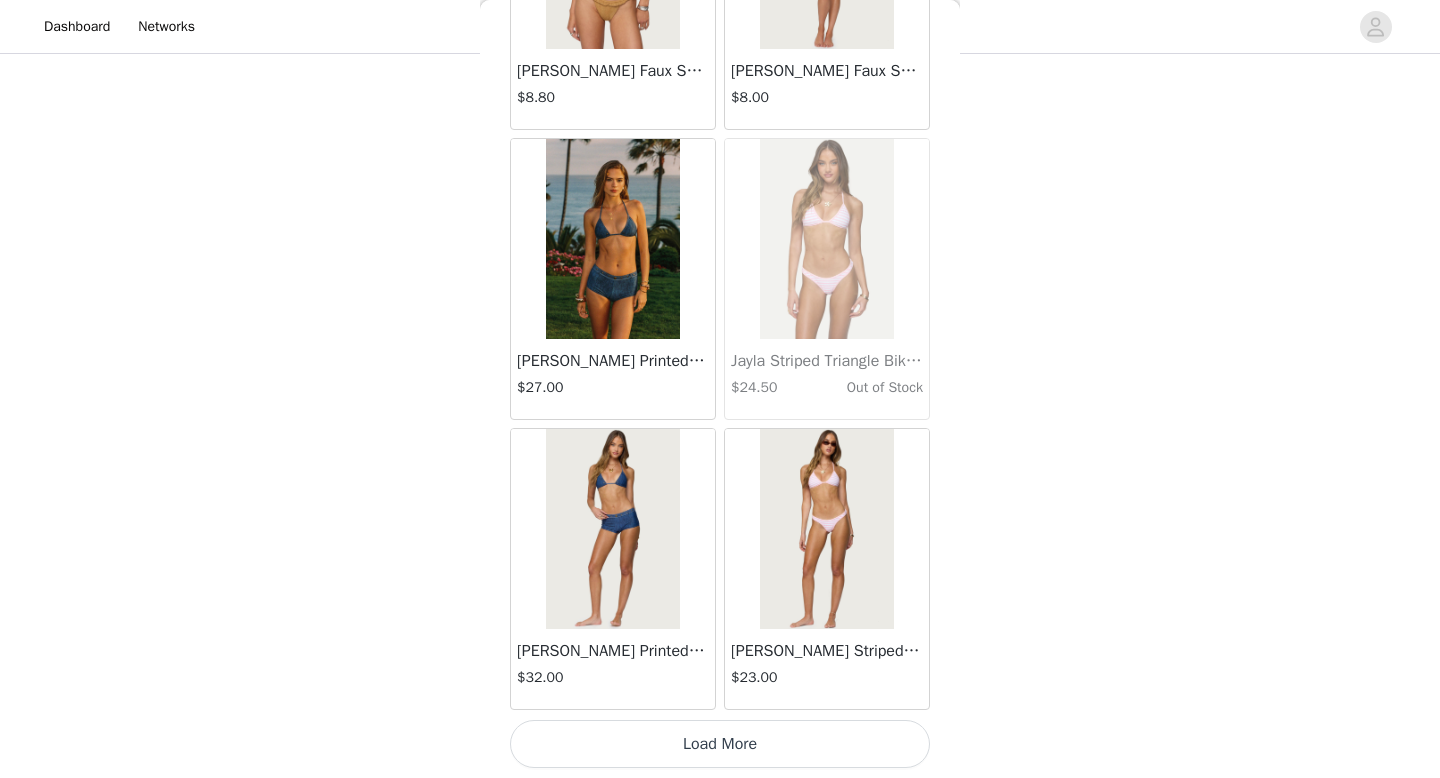 click on "Load More" at bounding box center [720, 744] 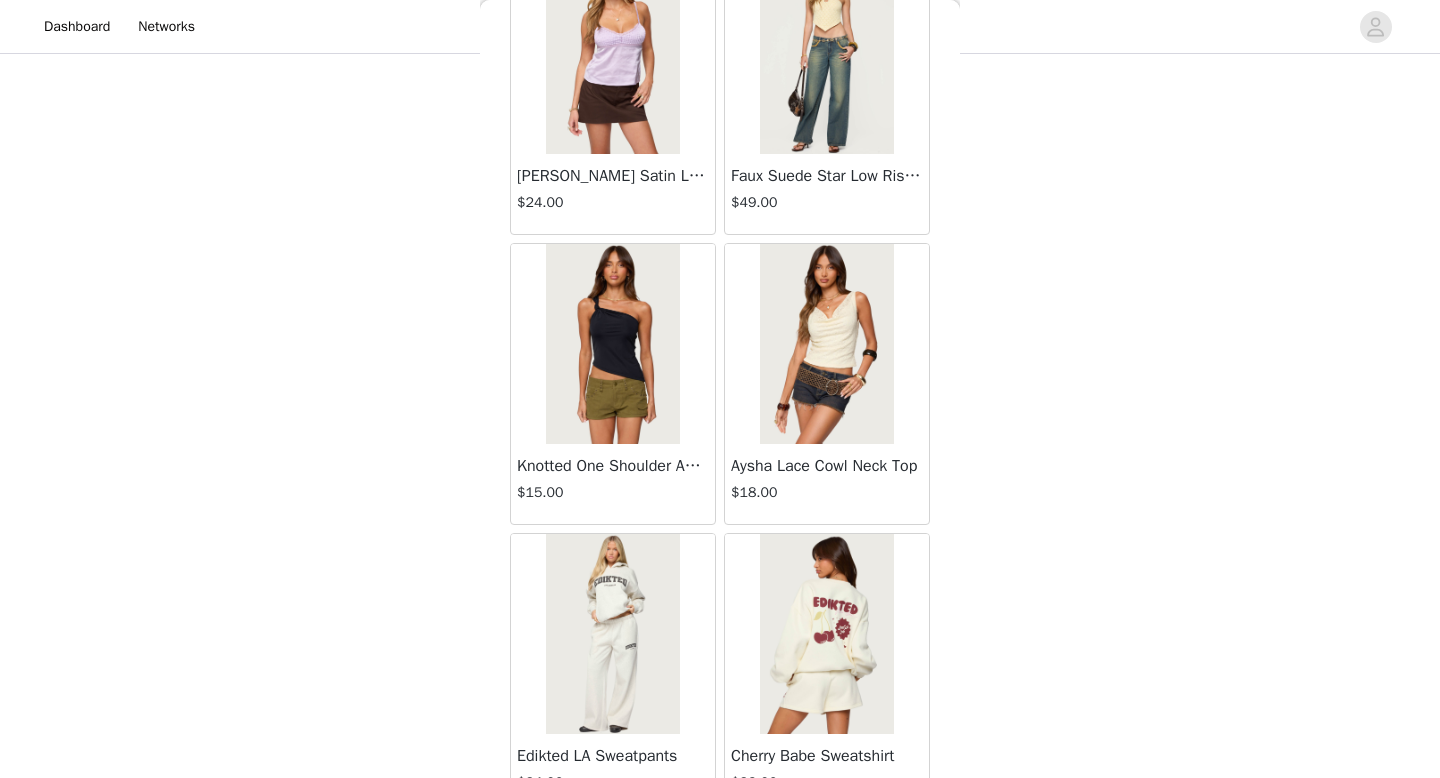 scroll, scrollTop: 25482, scrollLeft: 0, axis: vertical 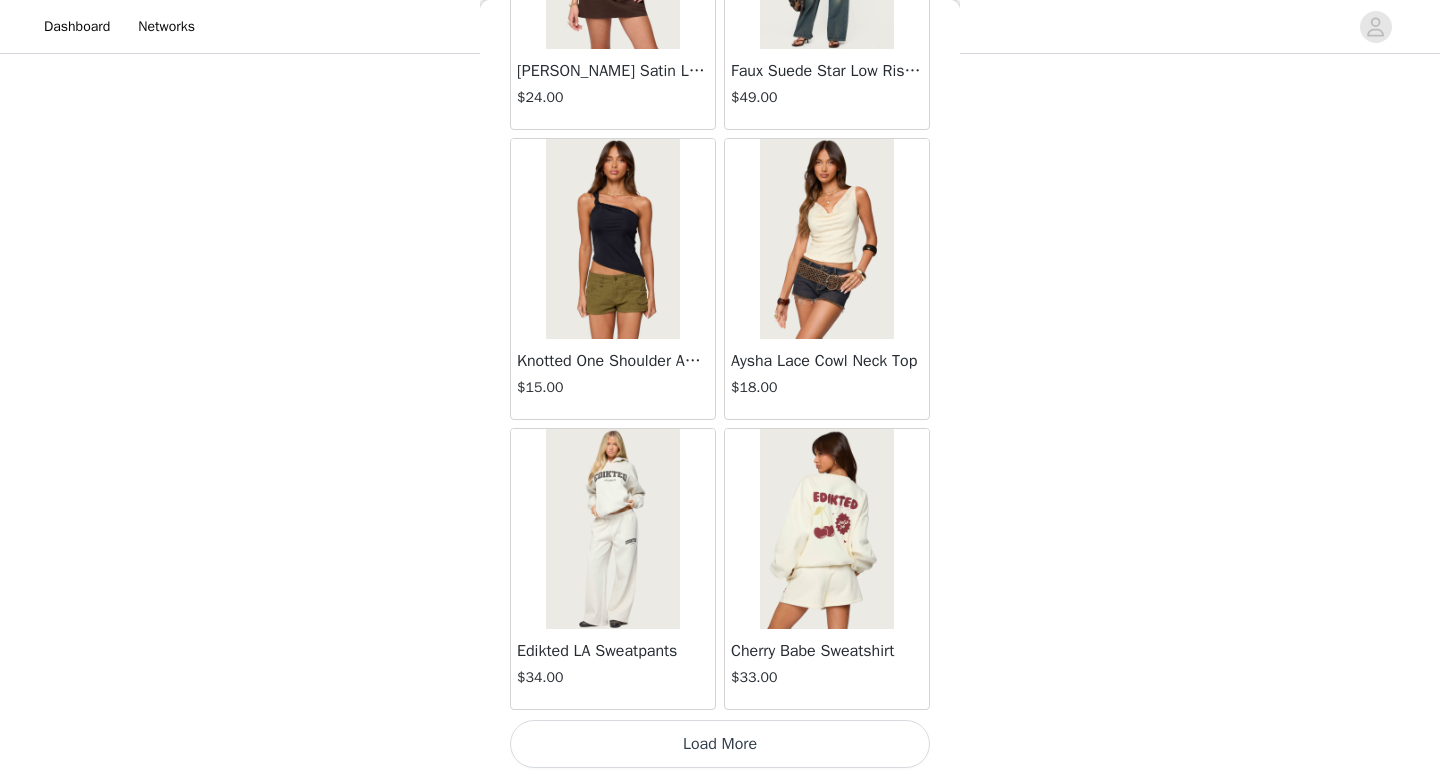 click on "Load More" at bounding box center (720, 744) 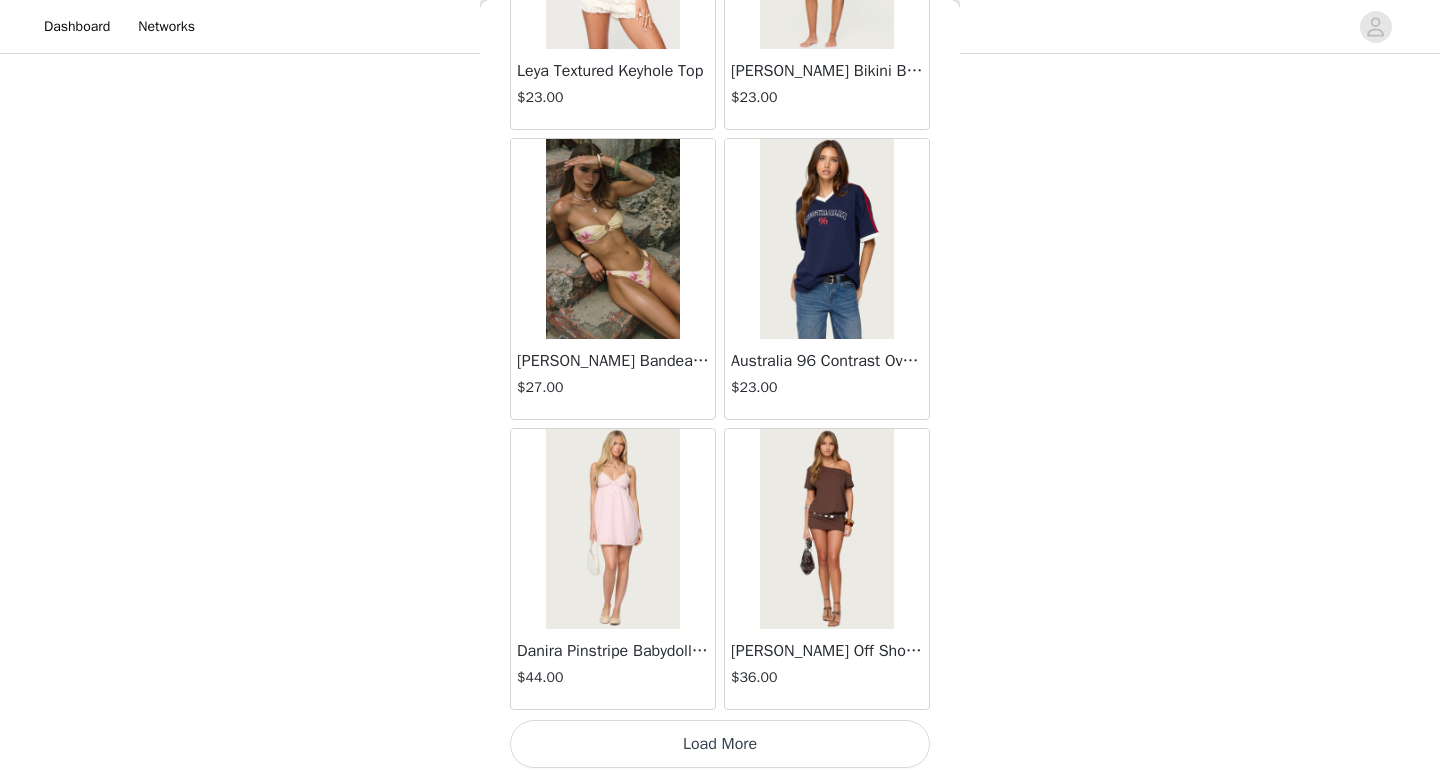 click on "Load More" at bounding box center (720, 744) 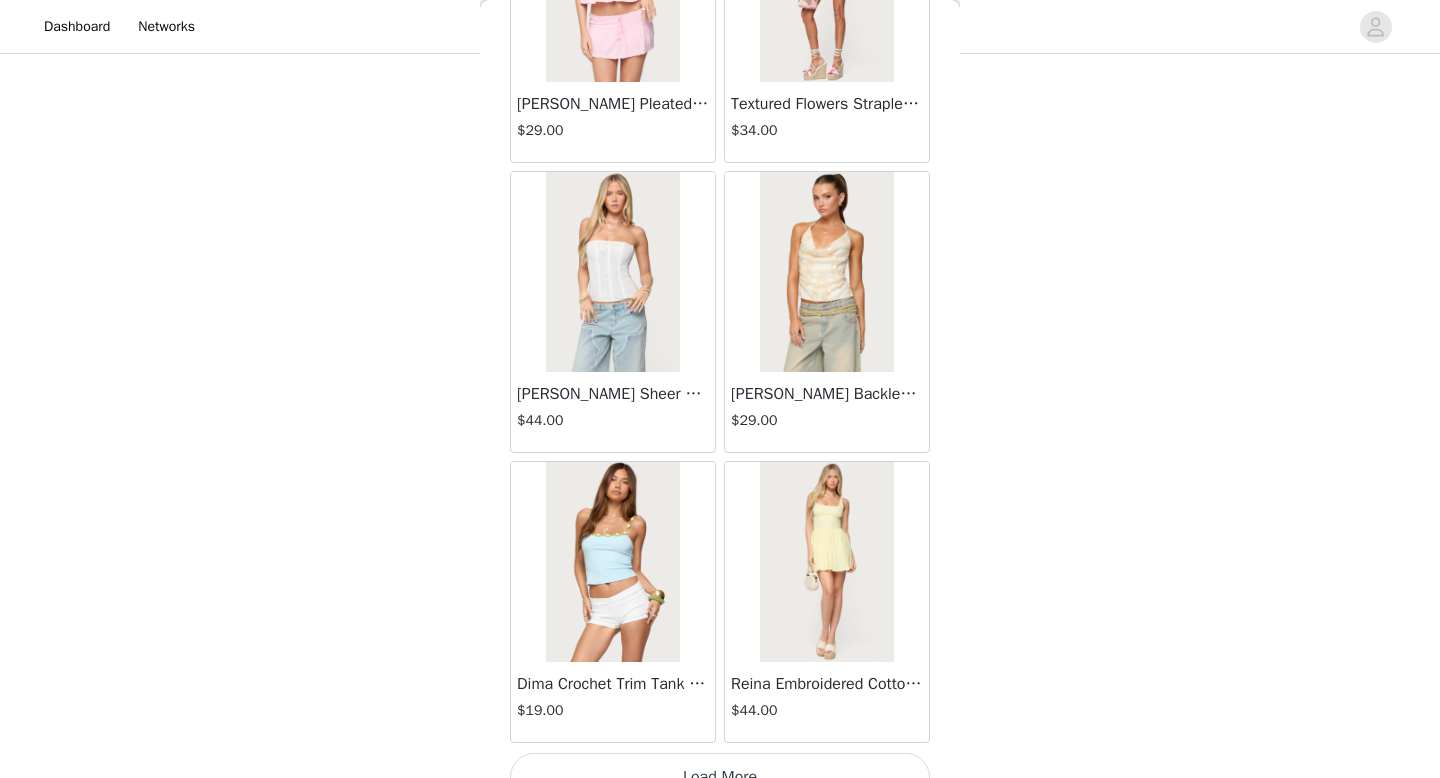 scroll, scrollTop: 31282, scrollLeft: 0, axis: vertical 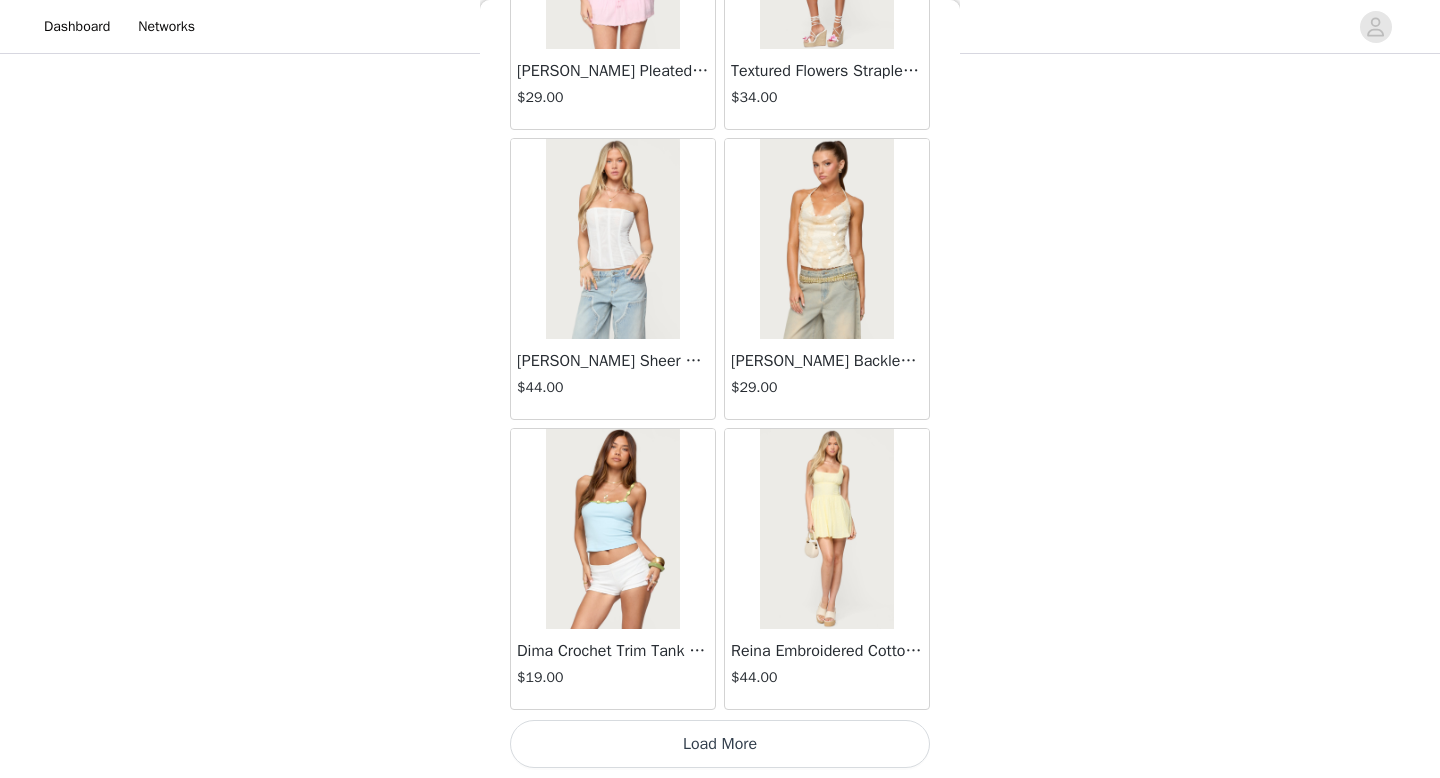 click on "Load More" at bounding box center [720, 744] 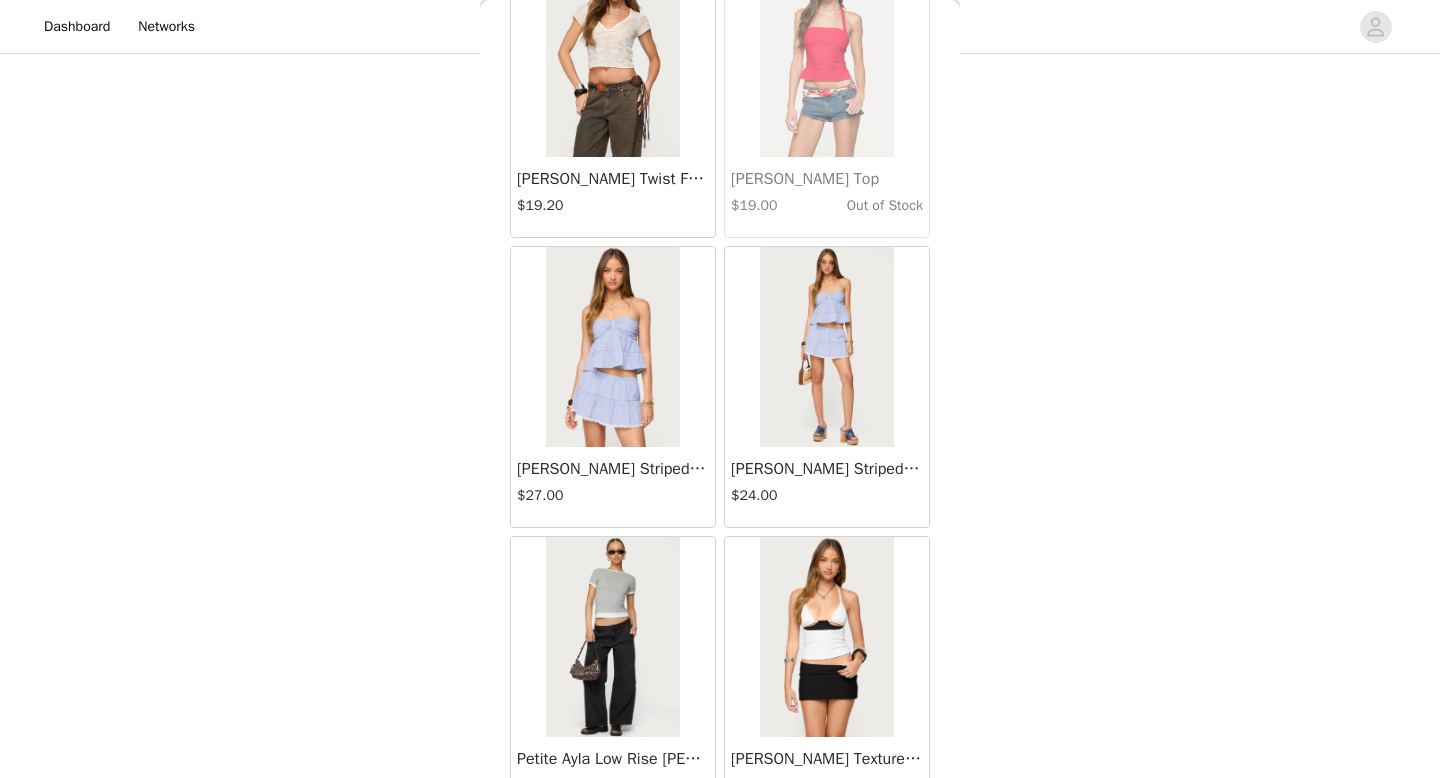 scroll, scrollTop: 34182, scrollLeft: 0, axis: vertical 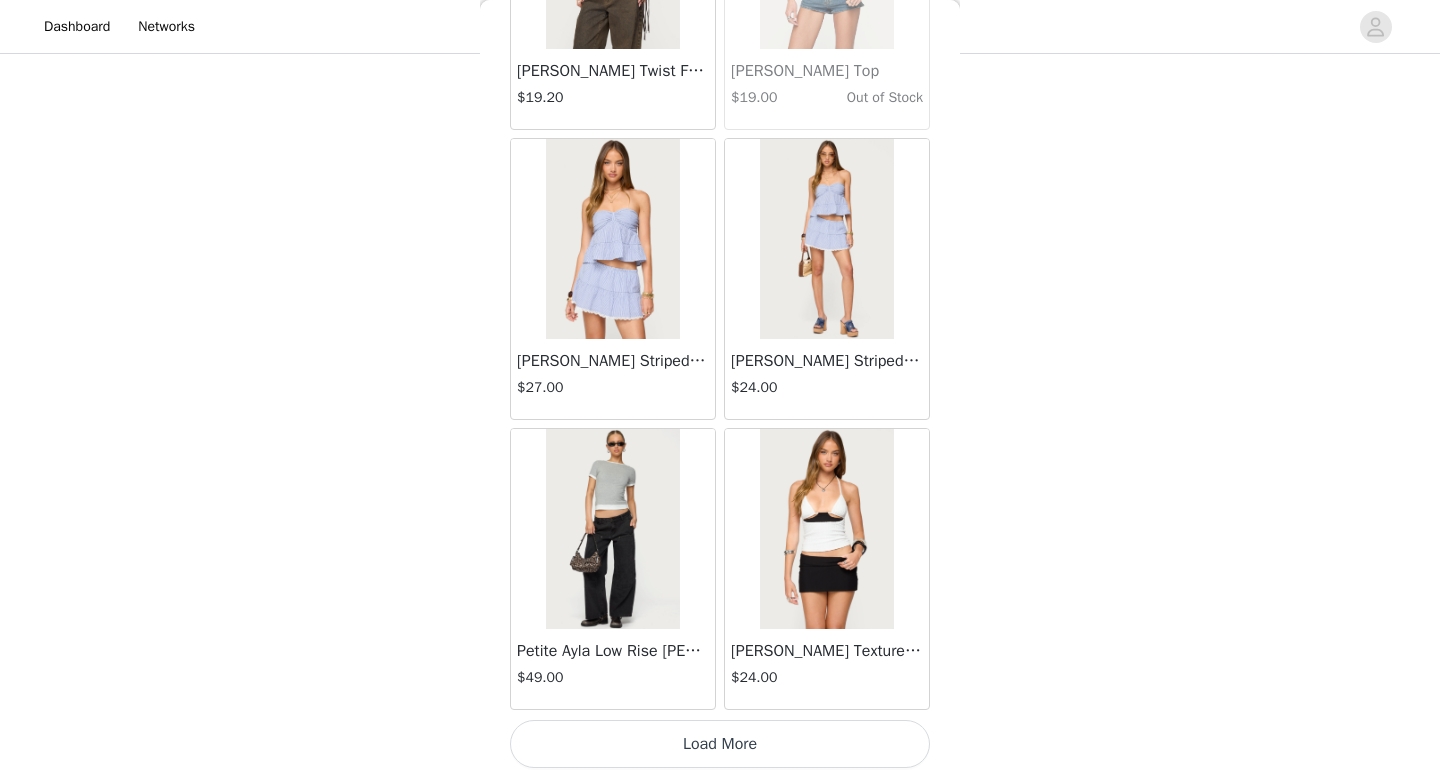 click on "Load More" at bounding box center [720, 744] 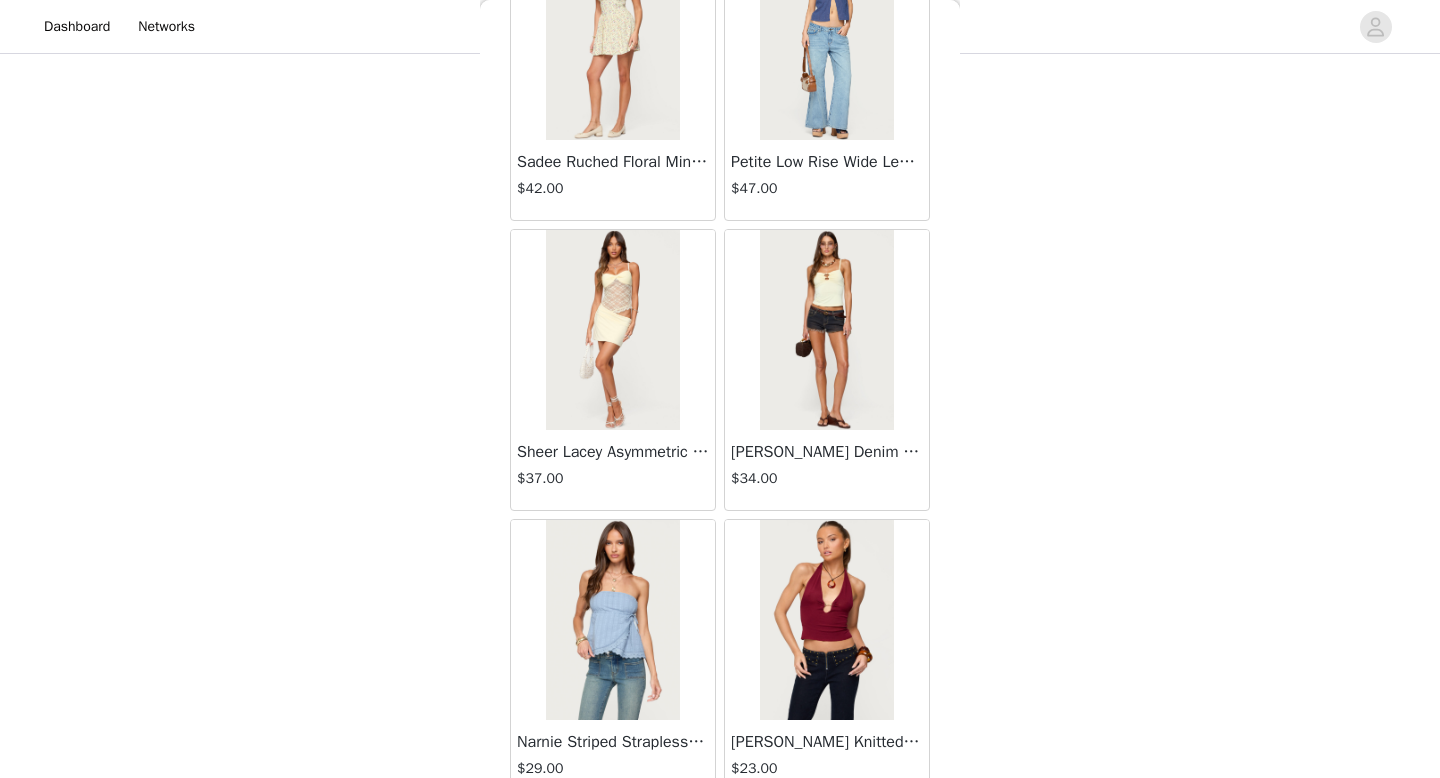 scroll, scrollTop: 37082, scrollLeft: 0, axis: vertical 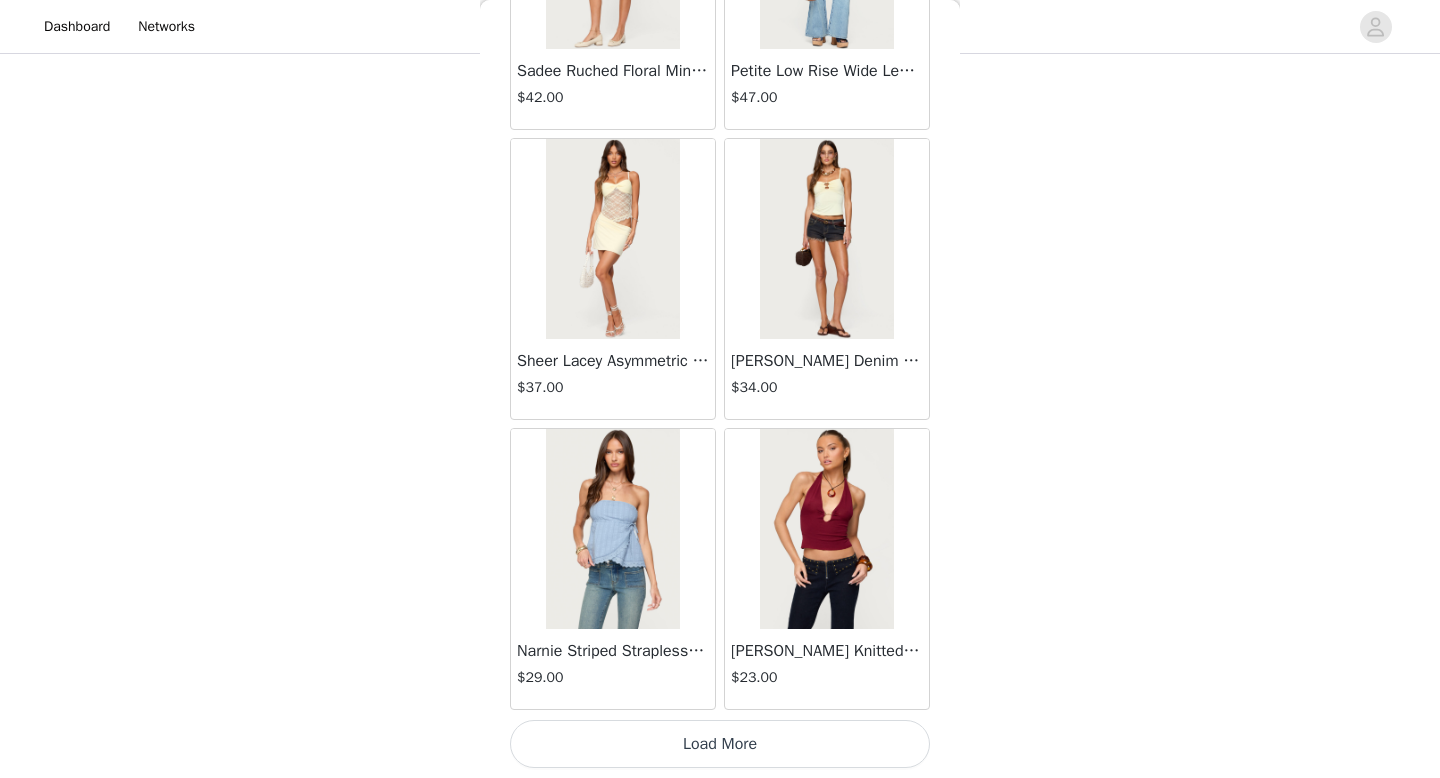 click on "Load More" at bounding box center (720, 744) 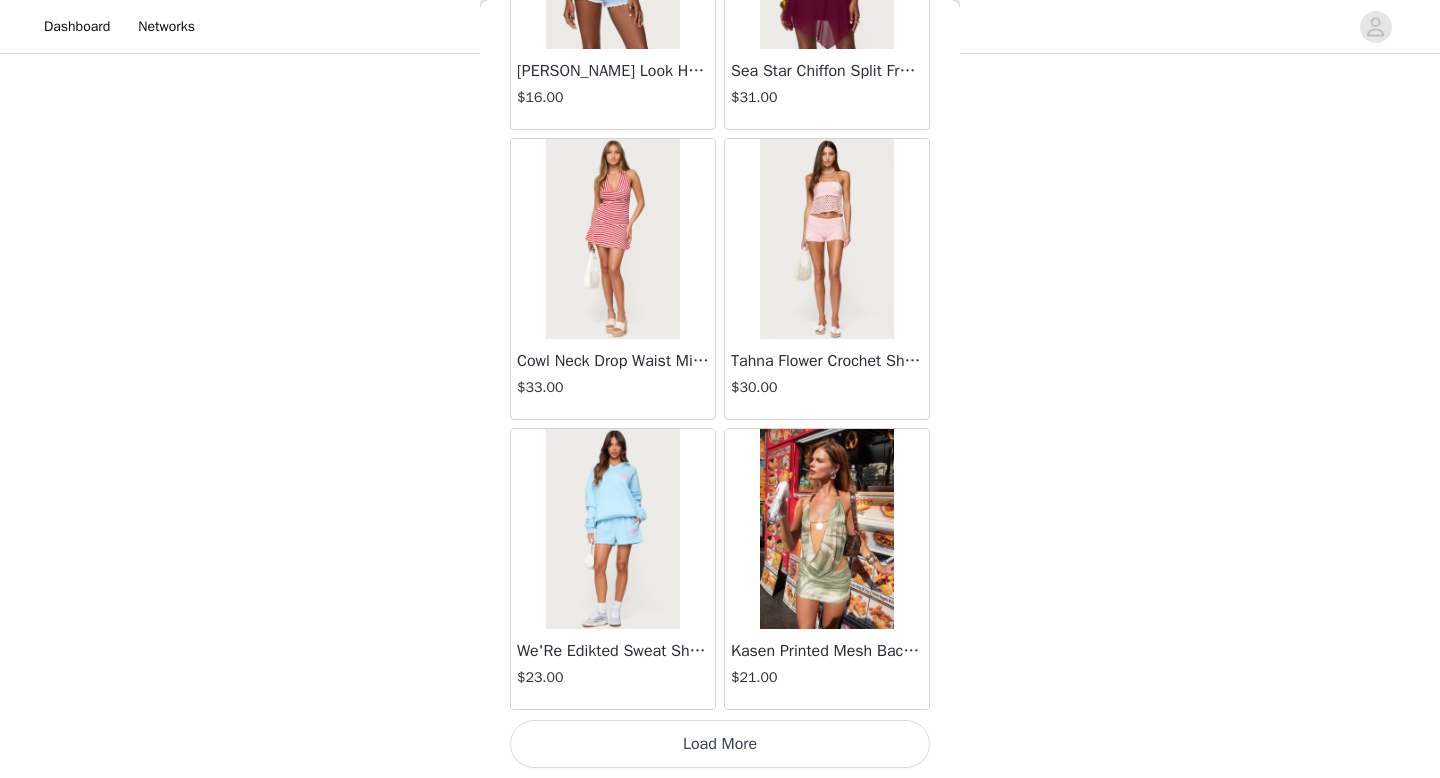 click on "Load More" at bounding box center (720, 744) 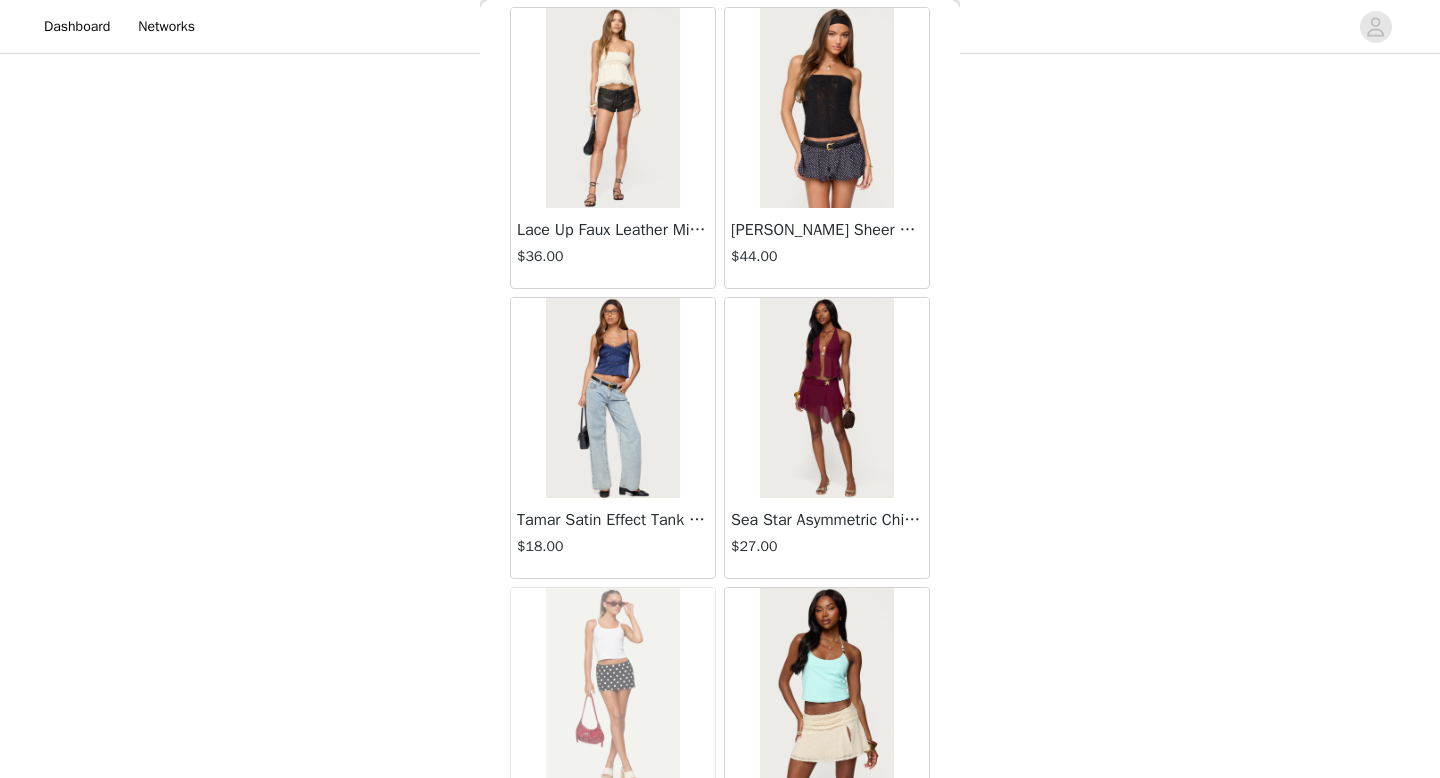 scroll, scrollTop: 42882, scrollLeft: 0, axis: vertical 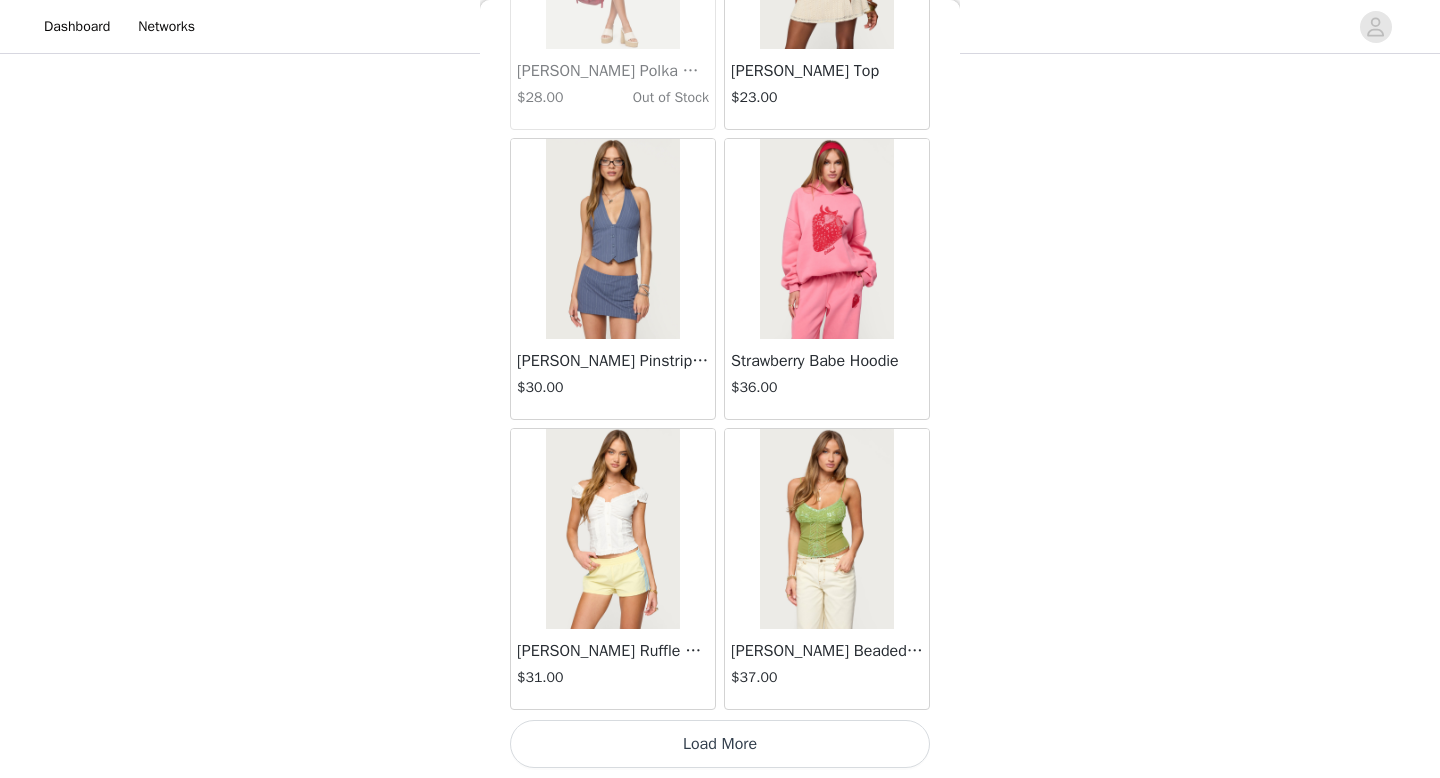 click on "Load More" at bounding box center (720, 744) 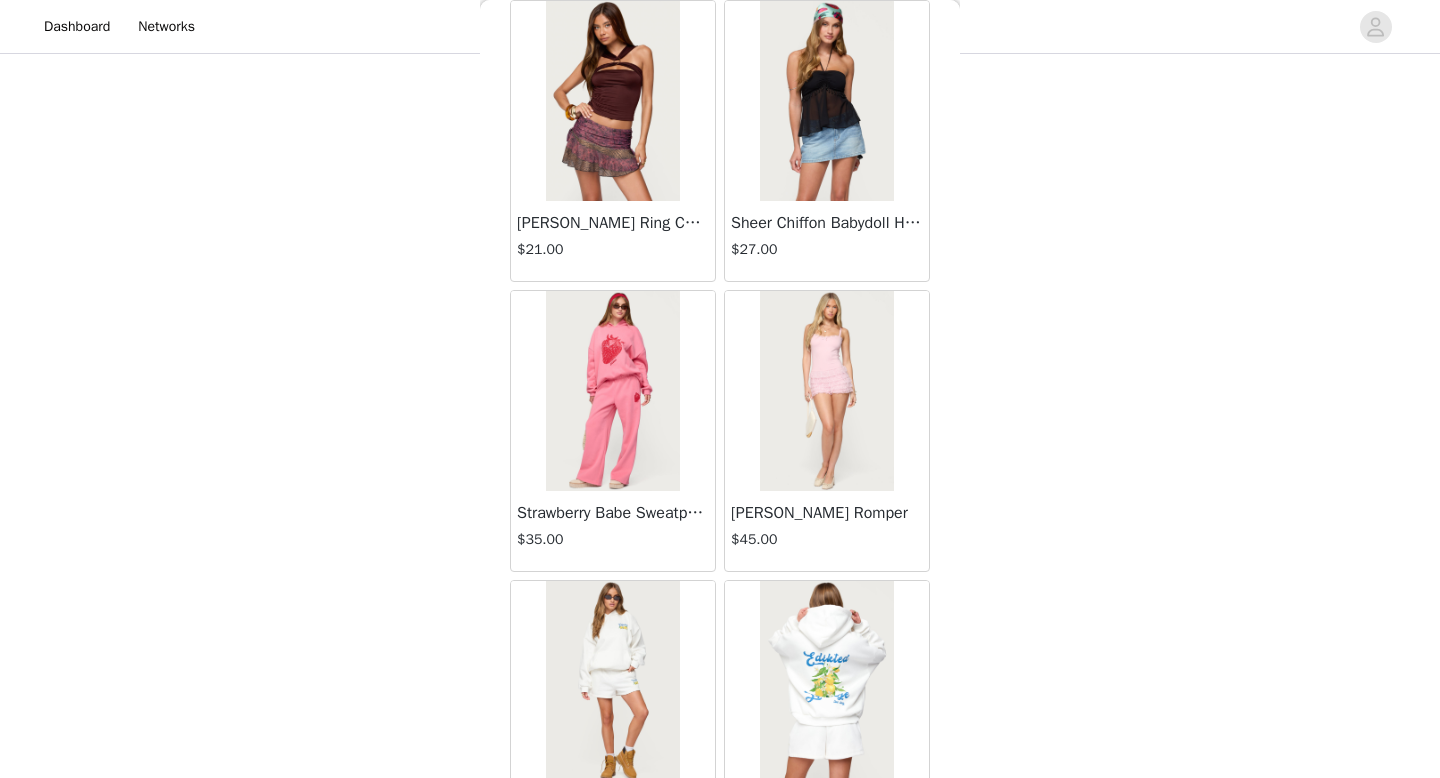 scroll, scrollTop: 45782, scrollLeft: 0, axis: vertical 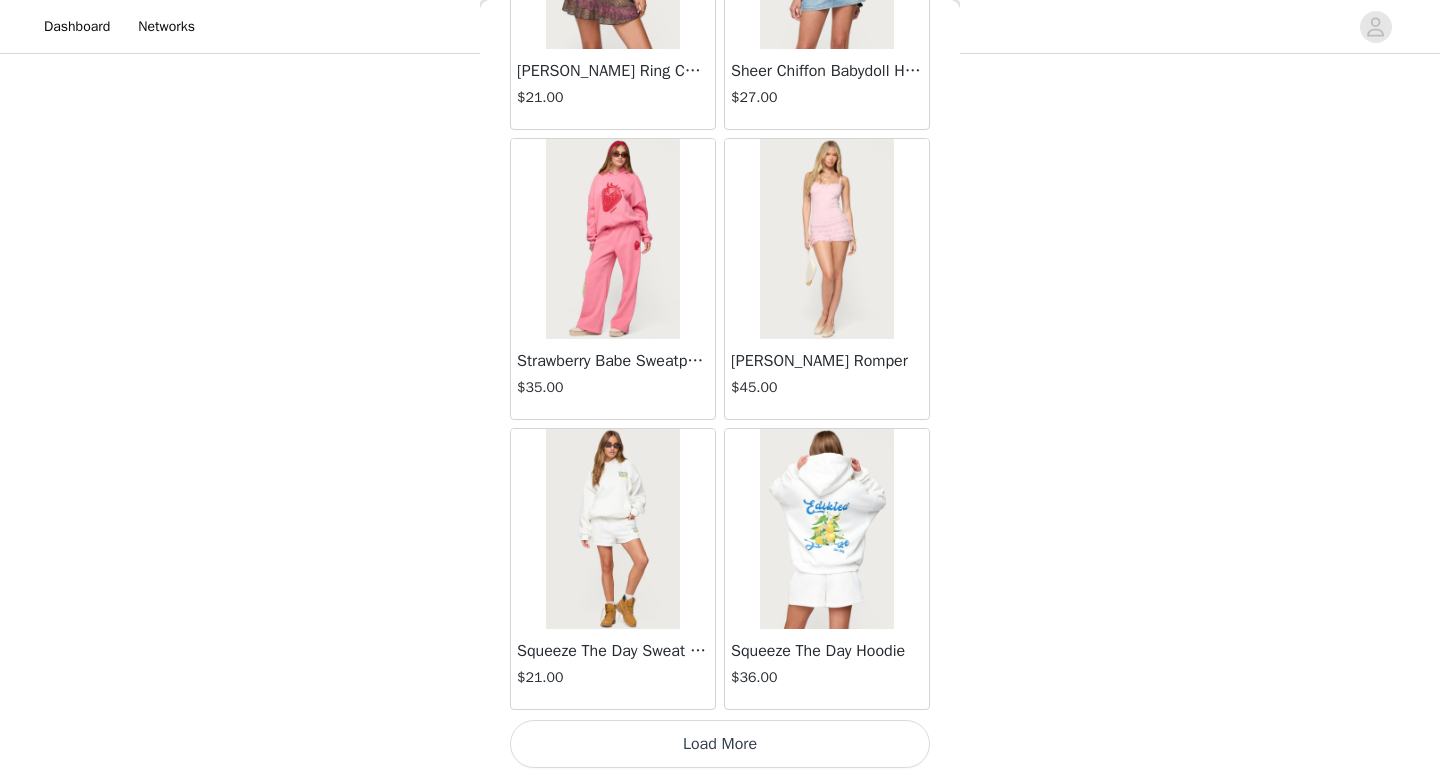 click on "Load More" at bounding box center [720, 744] 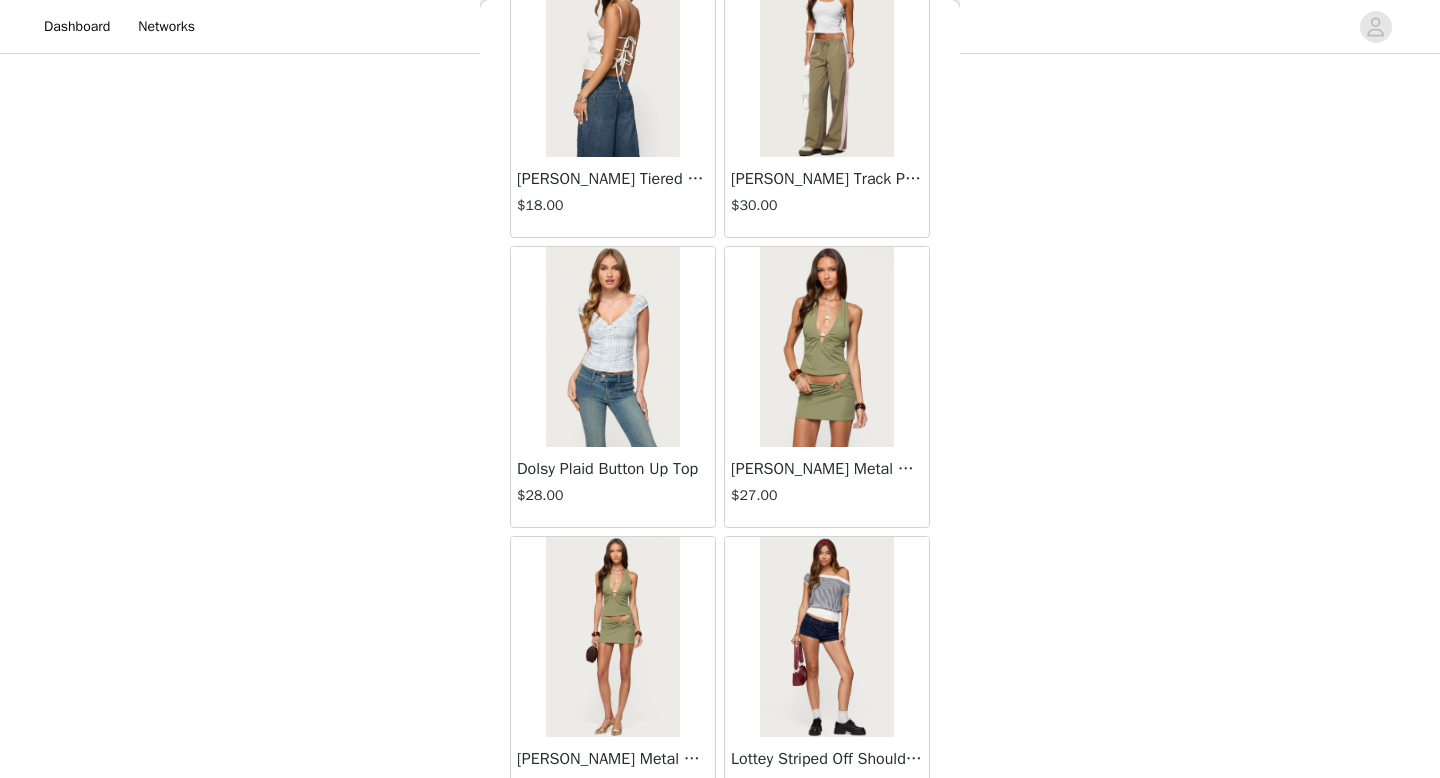 scroll, scrollTop: 48682, scrollLeft: 0, axis: vertical 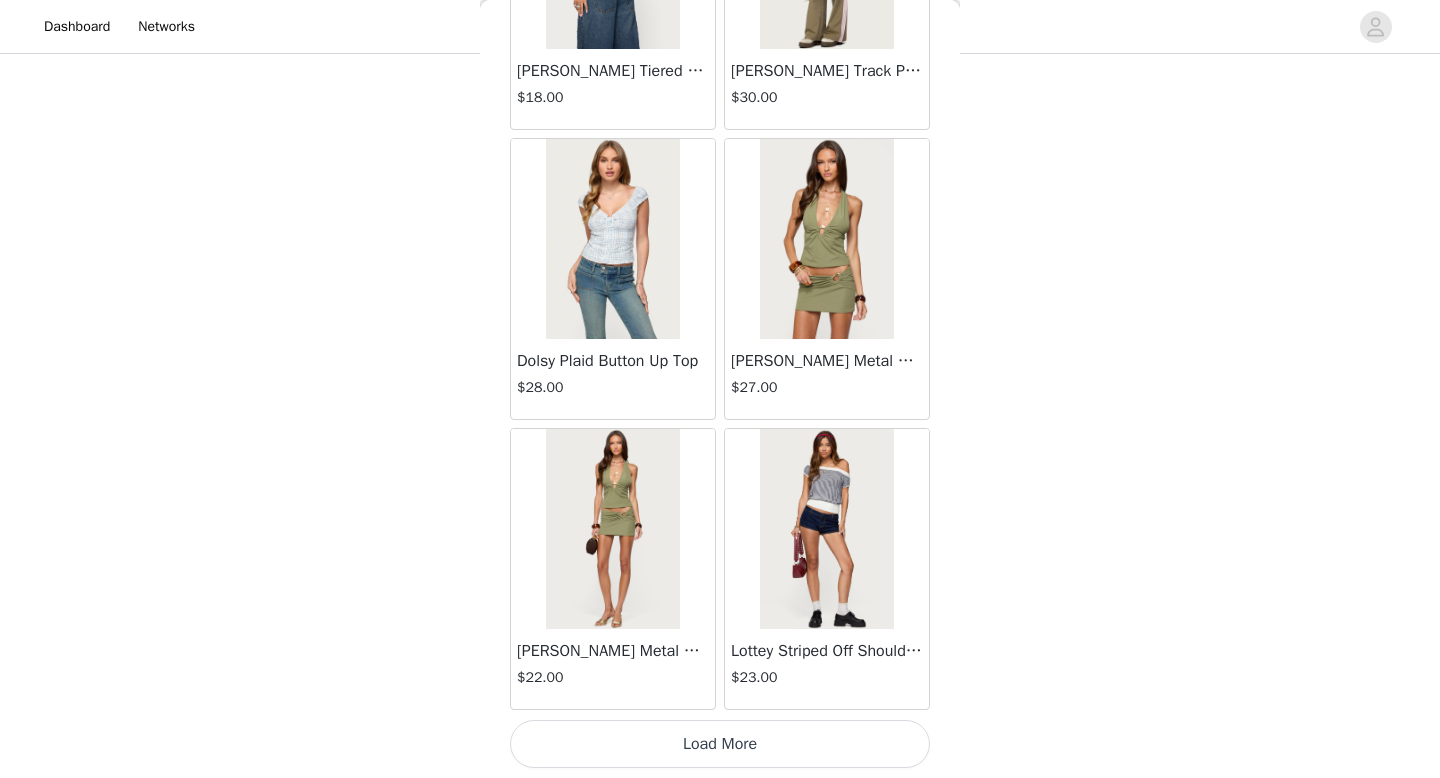 click on "Load More" at bounding box center [720, 744] 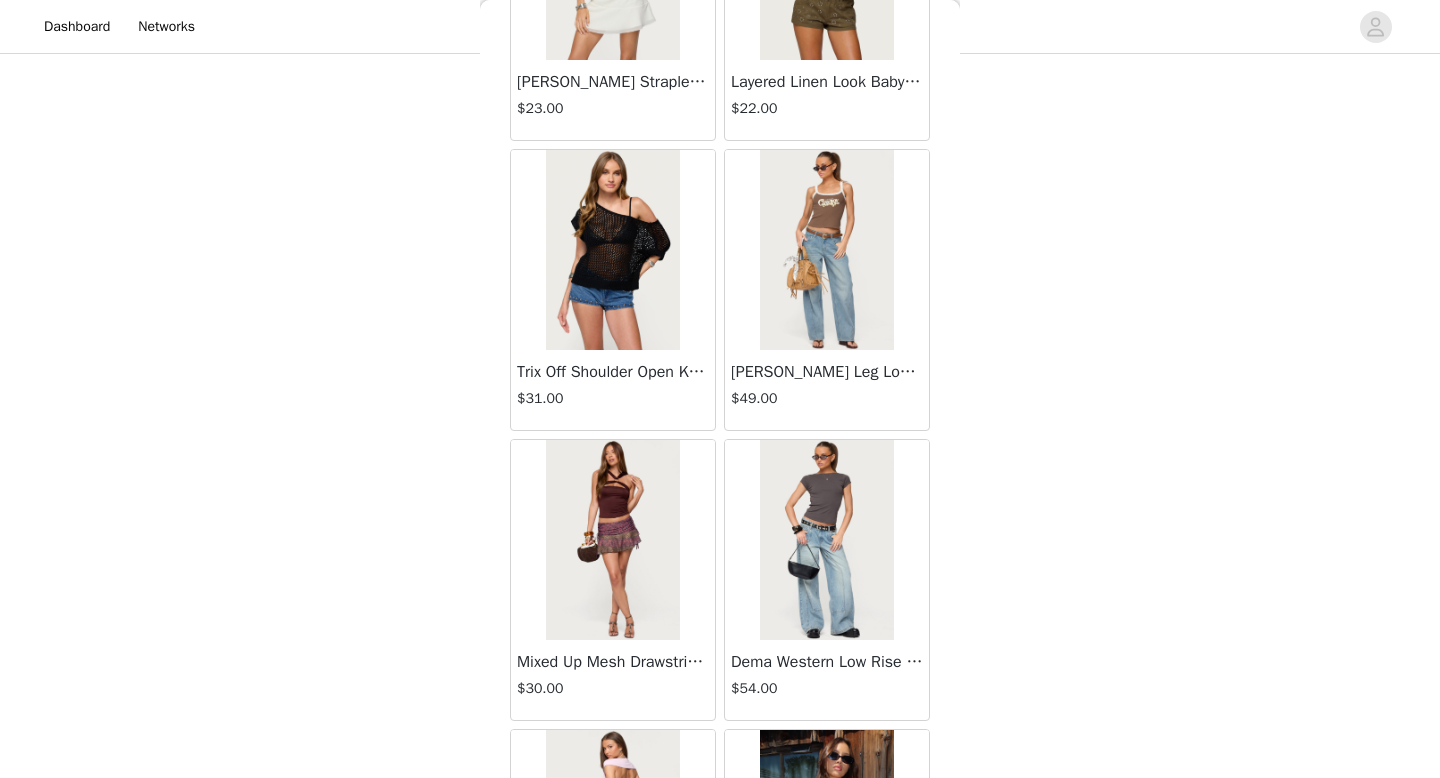 scroll, scrollTop: 50611, scrollLeft: 0, axis: vertical 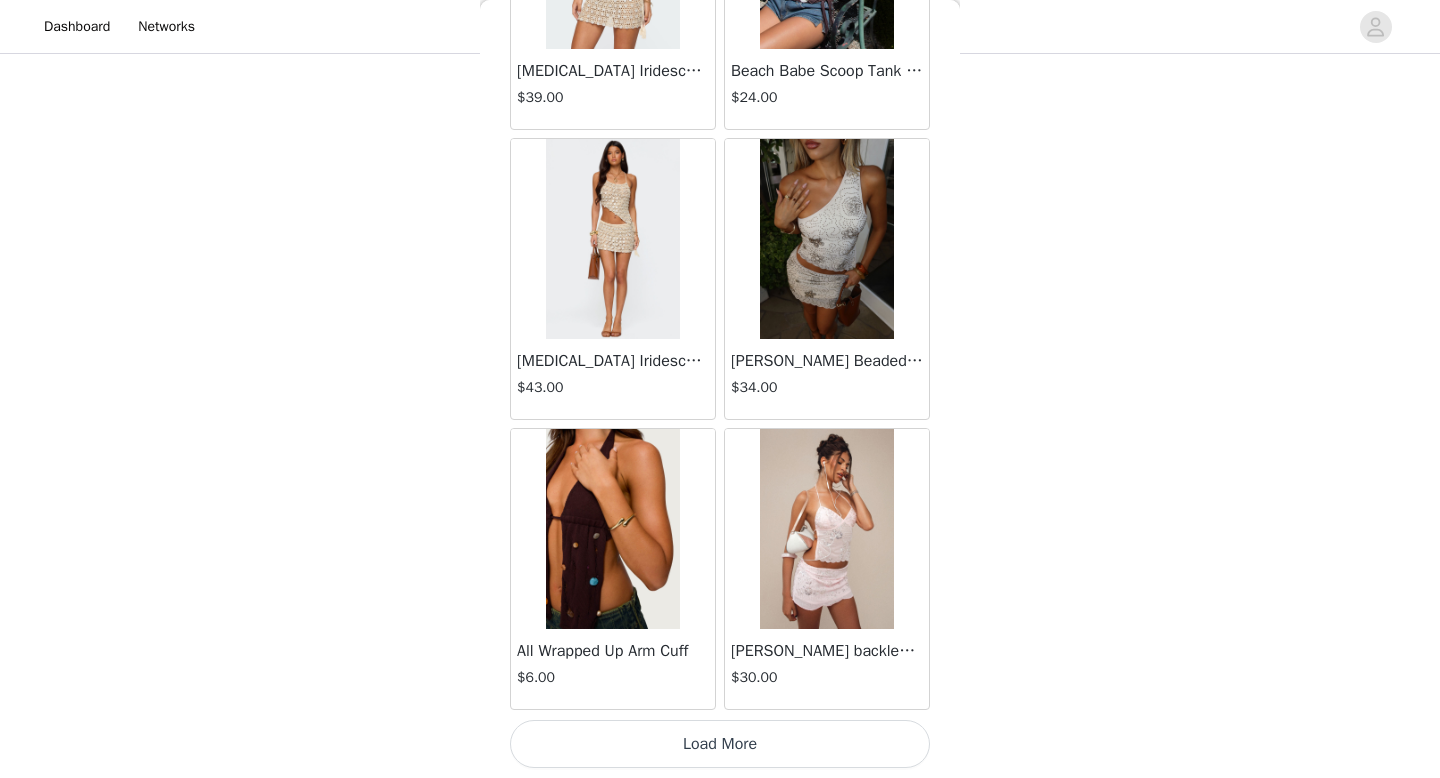 click on "Load More" at bounding box center (720, 744) 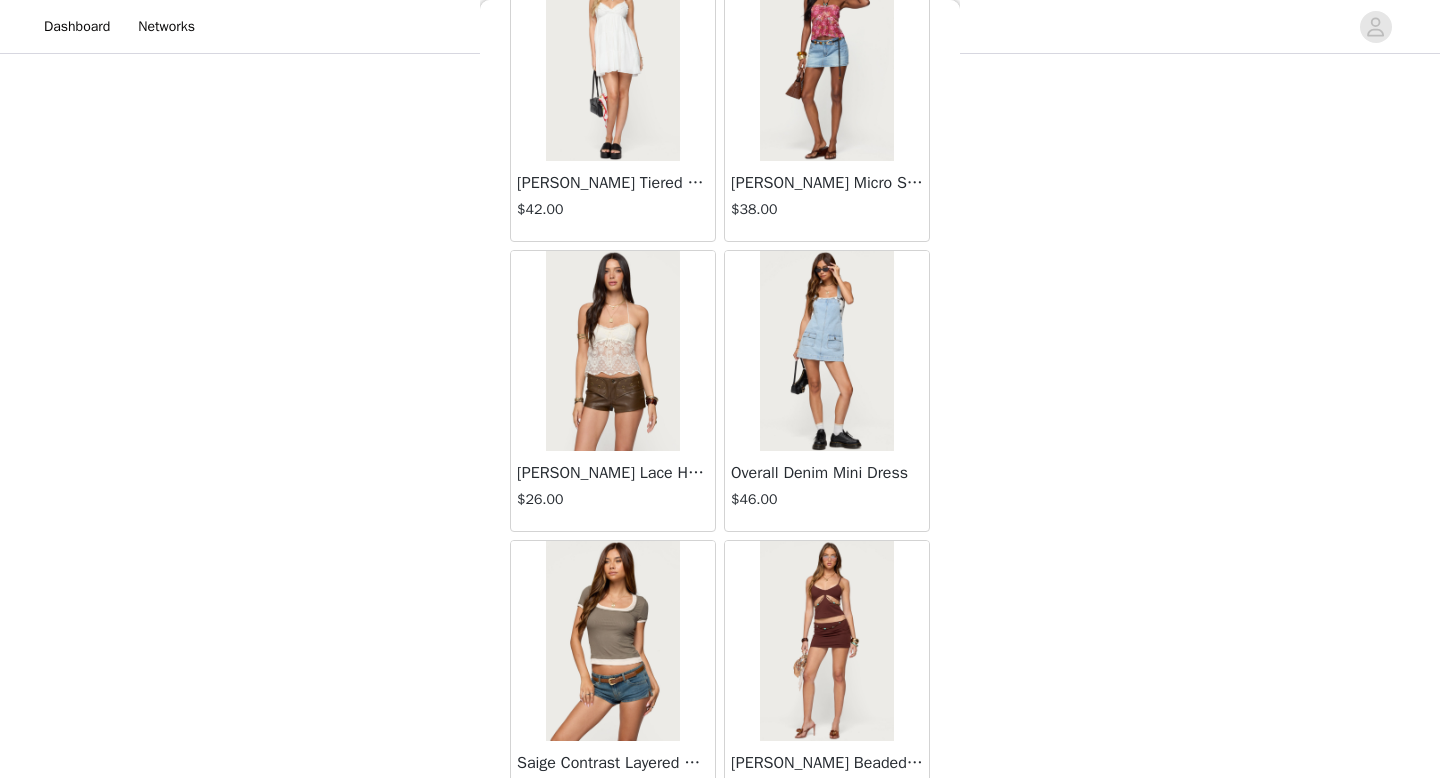 scroll, scrollTop: 54482, scrollLeft: 0, axis: vertical 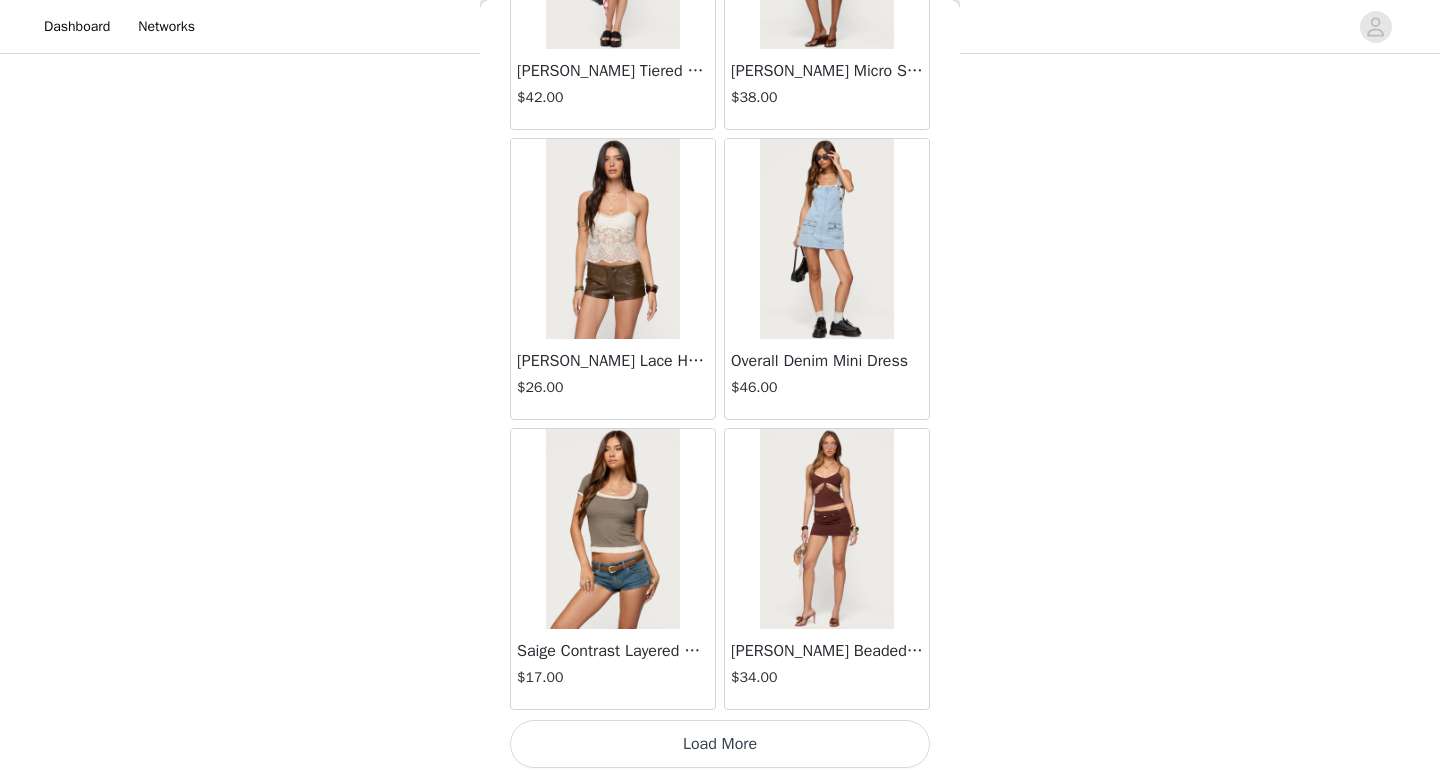 click on "Load More" at bounding box center (720, 744) 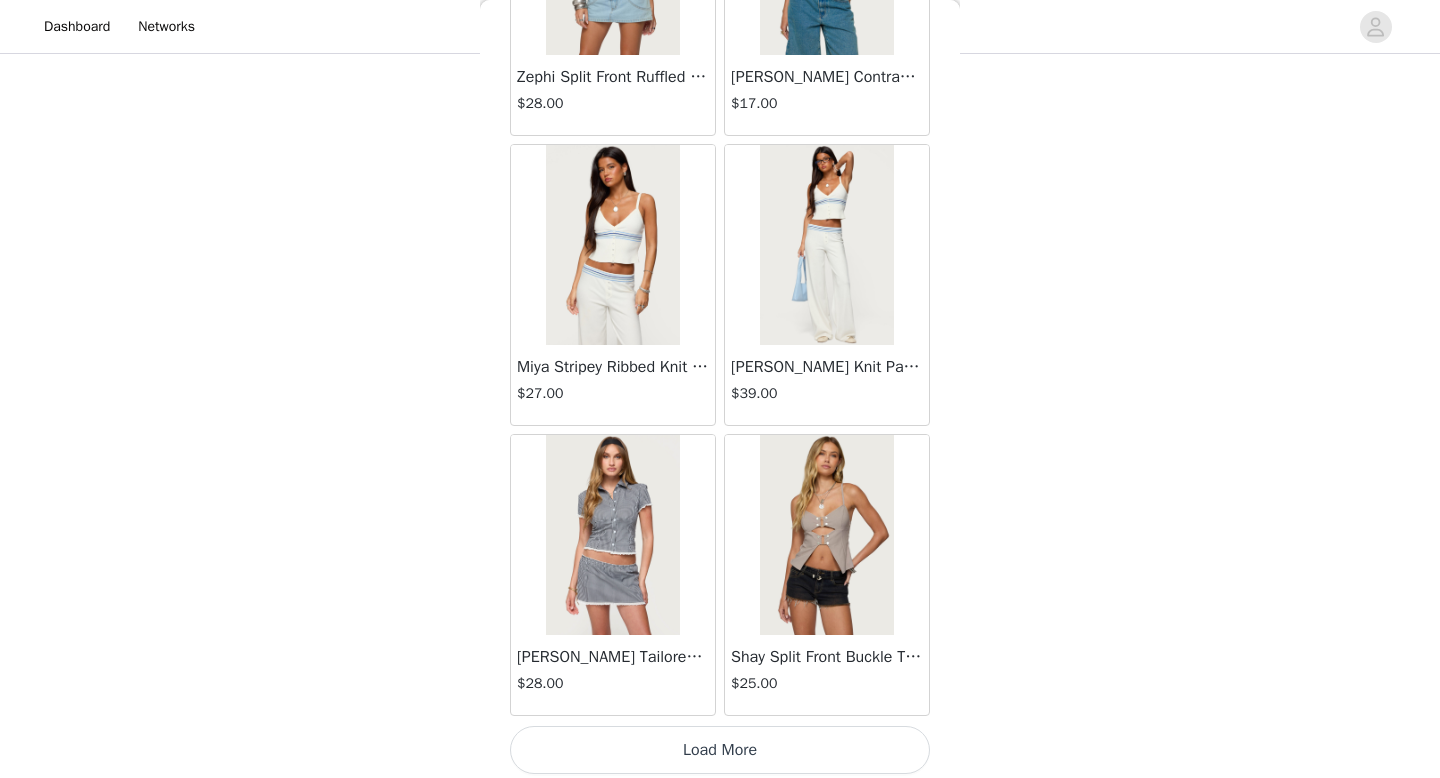scroll, scrollTop: 57382, scrollLeft: 0, axis: vertical 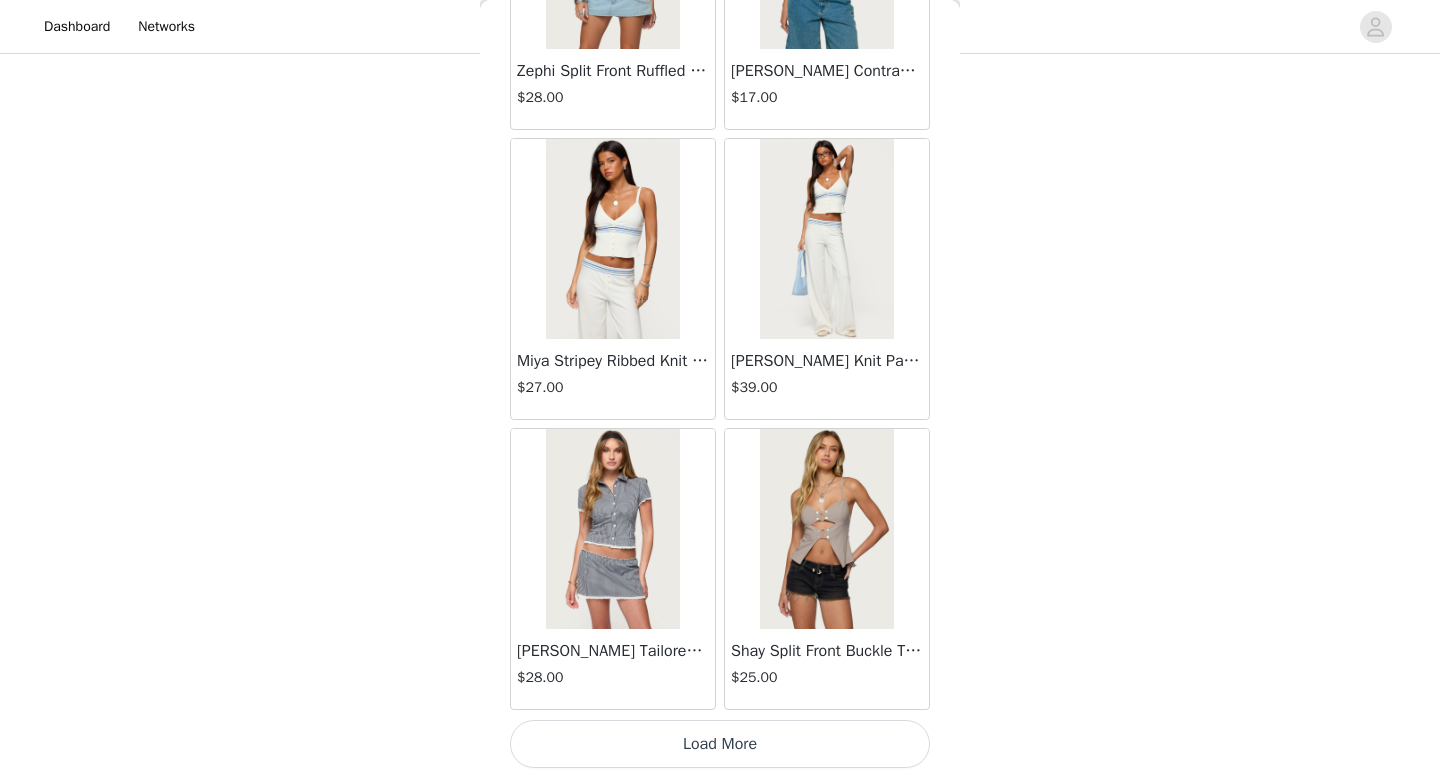 click on "Load More" at bounding box center [720, 744] 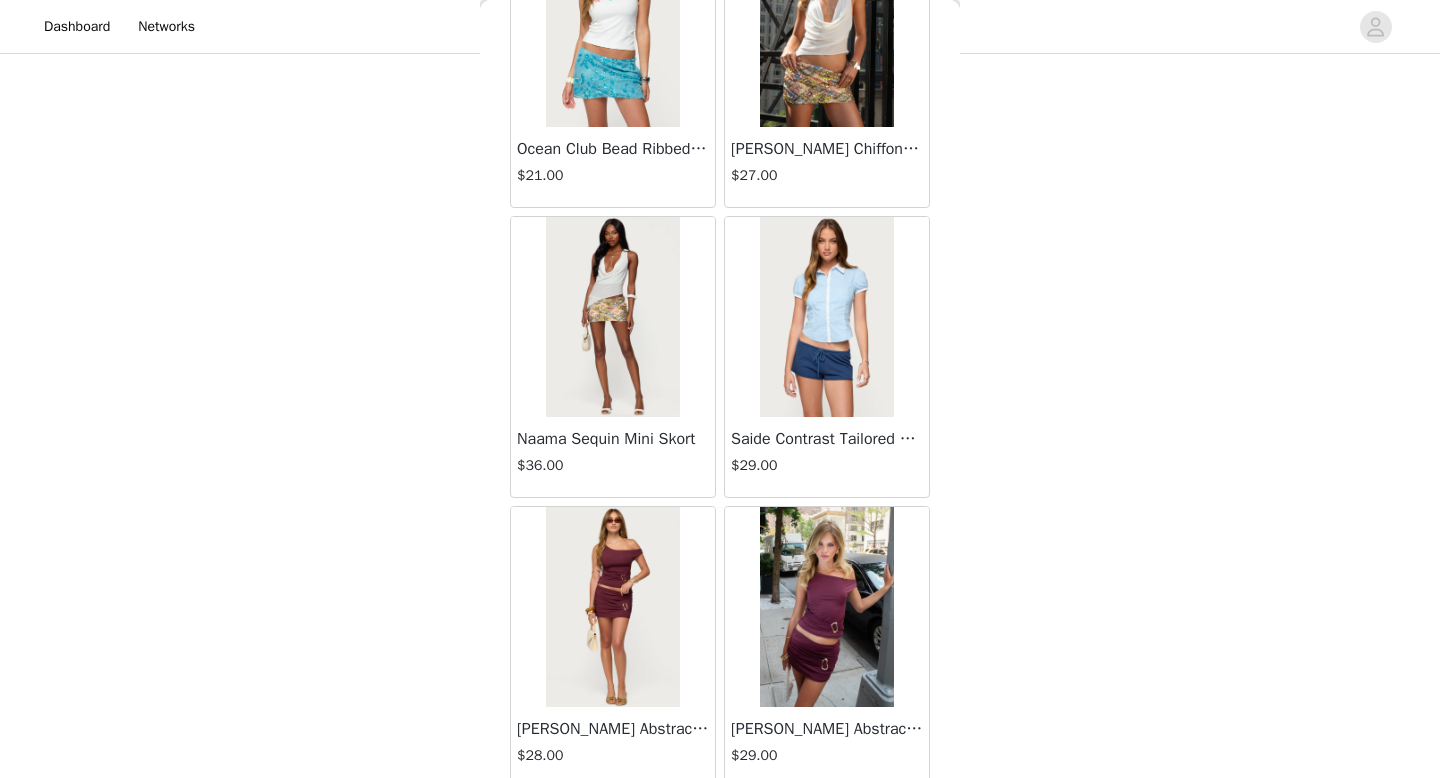 scroll, scrollTop: 59918, scrollLeft: 0, axis: vertical 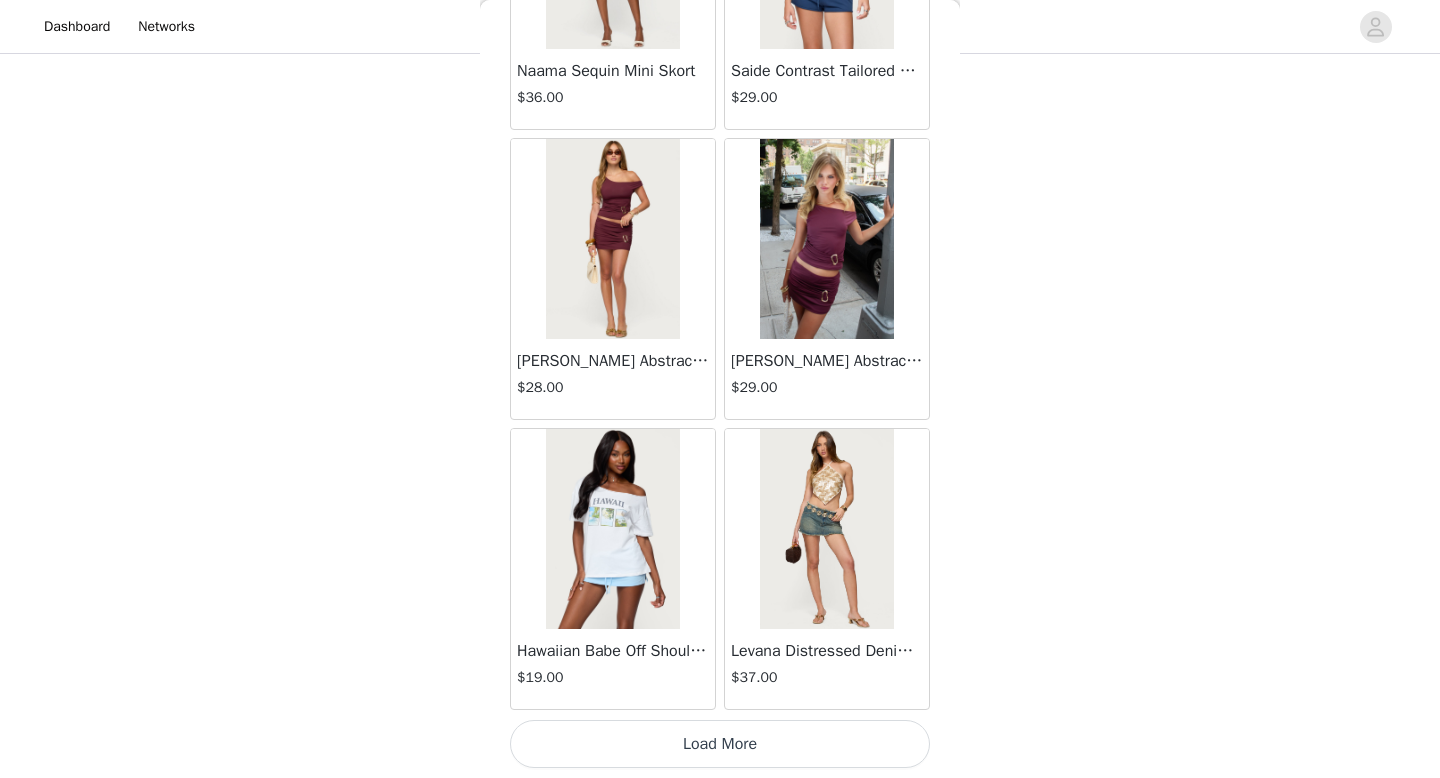 click on "Load More" at bounding box center [720, 744] 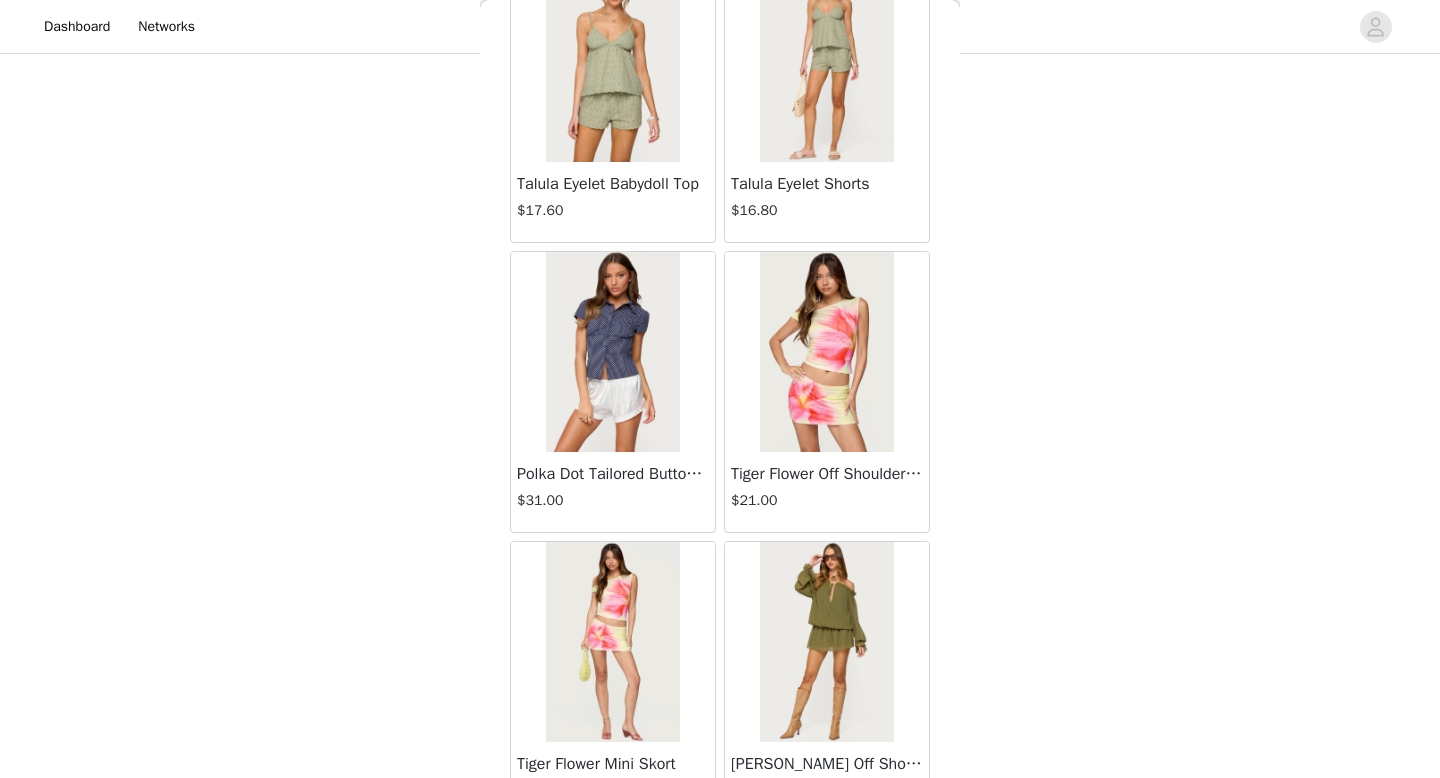 scroll, scrollTop: 0, scrollLeft: 0, axis: both 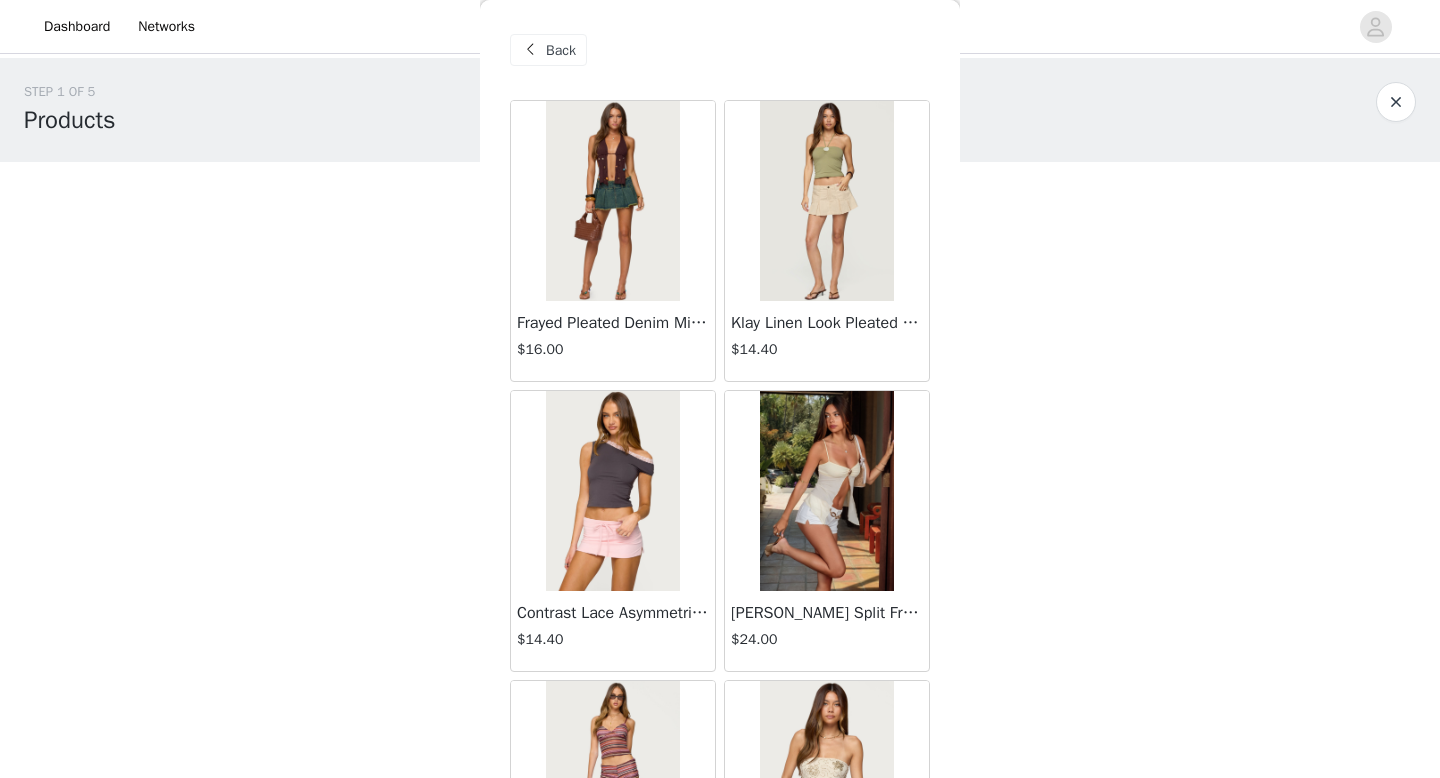 click at bounding box center [530, 50] 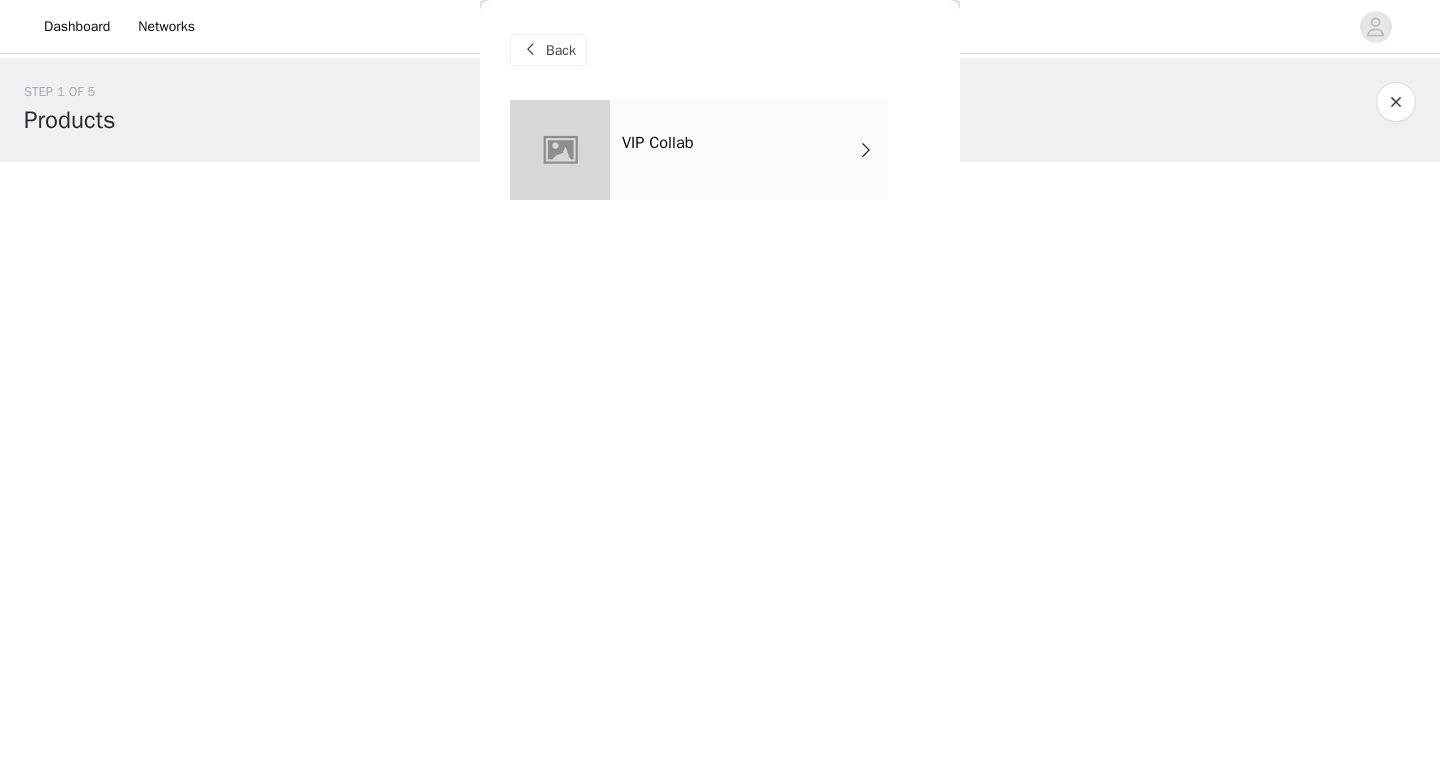 click on "VIP Collab" at bounding box center [749, 150] 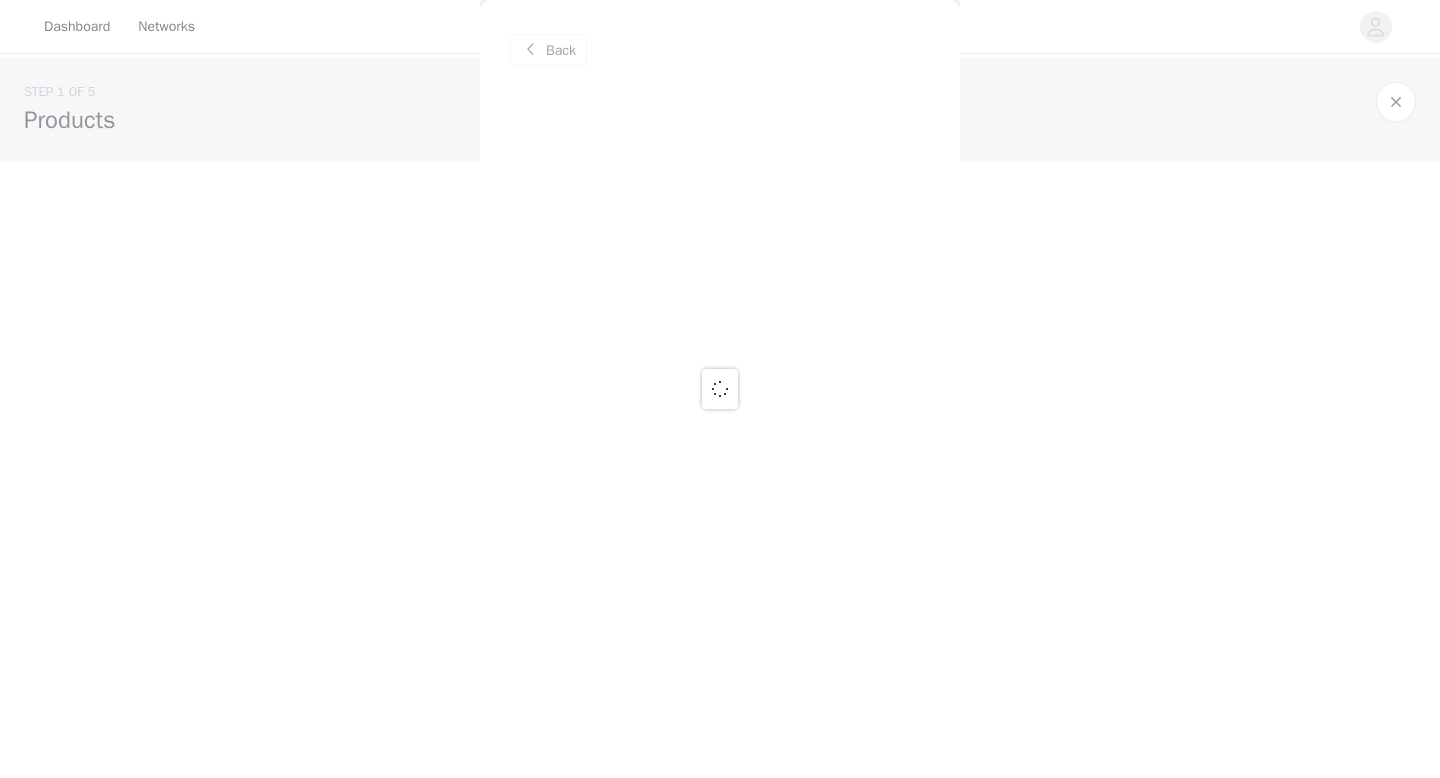 click at bounding box center (720, 389) 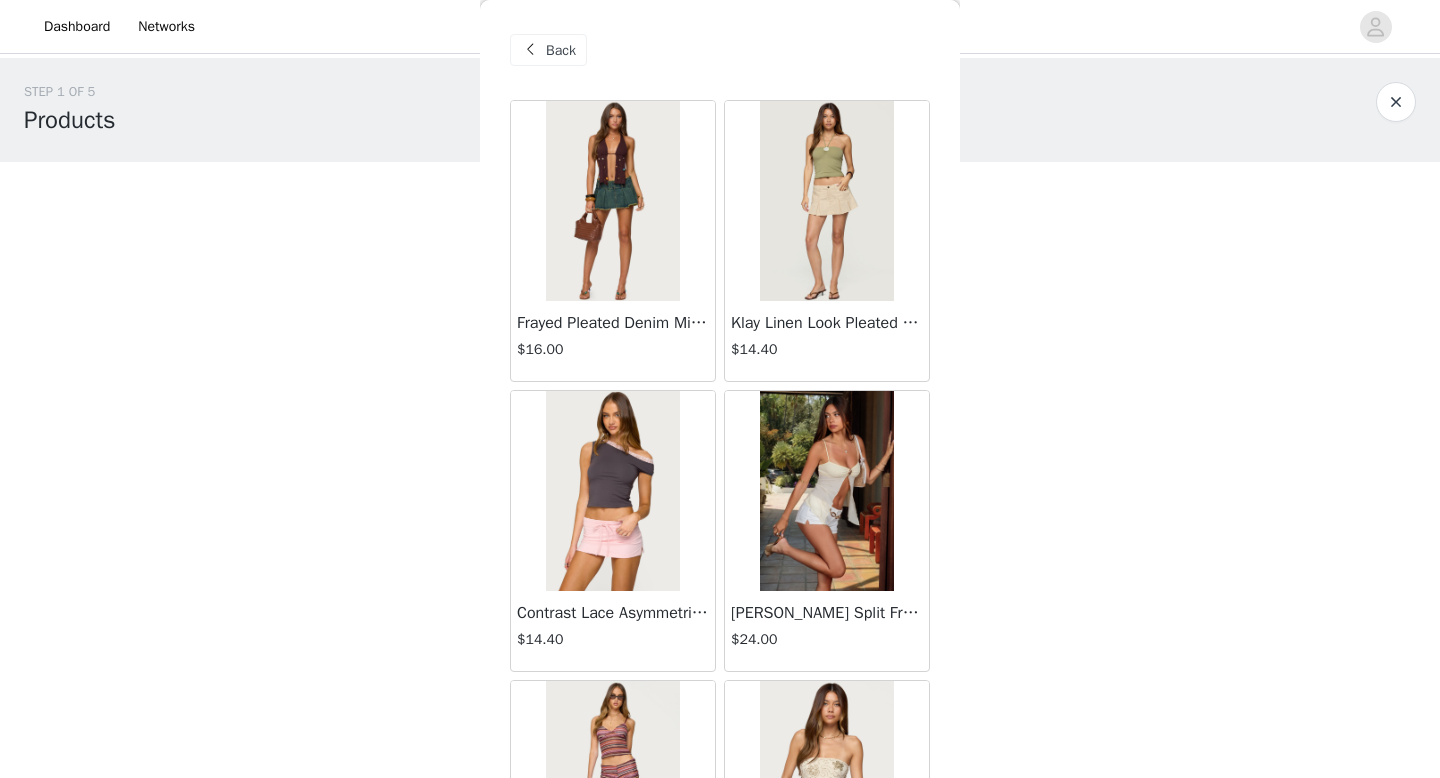 click at bounding box center (530, 50) 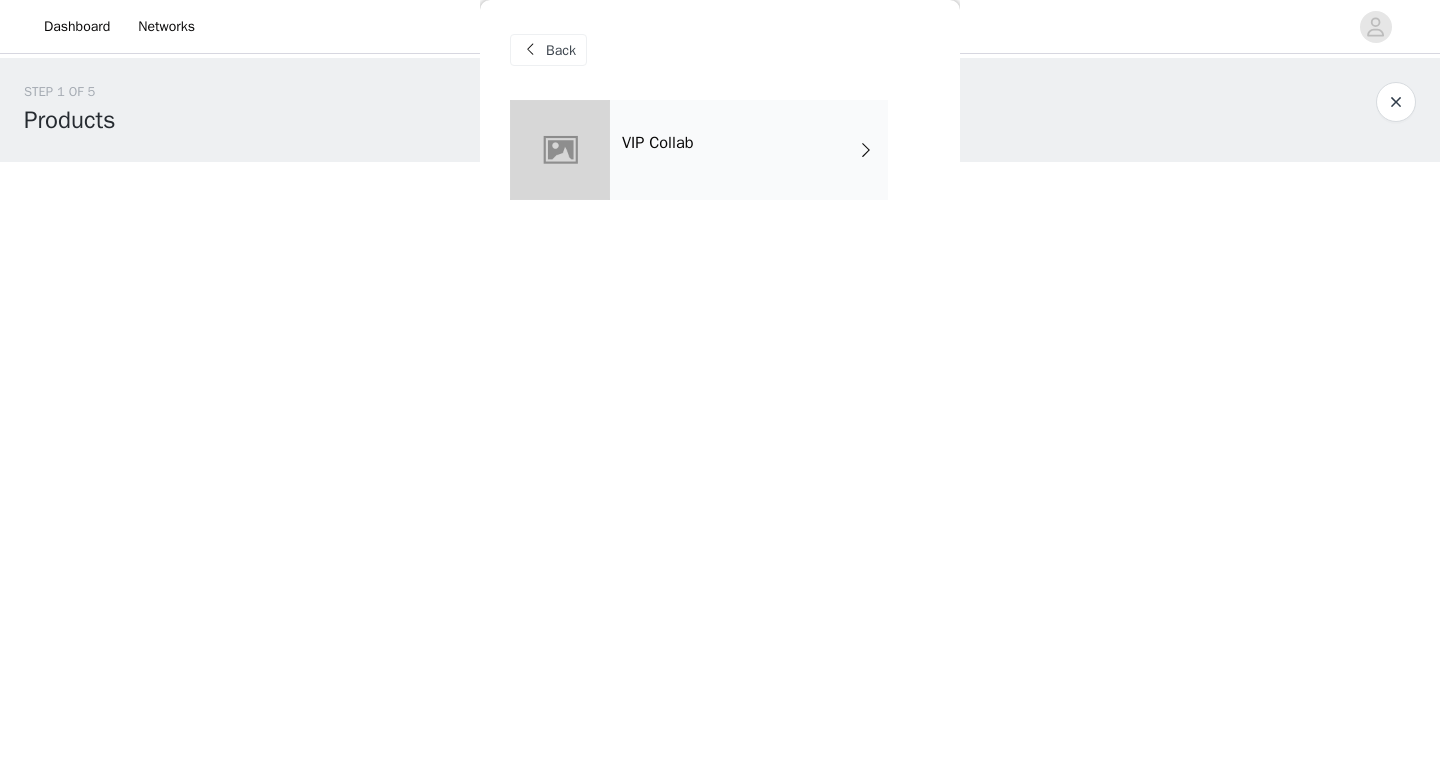 click on "Back" at bounding box center (548, 50) 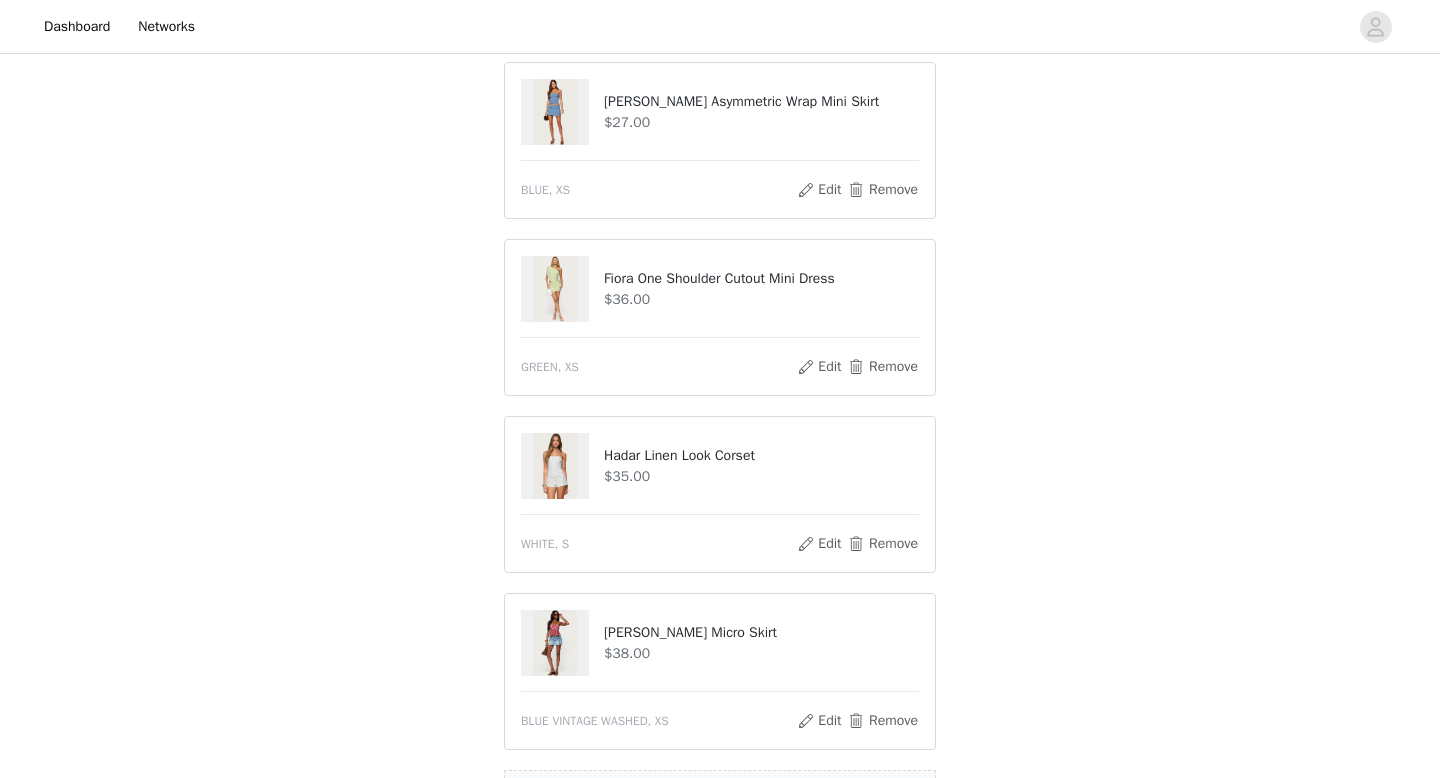scroll, scrollTop: 394, scrollLeft: 0, axis: vertical 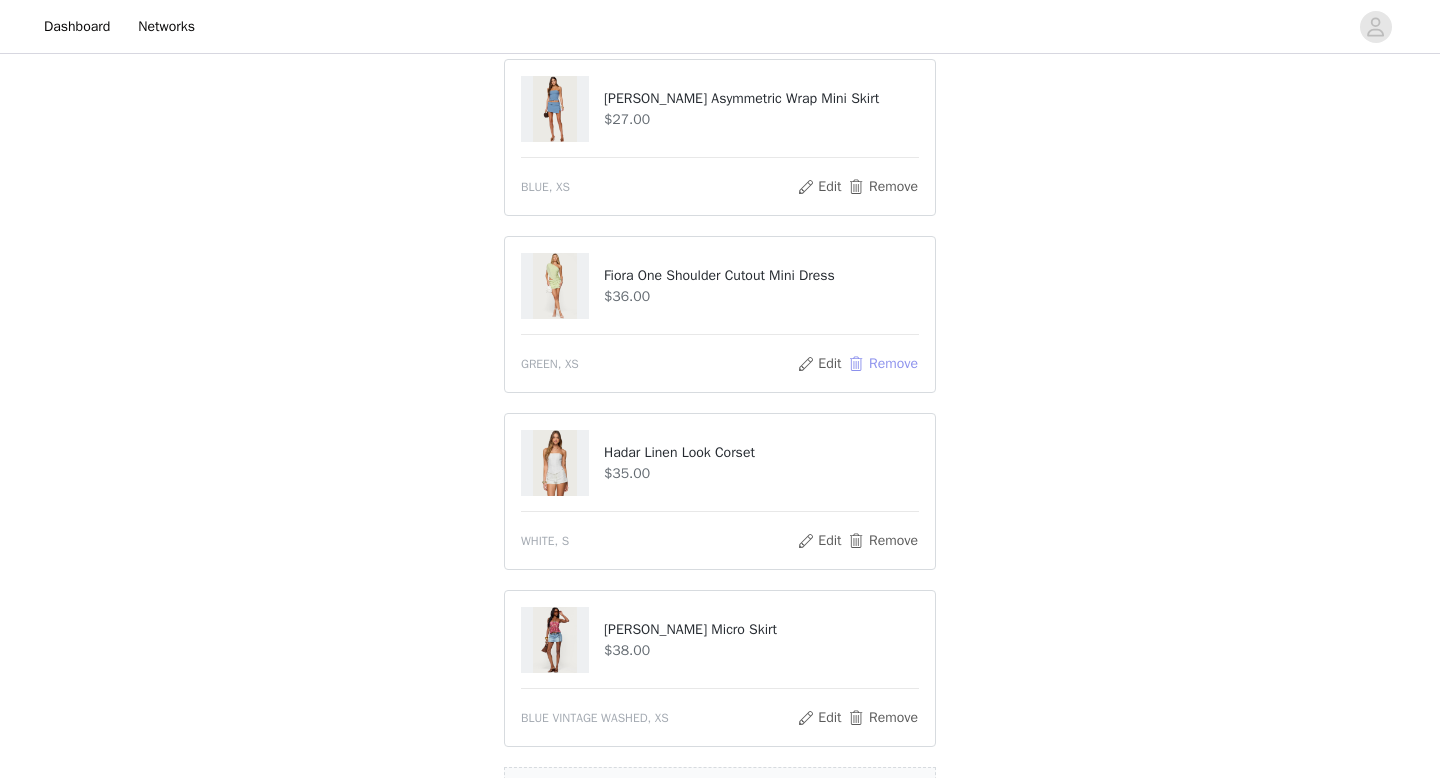 click on "Remove" at bounding box center (883, 364) 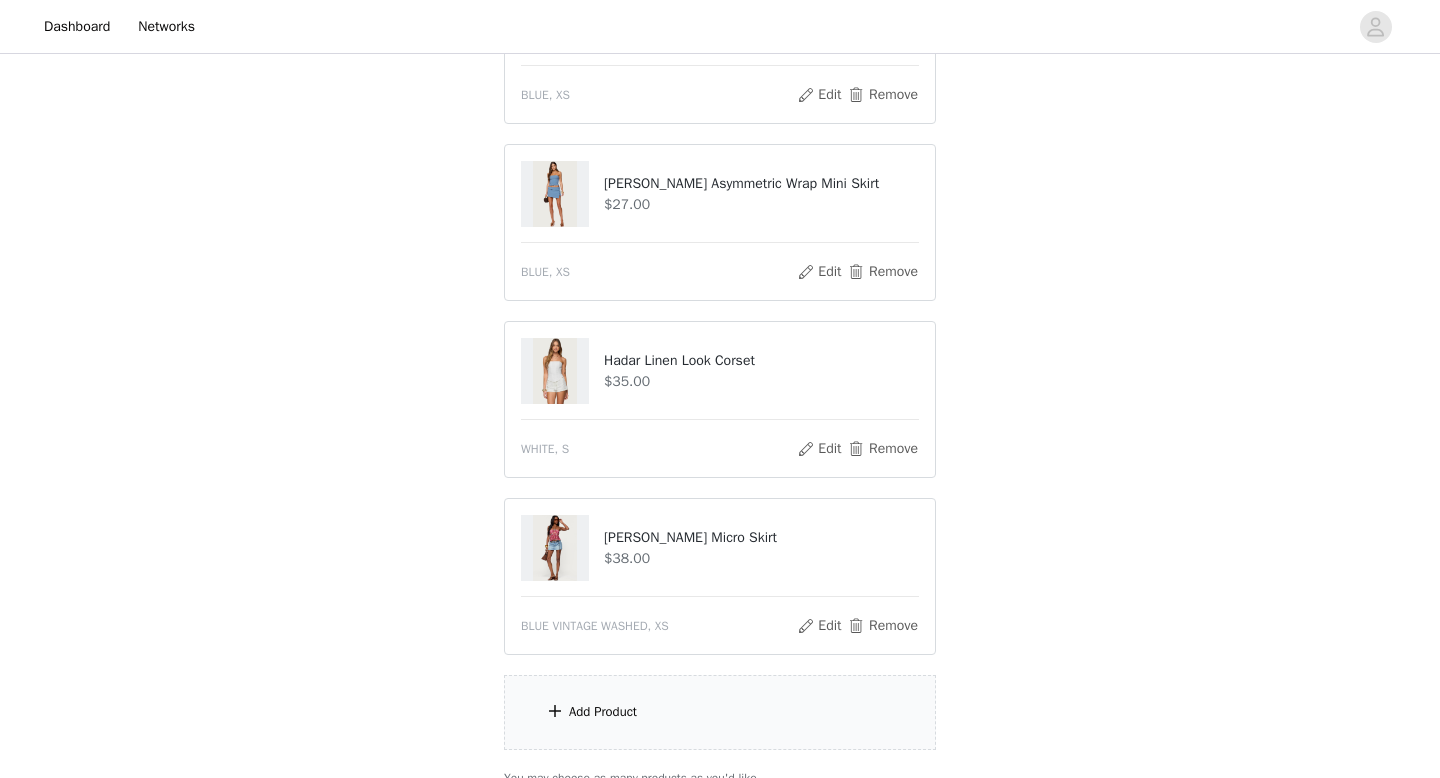 scroll, scrollTop: 417, scrollLeft: 0, axis: vertical 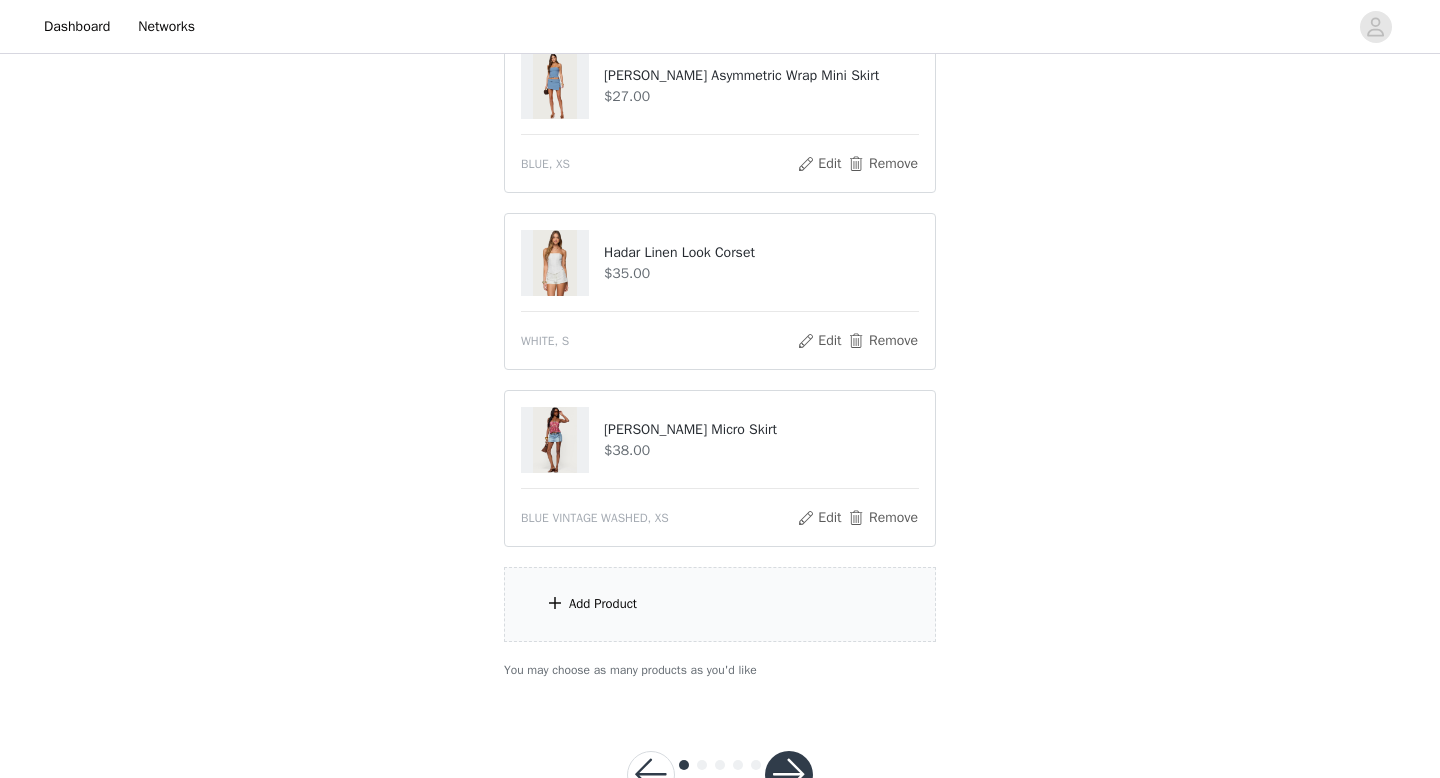 click on "Add Product" at bounding box center [603, 604] 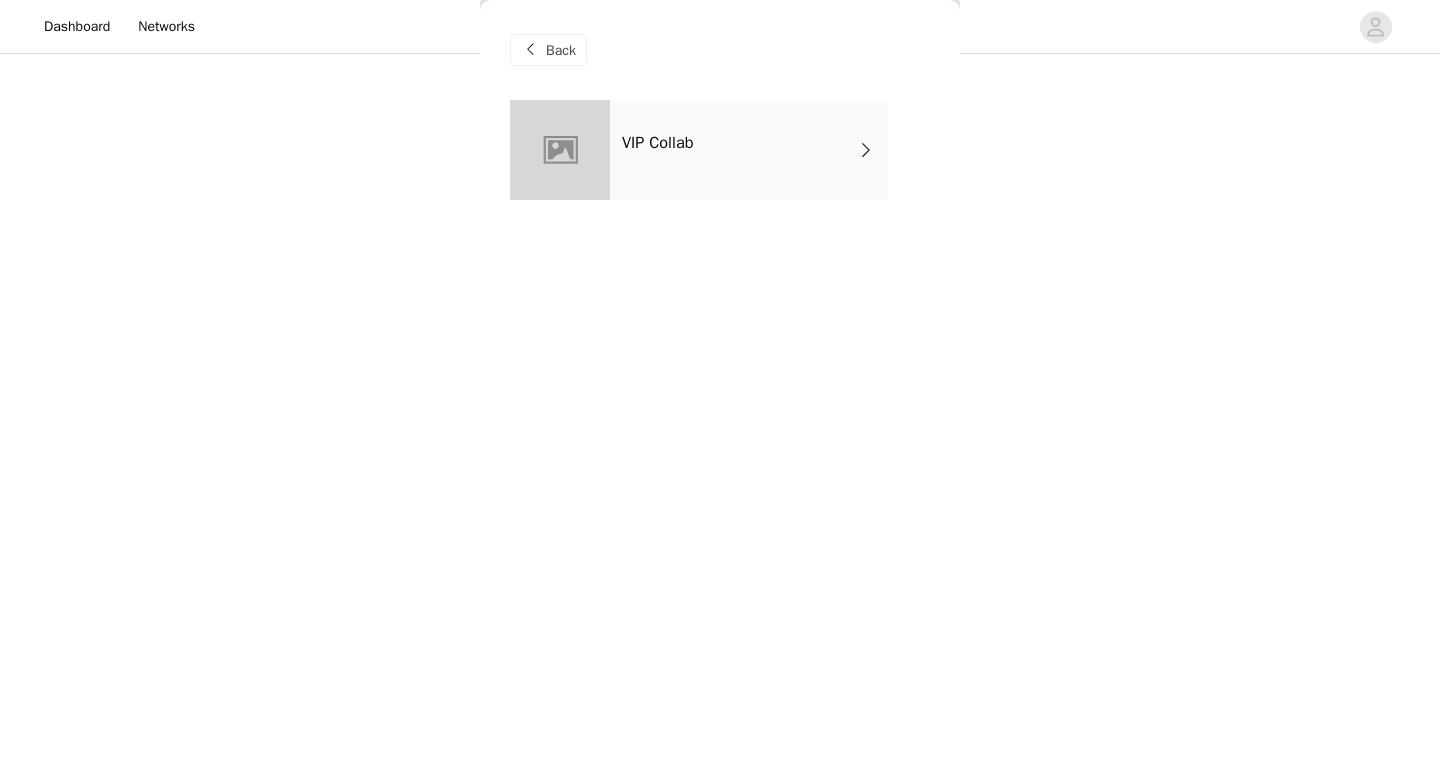 click on "VIP Collab" at bounding box center [749, 150] 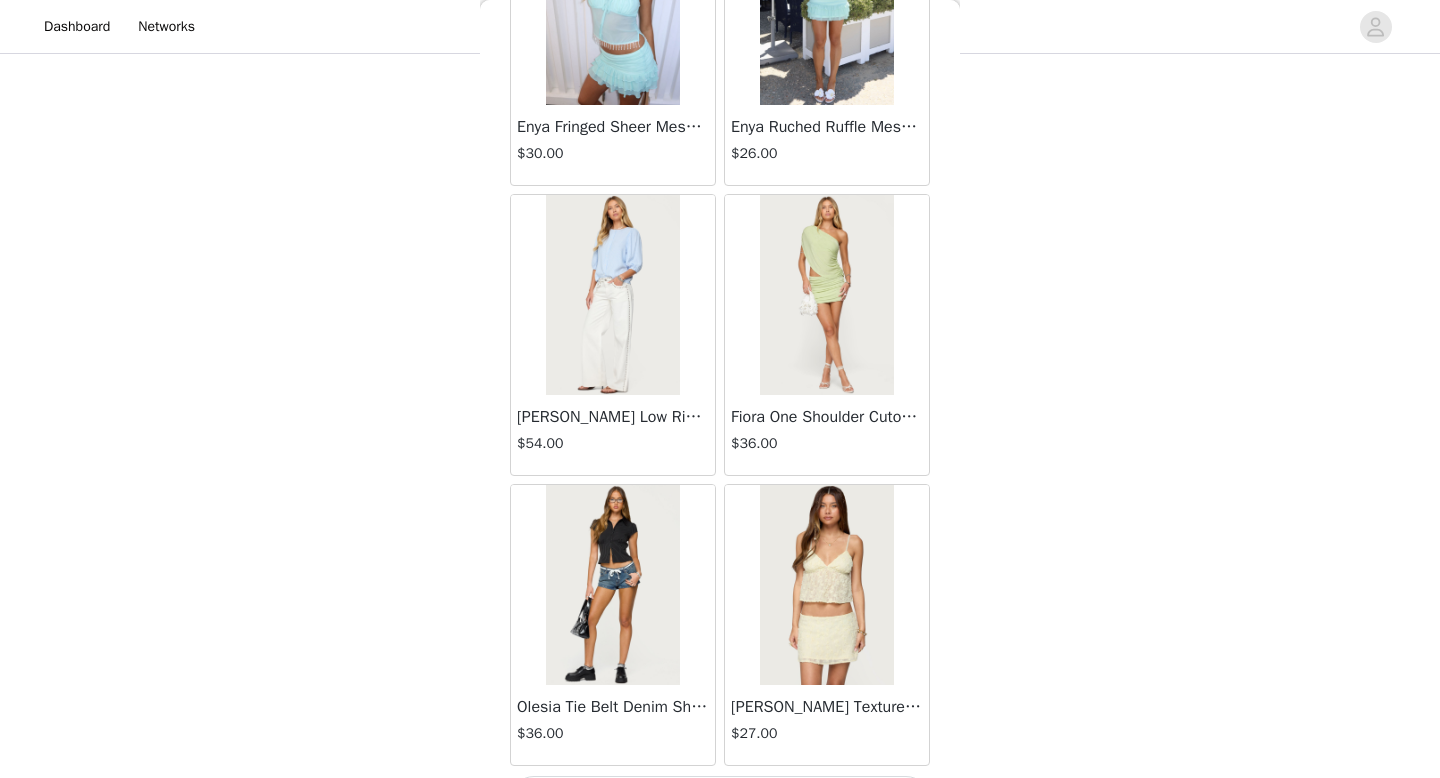 scroll, scrollTop: 2282, scrollLeft: 0, axis: vertical 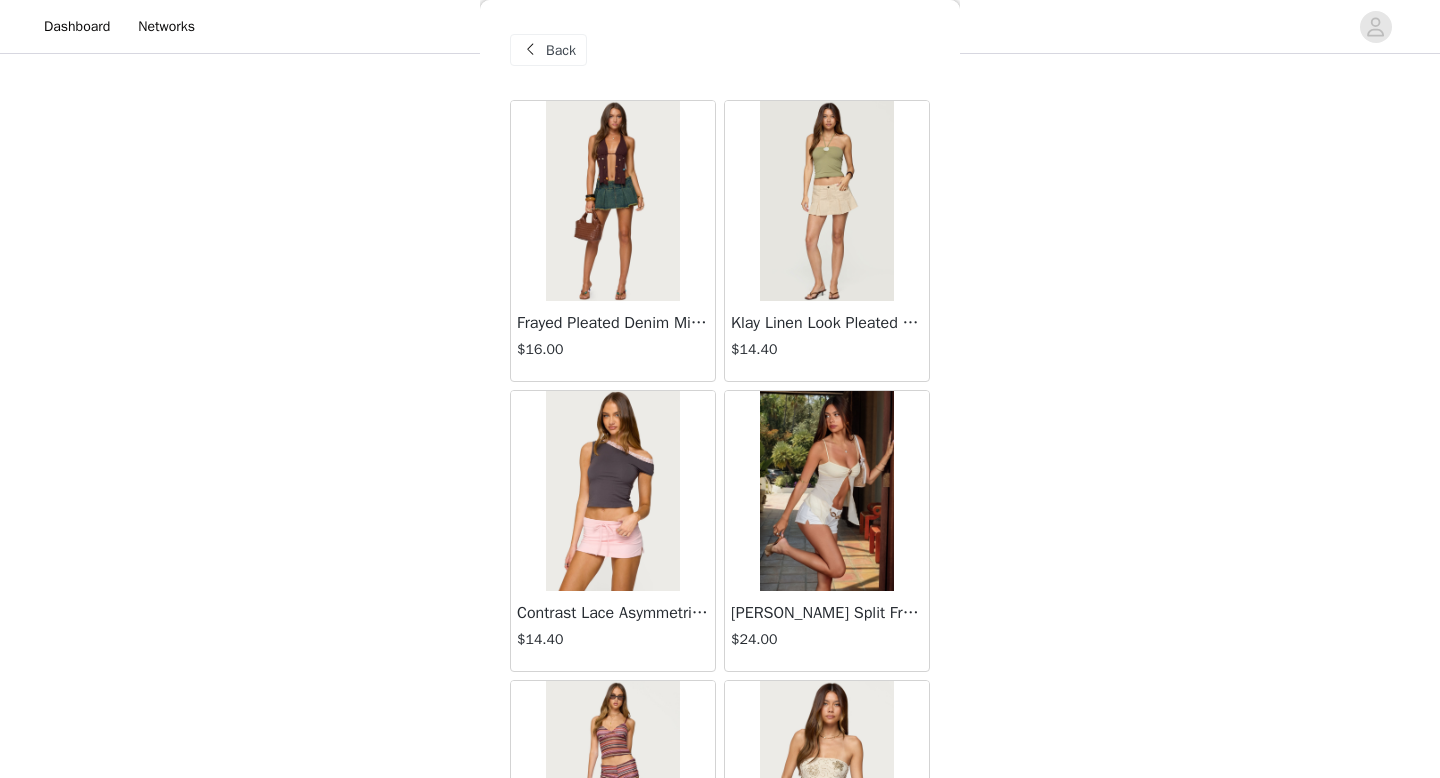 click on "Klay Linen Look Pleated Mini Skort" at bounding box center [827, 323] 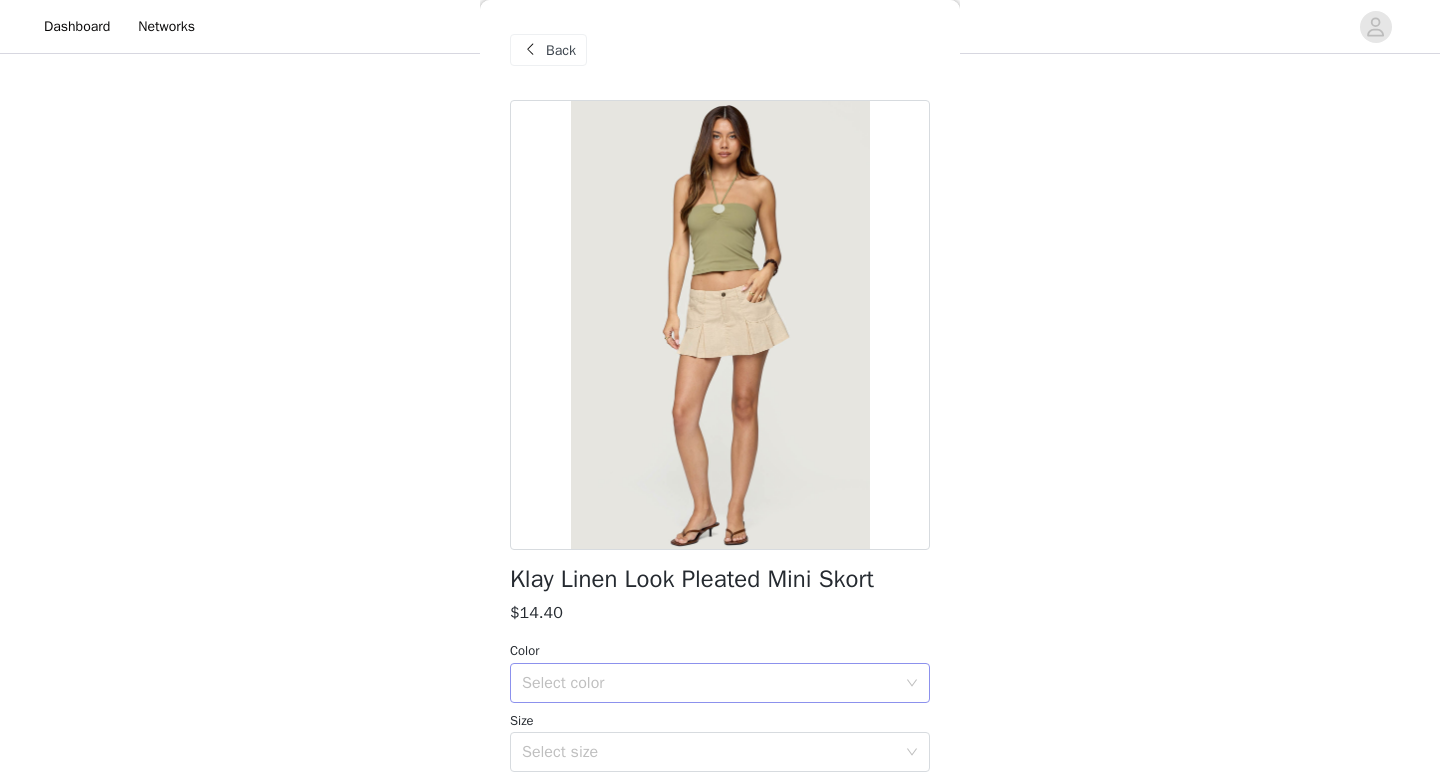 click on "Select color" at bounding box center [713, 683] 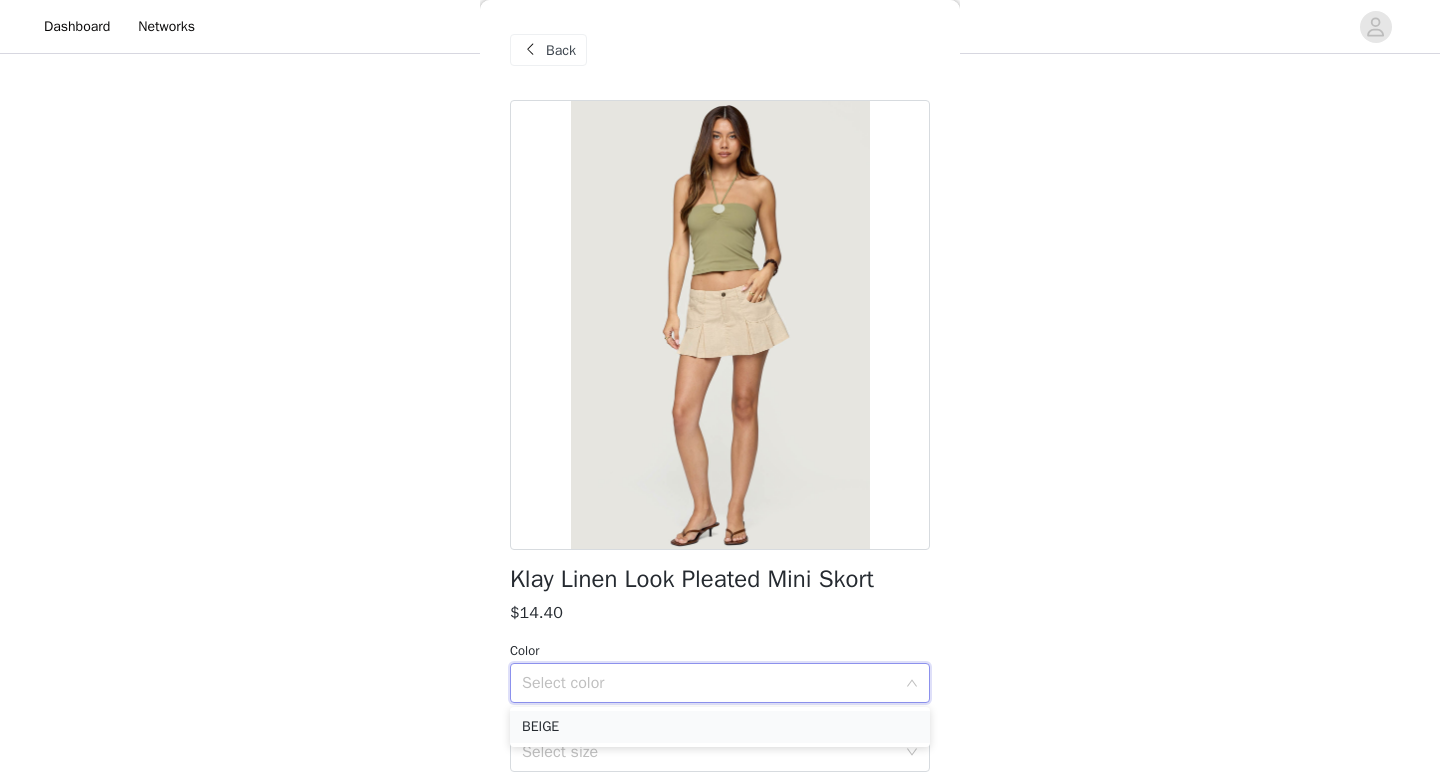 click on "BEIGE" at bounding box center (720, 727) 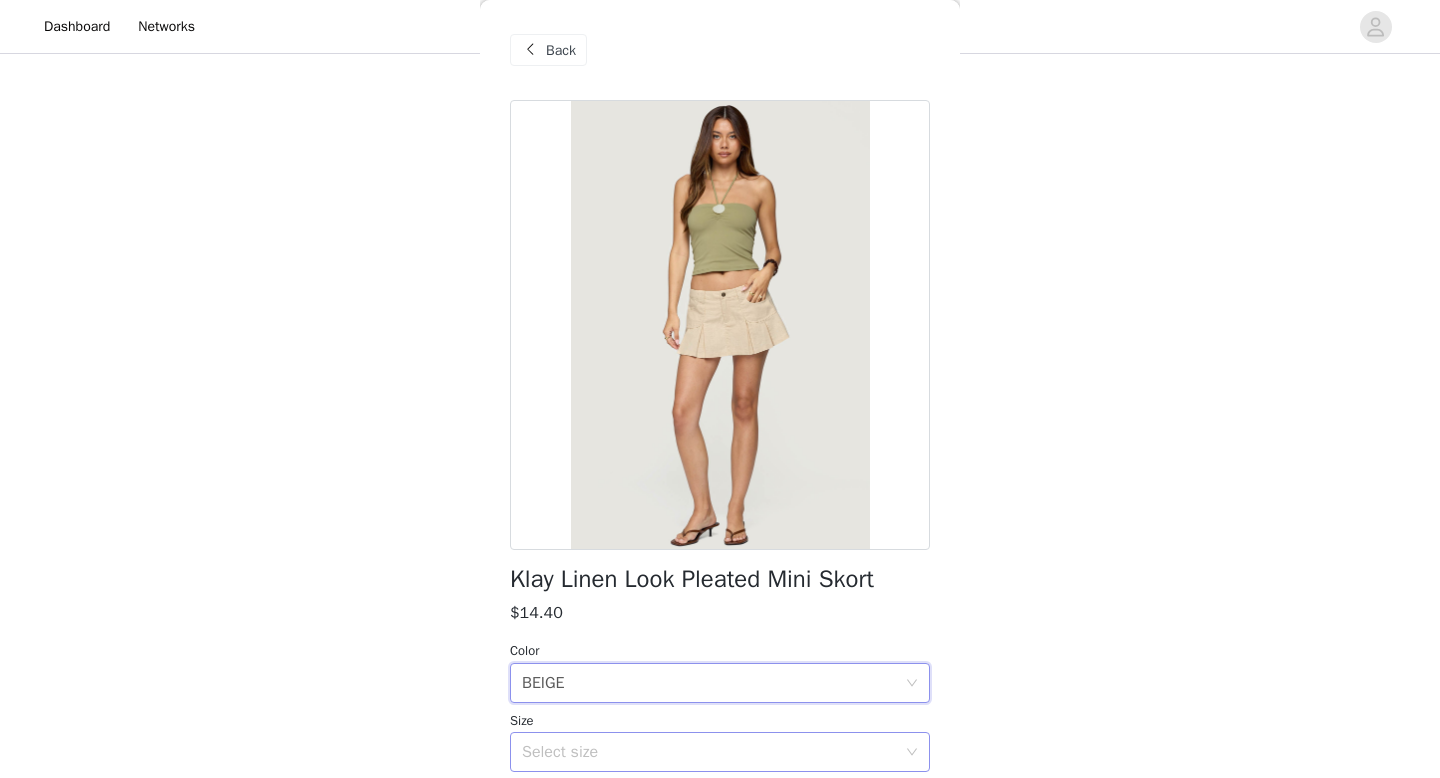 click on "Select size" at bounding box center [709, 752] 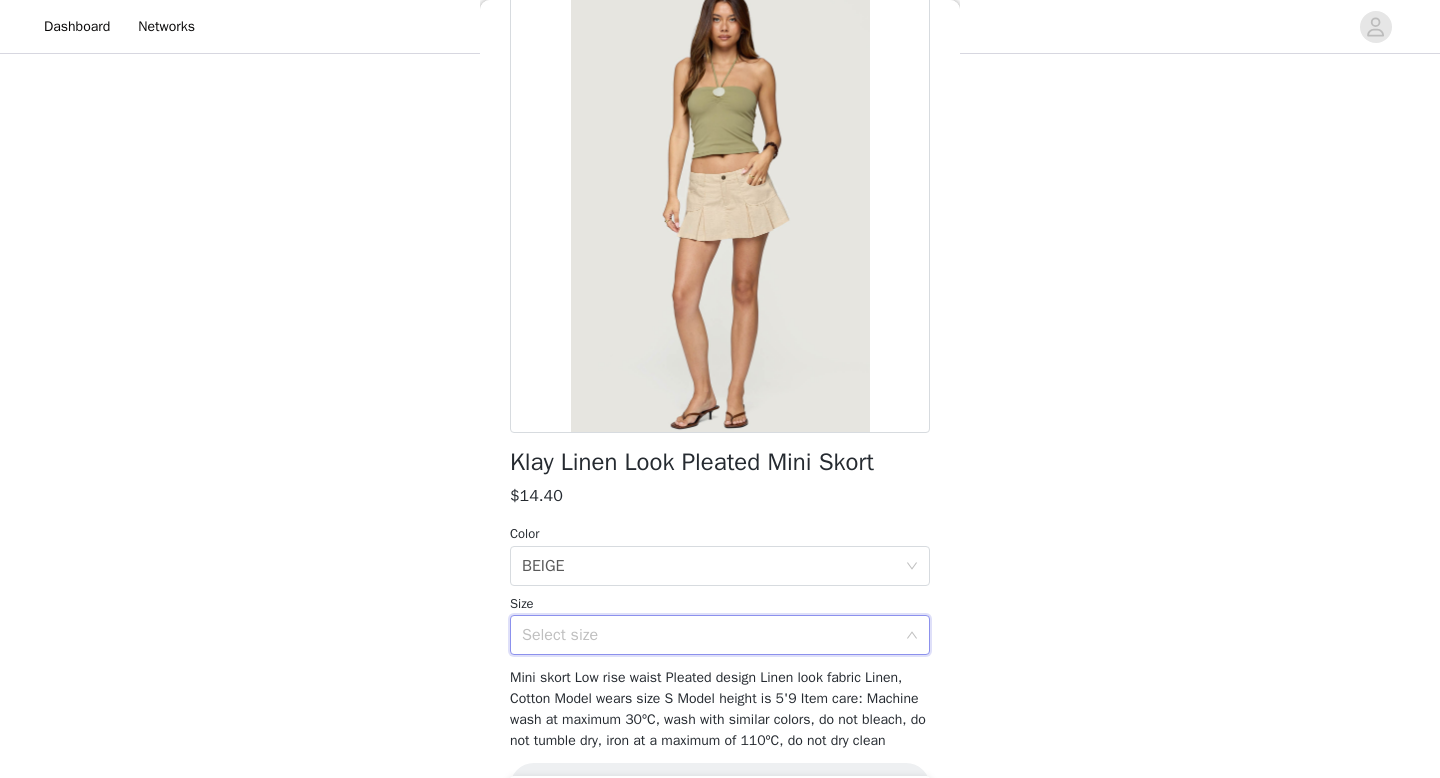 scroll, scrollTop: 123, scrollLeft: 0, axis: vertical 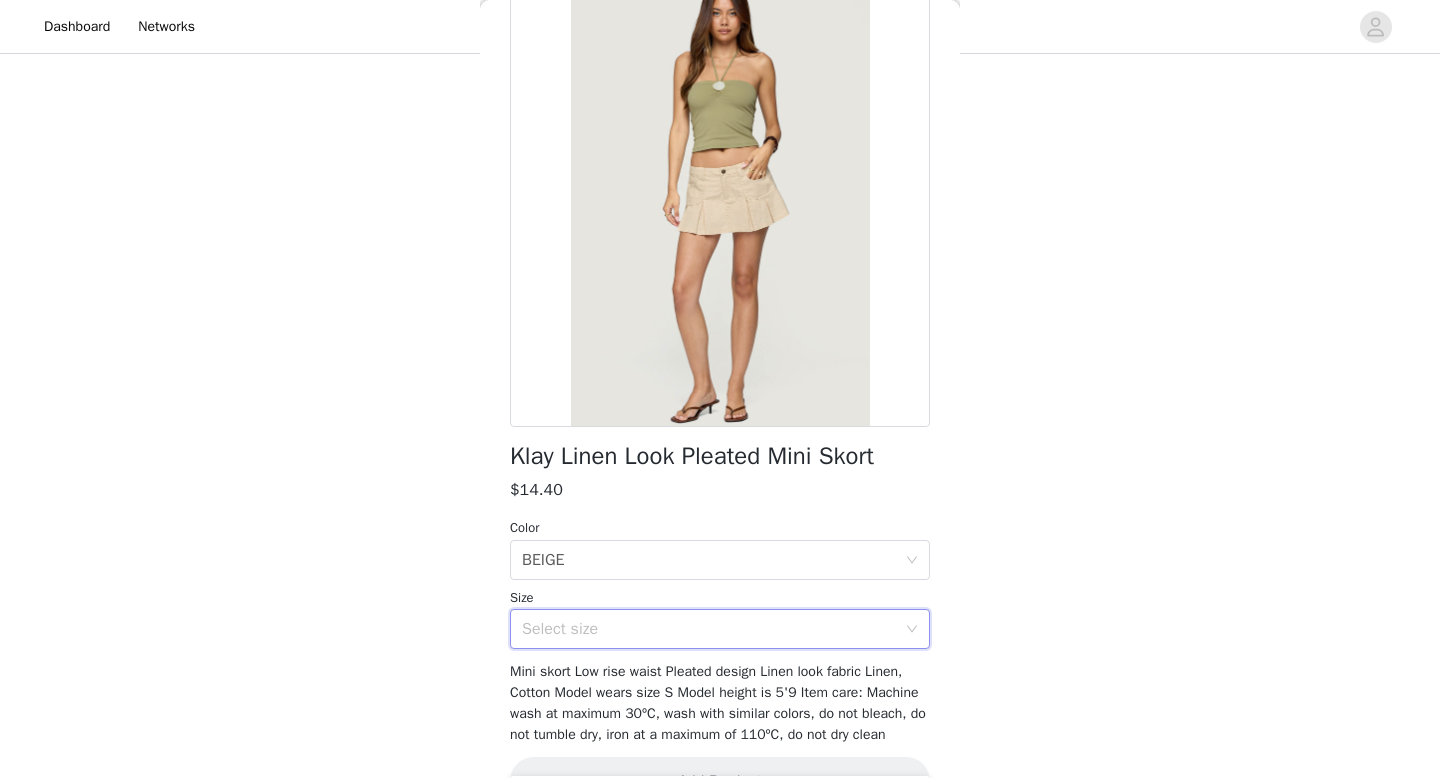 click on "Size" at bounding box center (720, 598) 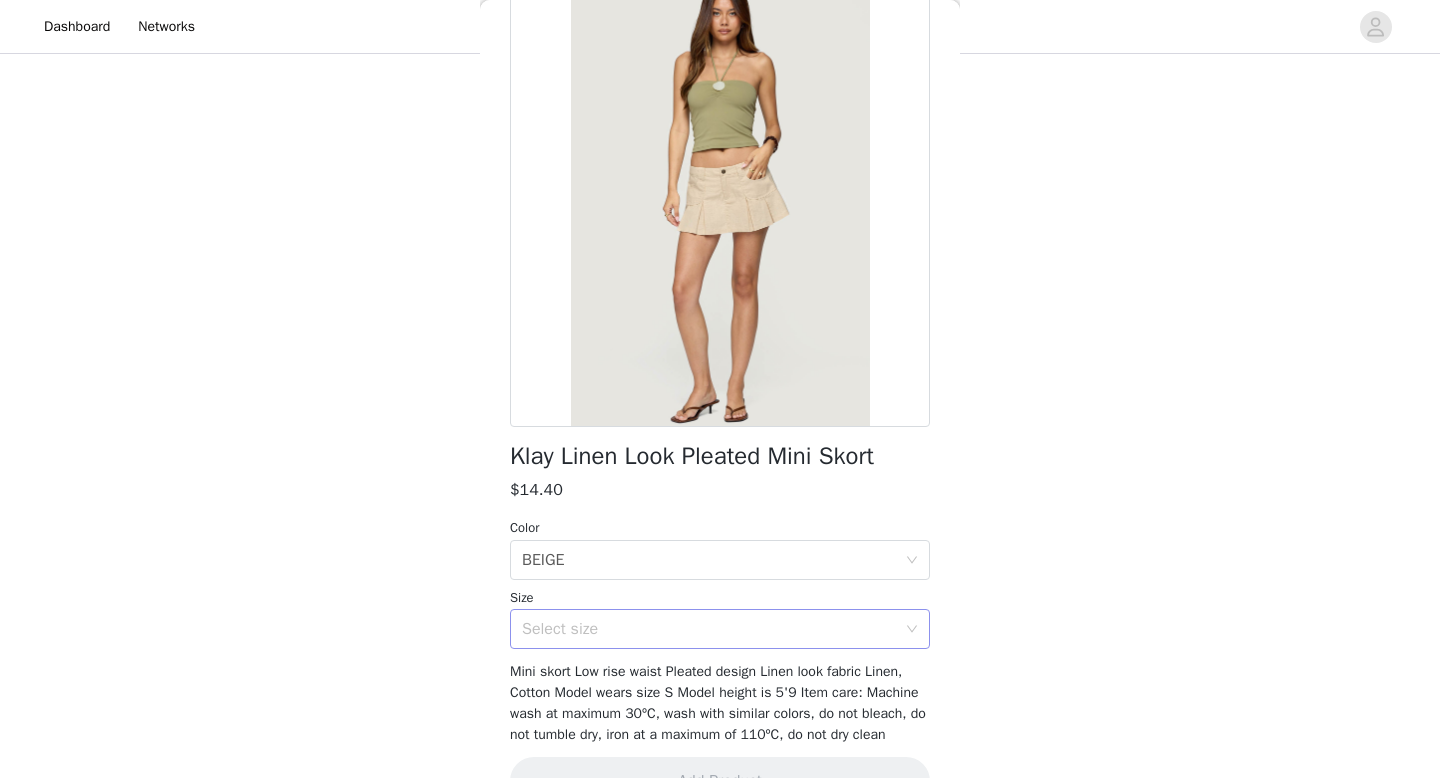 click on "Select size" at bounding box center (709, 629) 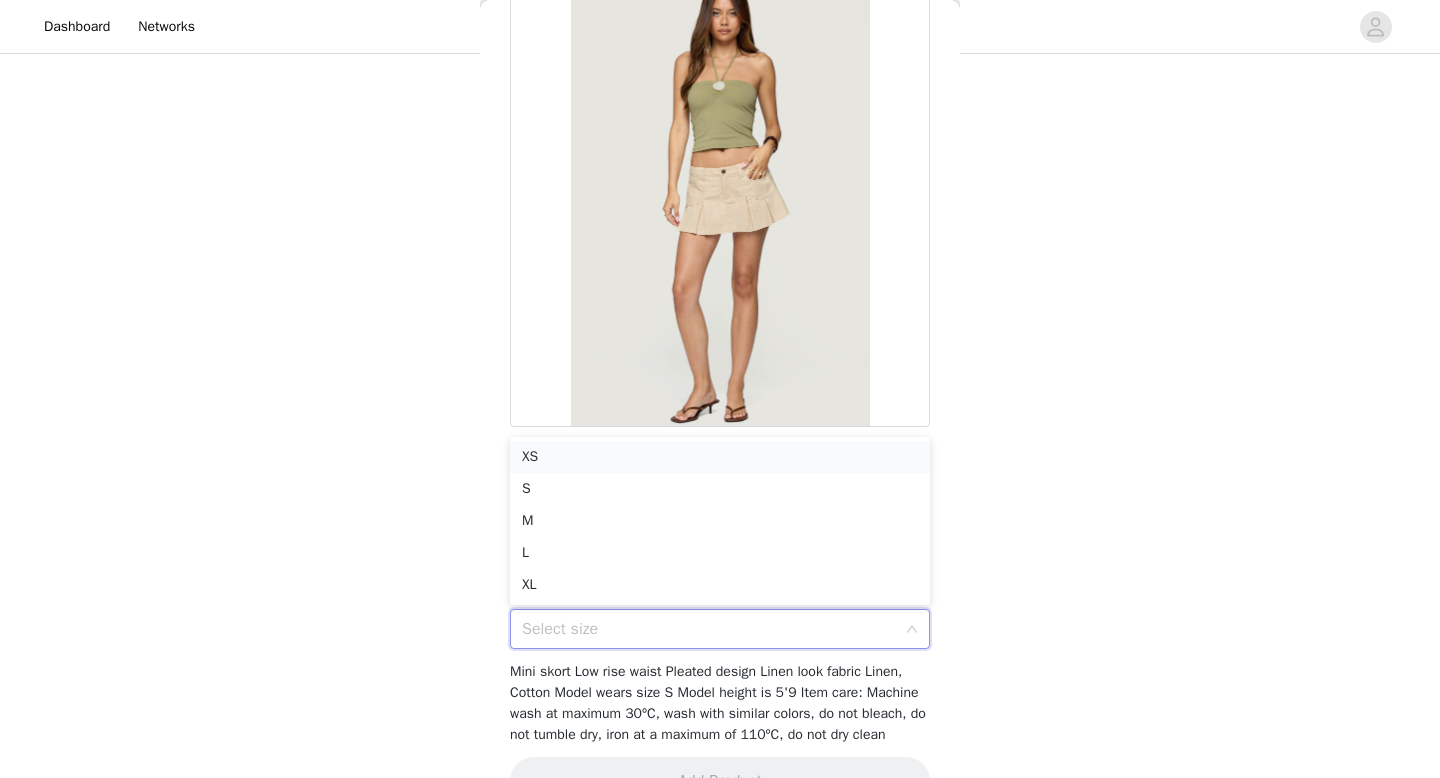 click on "XS" at bounding box center (720, 457) 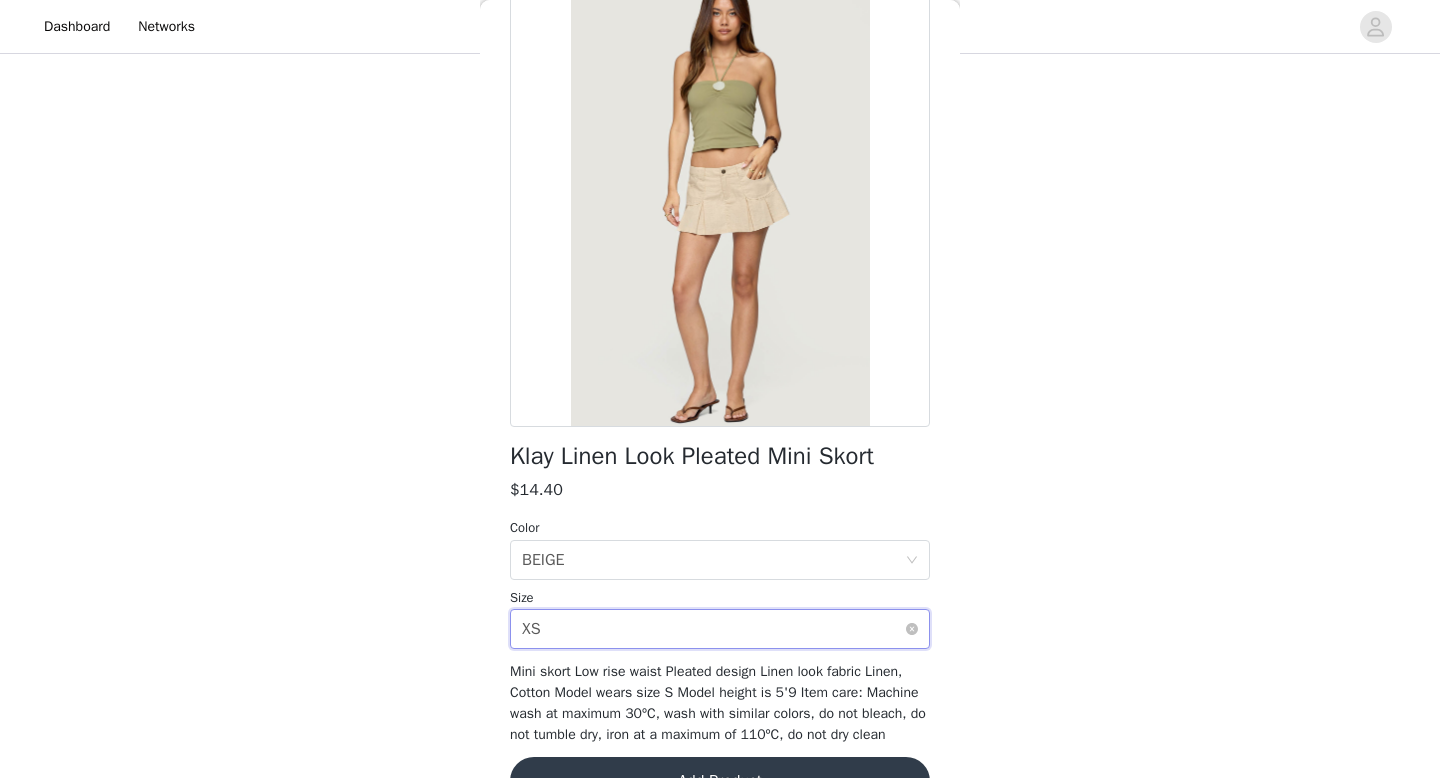 scroll, scrollTop: 195, scrollLeft: 0, axis: vertical 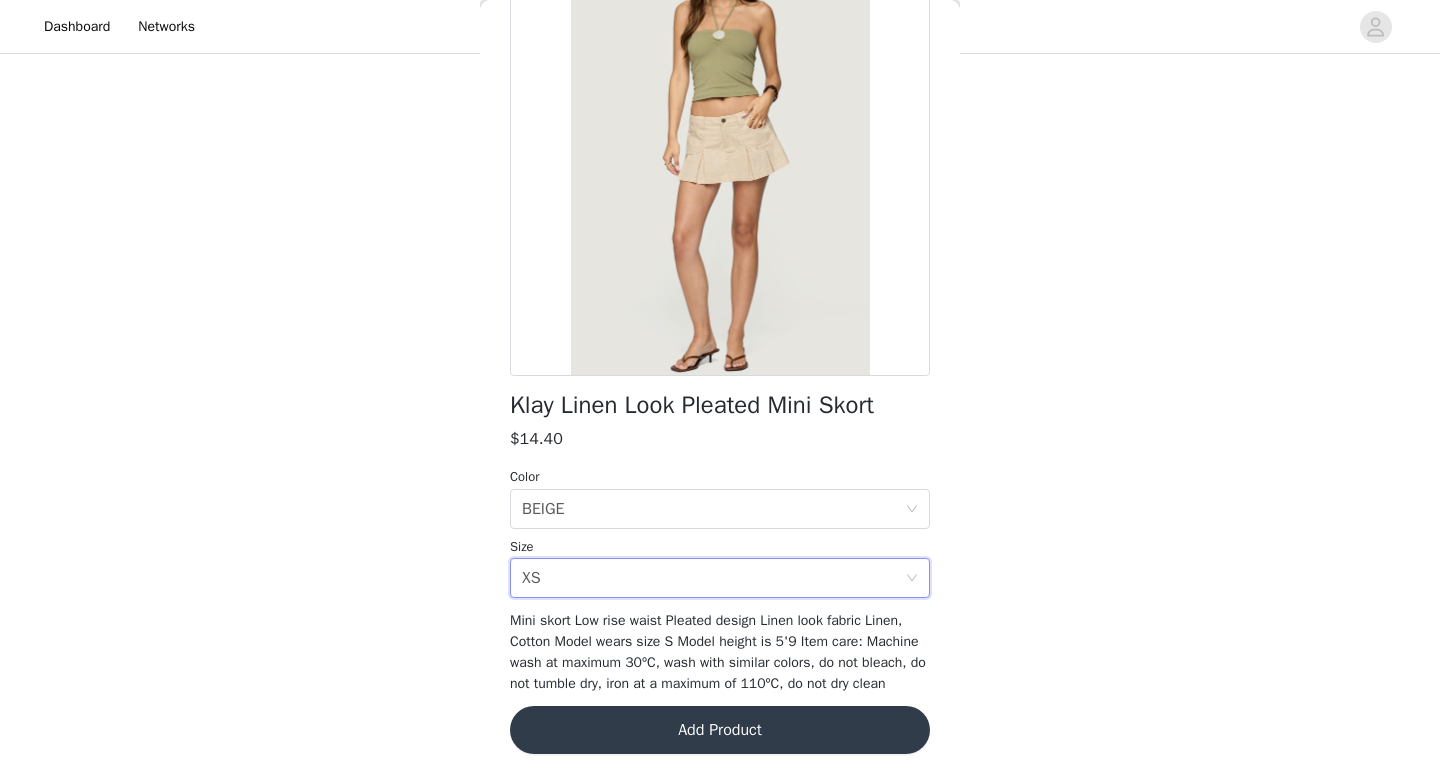 click on "Add Product" at bounding box center (720, 730) 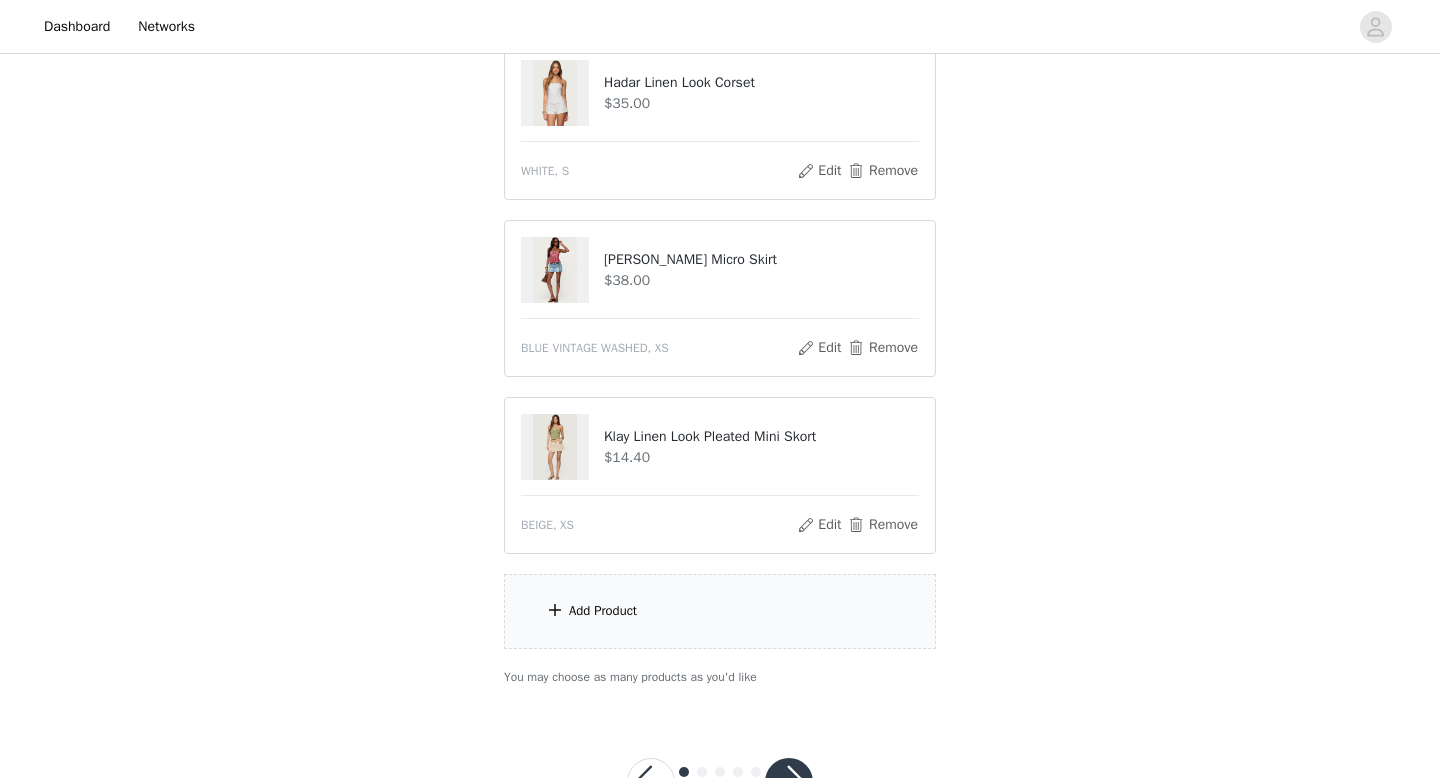 scroll, scrollTop: 663, scrollLeft: 0, axis: vertical 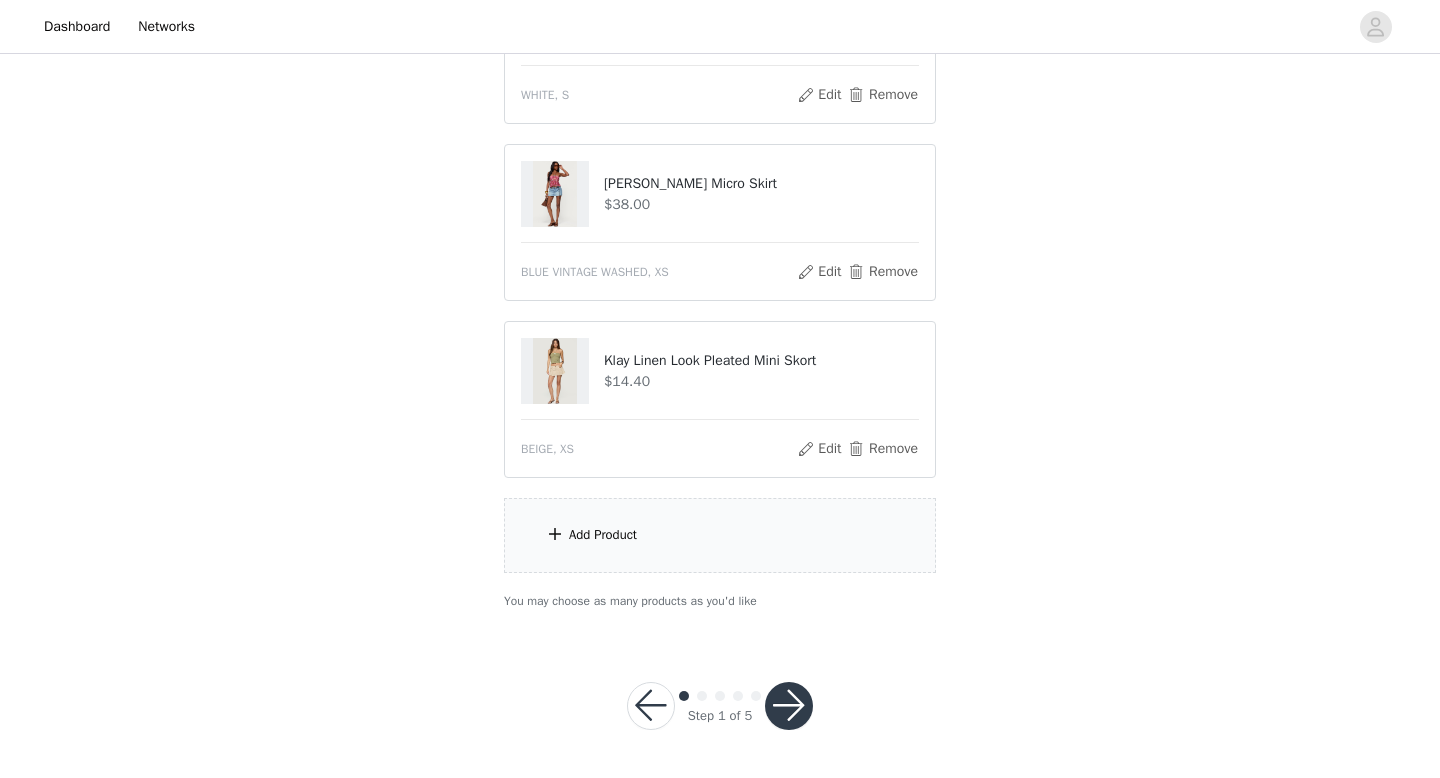 click at bounding box center (789, 706) 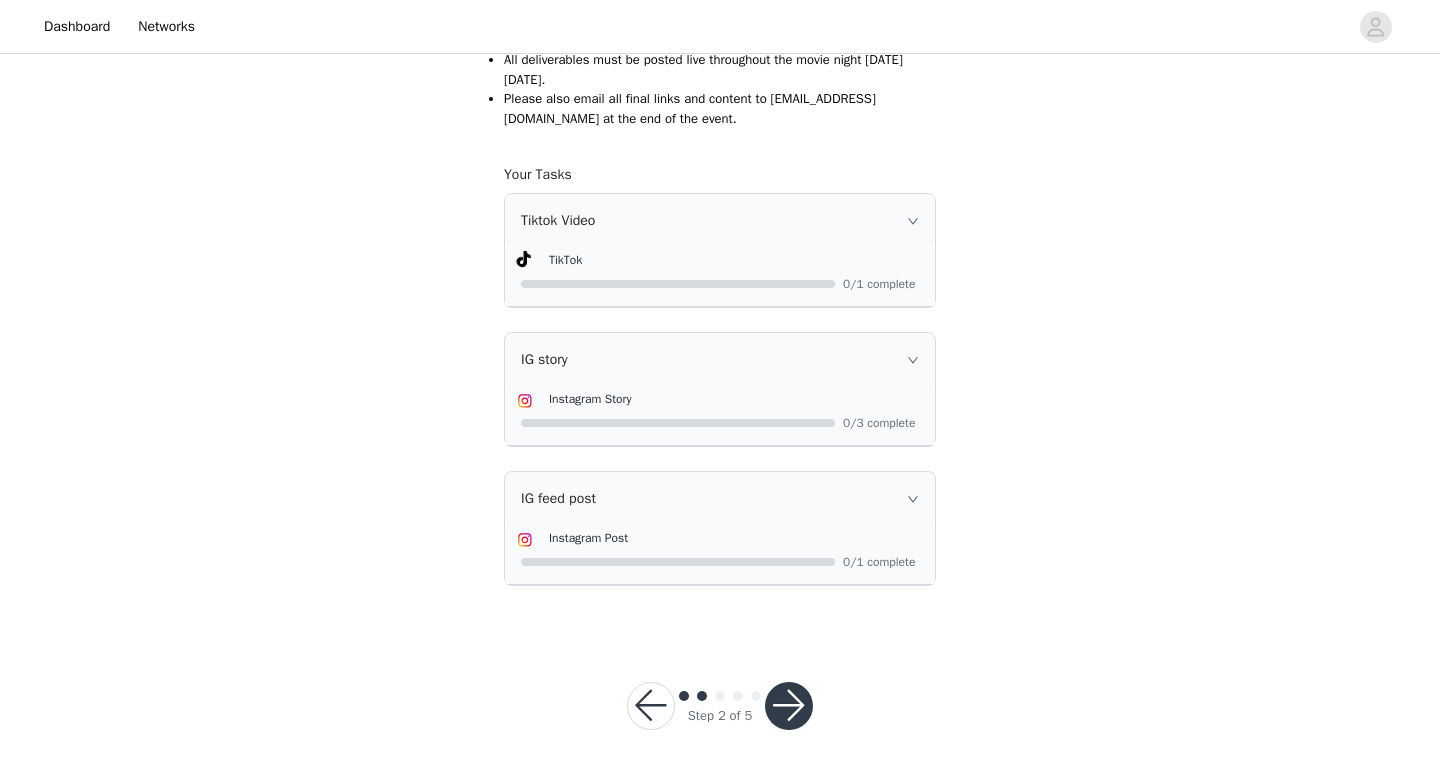 scroll, scrollTop: 1502, scrollLeft: 0, axis: vertical 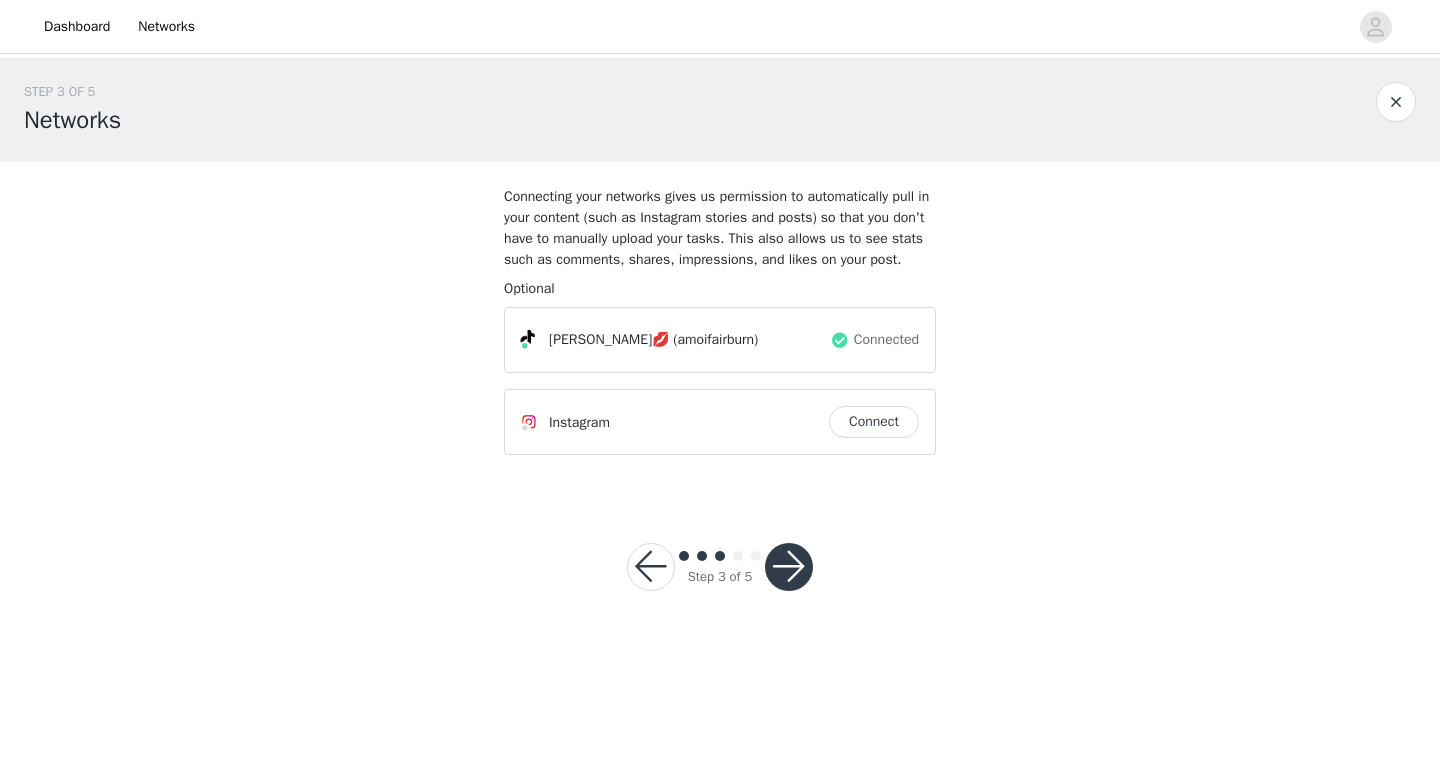click on "Connect" at bounding box center (874, 422) 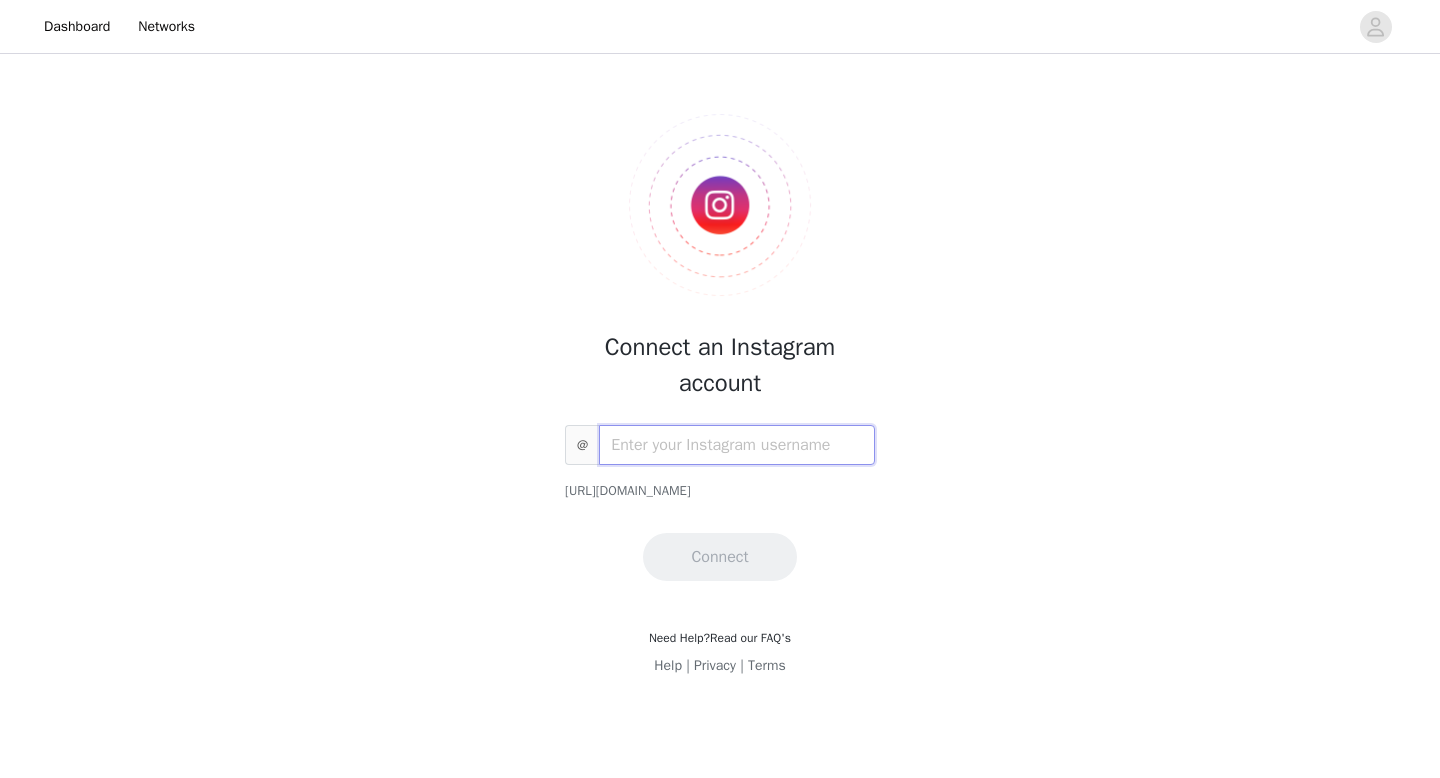 click at bounding box center (737, 445) 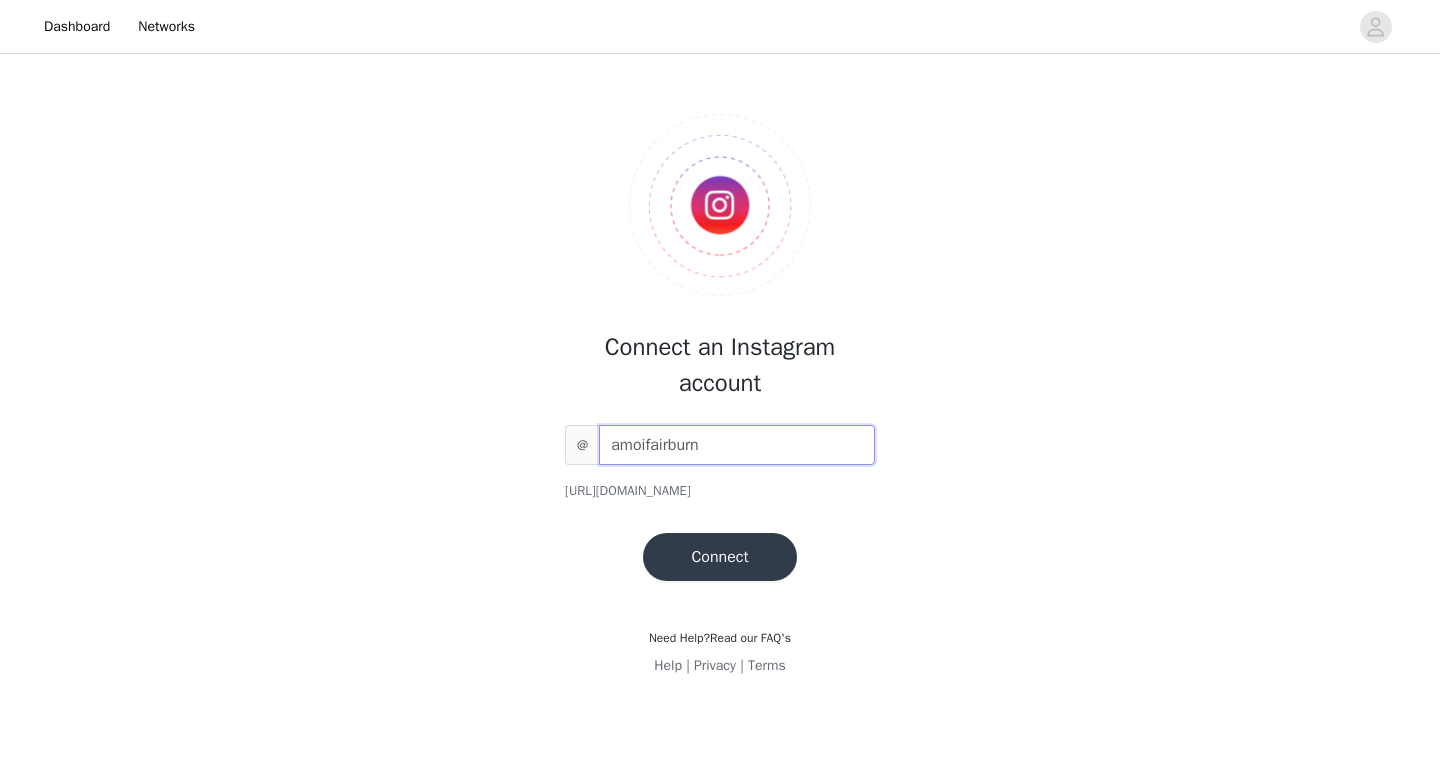 type on "amoifairburn" 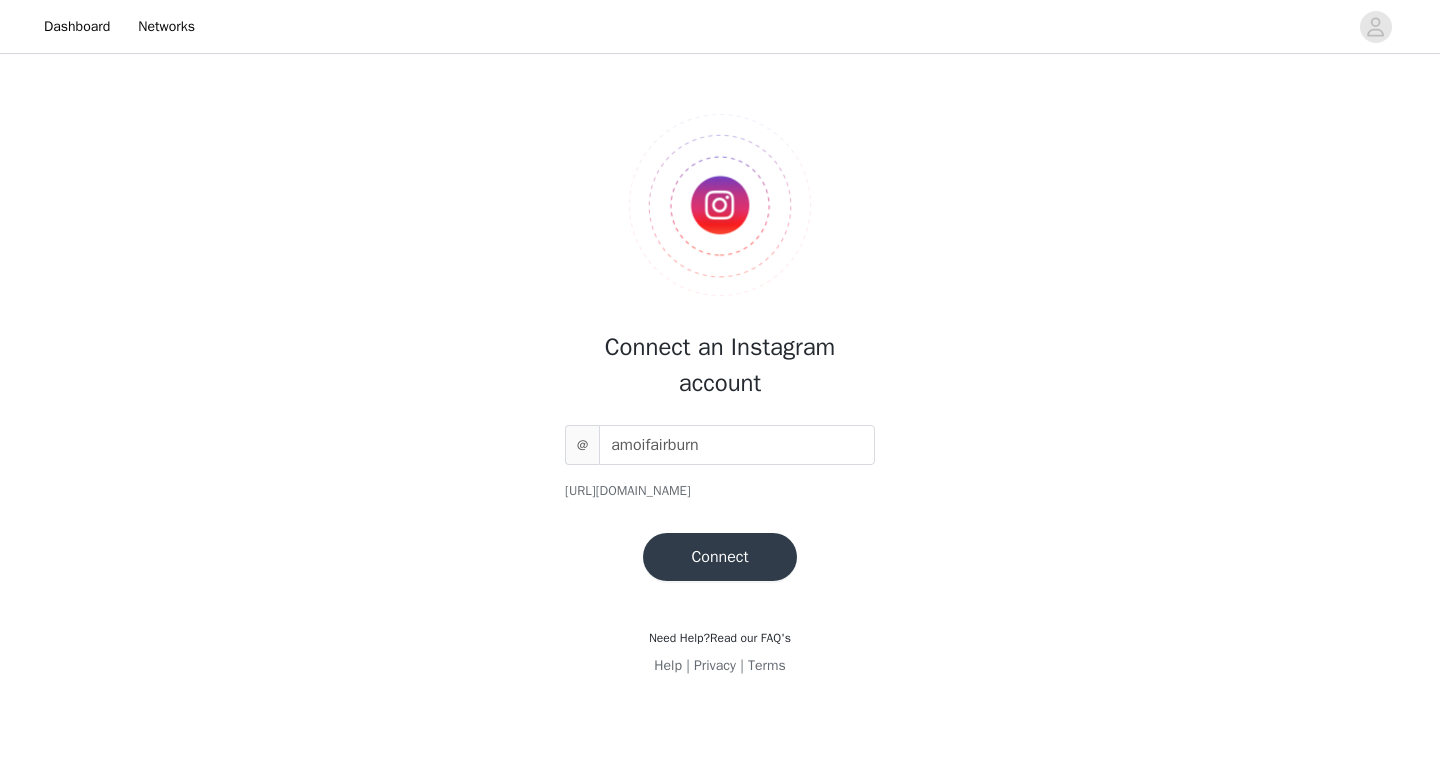 click on "Connect" at bounding box center [719, 557] 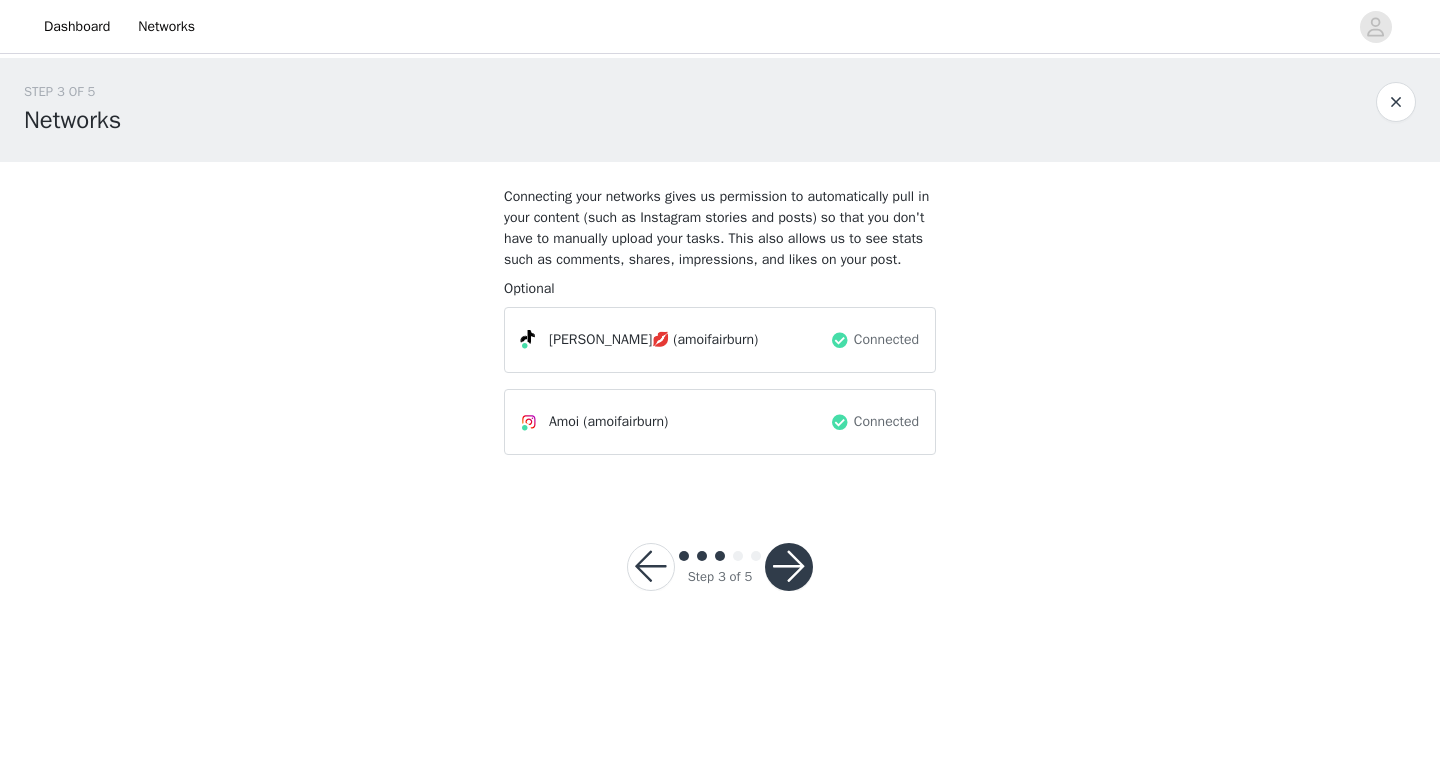 click at bounding box center [789, 567] 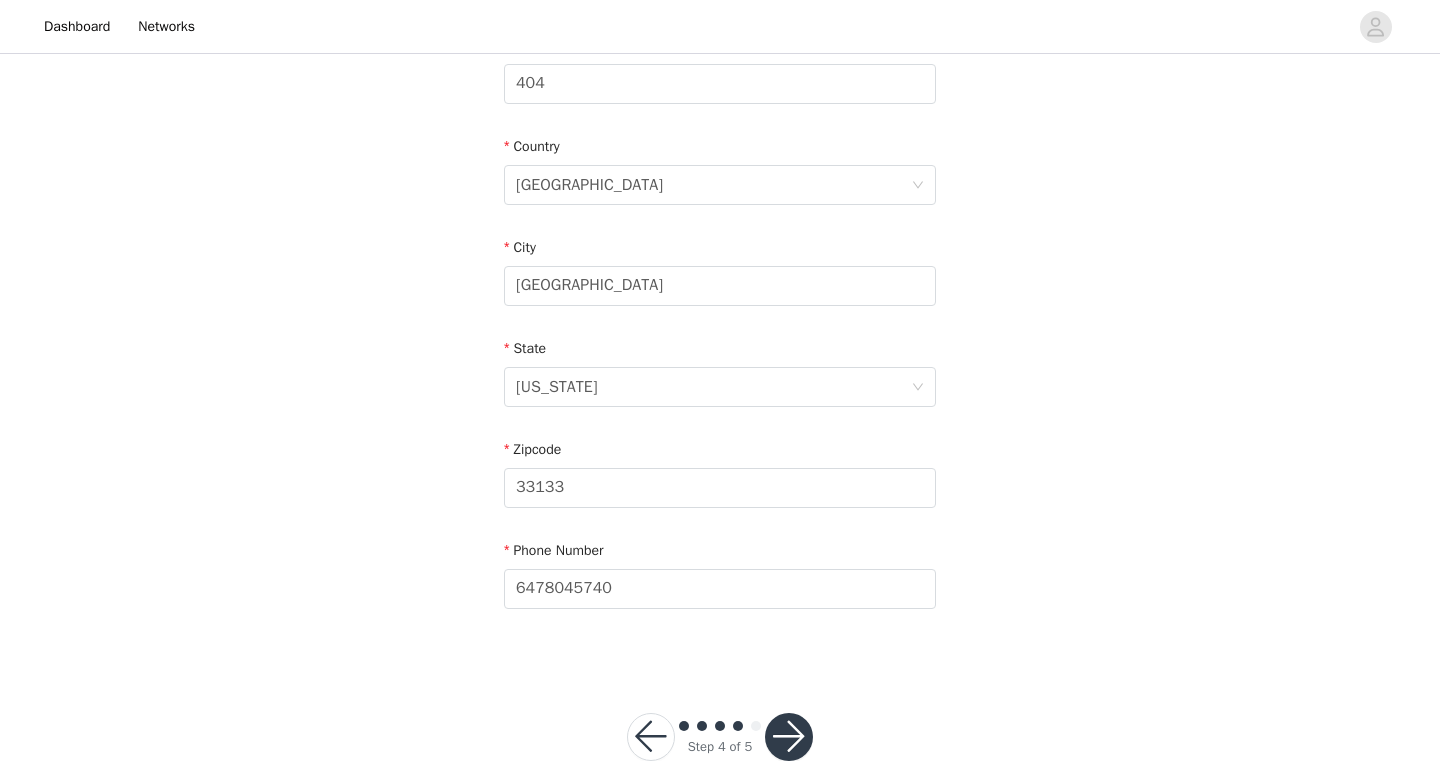 scroll, scrollTop: 585, scrollLeft: 0, axis: vertical 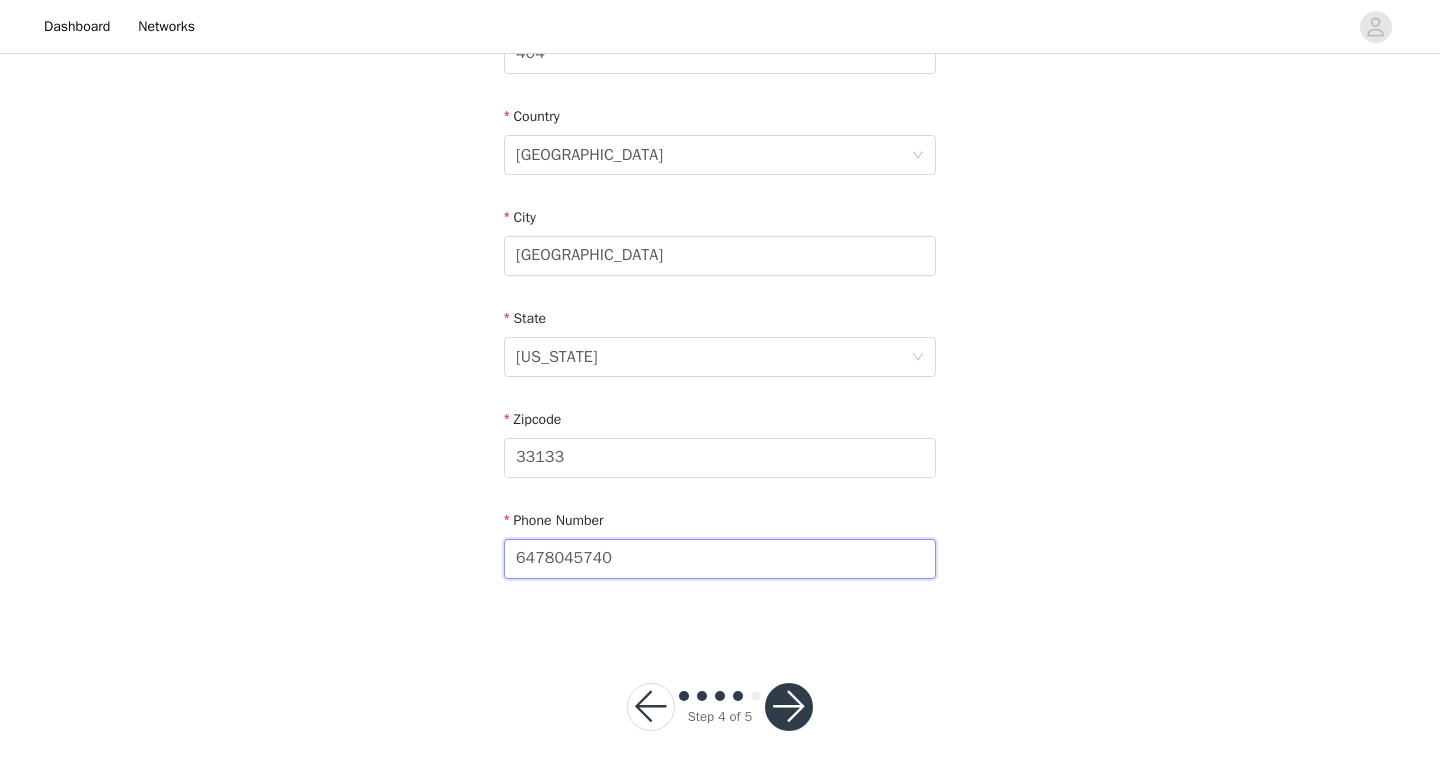 click on "6478045740" at bounding box center [720, 559] 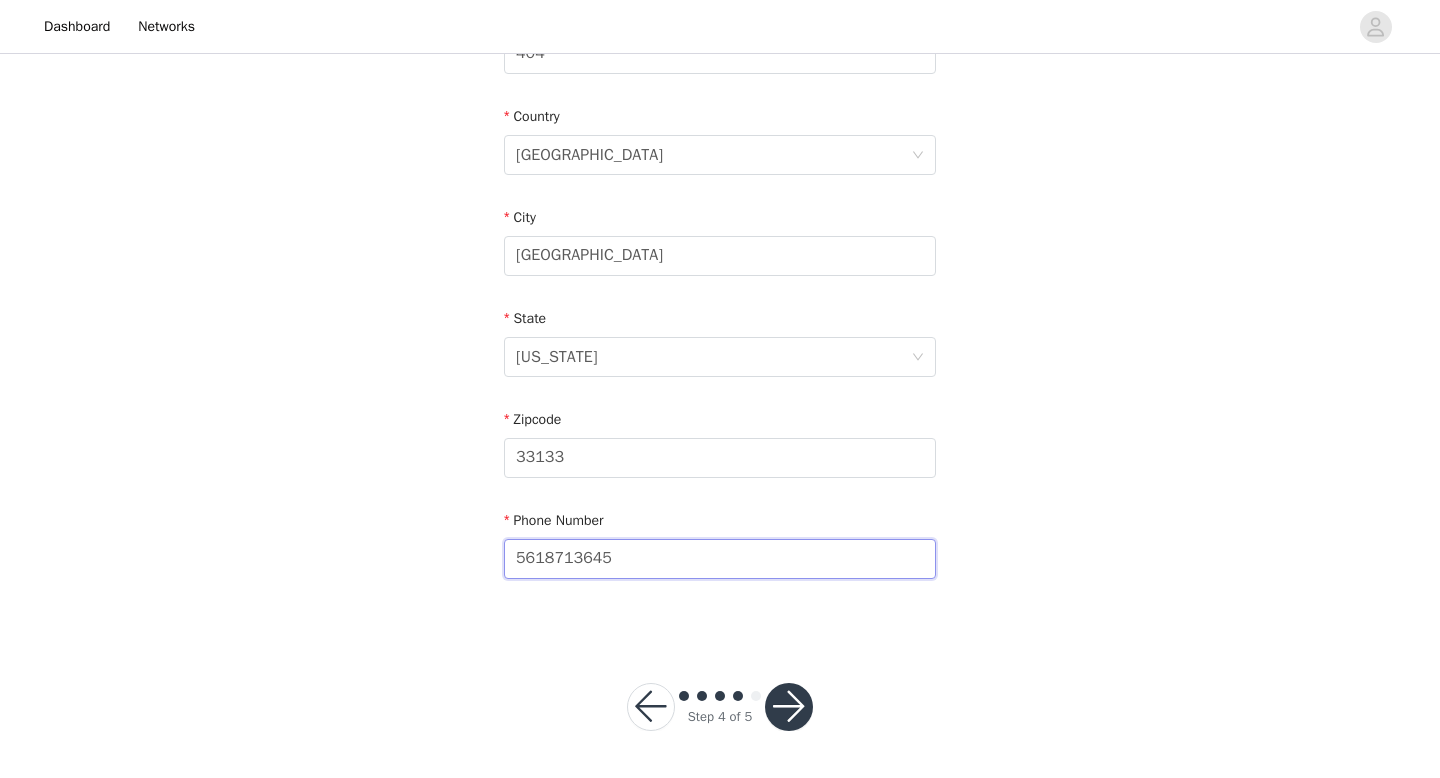 click on "5618713645" at bounding box center [720, 559] 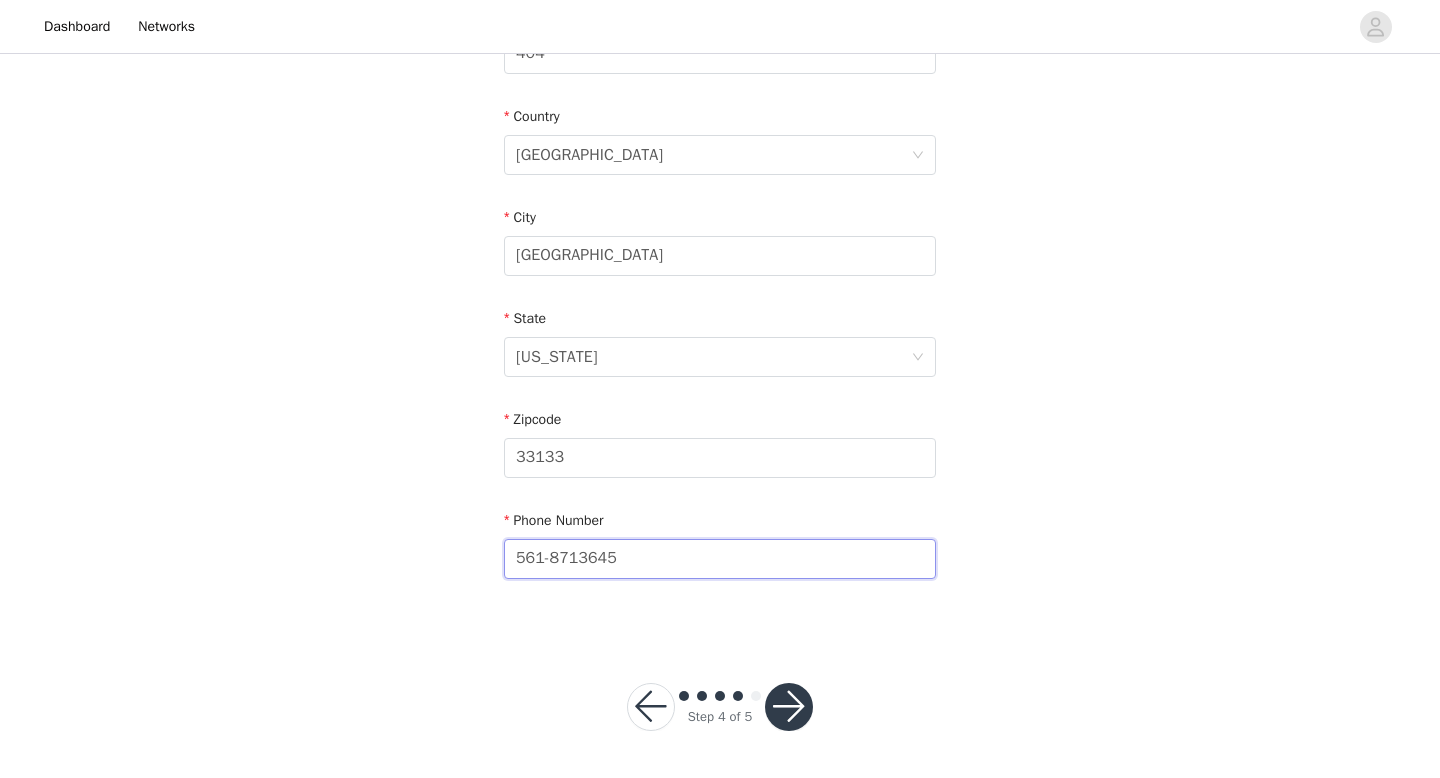 click on "561-8713645" at bounding box center [720, 559] 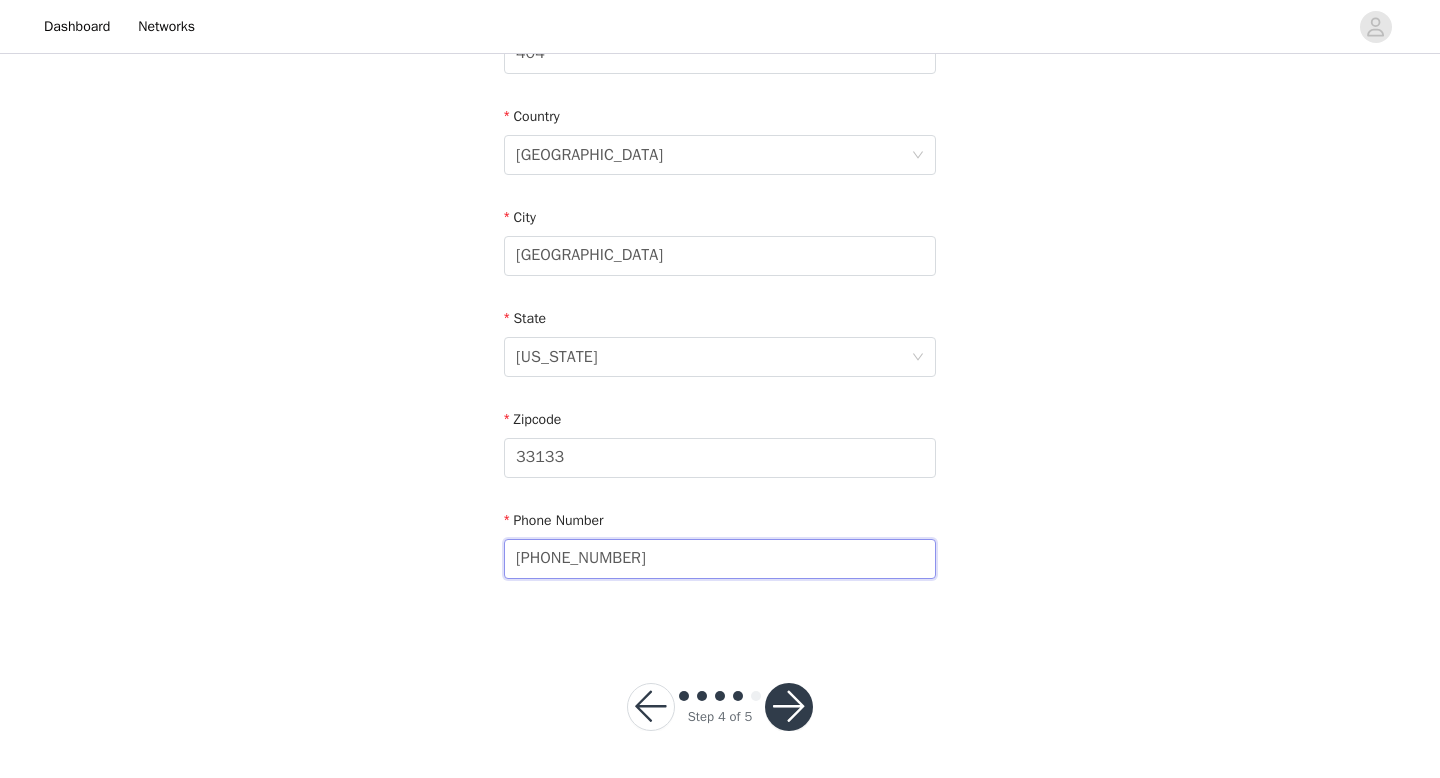 click on "[PHONE_NUMBER]" at bounding box center (720, 559) 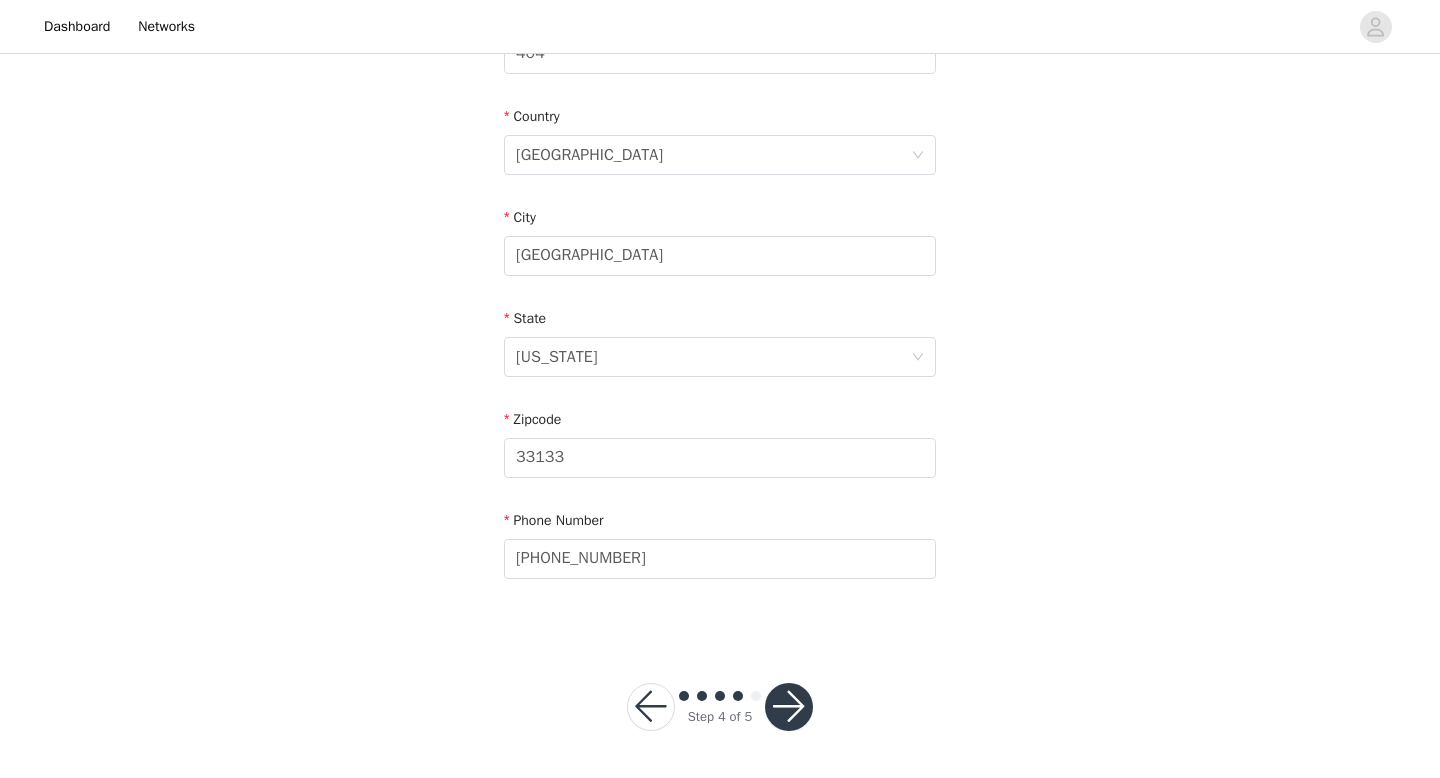 click on "Email [EMAIL_ADDRESS][DOMAIN_NAME]   First Name Amoi   Last Name [PERSON_NAME]   Address [STREET_ADDRESS][PERSON_NAME][US_STATE]   Phone Number [PHONE_NUMBER]" at bounding box center [720, 106] 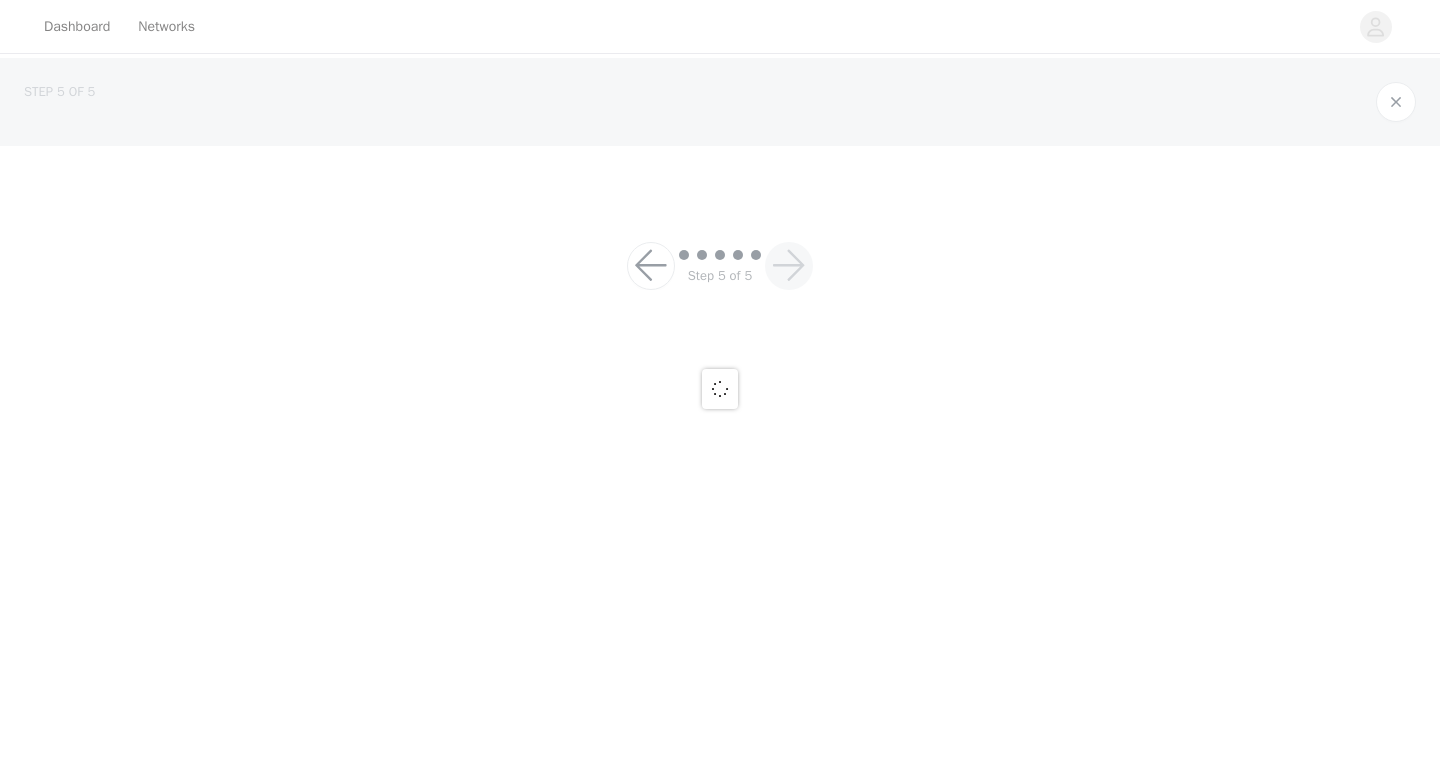 scroll, scrollTop: 0, scrollLeft: 0, axis: both 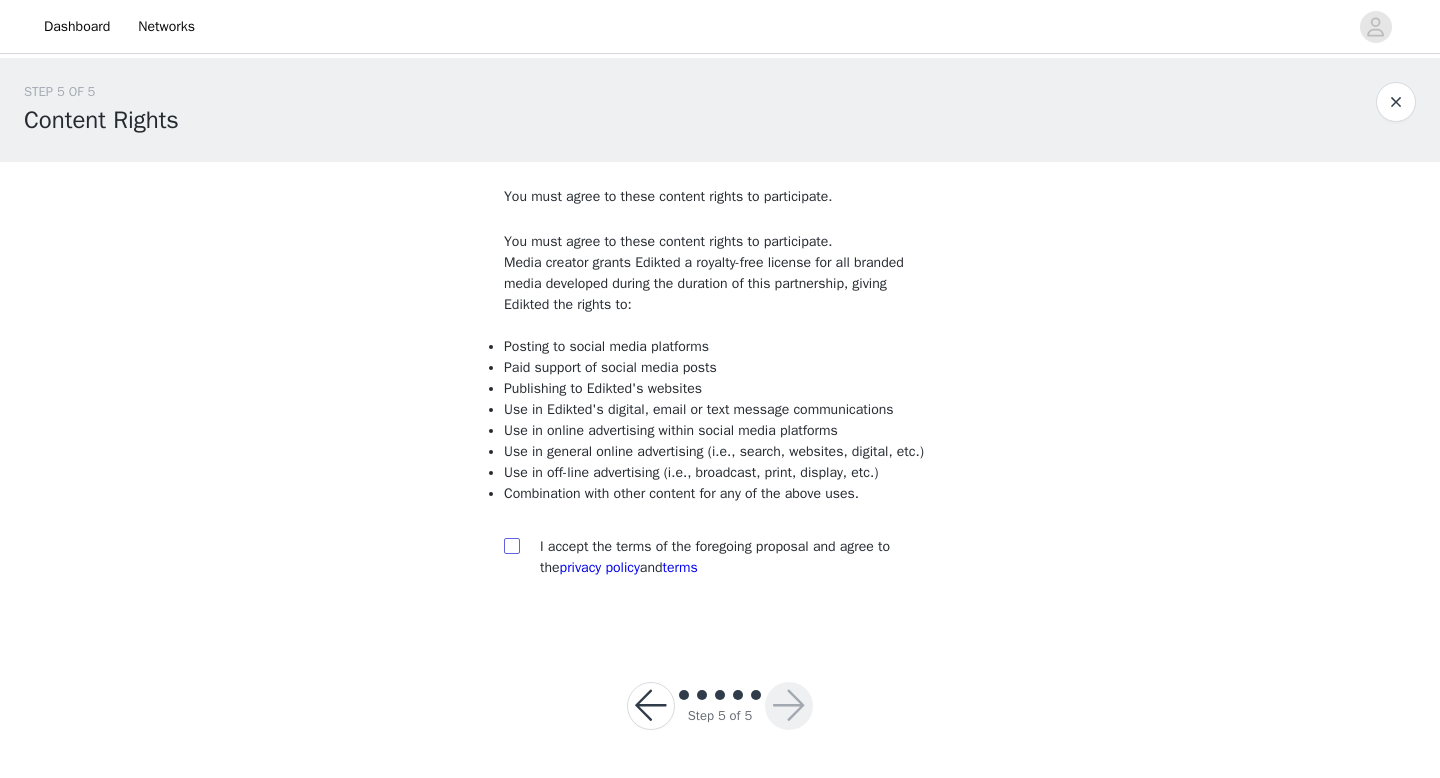 click at bounding box center [511, 545] 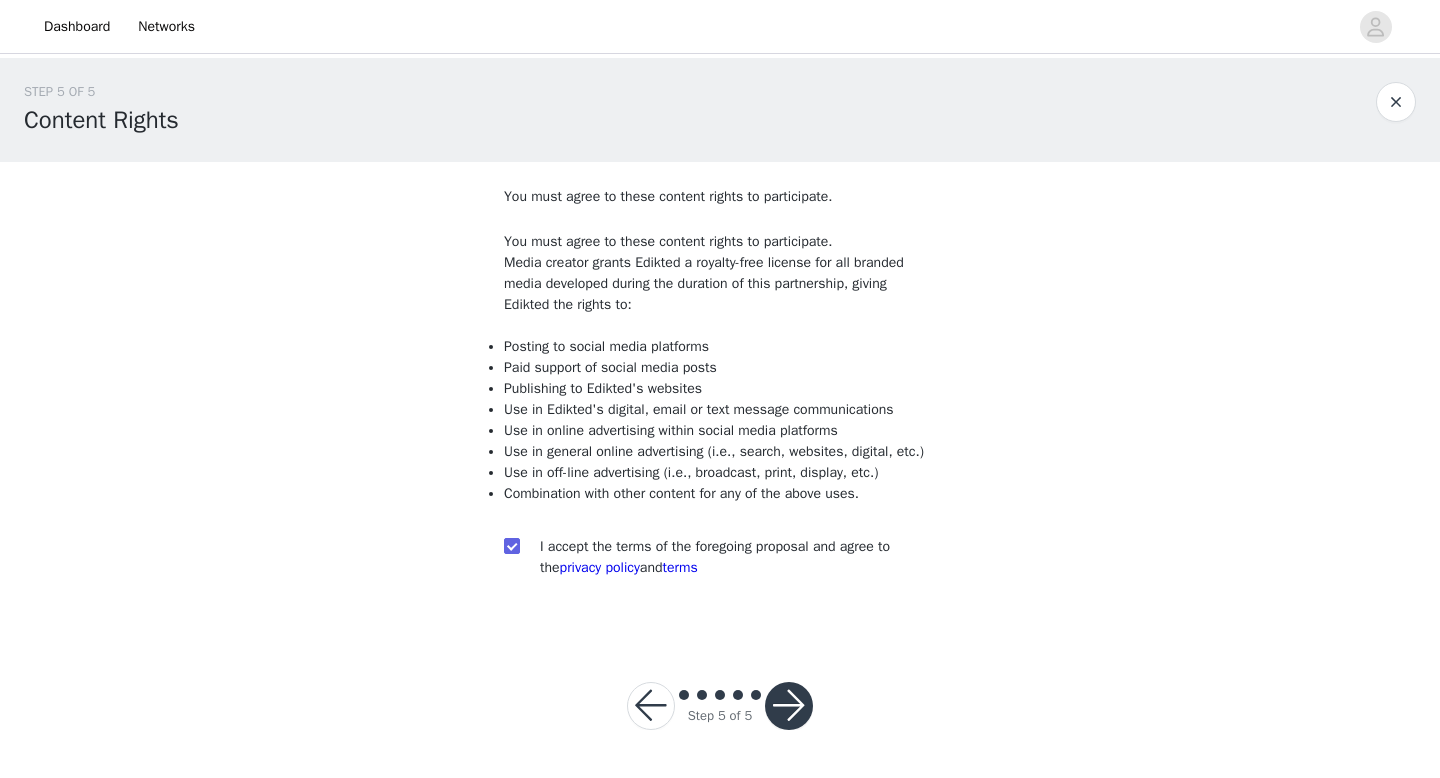 scroll, scrollTop: 0, scrollLeft: 0, axis: both 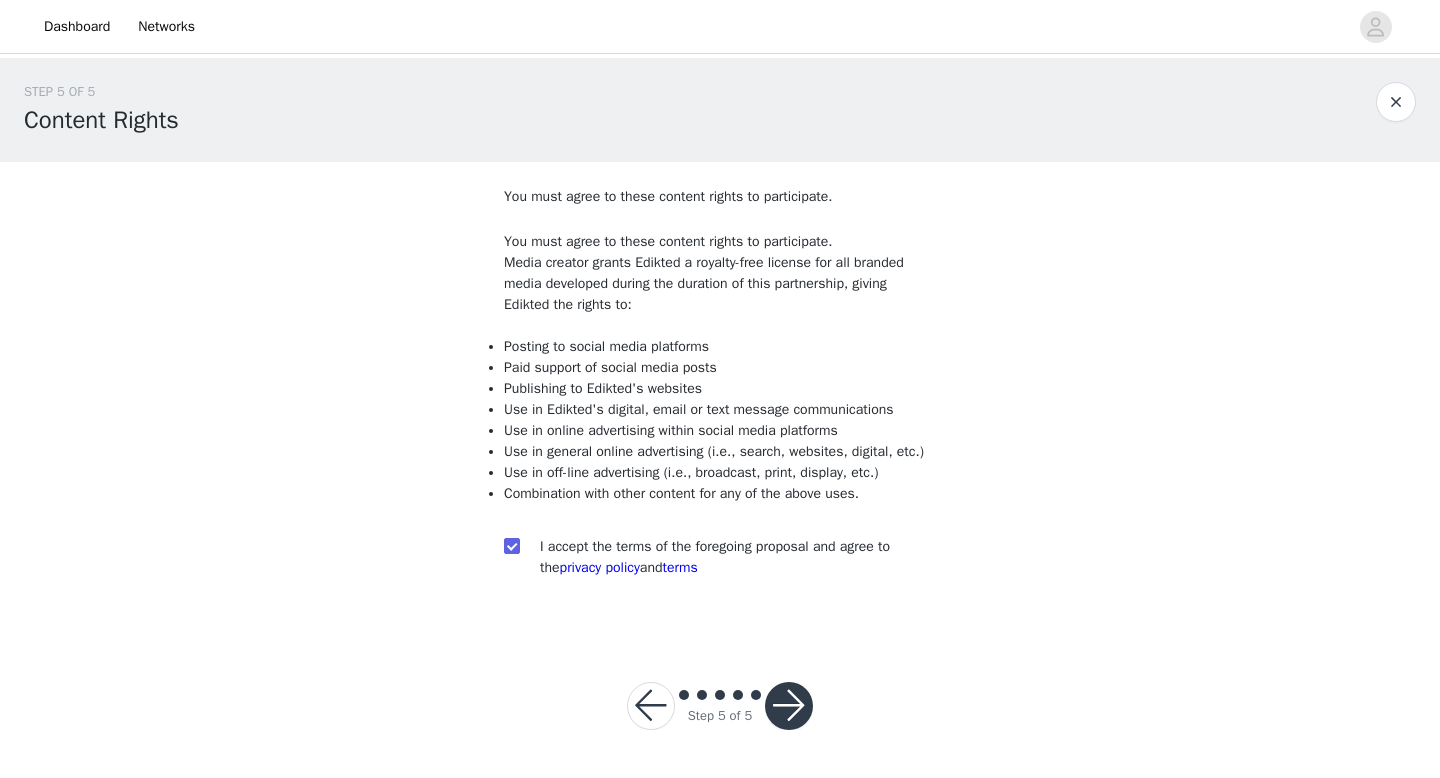 click at bounding box center (789, 706) 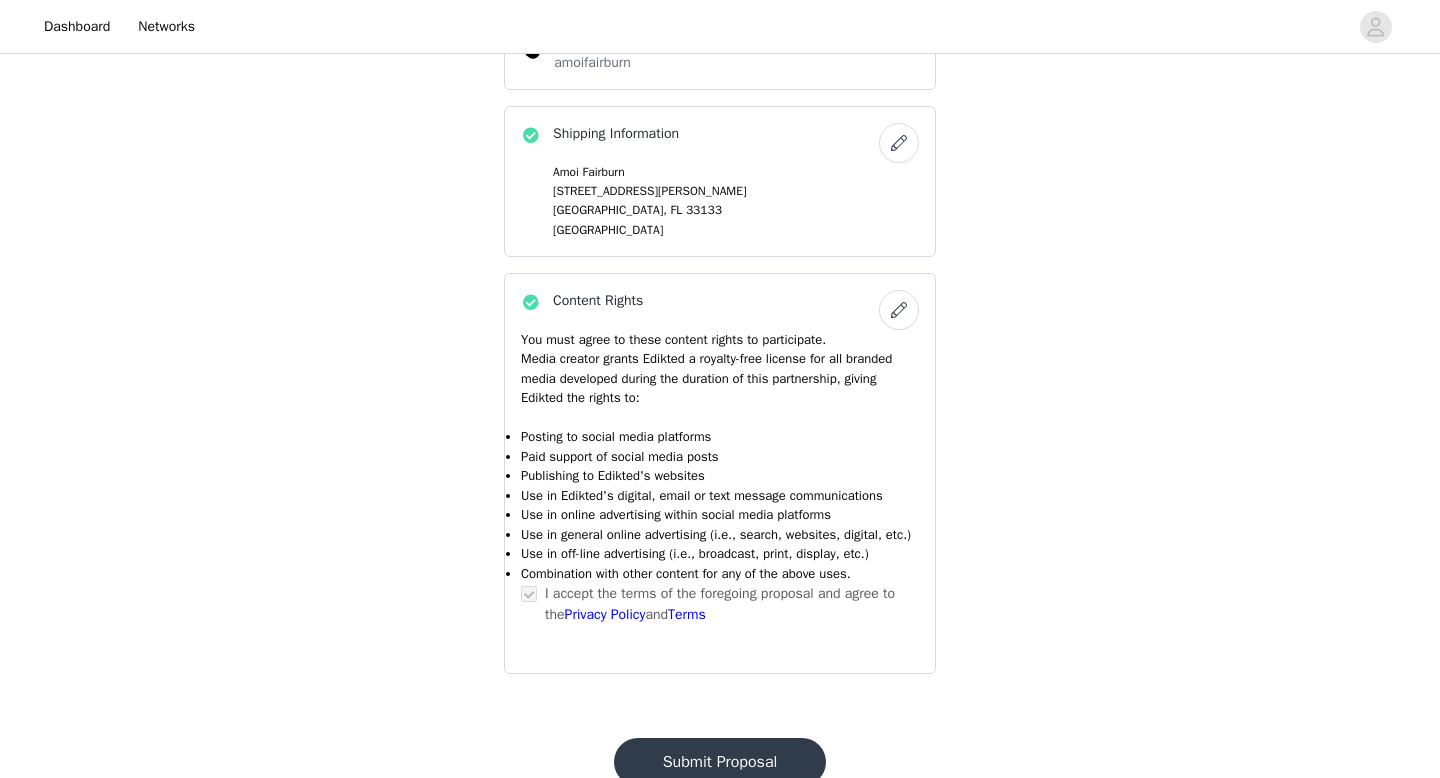 scroll, scrollTop: 974, scrollLeft: 0, axis: vertical 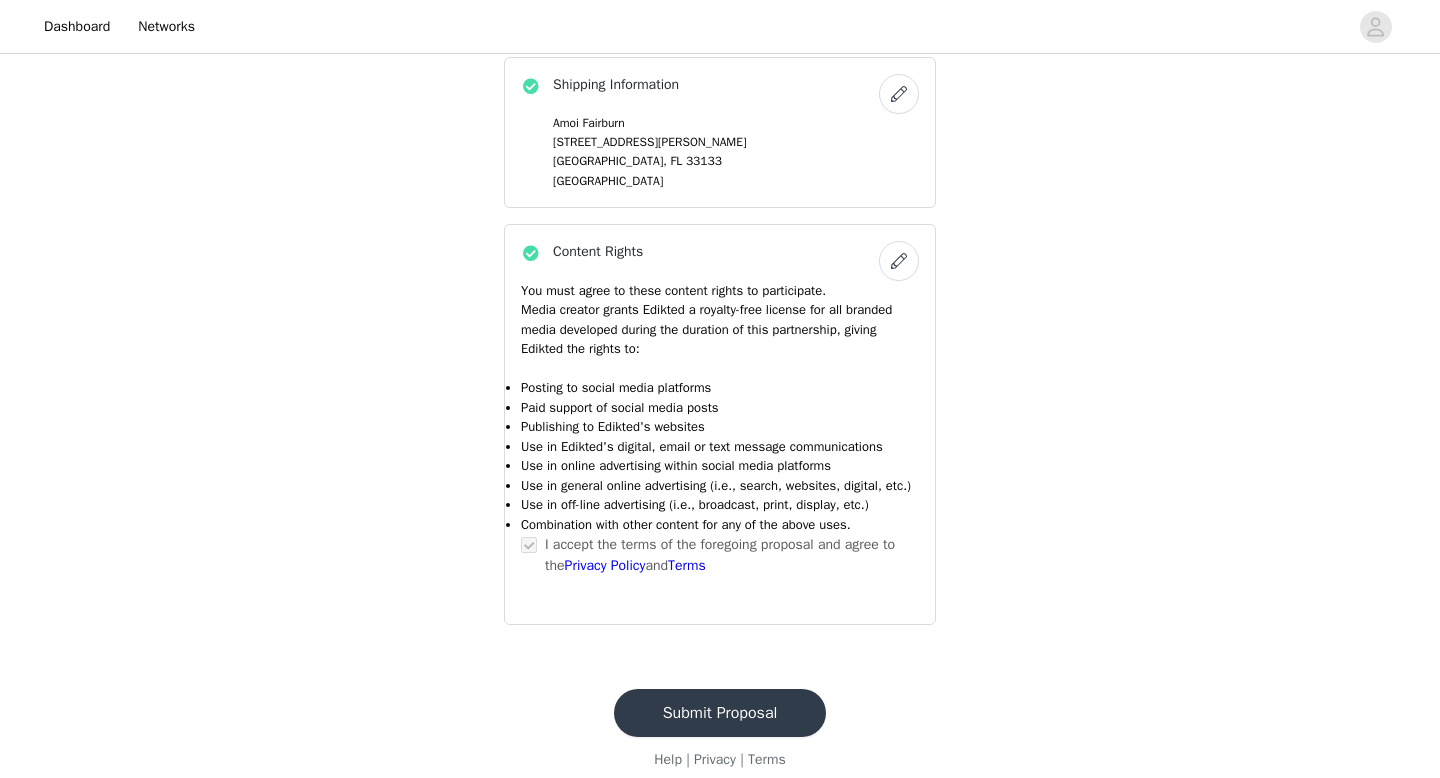 click on "Submit Proposal" at bounding box center (720, 713) 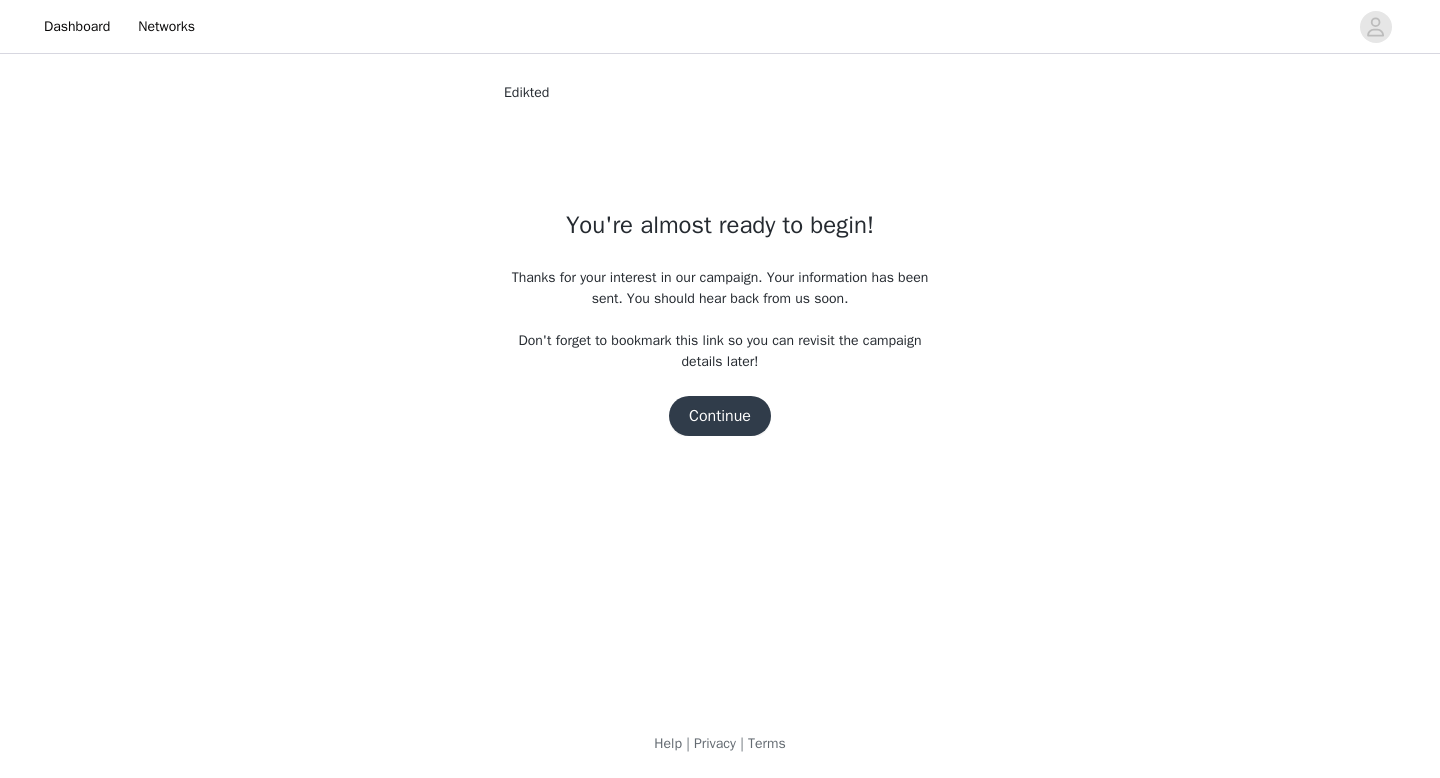 scroll, scrollTop: 0, scrollLeft: 0, axis: both 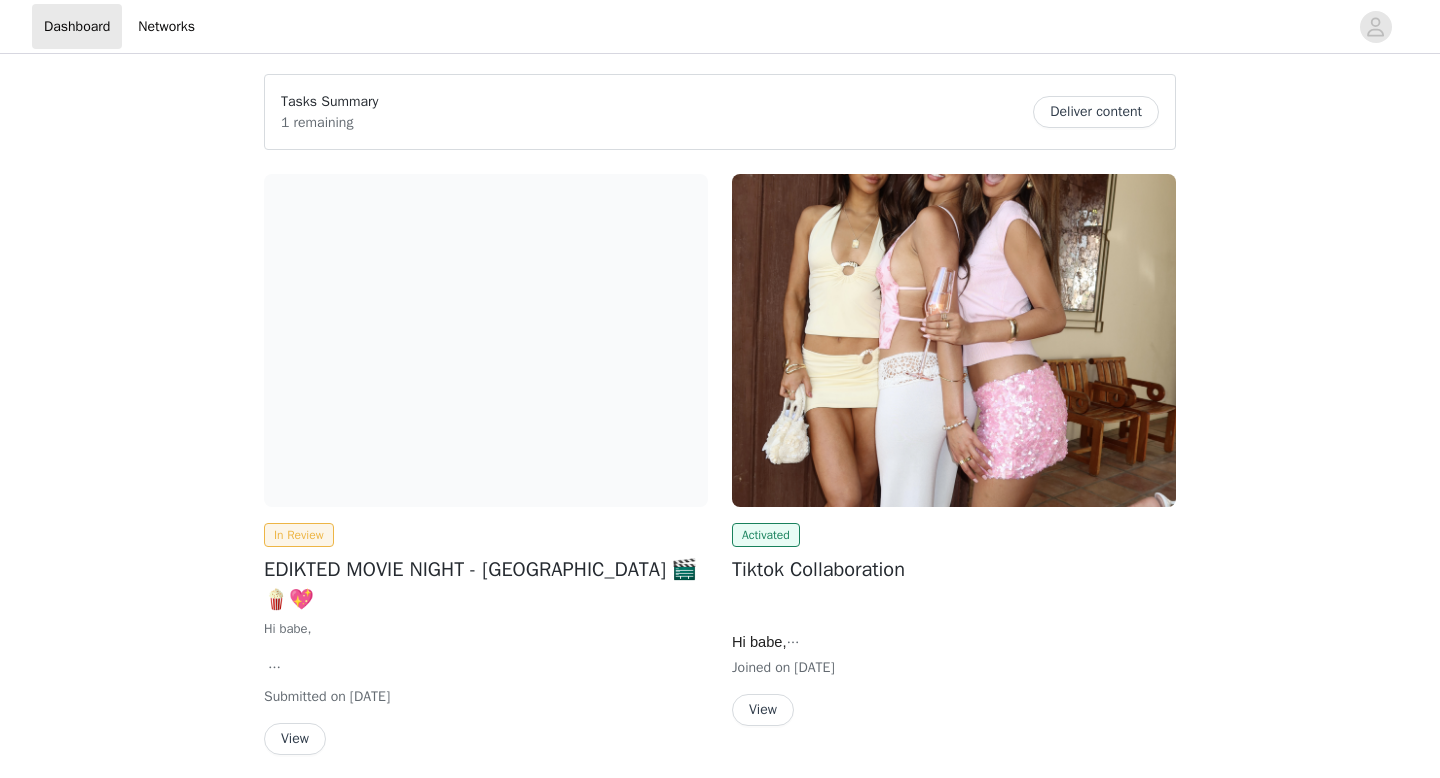 click on "View" at bounding box center (295, 739) 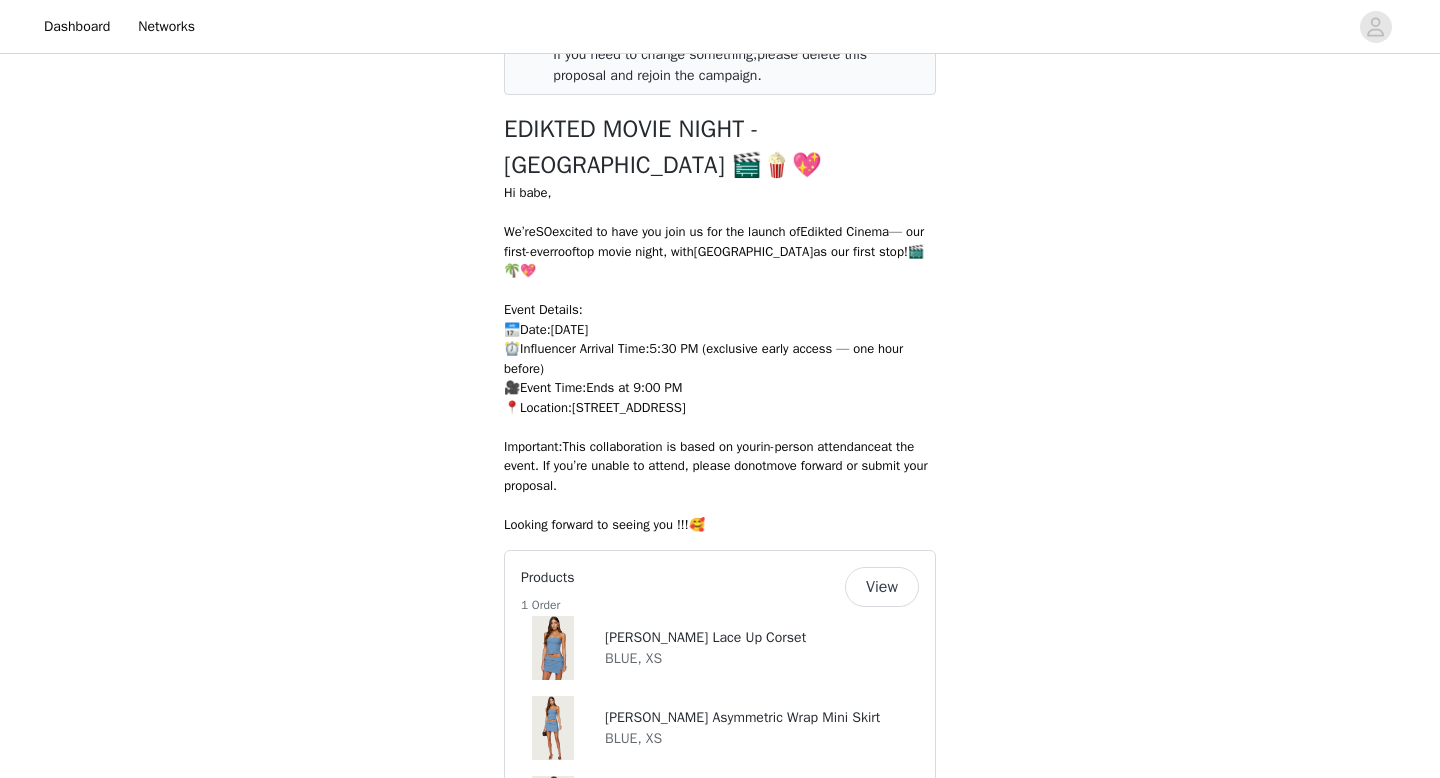 scroll, scrollTop: 104, scrollLeft: 0, axis: vertical 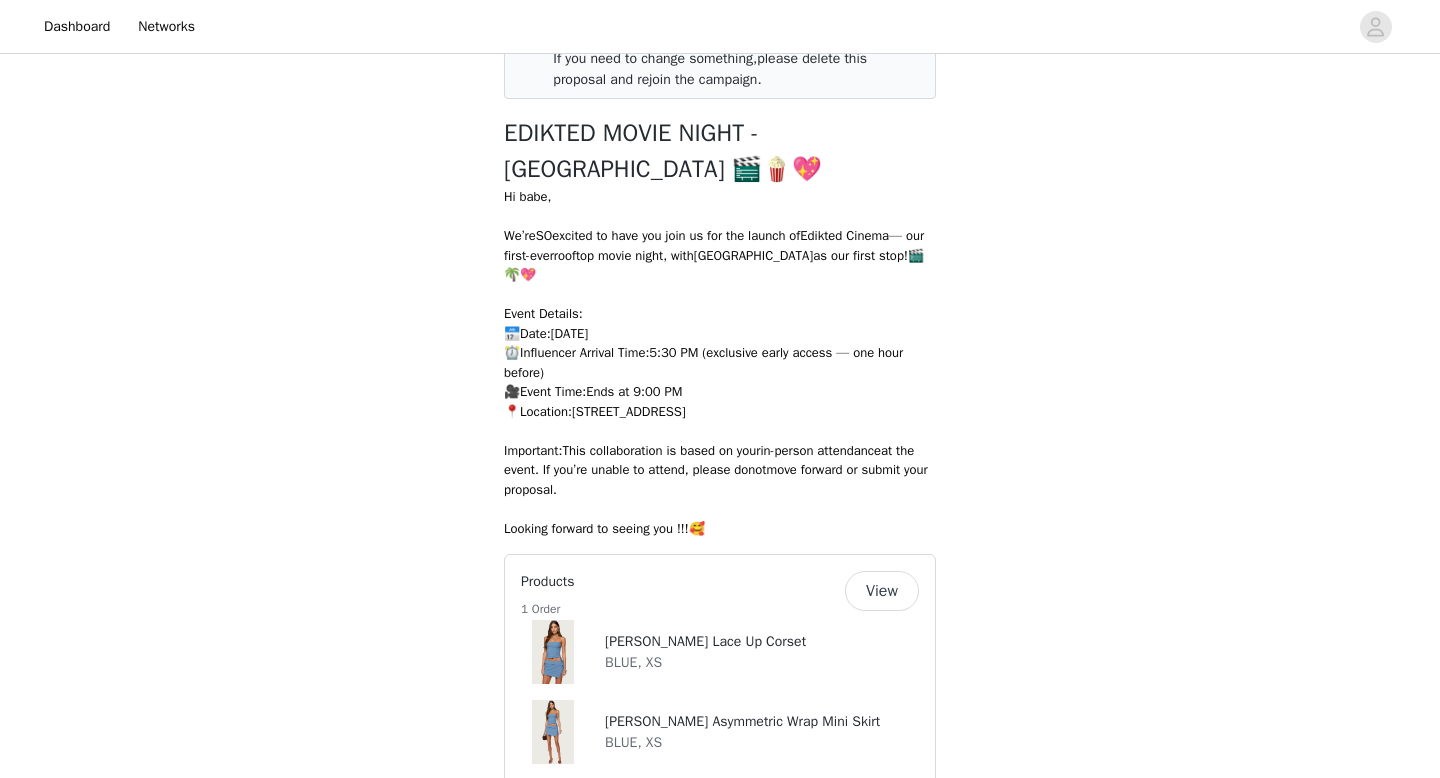 drag, startPoint x: 588, startPoint y: 376, endPoint x: 836, endPoint y: 373, distance: 248.01814 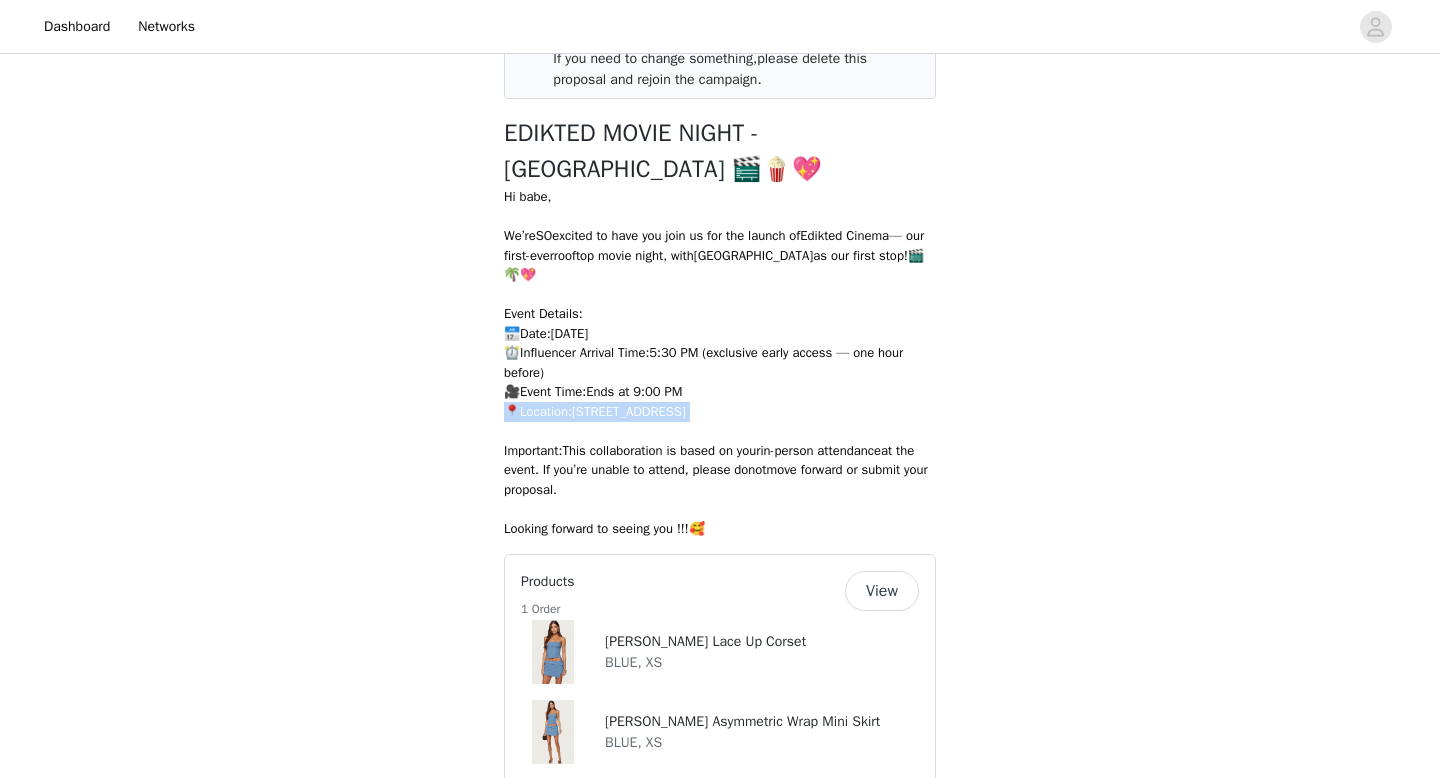 click on "Event Details: 📅  Date:  July 17, 2025 ⏰  Influencer Arrival Time:  5:30 PM (exclusive early access — one hour before) 🎥  Event Time:  Ends at 9:00 PM 📍  Location:  1212 Lincoln Rd, Miami Beach, FL33139" at bounding box center (720, 362) 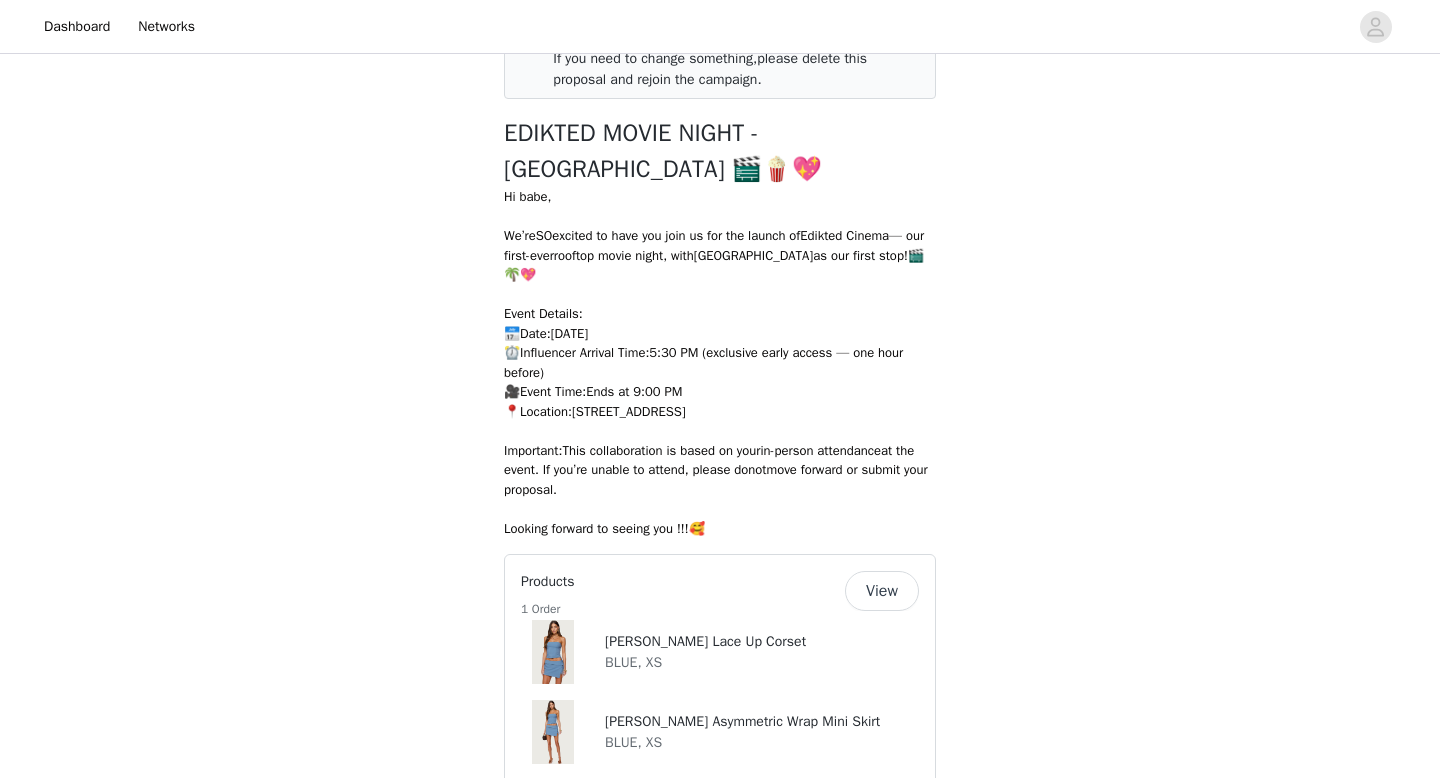 click on "Event Details: 📅  Date:  July 17, 2025 ⏰  Influencer Arrival Time:  5:30 PM (exclusive early access — one hour before) 🎥  Event Time:  Ends at 9:00 PM 📍  Location:  1212 Lincoln Rd, Miami Beach, FL33139" at bounding box center (720, 362) 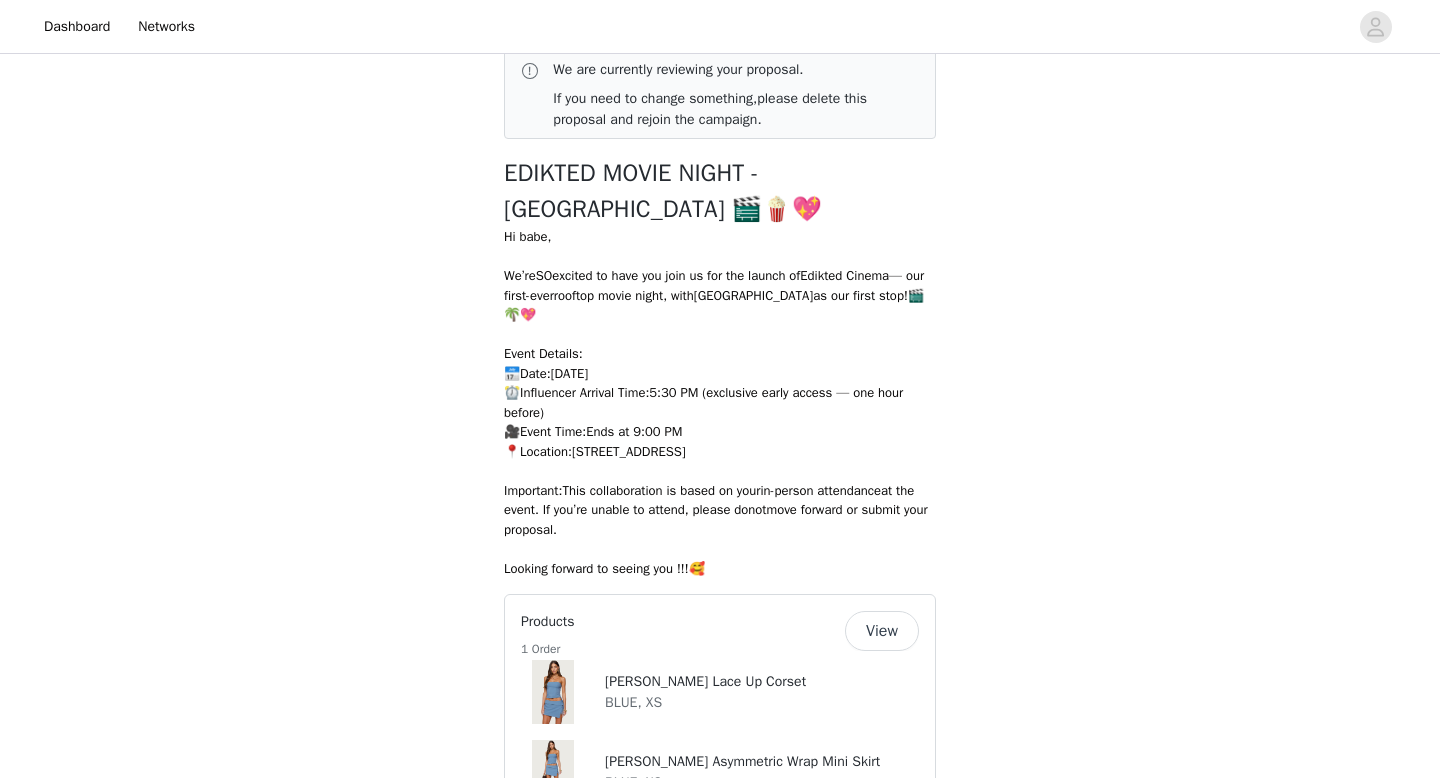 scroll, scrollTop: 0, scrollLeft: 0, axis: both 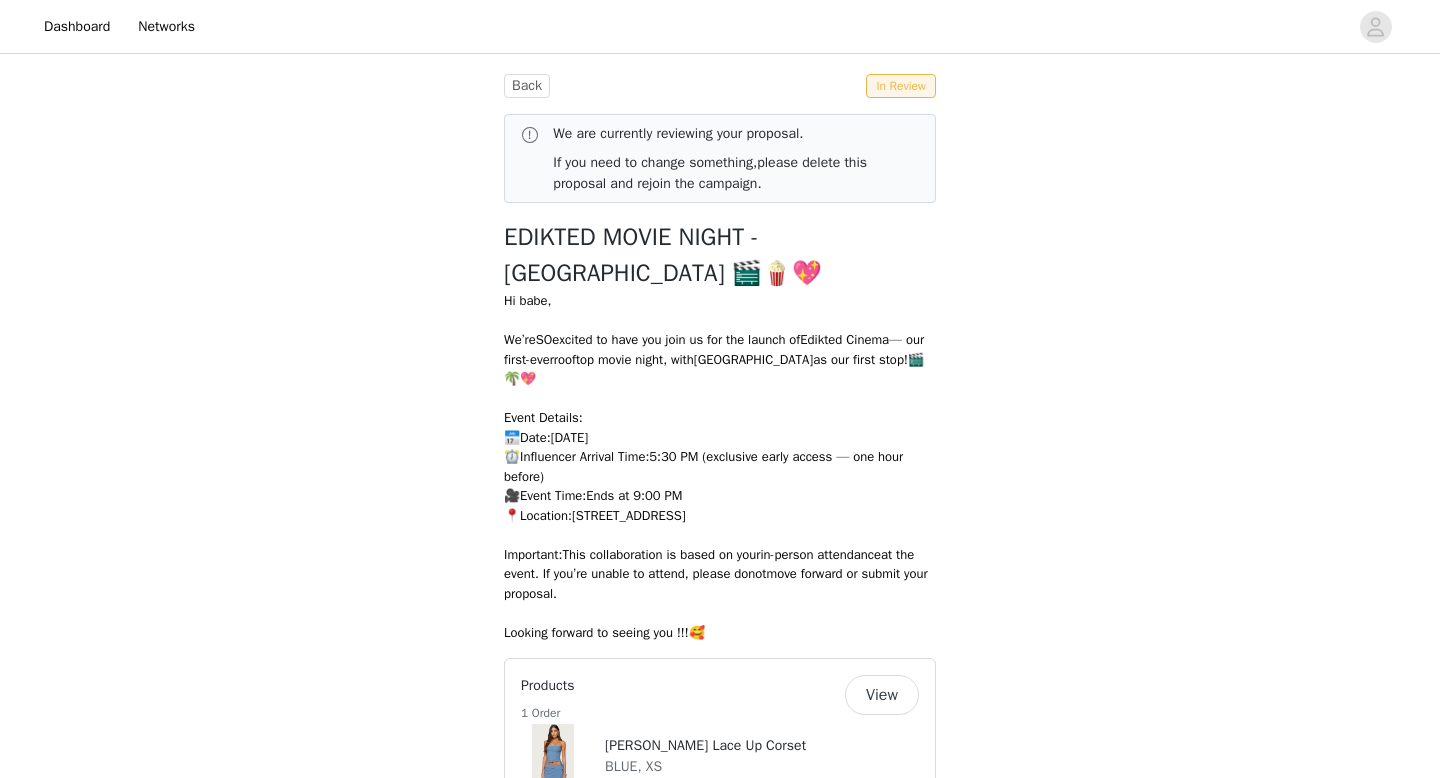 click on "Back        In Review       We are currently reviewing your proposal.
If you need to change something,
please delete this proposal and rejoin the campaign.
EDIKTED MOVIE NIGHT - MIAMI 🎬🍿💖
Hi babe,
We’re  SO  excited to have you join us for the launch of  Edikted Cinema  — our first-ever  rooftop movie night , with  Miami  as our first stop!🎬🌴💖
Event Details: 📅  Date:  July 17, 2025 ⏰  Influencer Arrival Time:  5:30 PM (exclusive early access — one hour before) 🎥  Event Time:  Ends at 9:00 PM 📍  Location:  1212 Lincoln Rd, Miami Beach, FL33139
Important:  This collaboration is based on your  in-person attendance  at the event. If you’re unable to attend, please do  not  move forward or submit your proposal.
Looking forward to seeing you !!!🥰               Products   1 Order         View       Selena Lace Up Corset   BLUE, XS         BLUE, XS         WHITE, S" at bounding box center (720, 1091) 